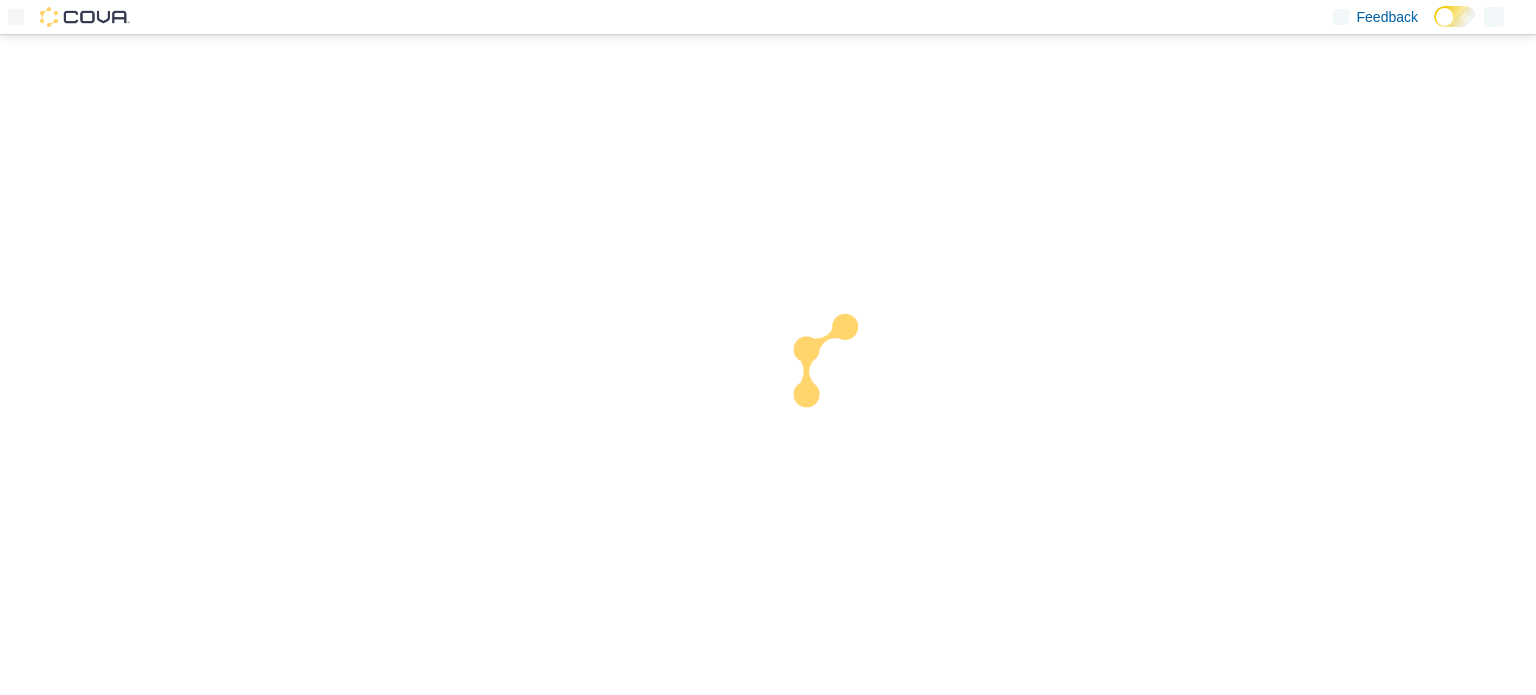 scroll, scrollTop: 0, scrollLeft: 0, axis: both 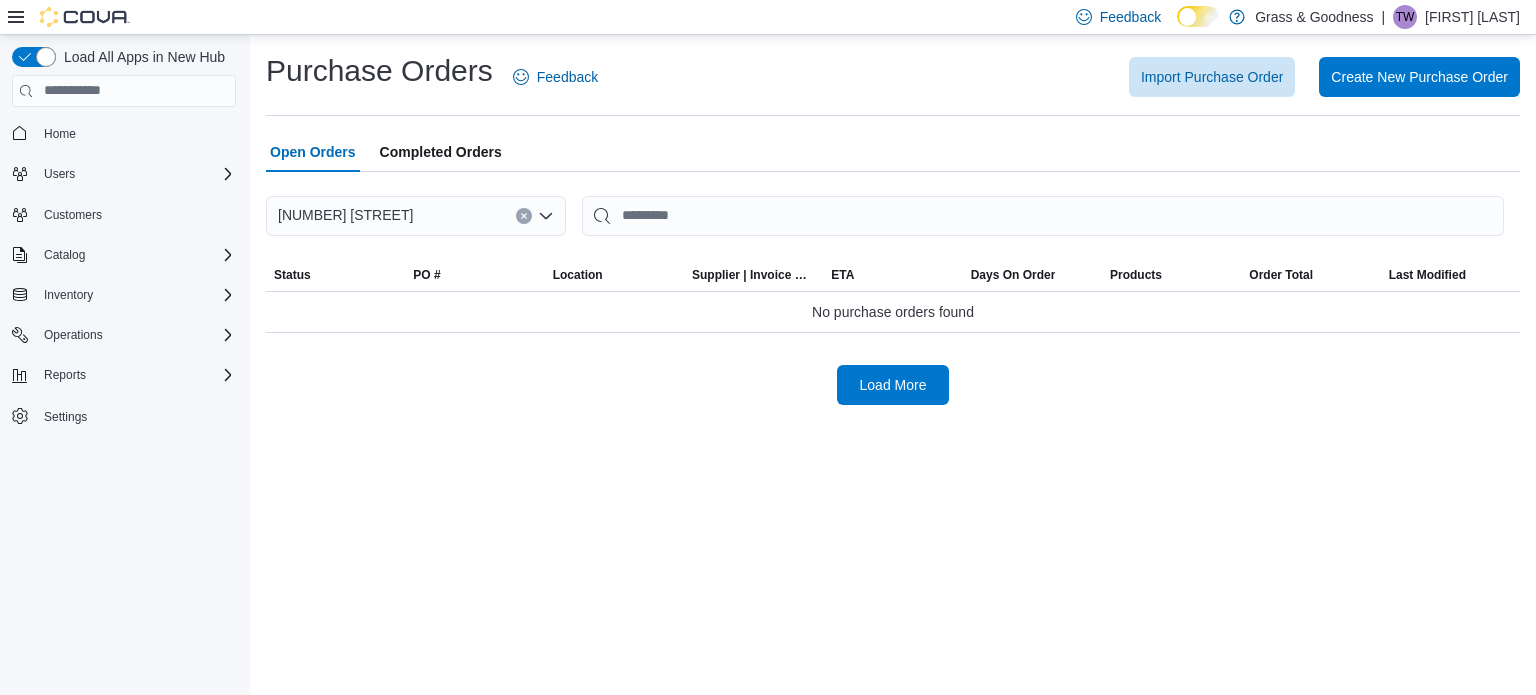 click on "Completed Orders" at bounding box center [441, 152] 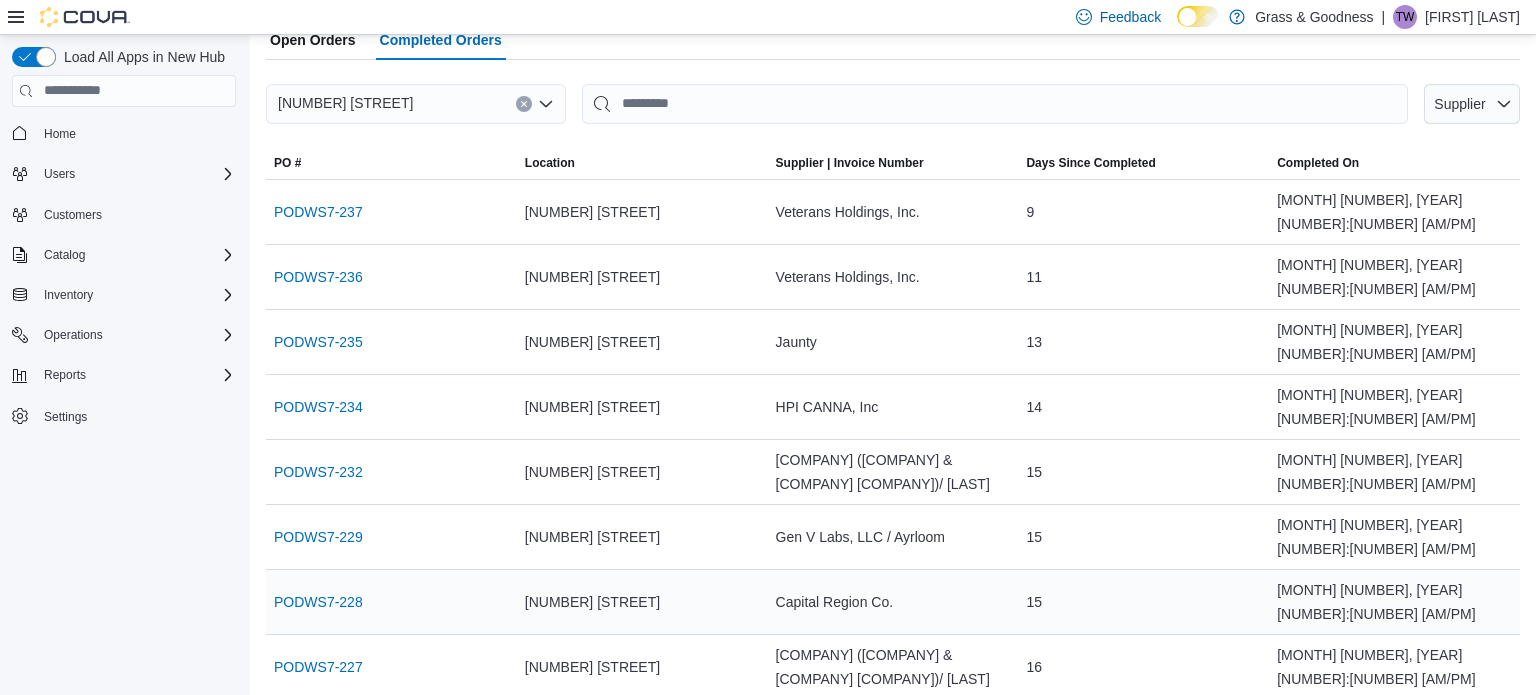 scroll, scrollTop: 120, scrollLeft: 0, axis: vertical 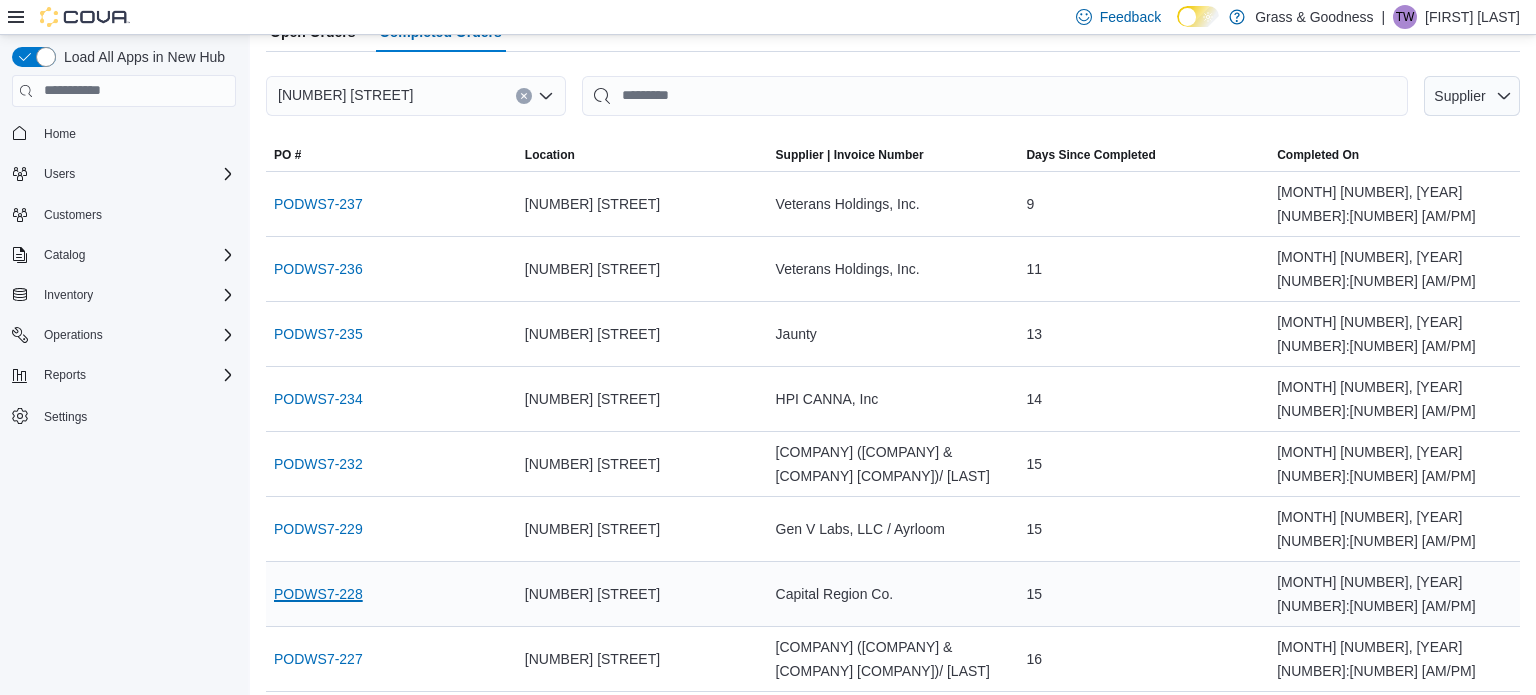 click on "PODWS7-228" at bounding box center [318, 594] 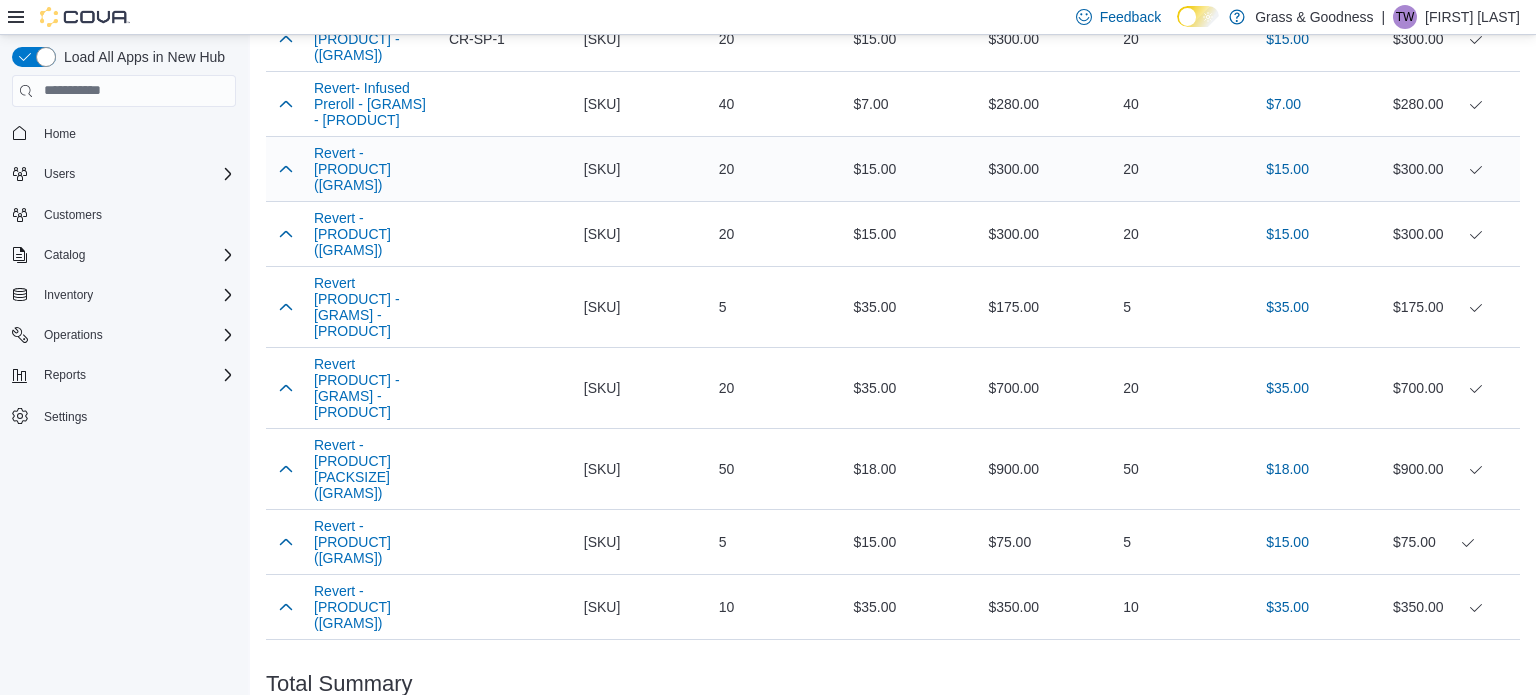 scroll, scrollTop: 819, scrollLeft: 0, axis: vertical 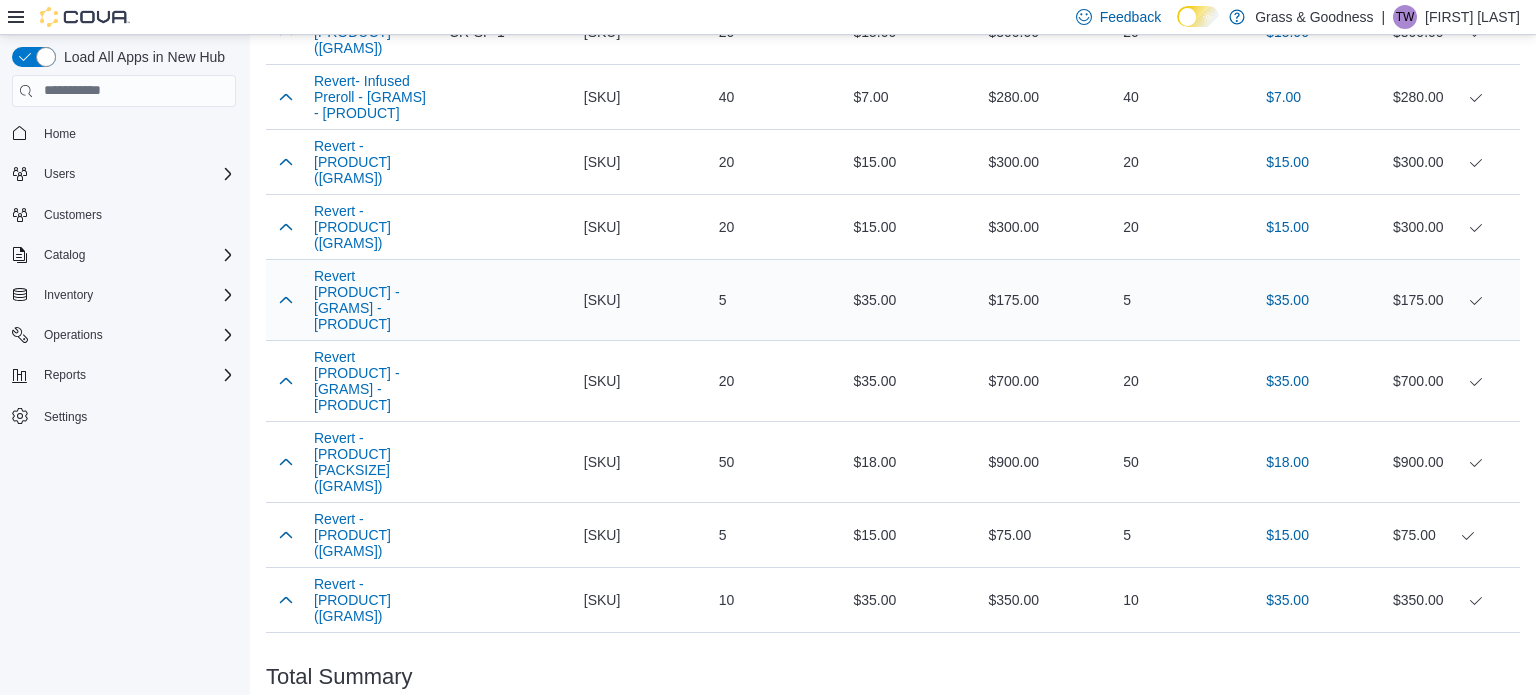click on "Ordered Unit Cost [PRICE]" at bounding box center [913, 299] 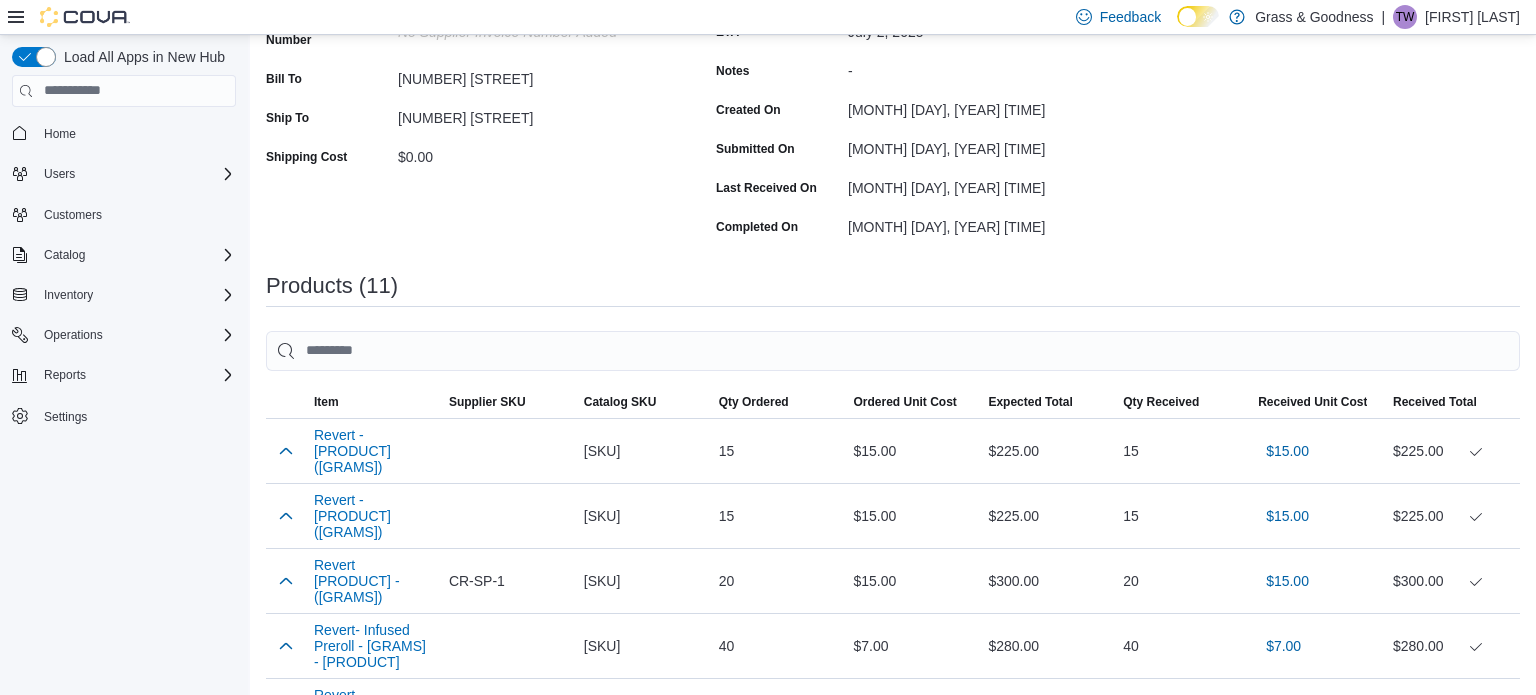 scroll, scrollTop: 0, scrollLeft: 0, axis: both 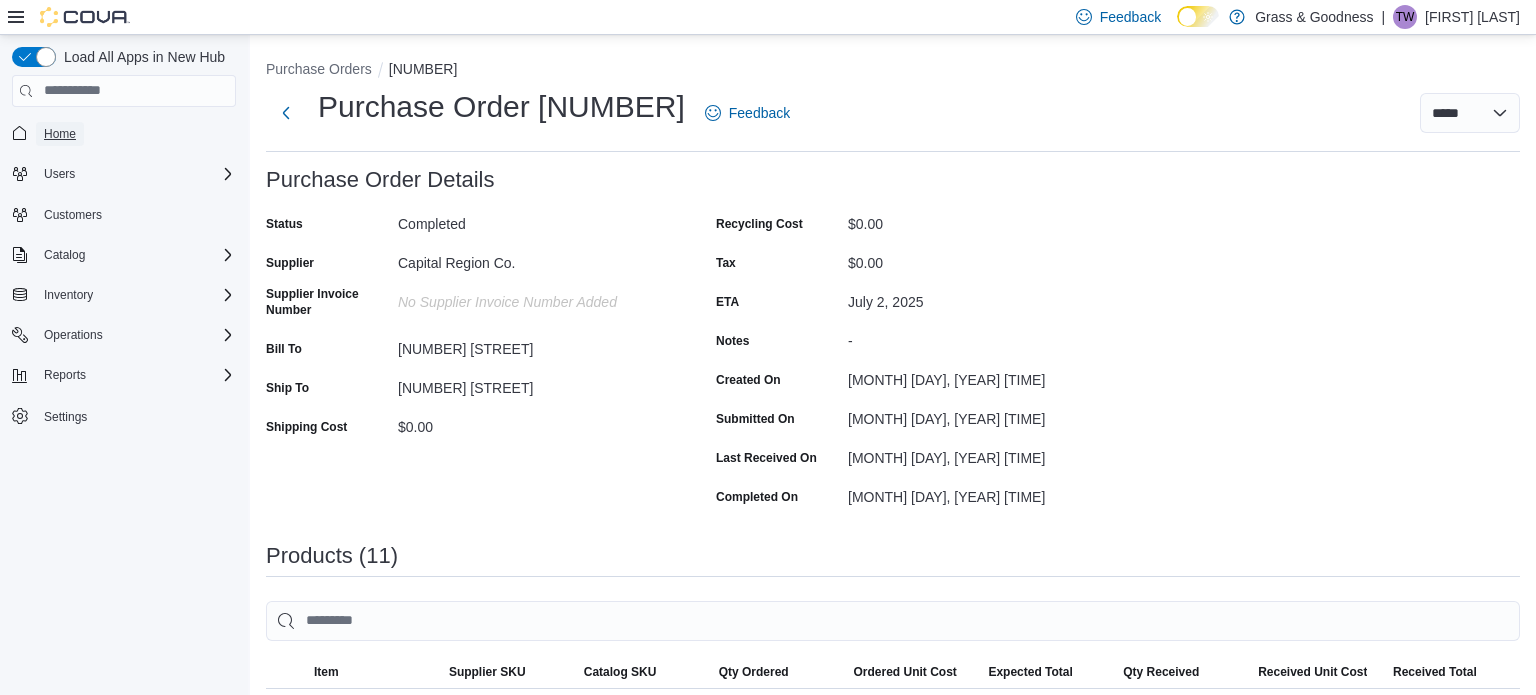click on "Home" at bounding box center [60, 134] 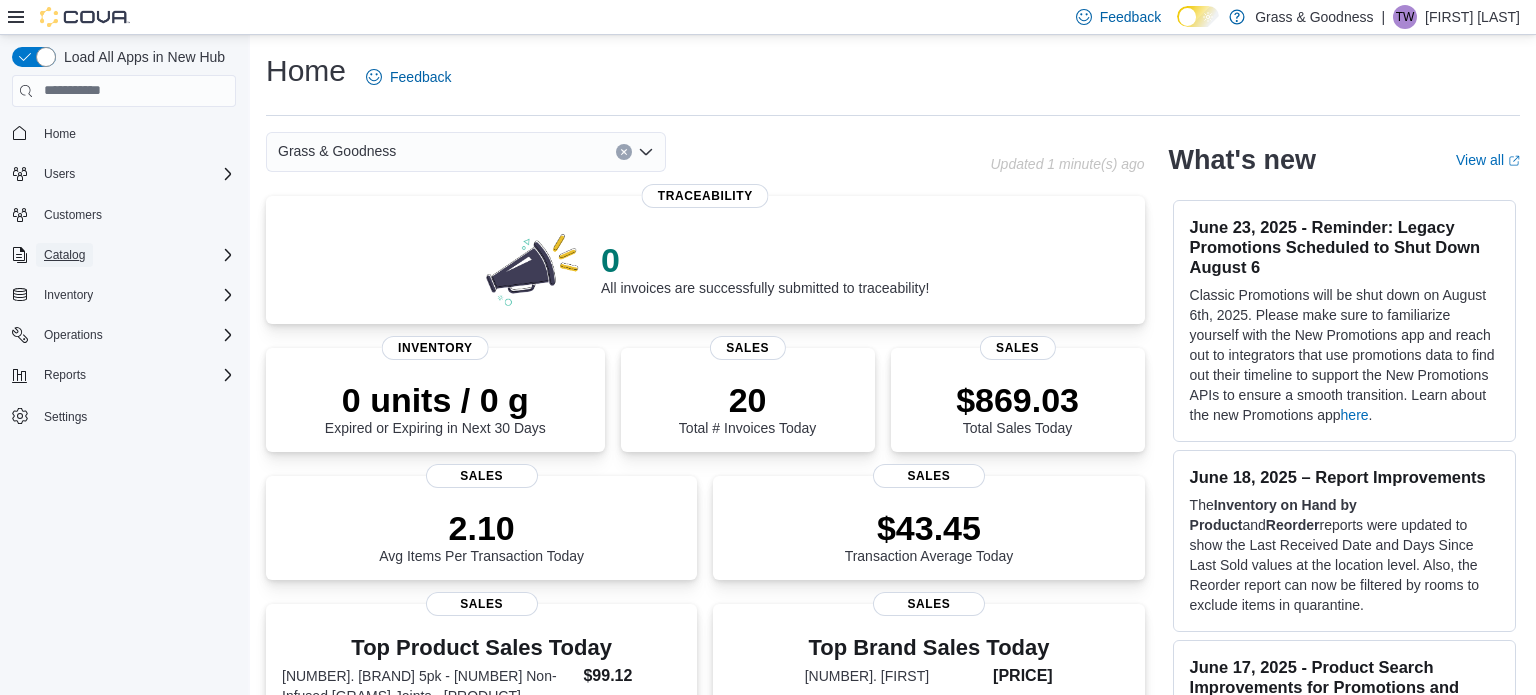click on "Catalog" at bounding box center (64, 255) 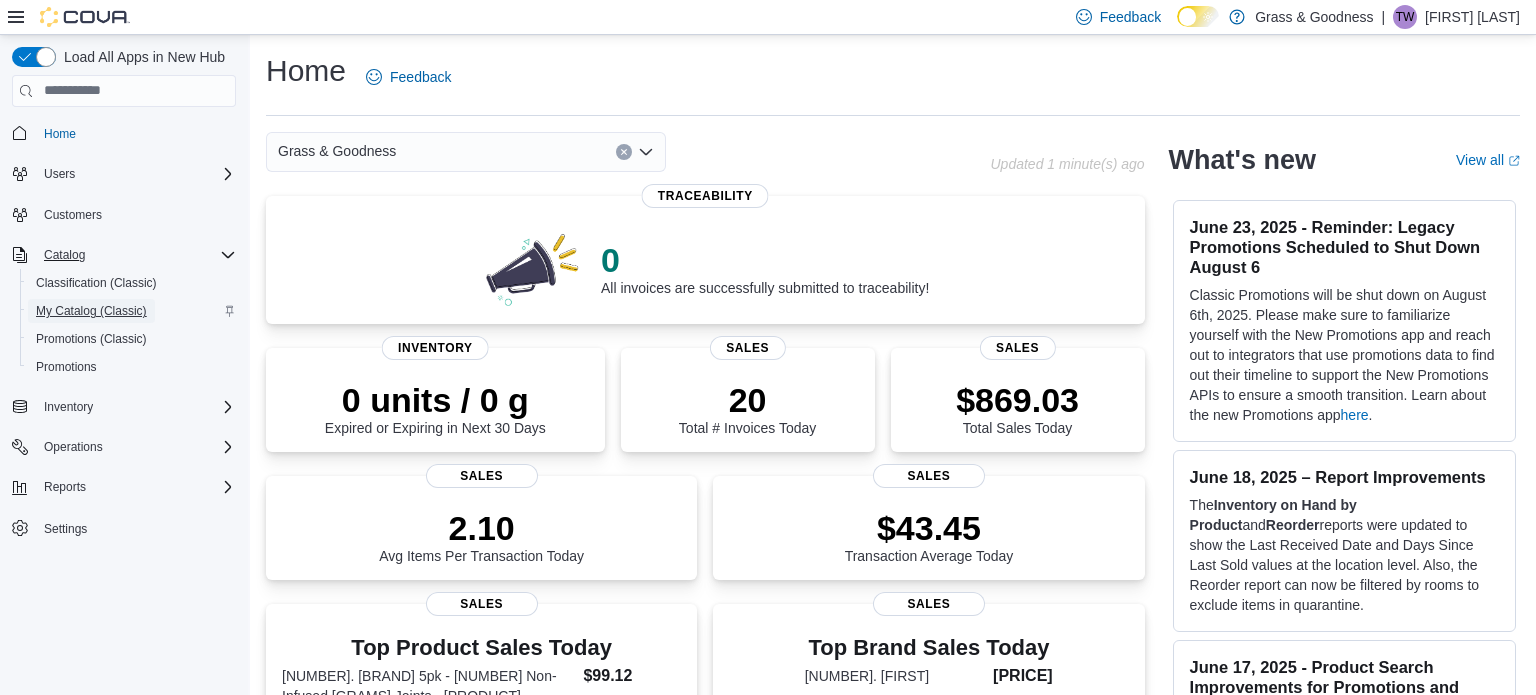 click on "My Catalog (Classic)" at bounding box center [91, 311] 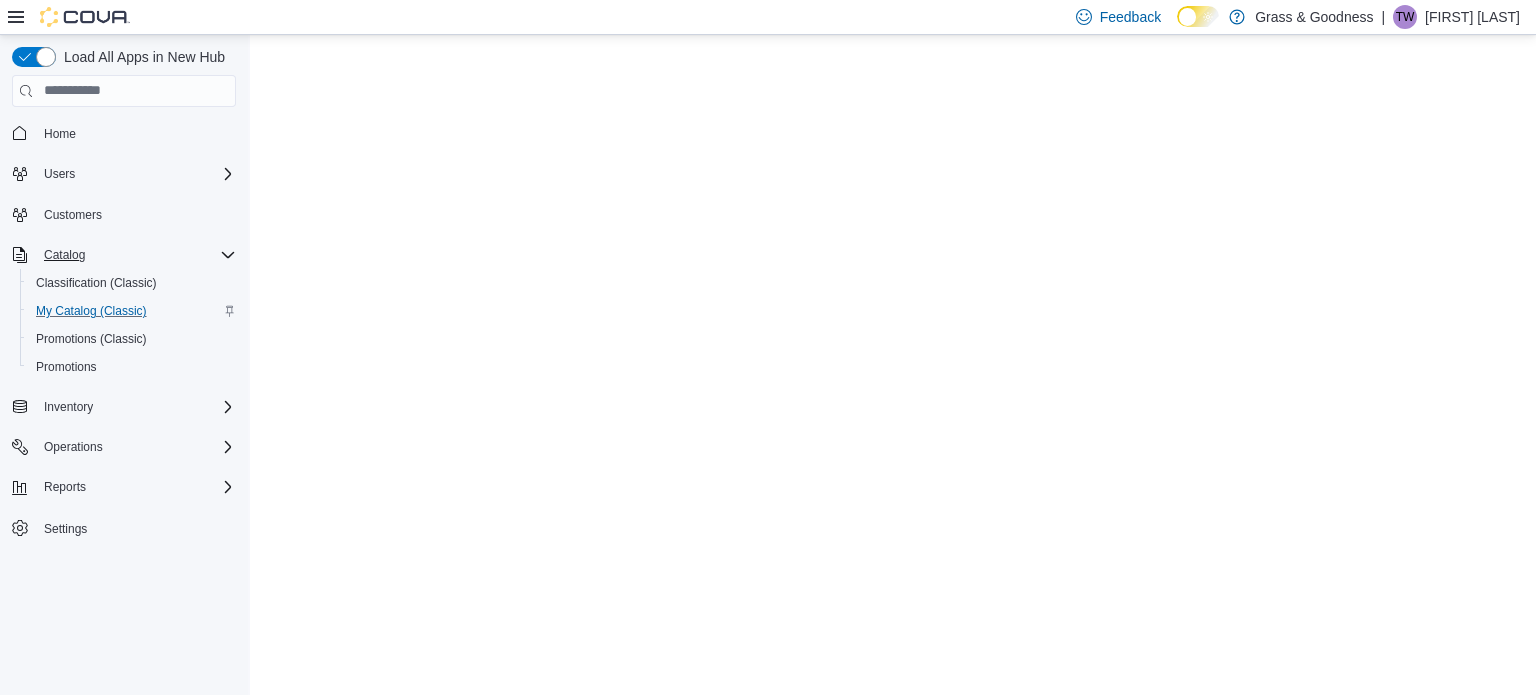 scroll, scrollTop: 0, scrollLeft: 0, axis: both 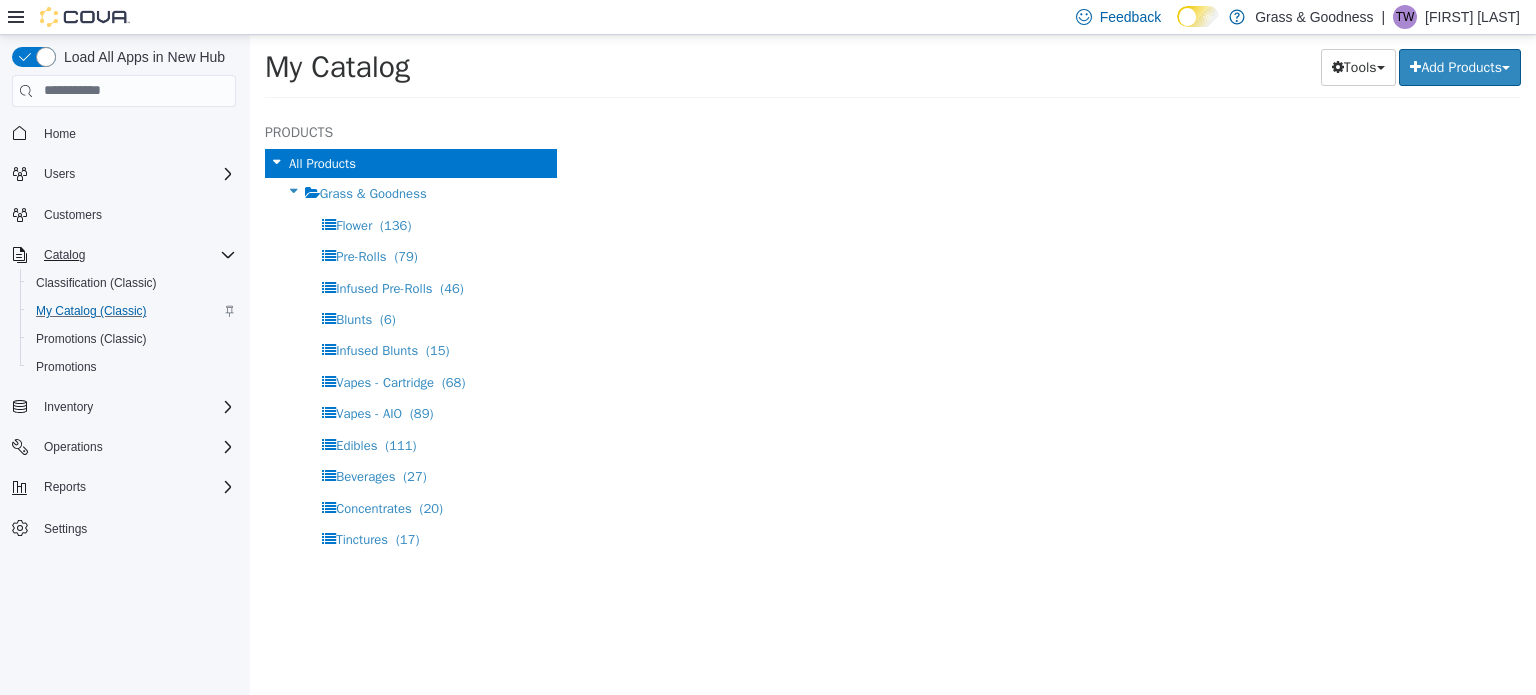 select on "**********" 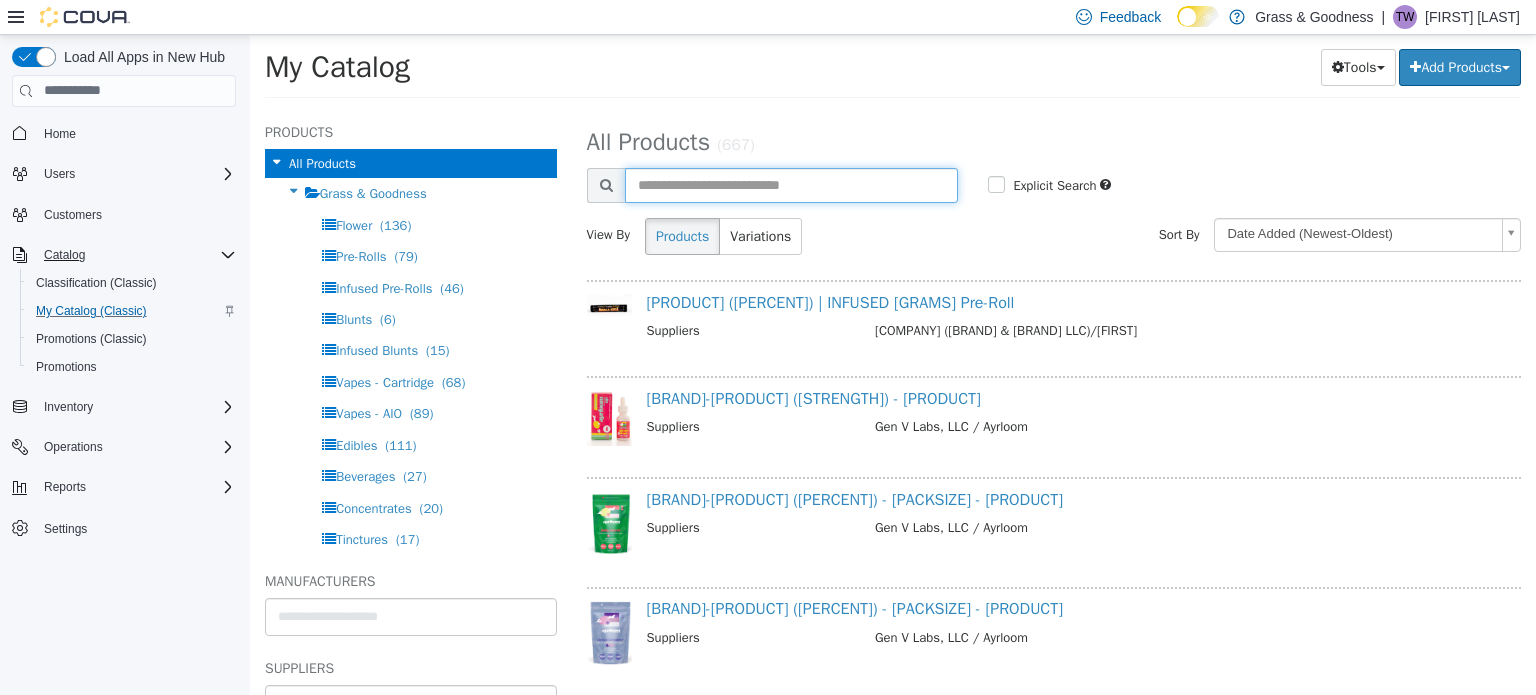 click at bounding box center [792, 184] 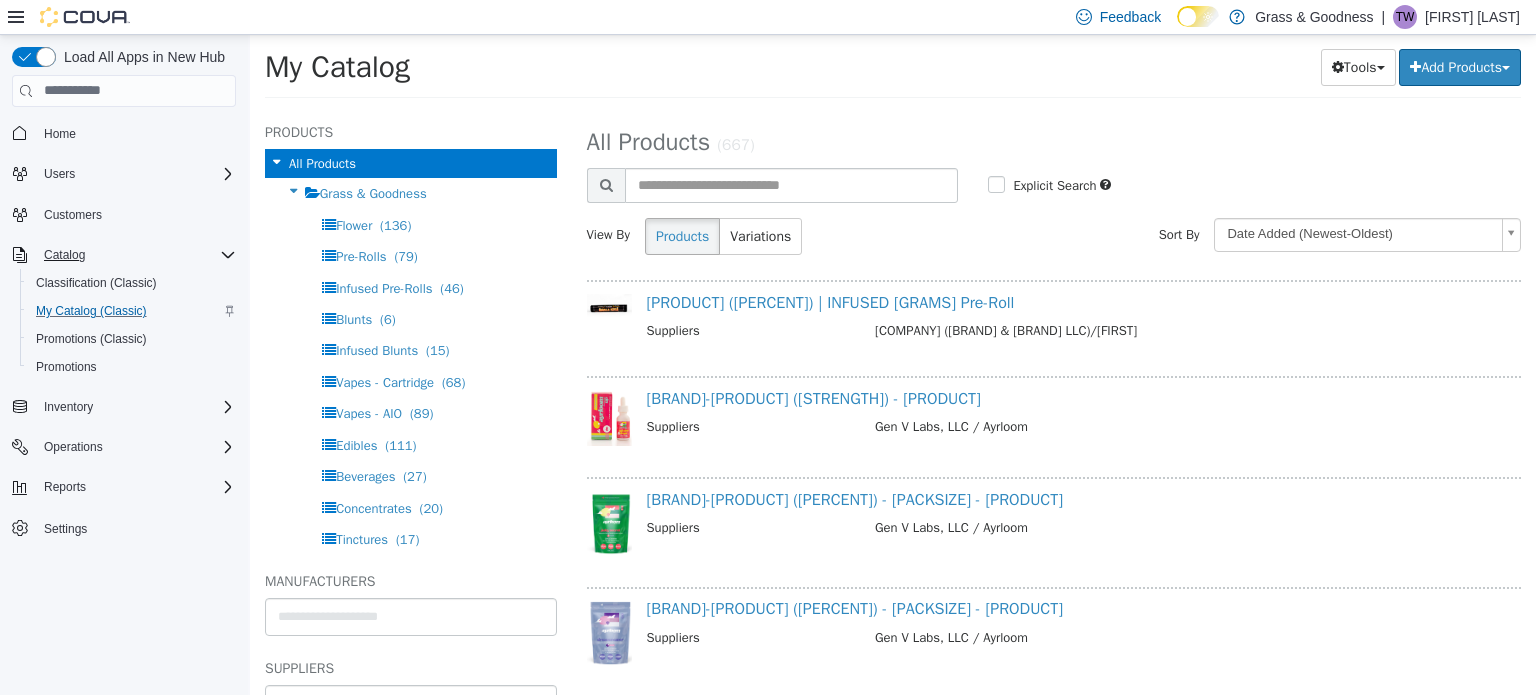 drag, startPoint x: 63, startPoint y: 120, endPoint x: 104, endPoint y: 126, distance: 41.4367 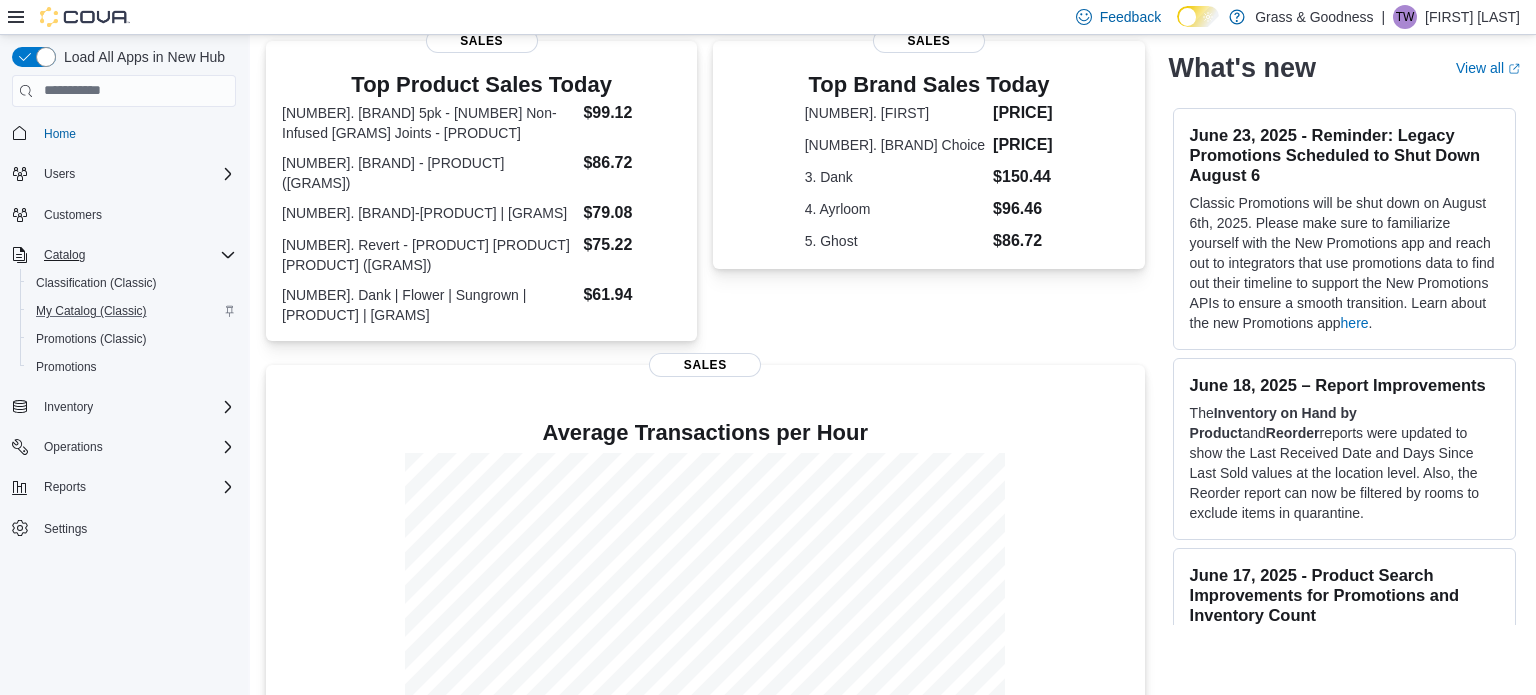 scroll, scrollTop: 0, scrollLeft: 0, axis: both 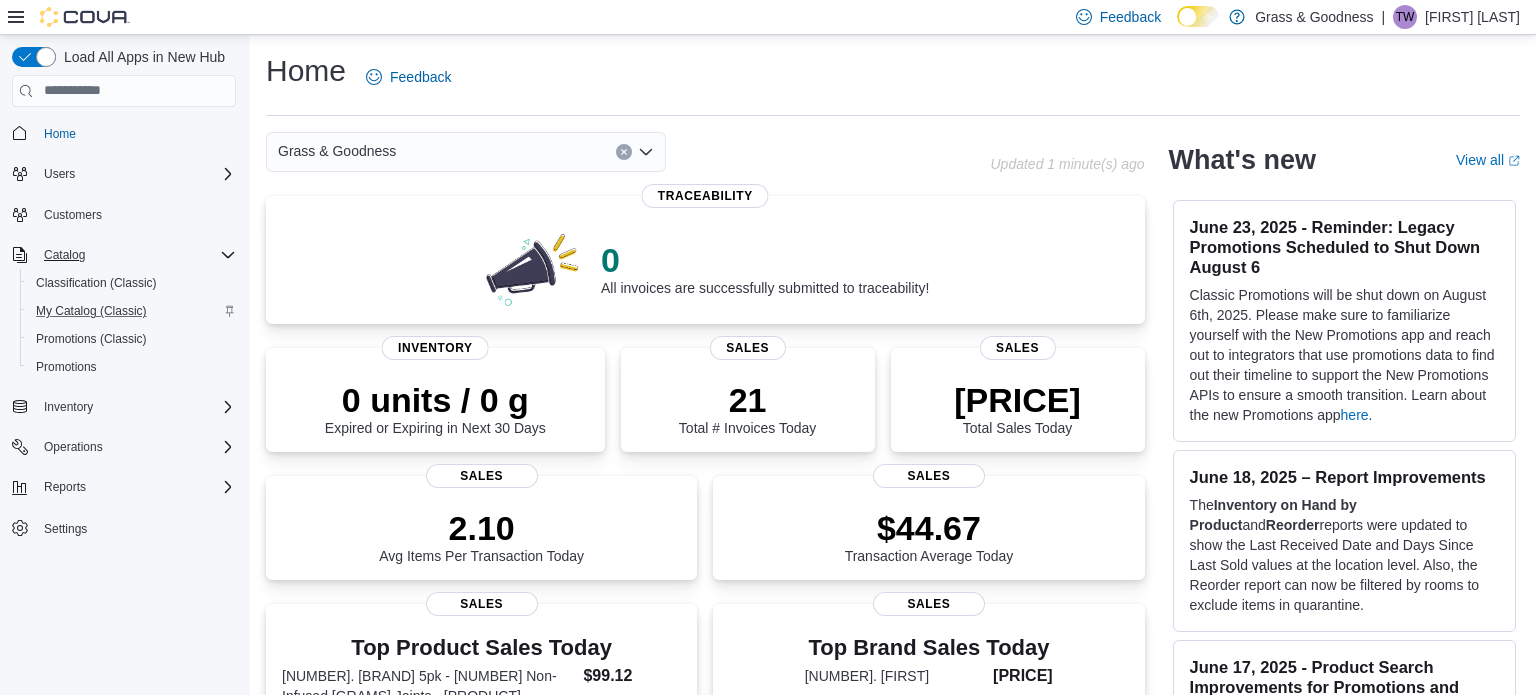 click on "Home Feedback" at bounding box center [893, 77] 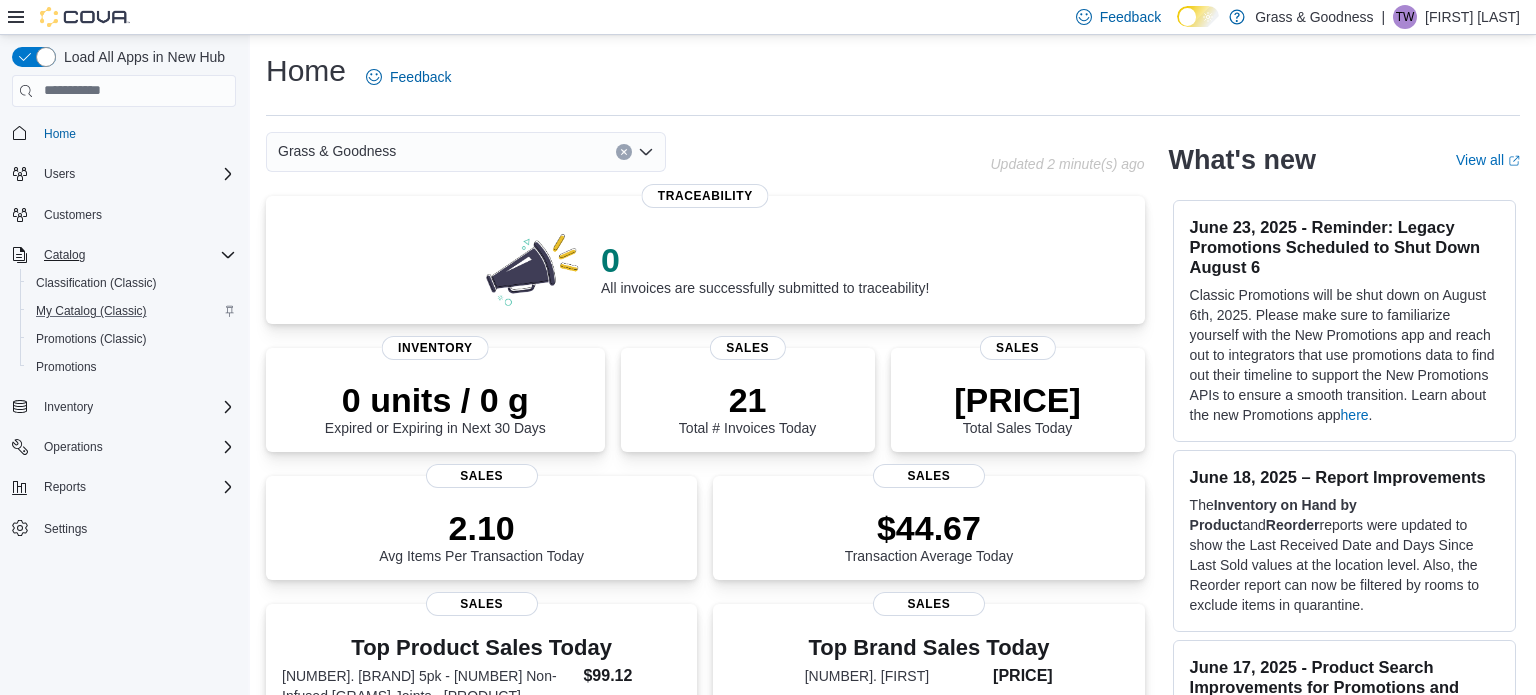 click on "Home Feedback" at bounding box center [893, 77] 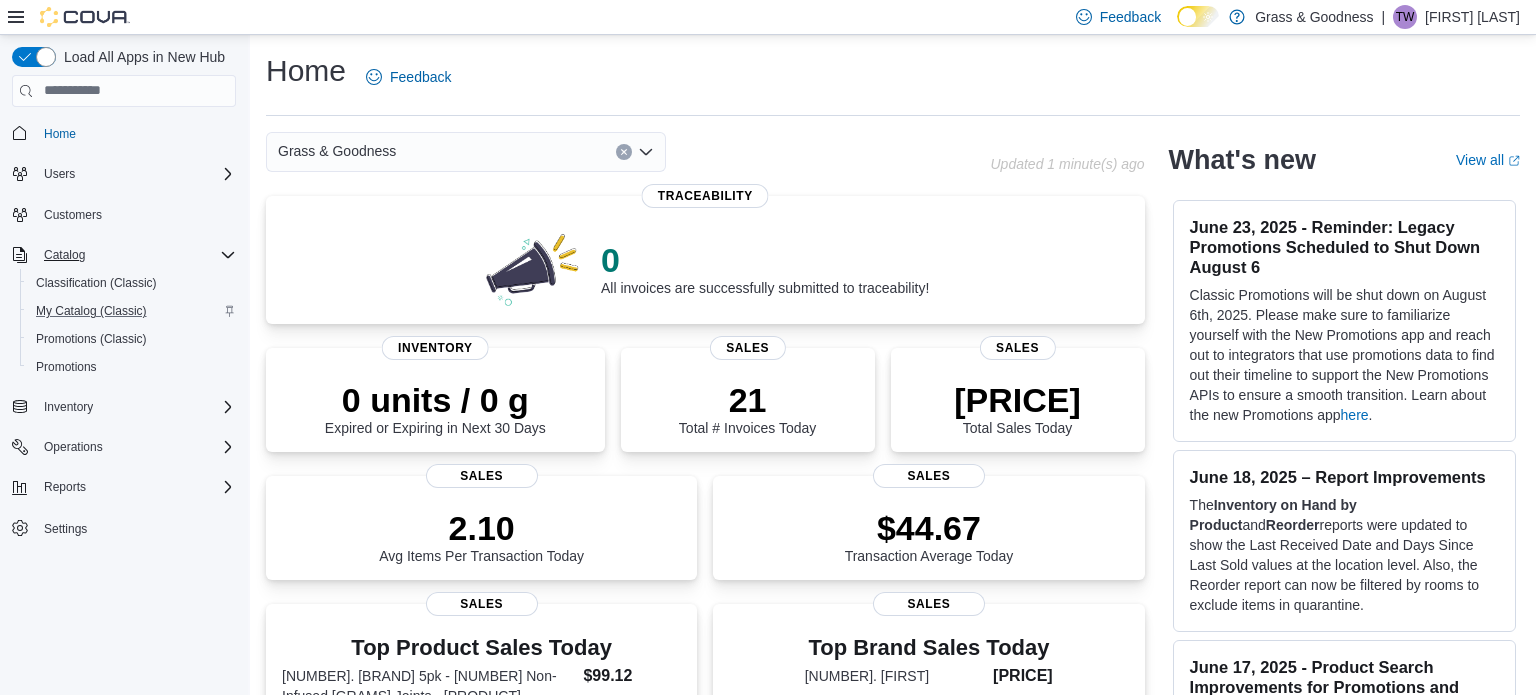 click on "Home Feedback" at bounding box center [893, 77] 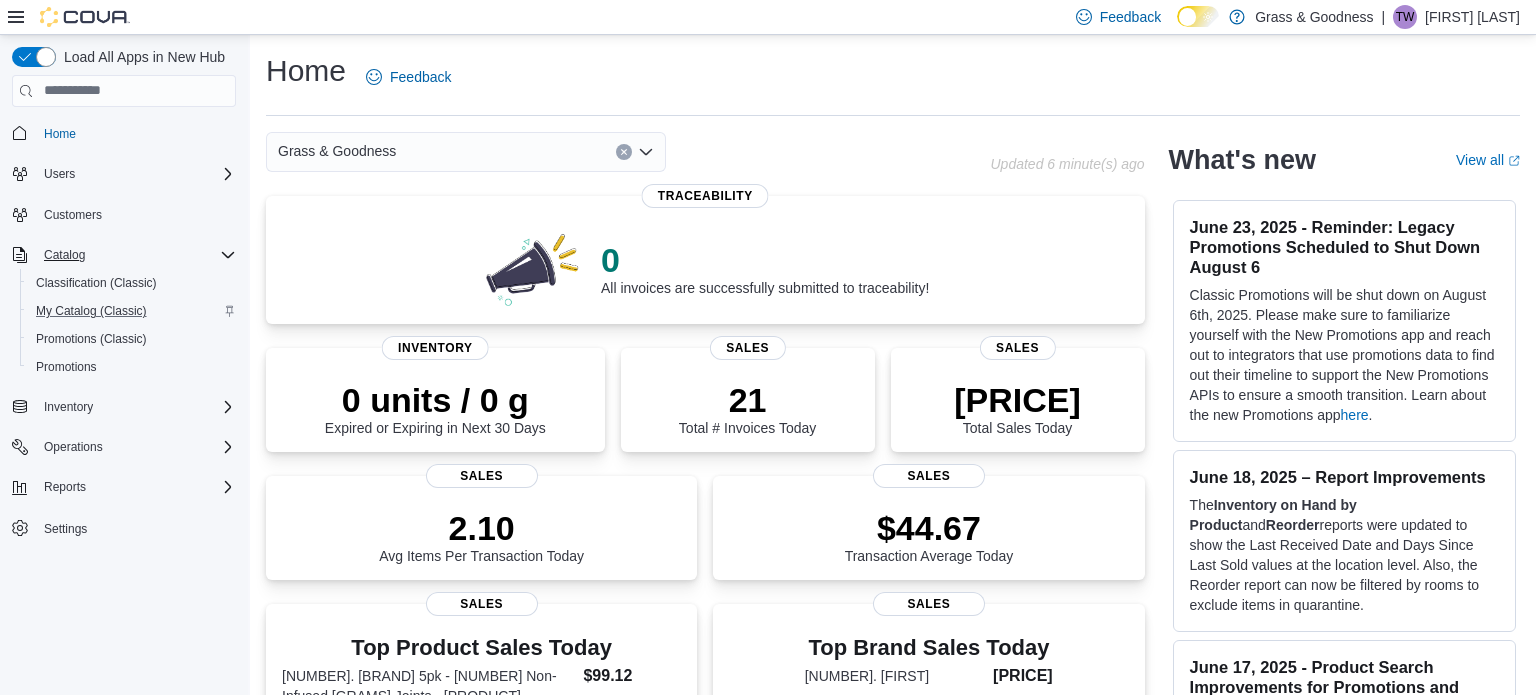 click on "Home Feedback" at bounding box center [893, 77] 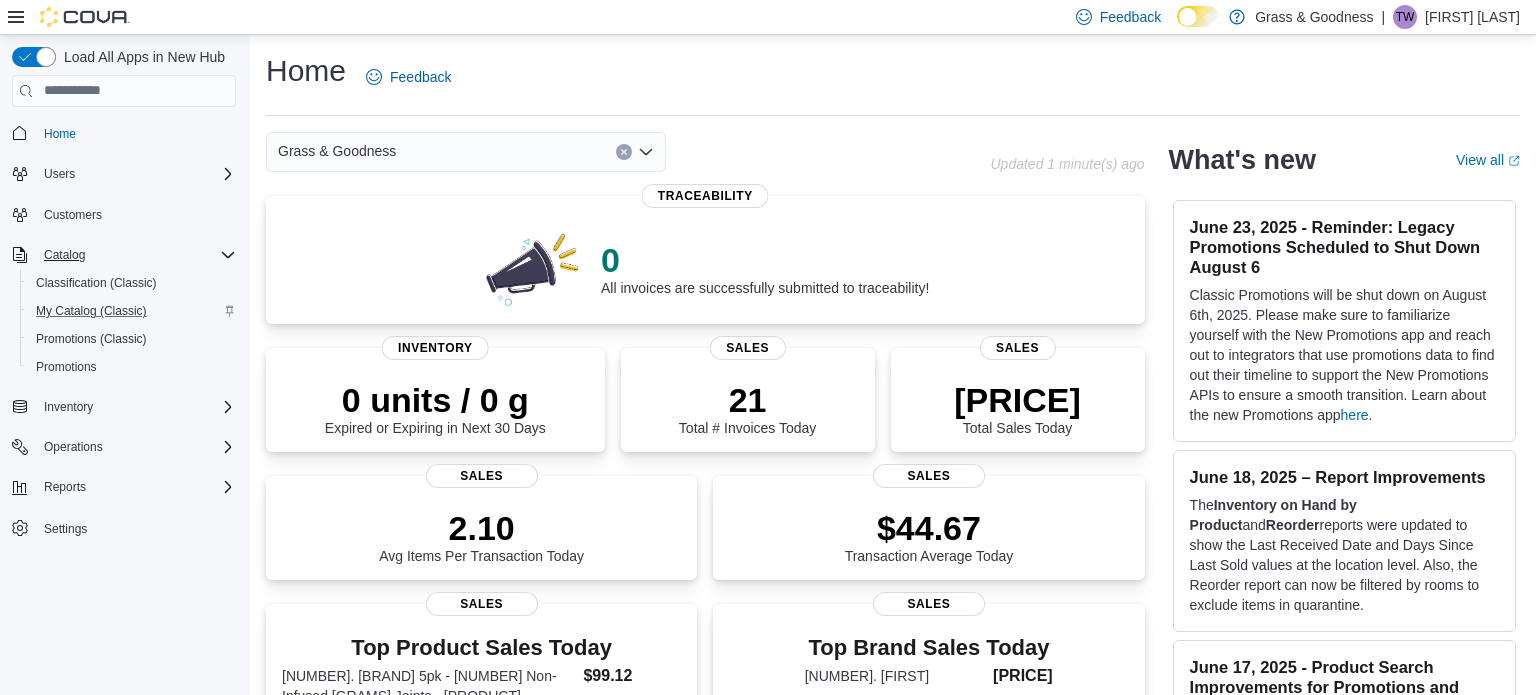 click on "Home Feedback" at bounding box center [893, 77] 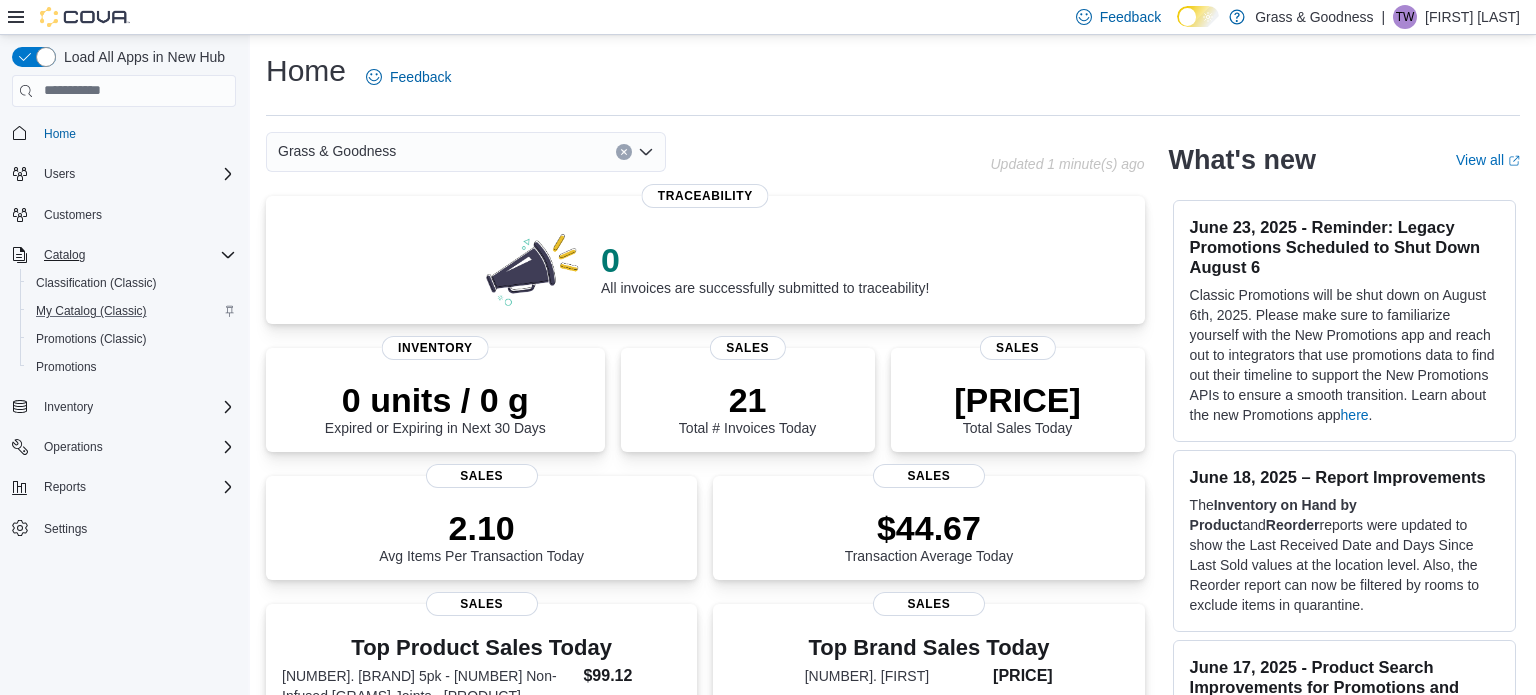 drag, startPoint x: 759, startPoint y: 71, endPoint x: 769, endPoint y: 78, distance: 12.206555 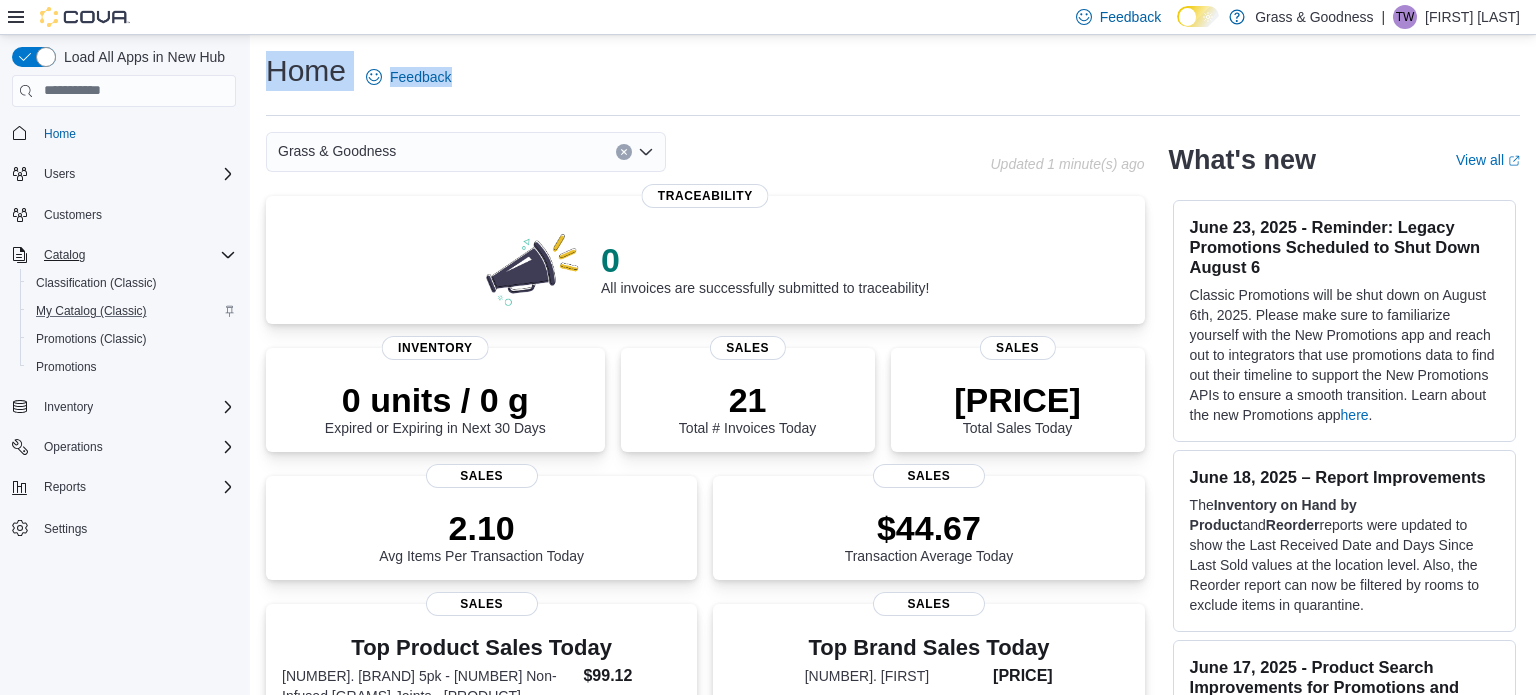 click on "Home Feedback" at bounding box center (893, 77) 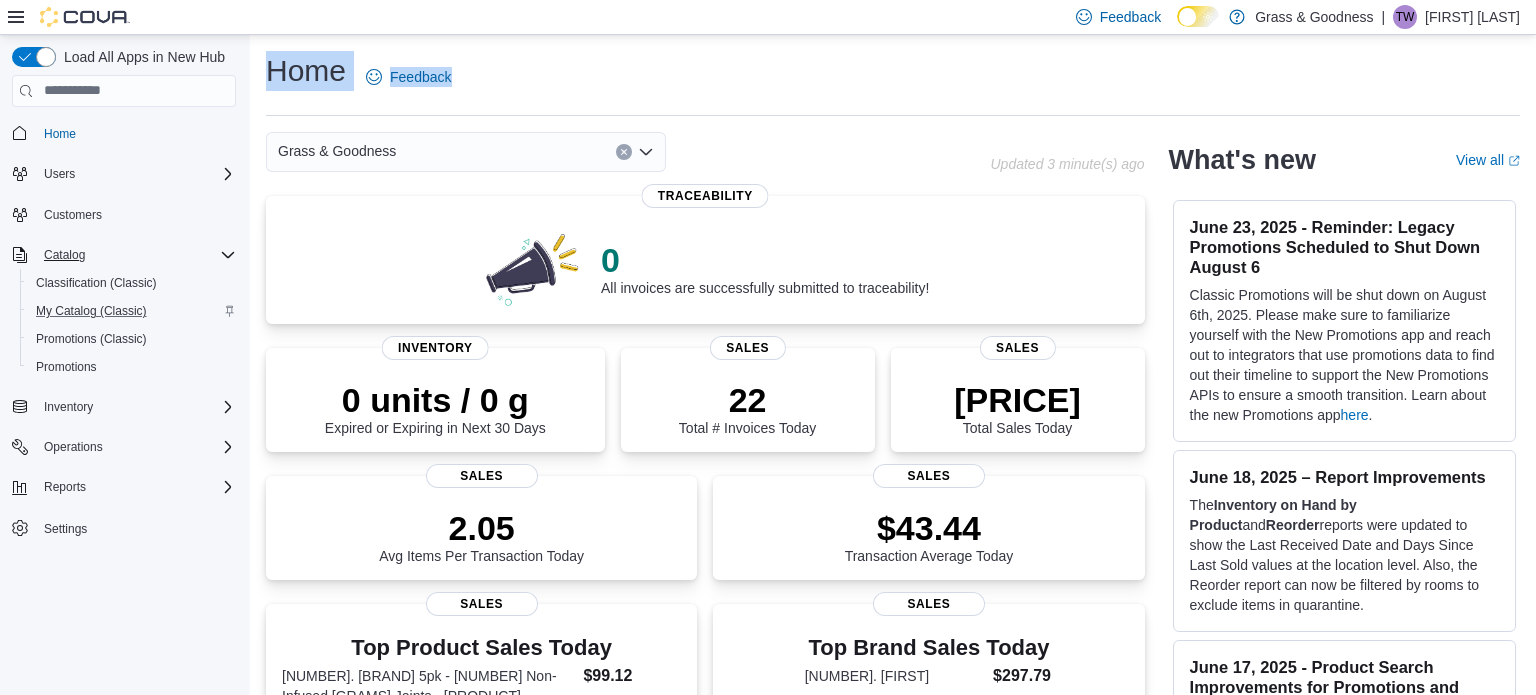 drag, startPoint x: 881, startPoint y: 88, endPoint x: 806, endPoint y: 48, distance: 85 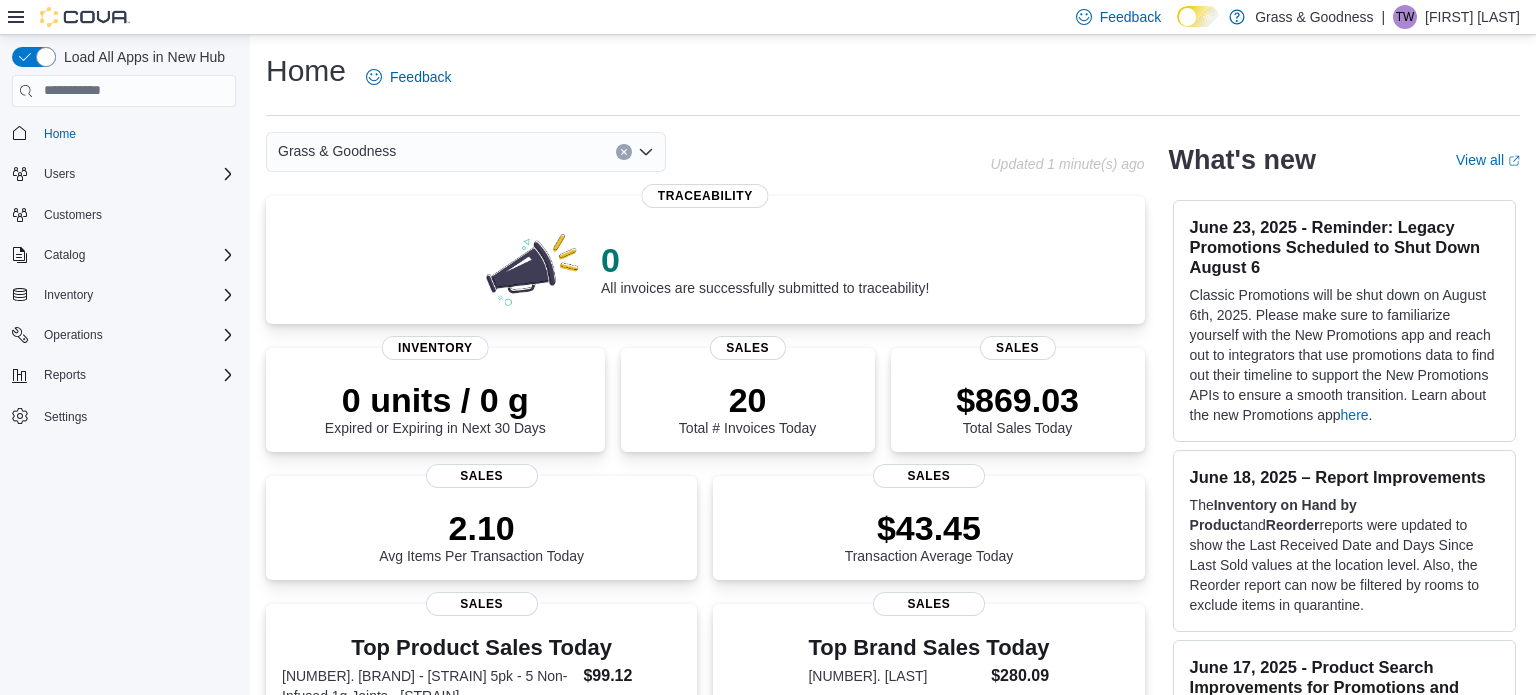 scroll, scrollTop: 0, scrollLeft: 0, axis: both 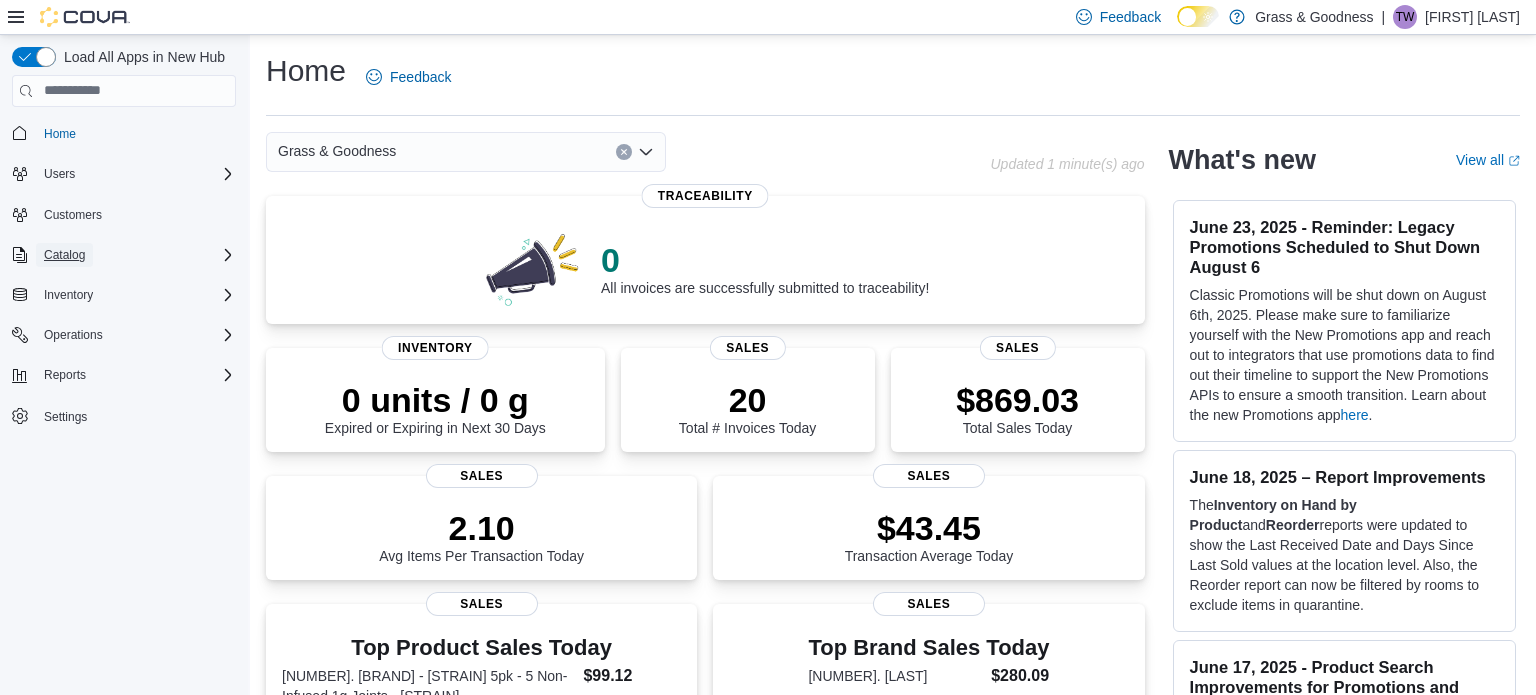 click on "Catalog" at bounding box center (64, 255) 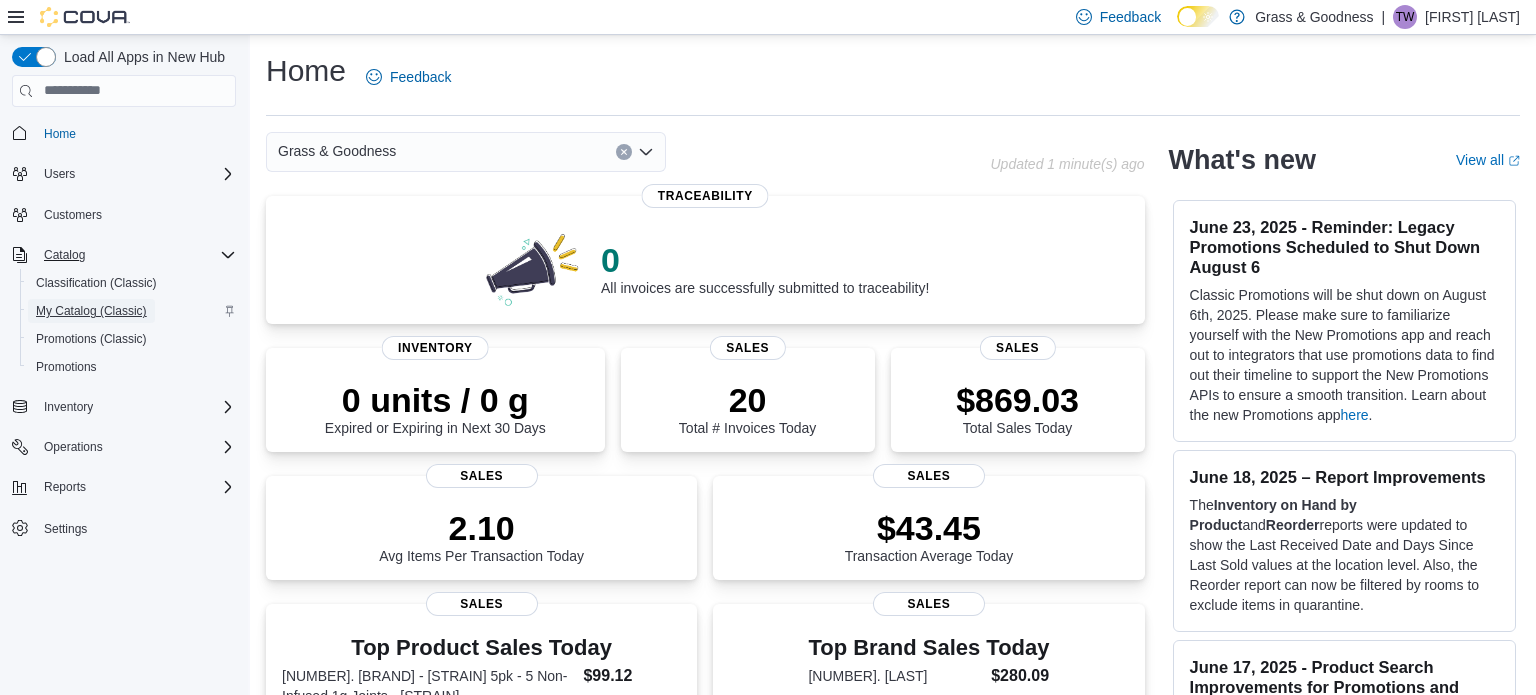 click on "My Catalog (Classic)" at bounding box center (91, 311) 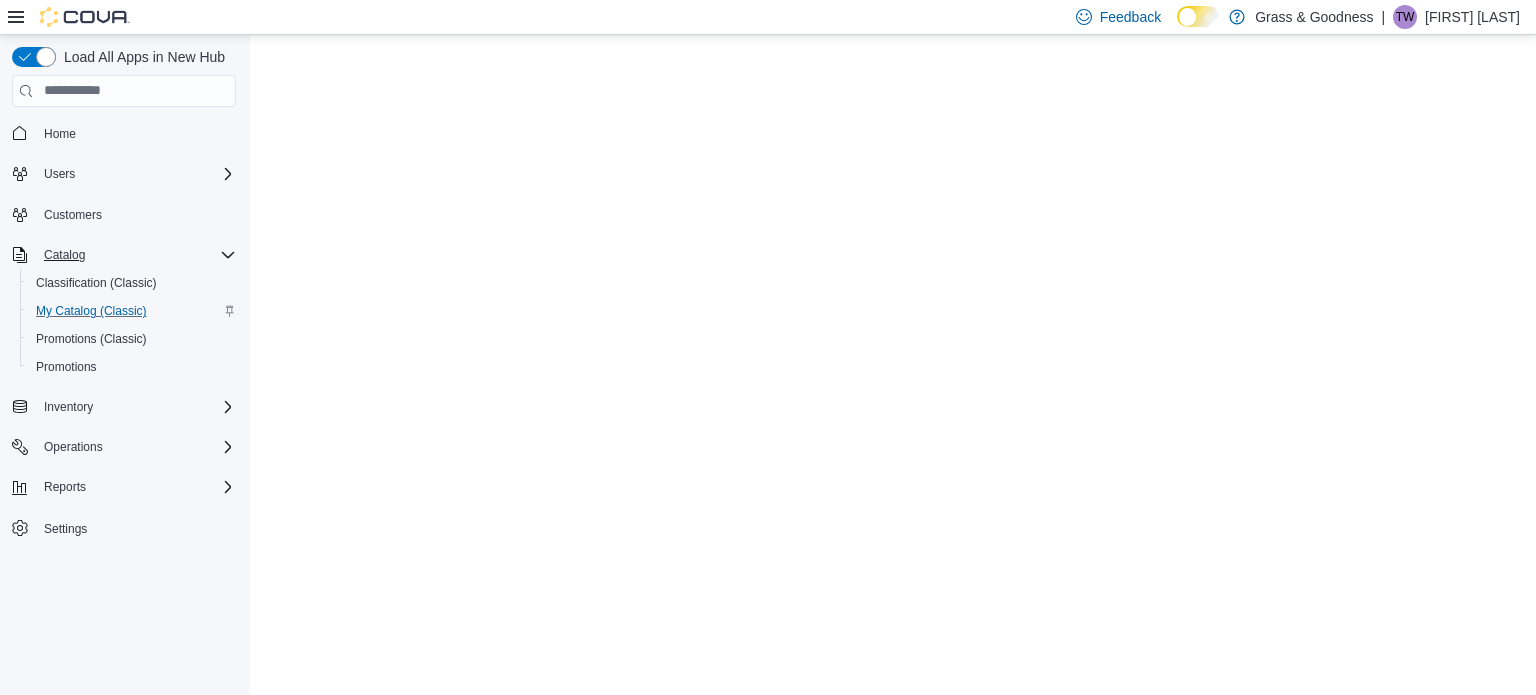 scroll, scrollTop: 0, scrollLeft: 0, axis: both 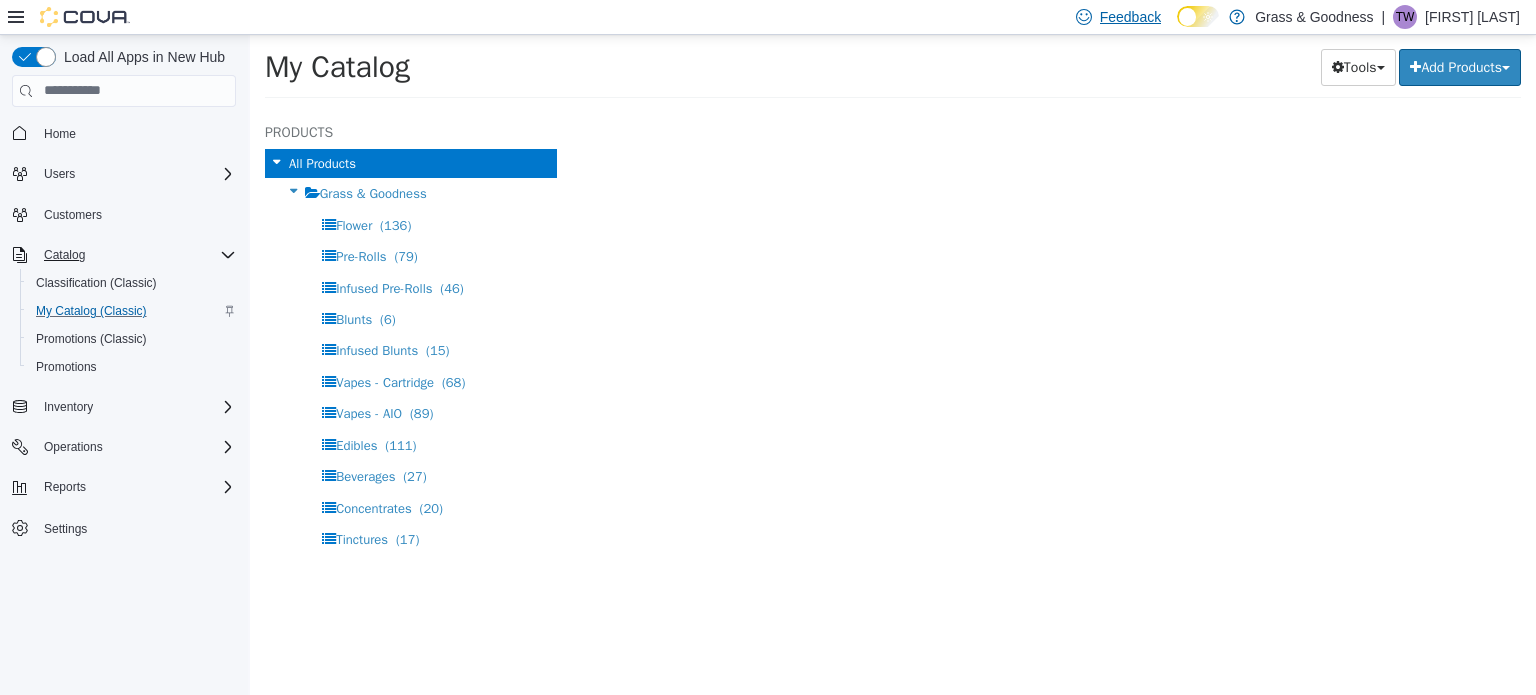 select on "**********" 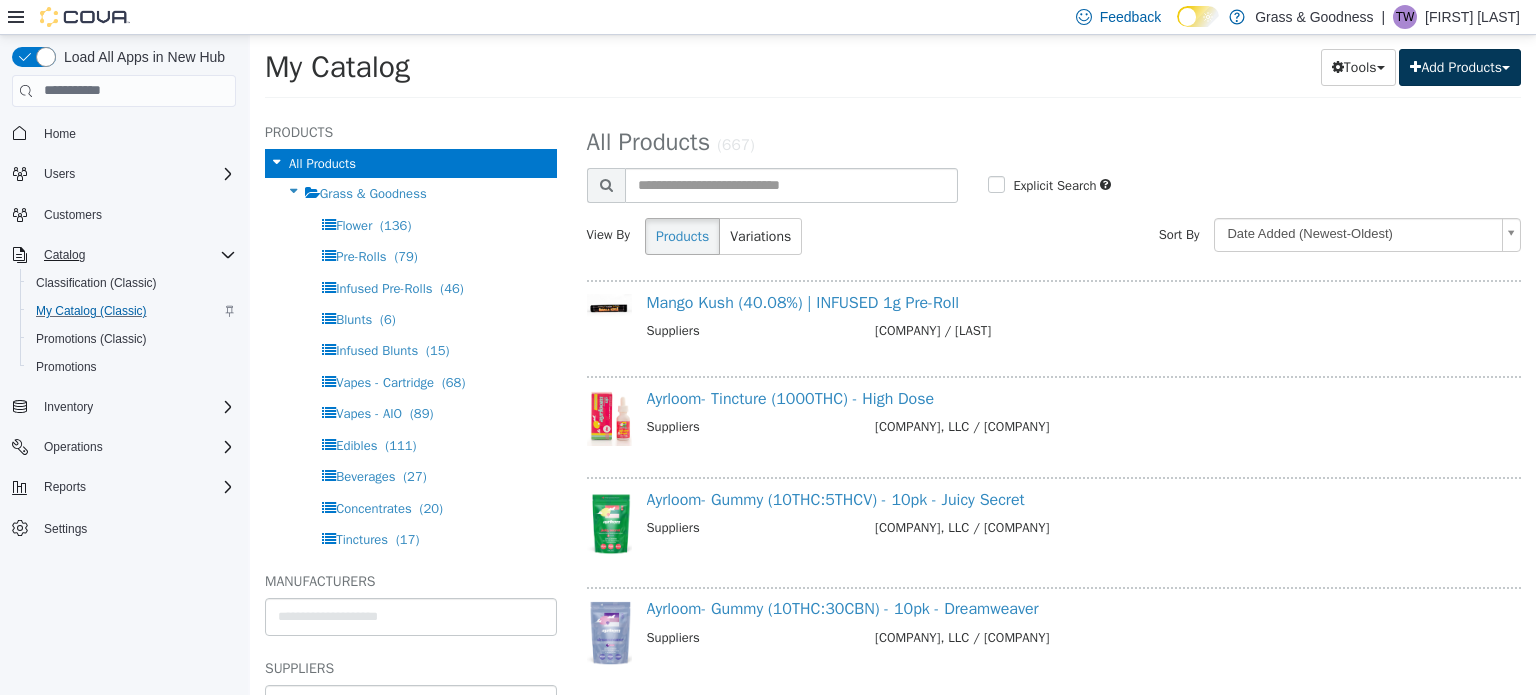 click on "Add Products" at bounding box center [1460, 66] 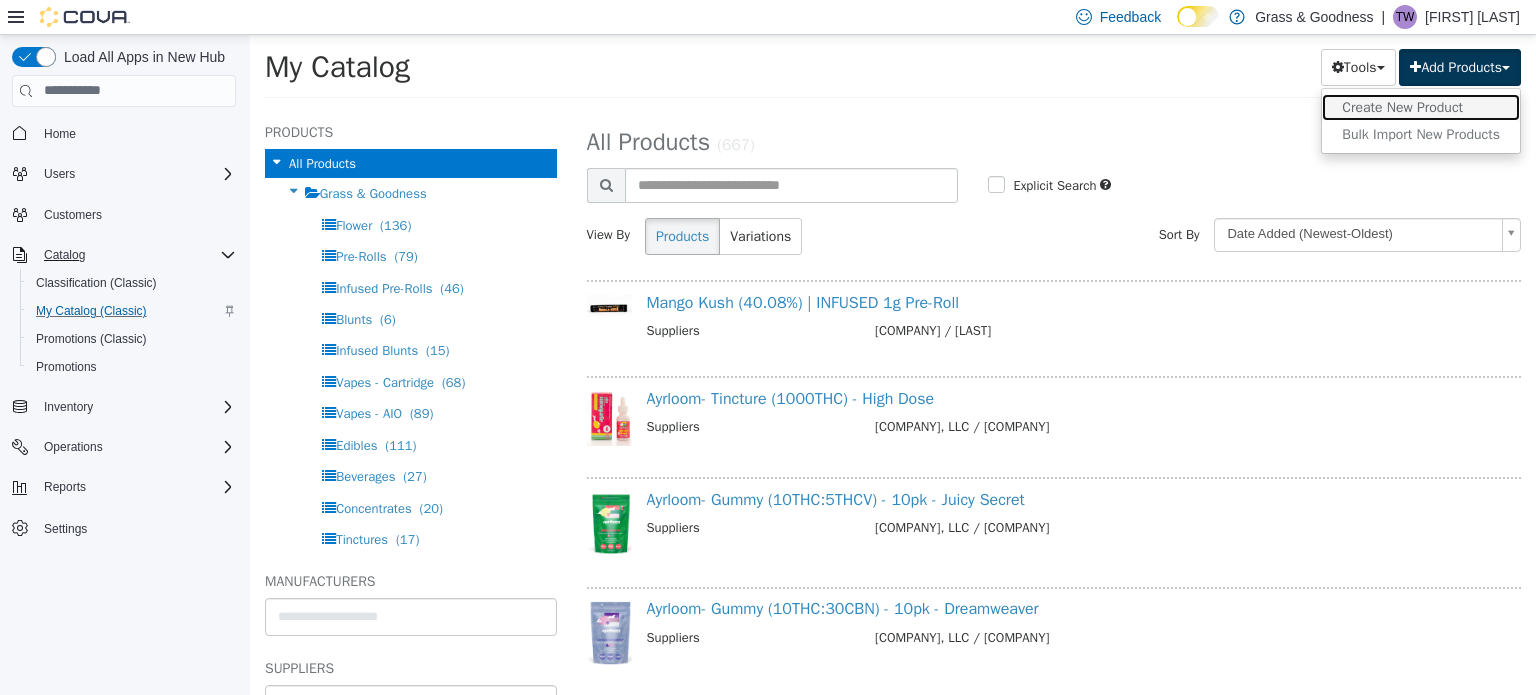 click on "Create New Product" at bounding box center (1421, 106) 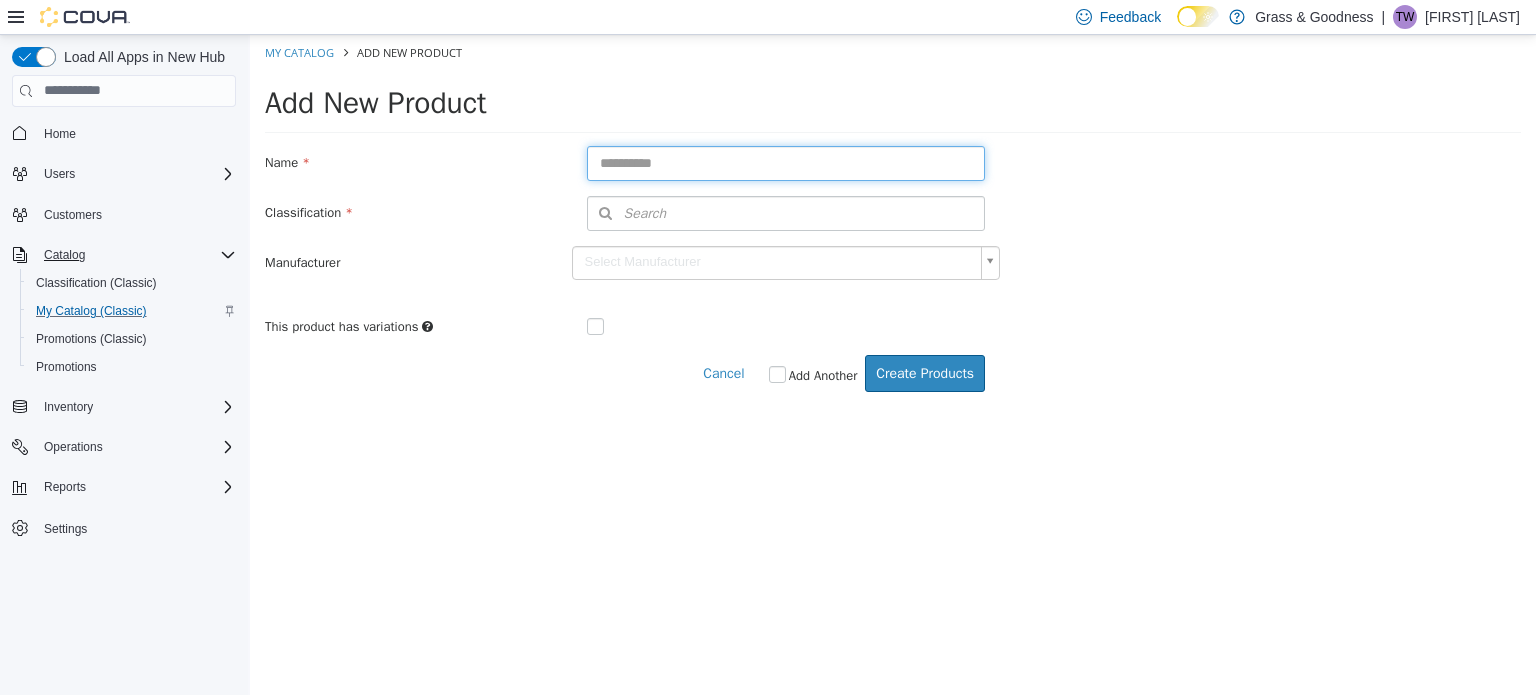click at bounding box center [786, 162] 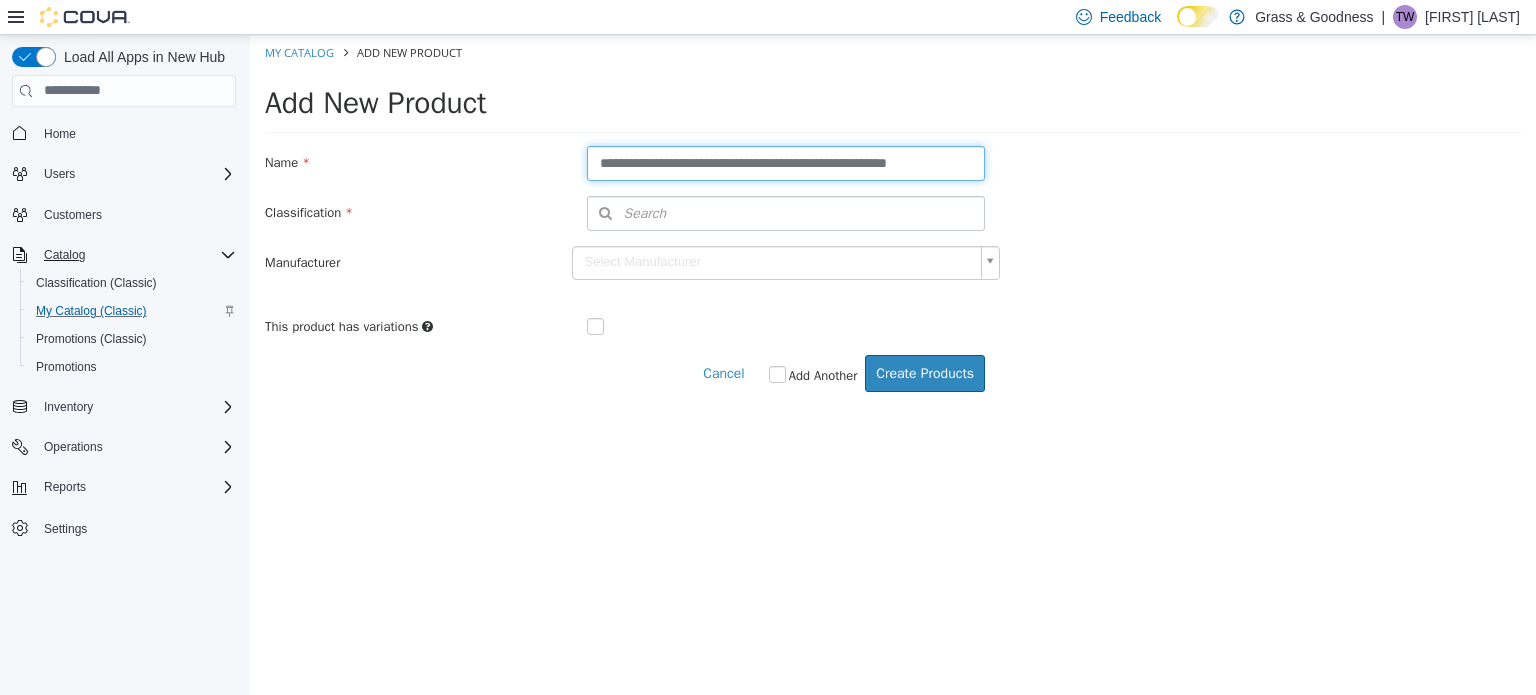 scroll, scrollTop: 0, scrollLeft: 0, axis: both 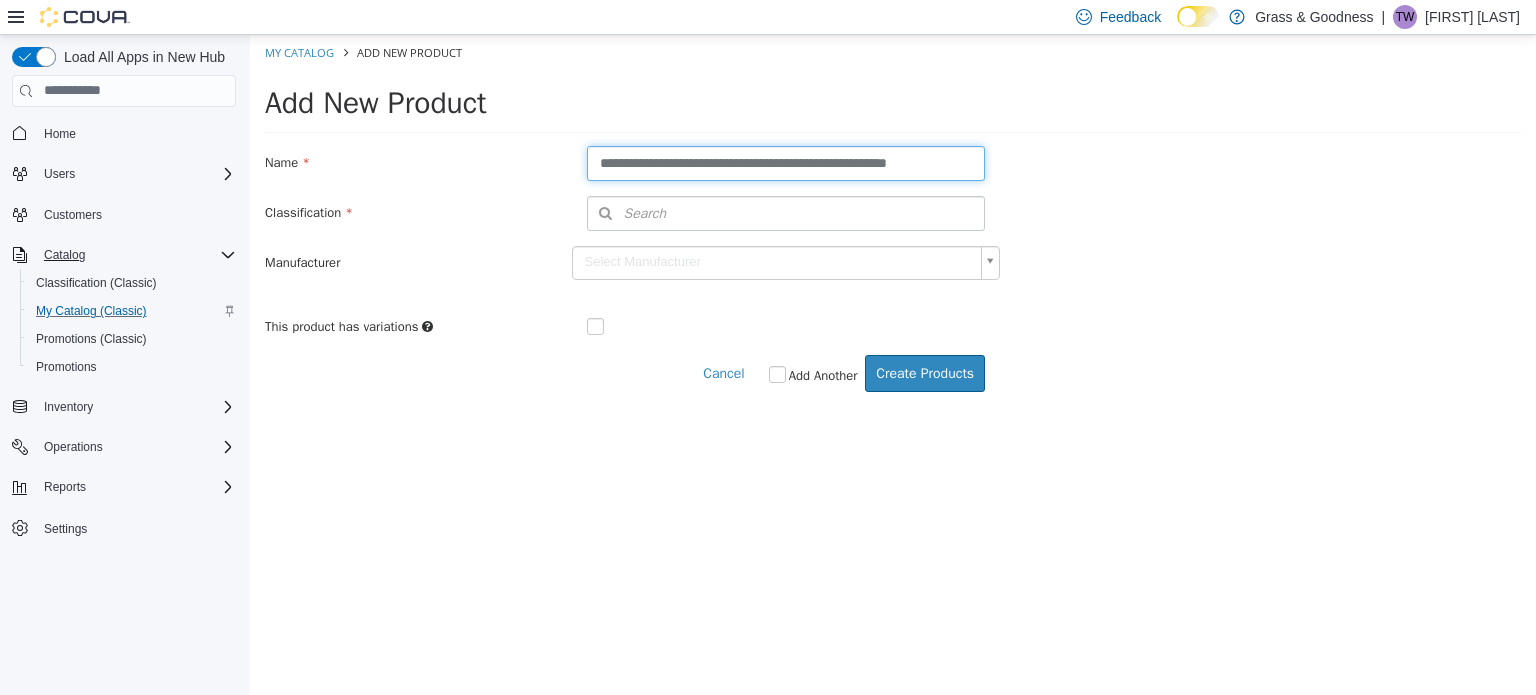 drag, startPoint x: 868, startPoint y: 165, endPoint x: 1036, endPoint y: 166, distance: 168.00298 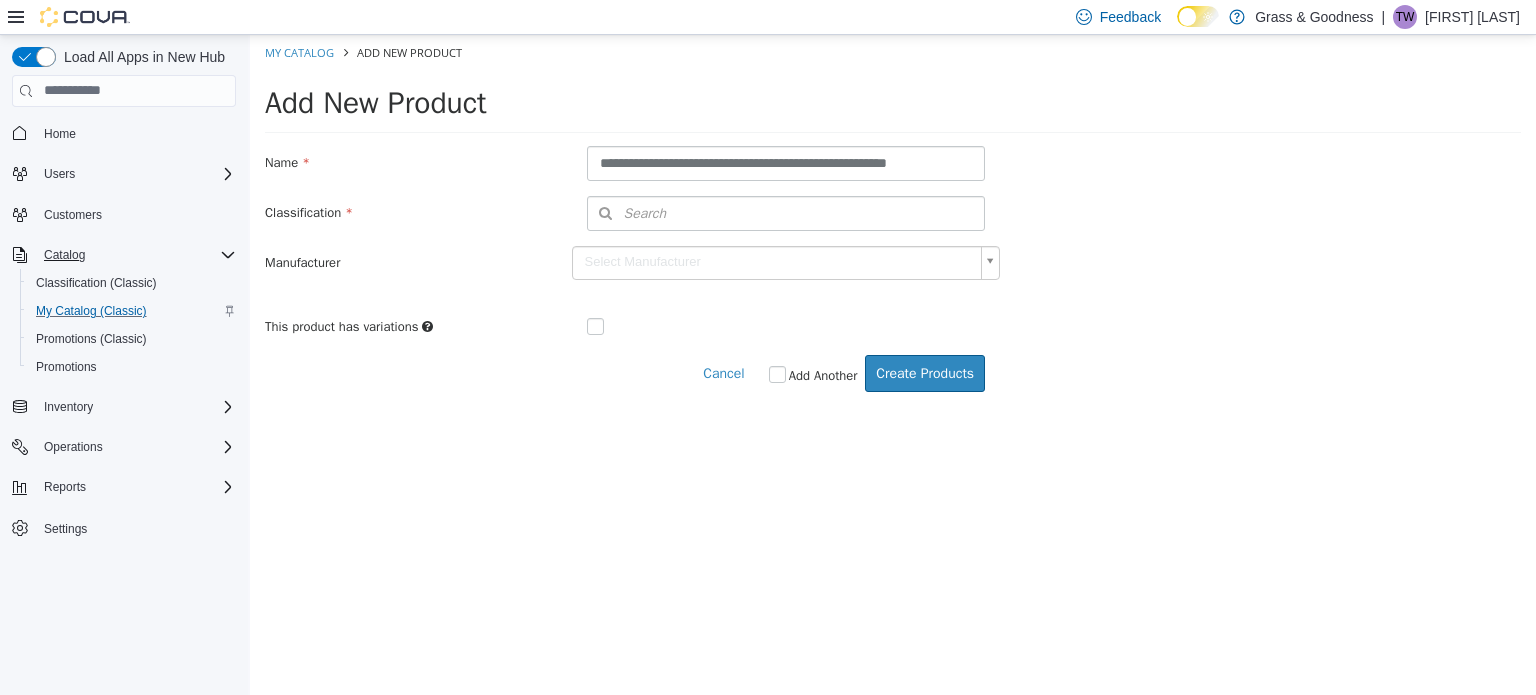 click on "Classification Search Type 3 or more characters or browse                   Grass & Goodness             Flower             Pre-Rolls             Infused Pre-Rolls             Blunts             Infused Blunts             Vapes - Cartridge             Vapes - AIO             Edibles             Beverages             Concentrates             Tinctures             Topicals             Accessories             Non-Cannabis             Integrations             Merch             Clothing Above $110             Clothing Under $110             Non-Menu             Hemp/CBD" at bounding box center [893, 212] 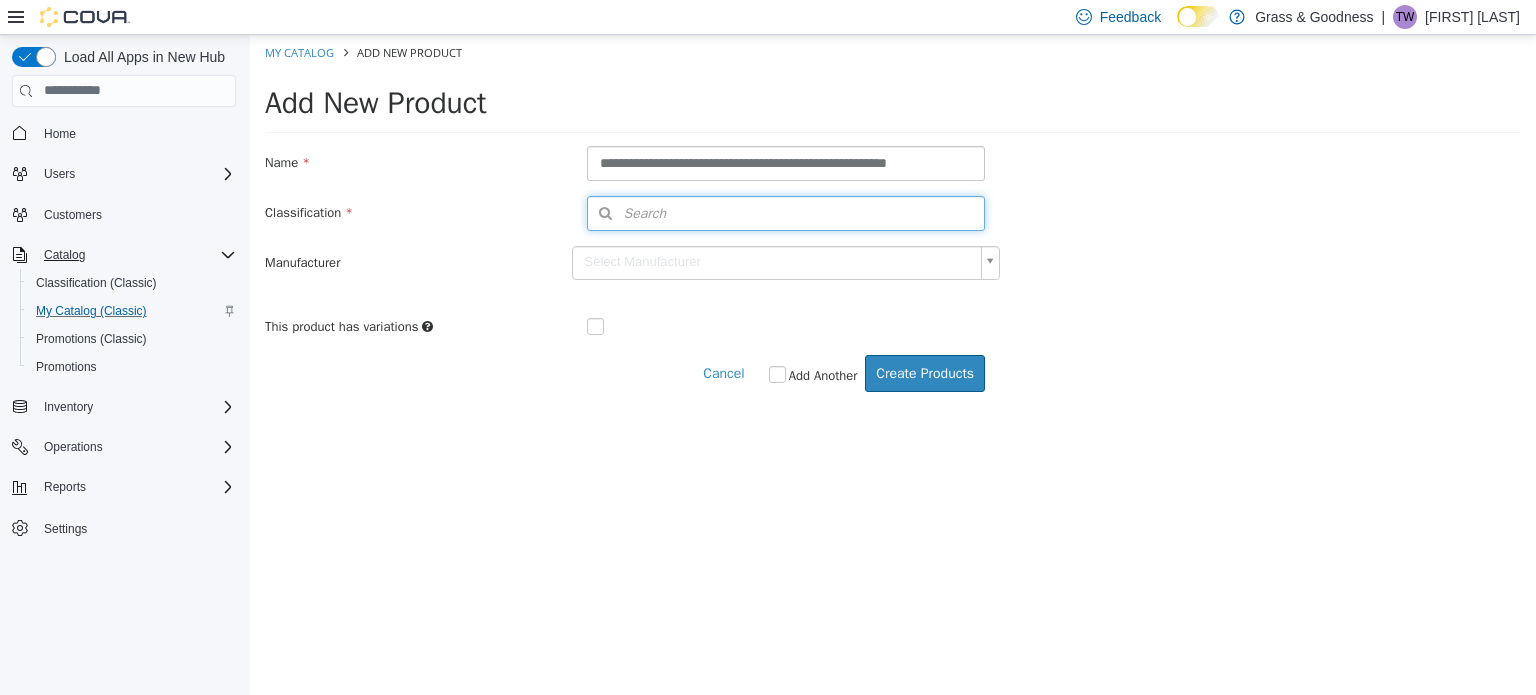 click on "Search" at bounding box center [786, 212] 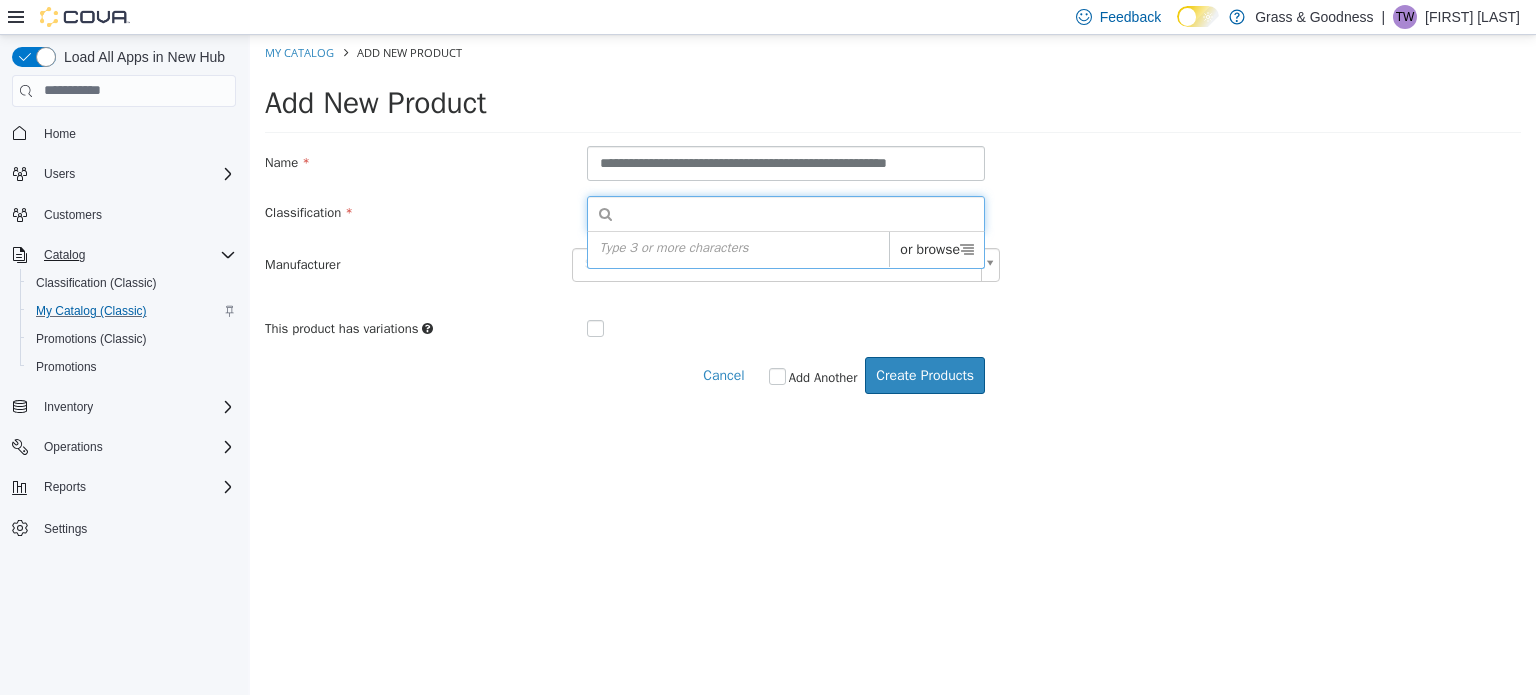 click on "or browse" at bounding box center (936, 248) 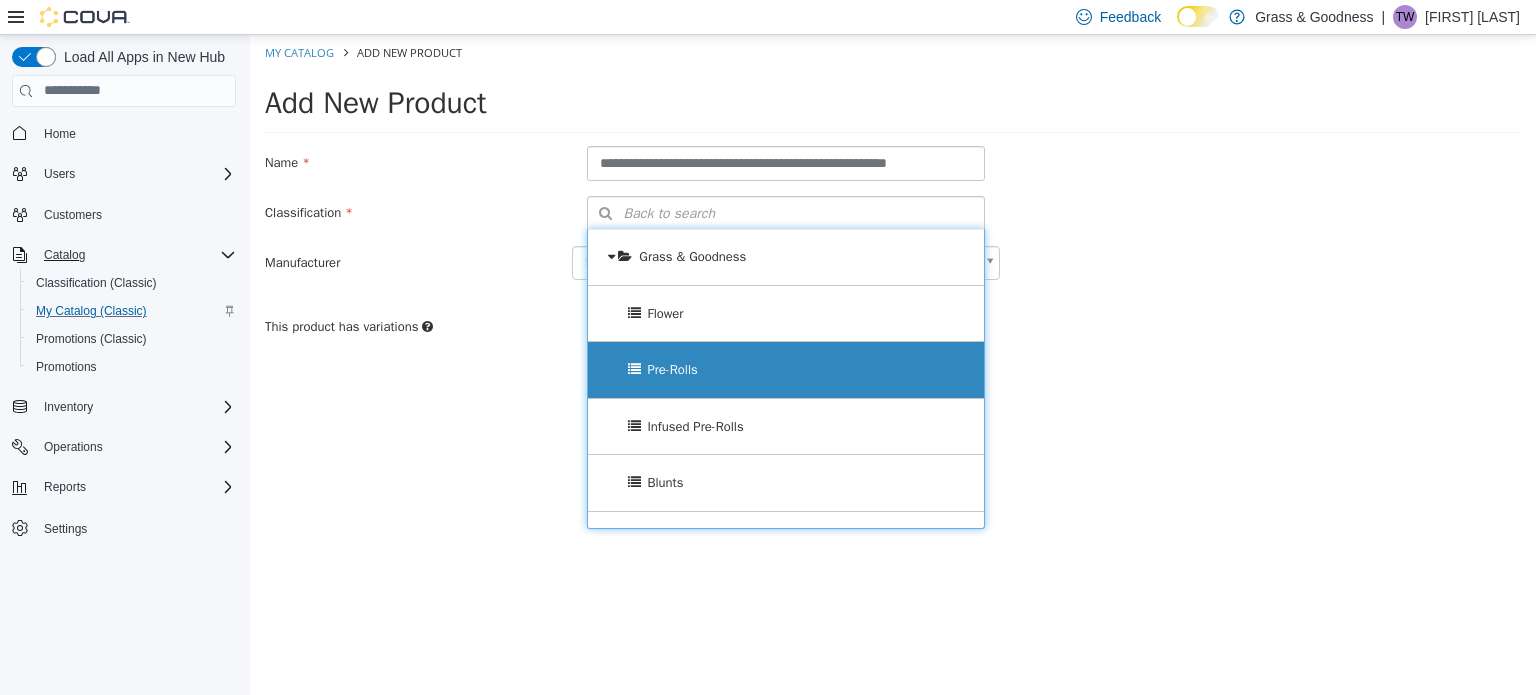 click on "Flower" at bounding box center (786, 313) 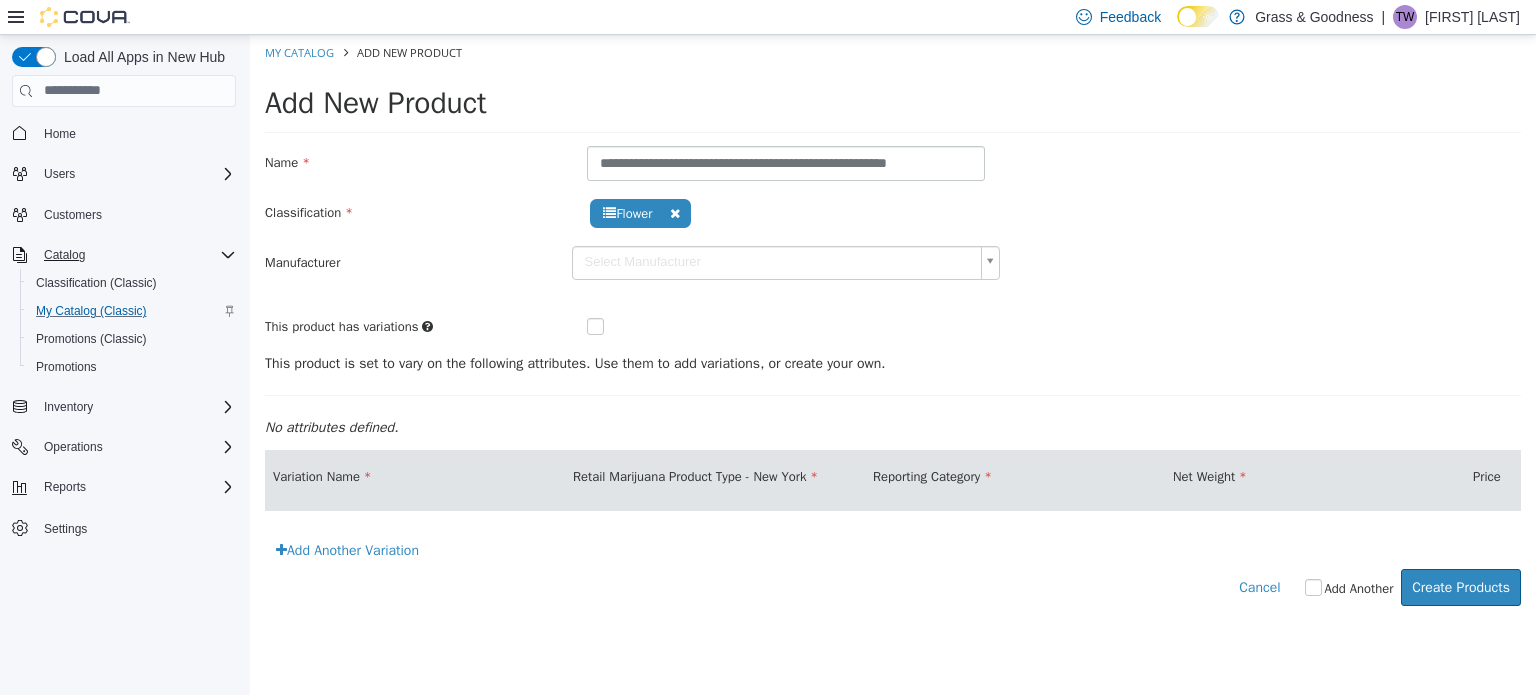 click at bounding box center [679, 323] 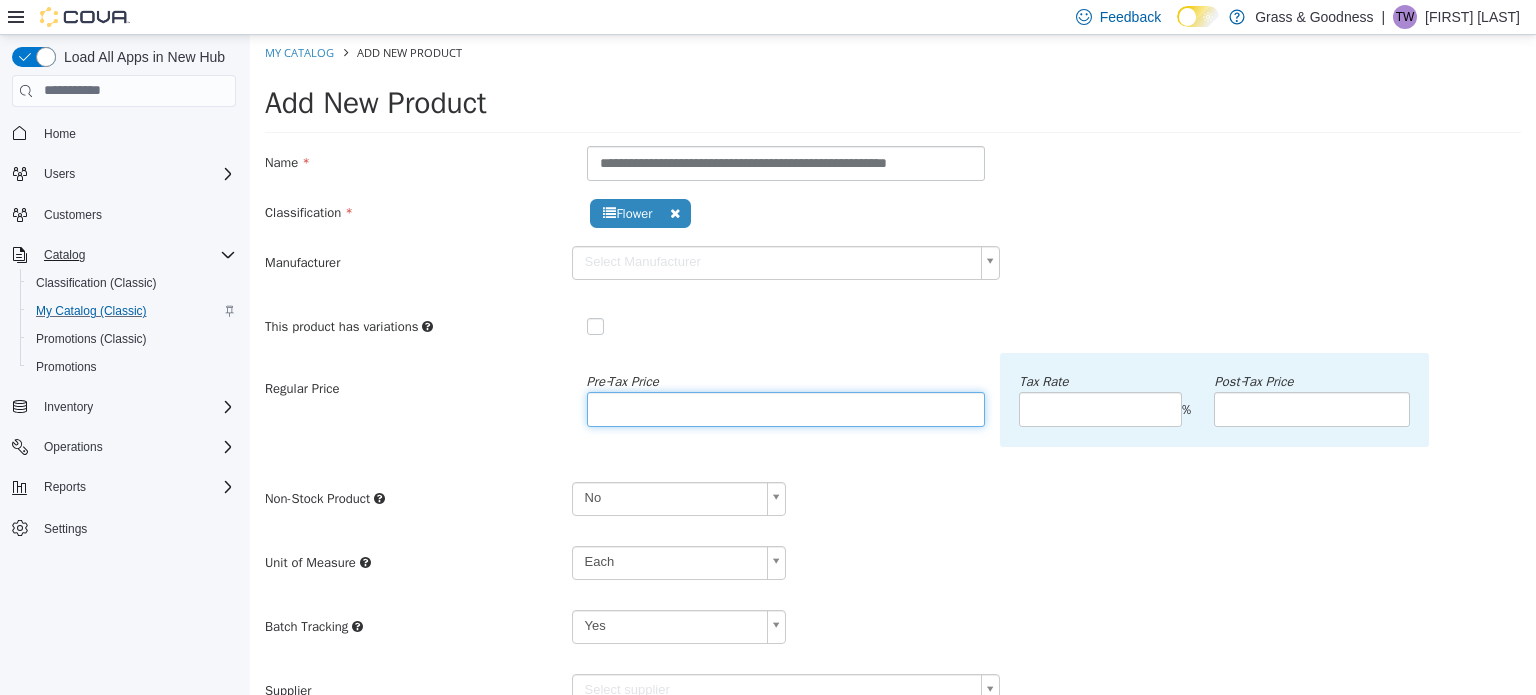 click at bounding box center (786, 408) 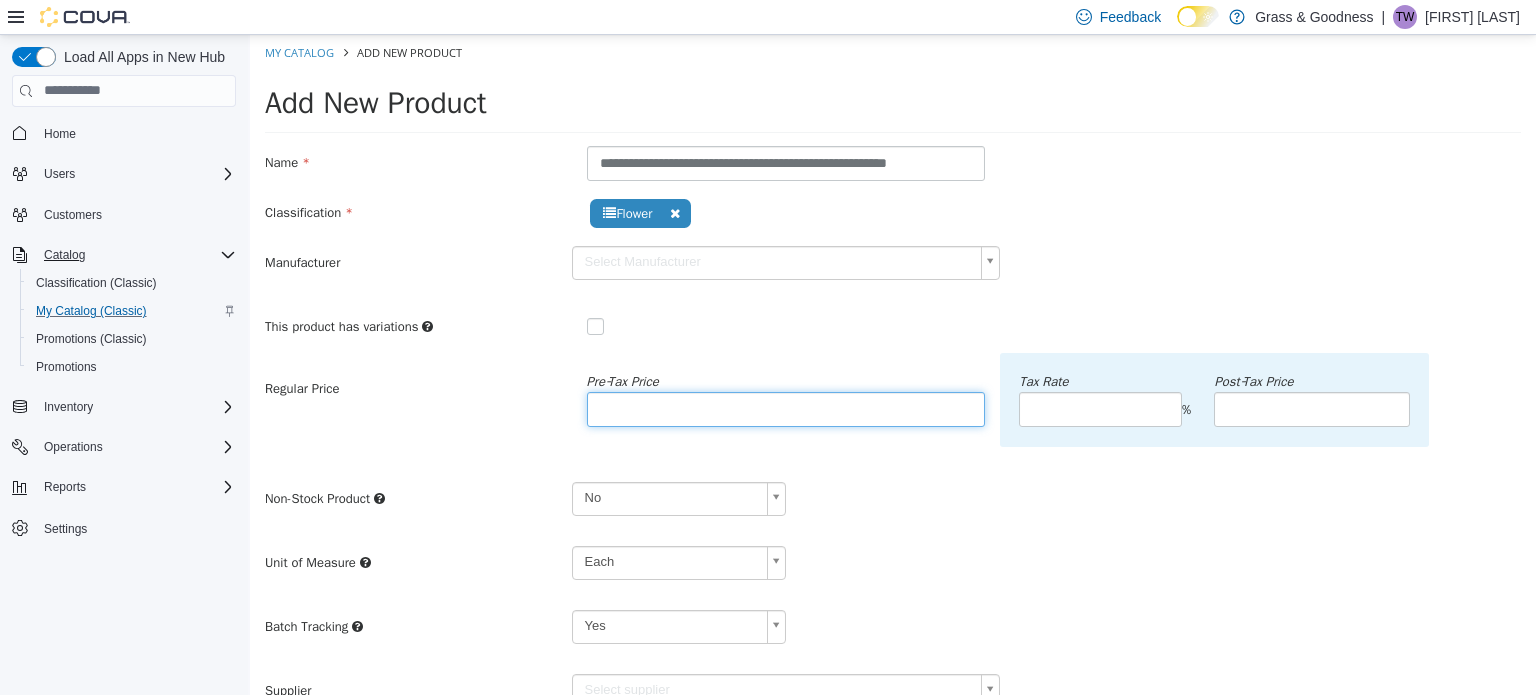 type on "**" 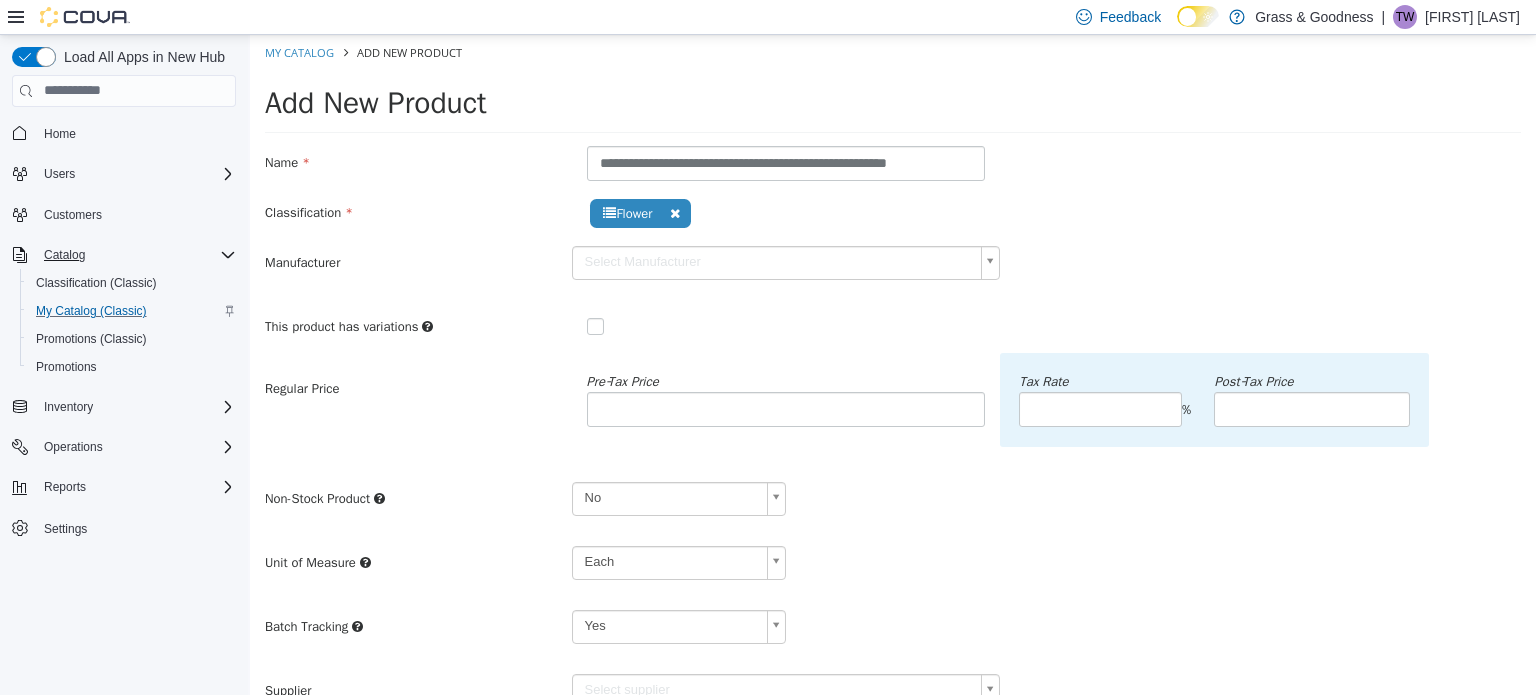 click on "Non-Stock Product       No                             **" at bounding box center [893, 505] 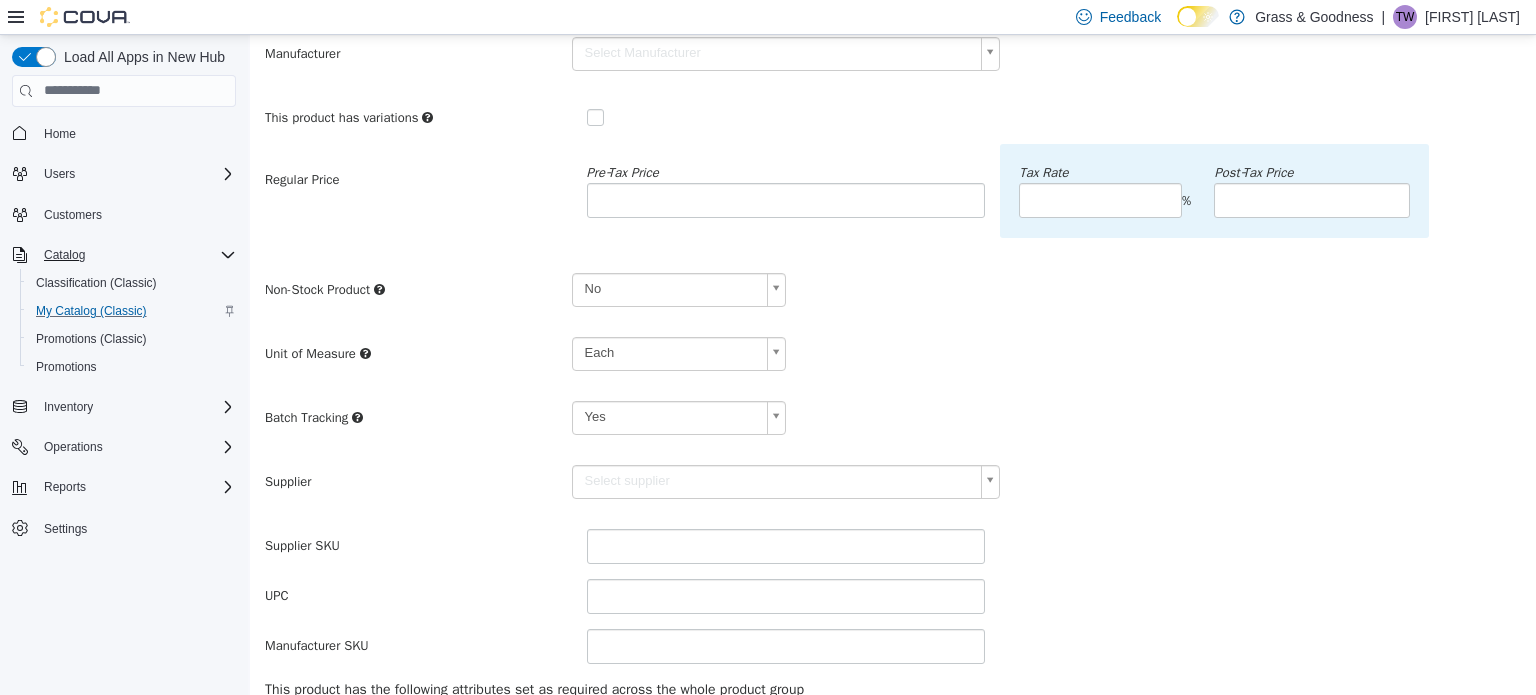 scroll, scrollTop: 250, scrollLeft: 0, axis: vertical 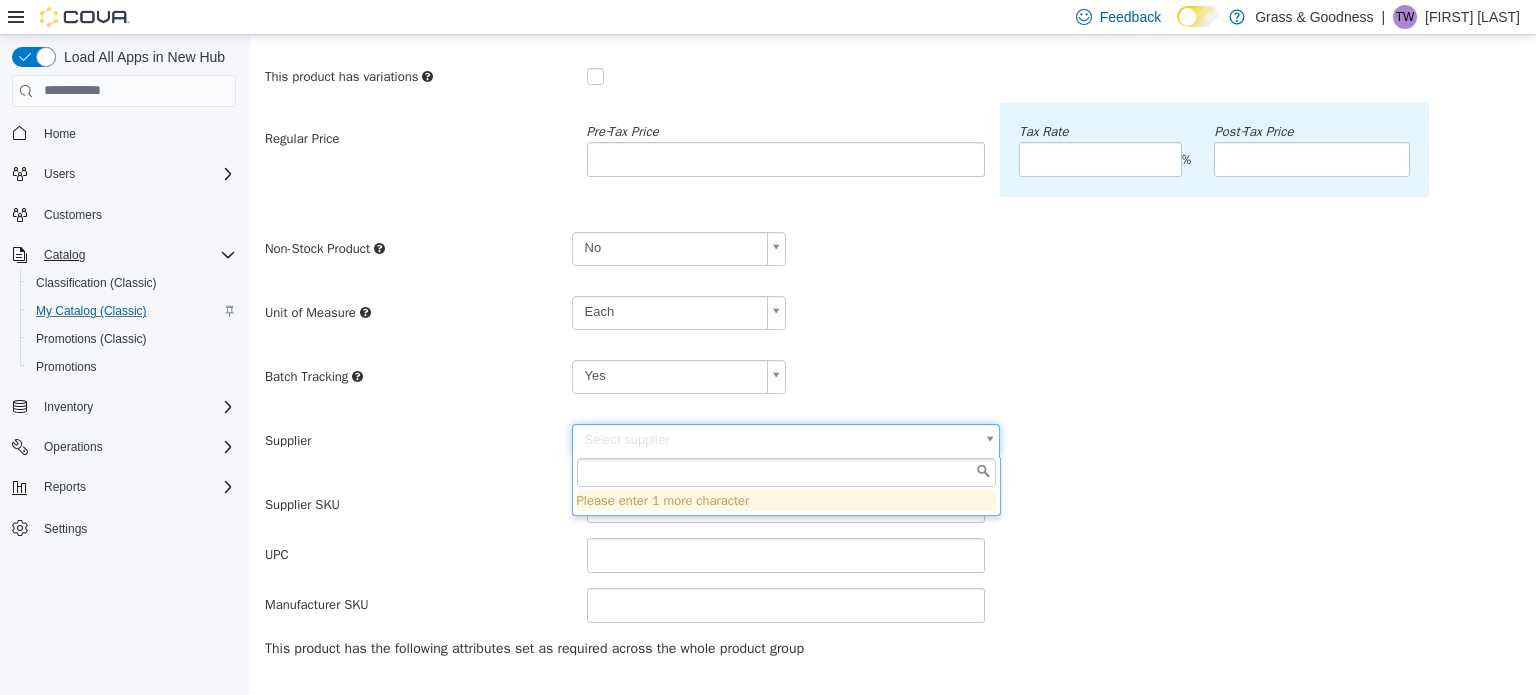 click on "**********" at bounding box center (893, 357) 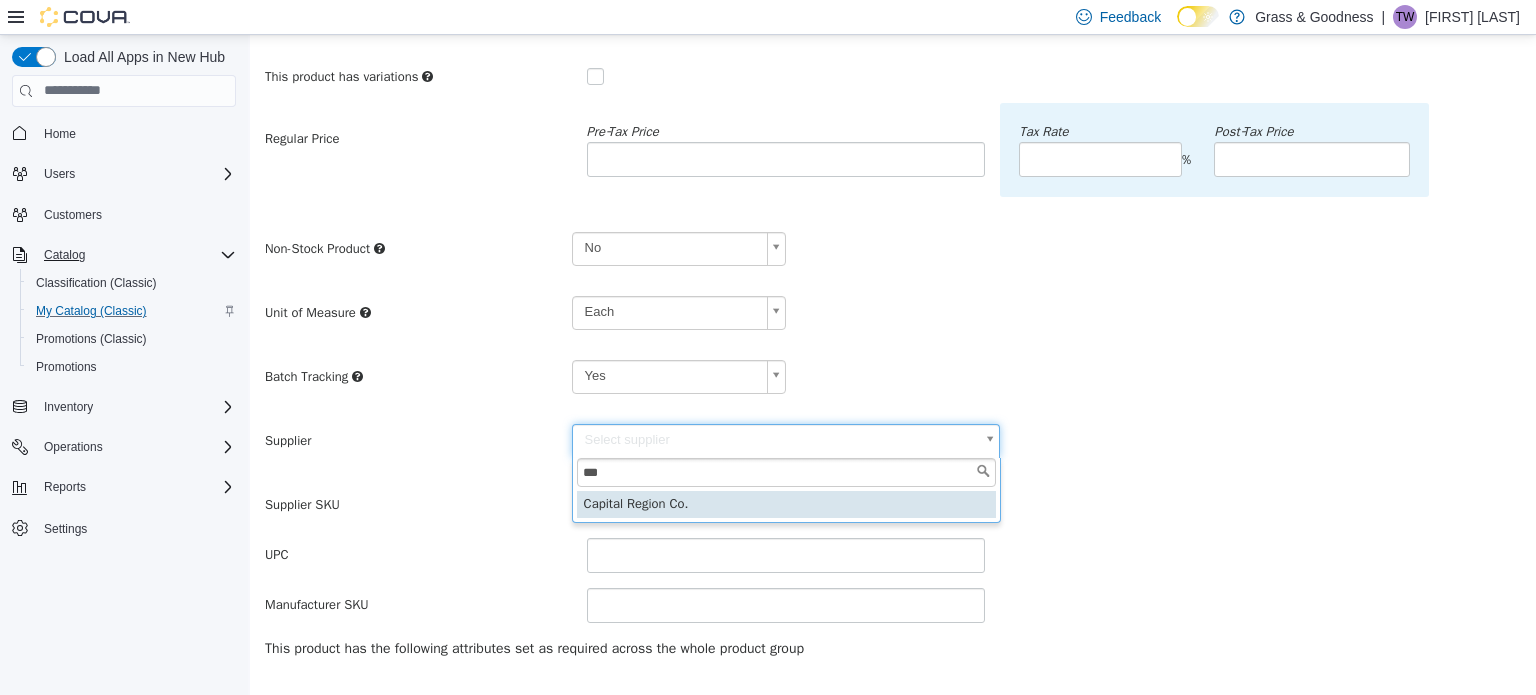 type on "***" 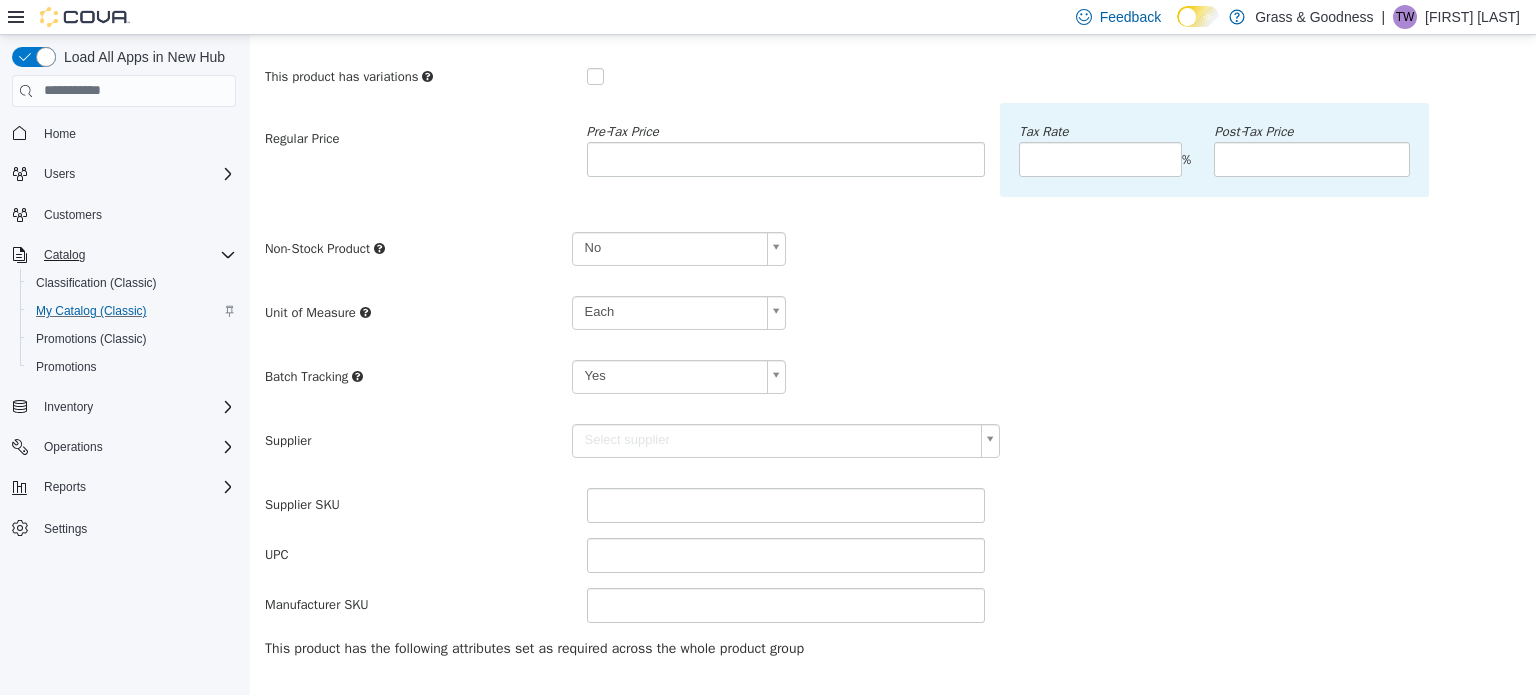 type on "******" 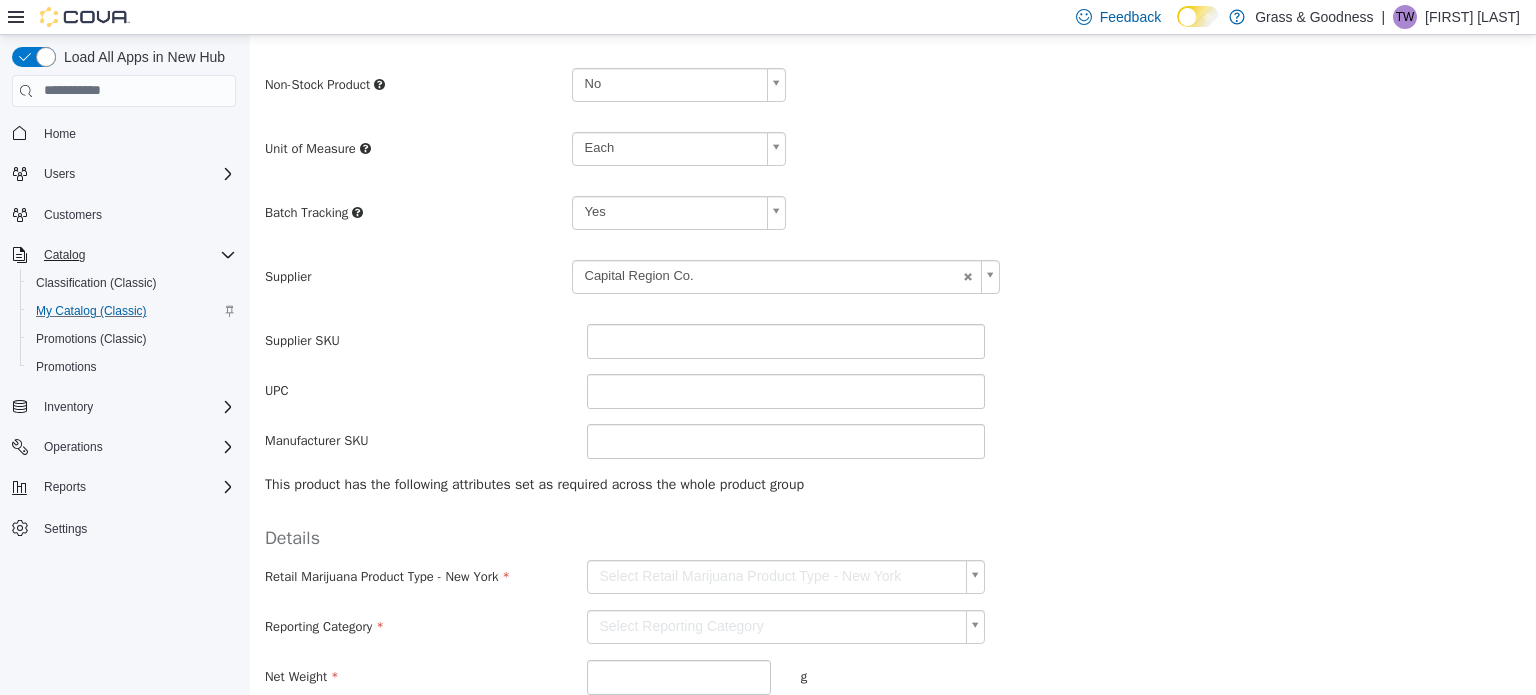 scroll, scrollTop: 420, scrollLeft: 0, axis: vertical 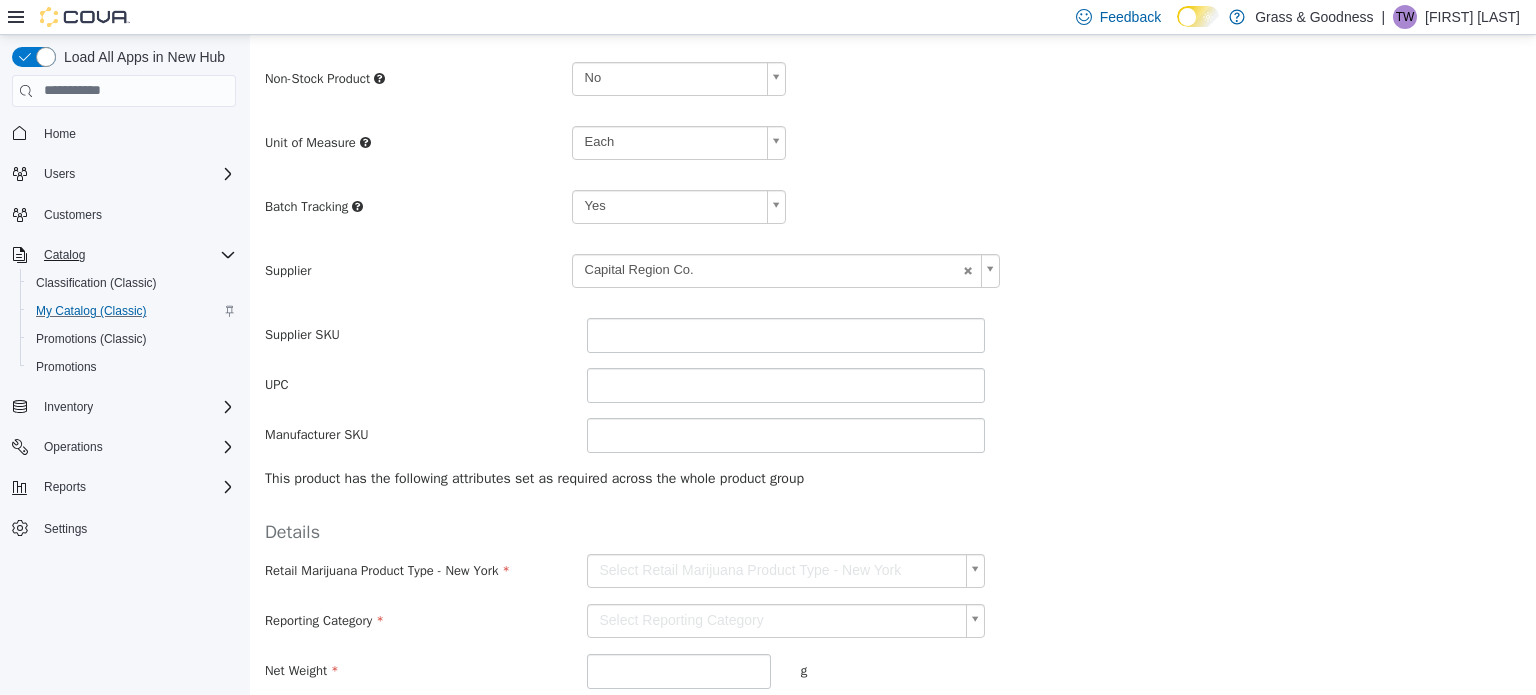 click on "**********" at bounding box center [893, 187] 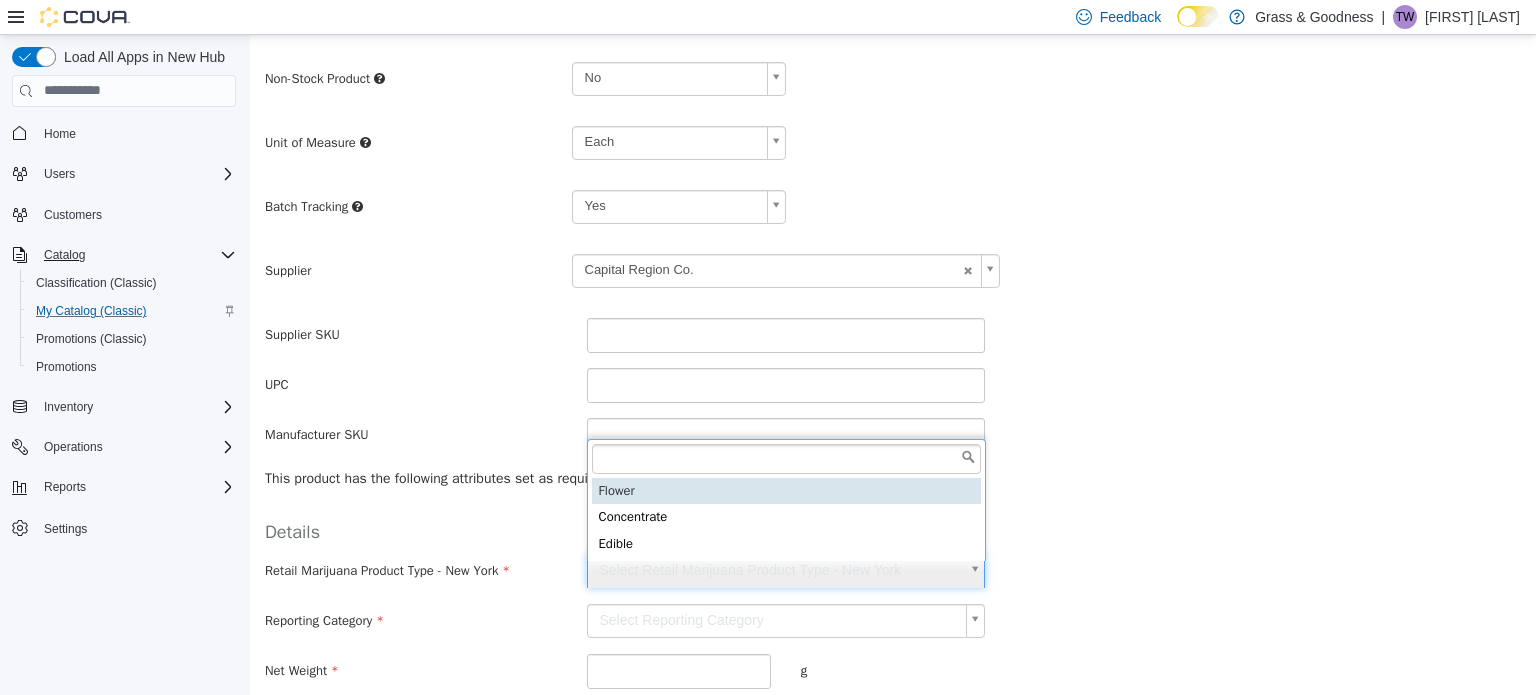 type on "******" 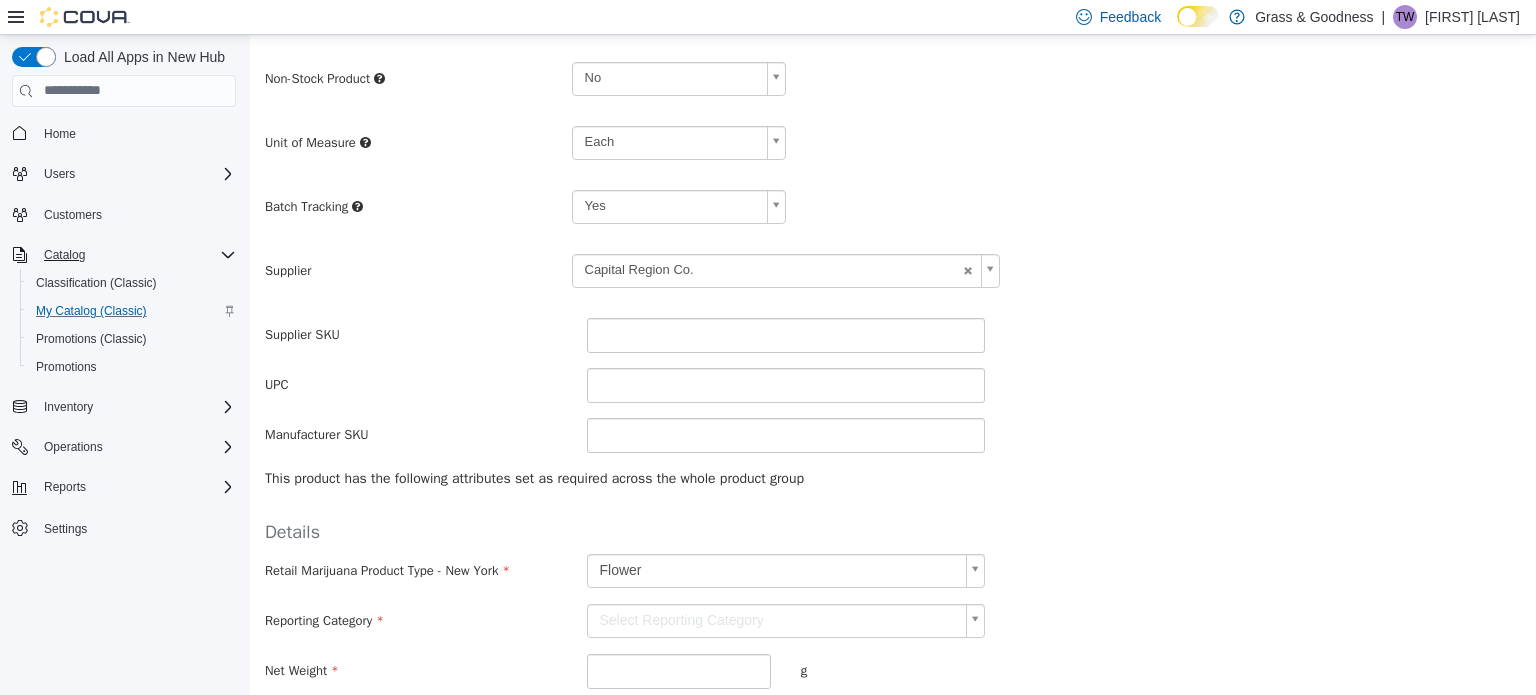 click on "**********" at bounding box center (893, 187) 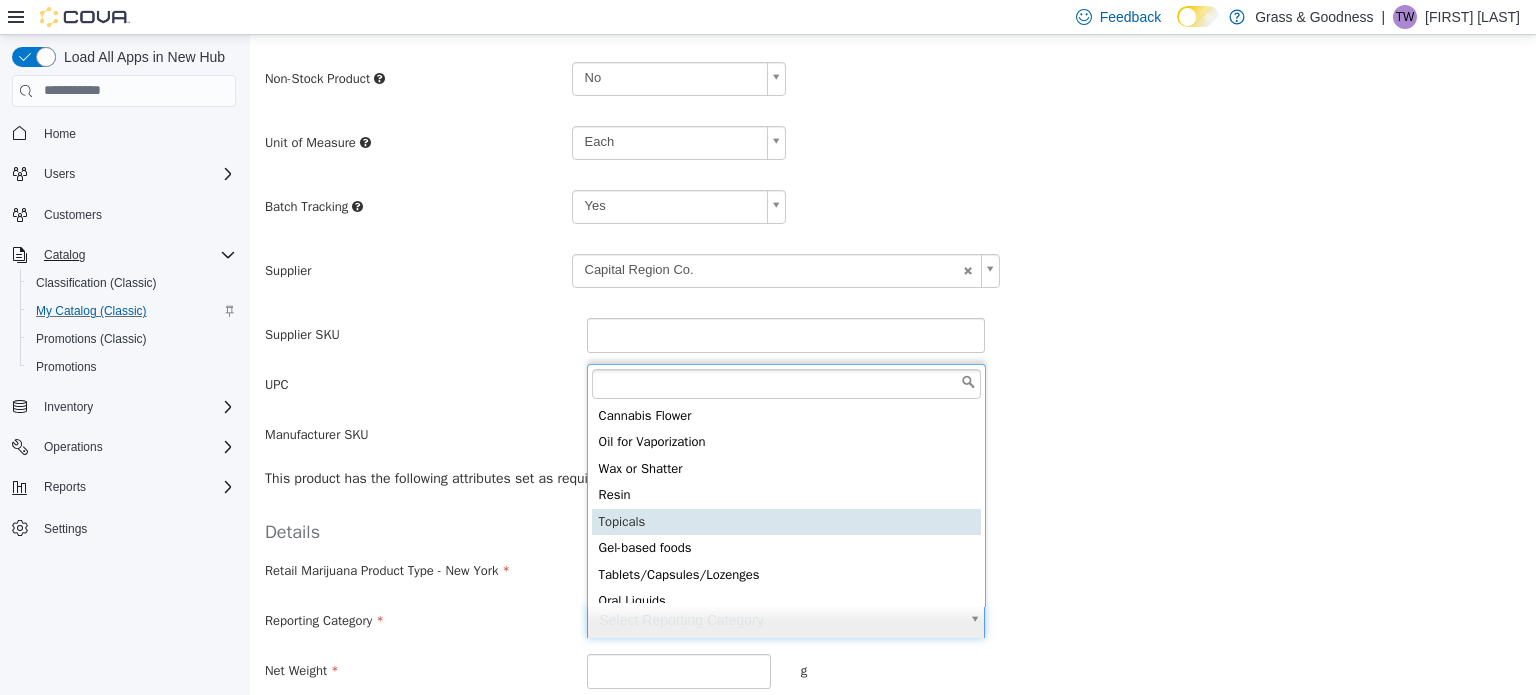 scroll, scrollTop: 0, scrollLeft: 0, axis: both 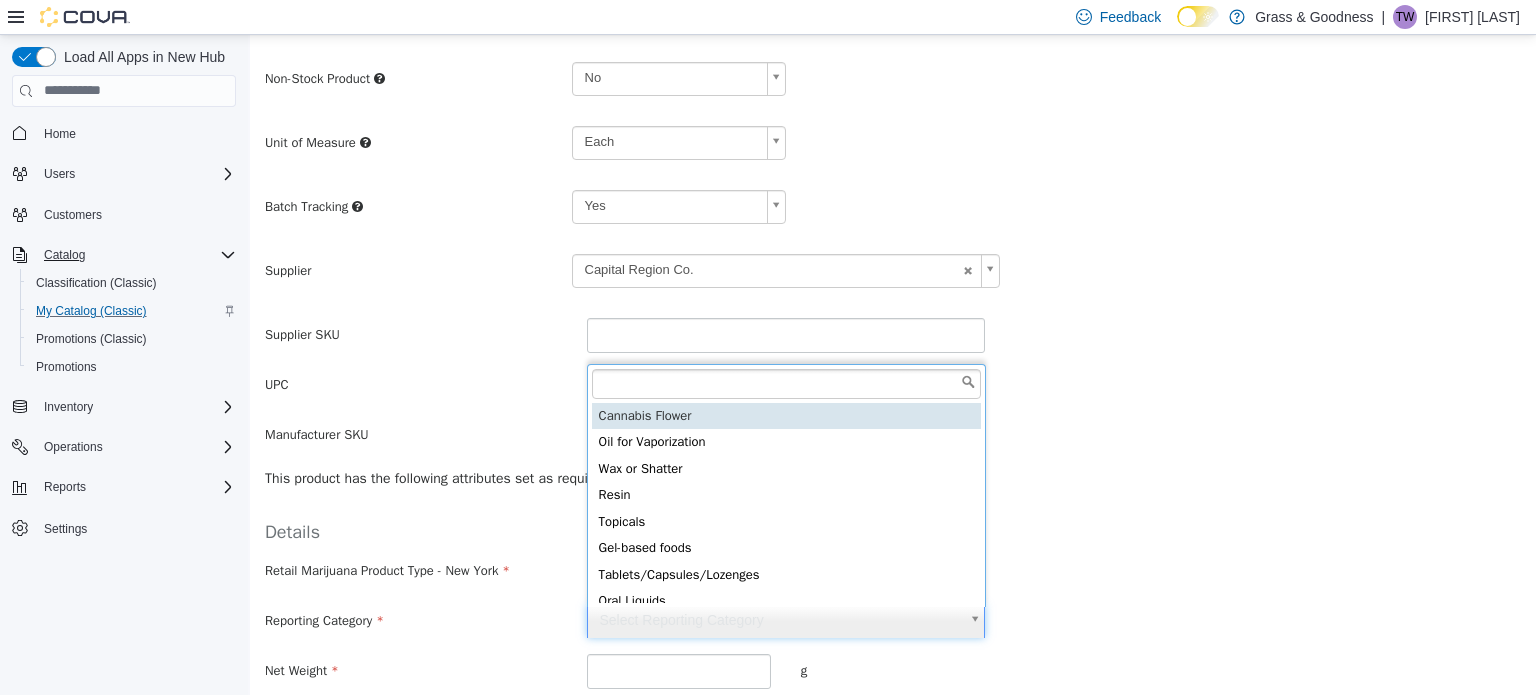 type on "**********" 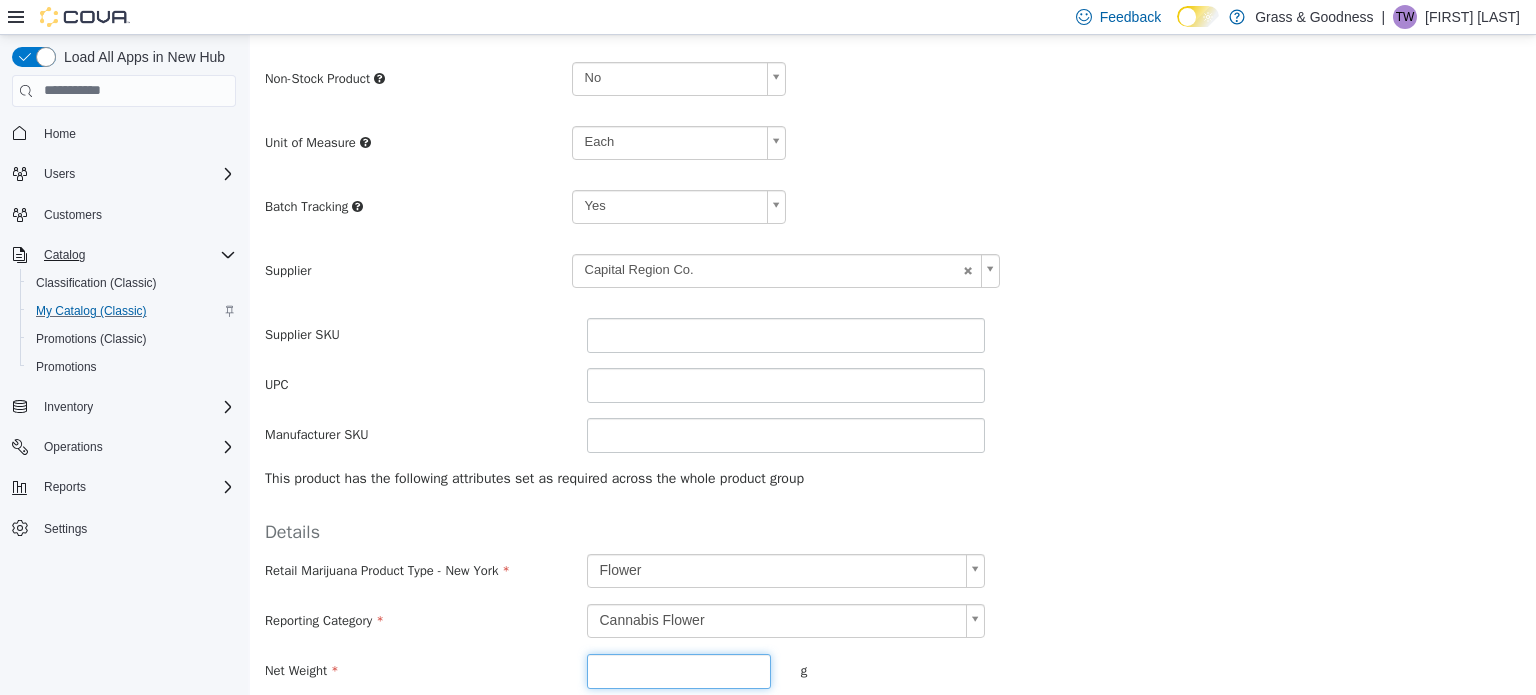 click at bounding box center (679, 670) 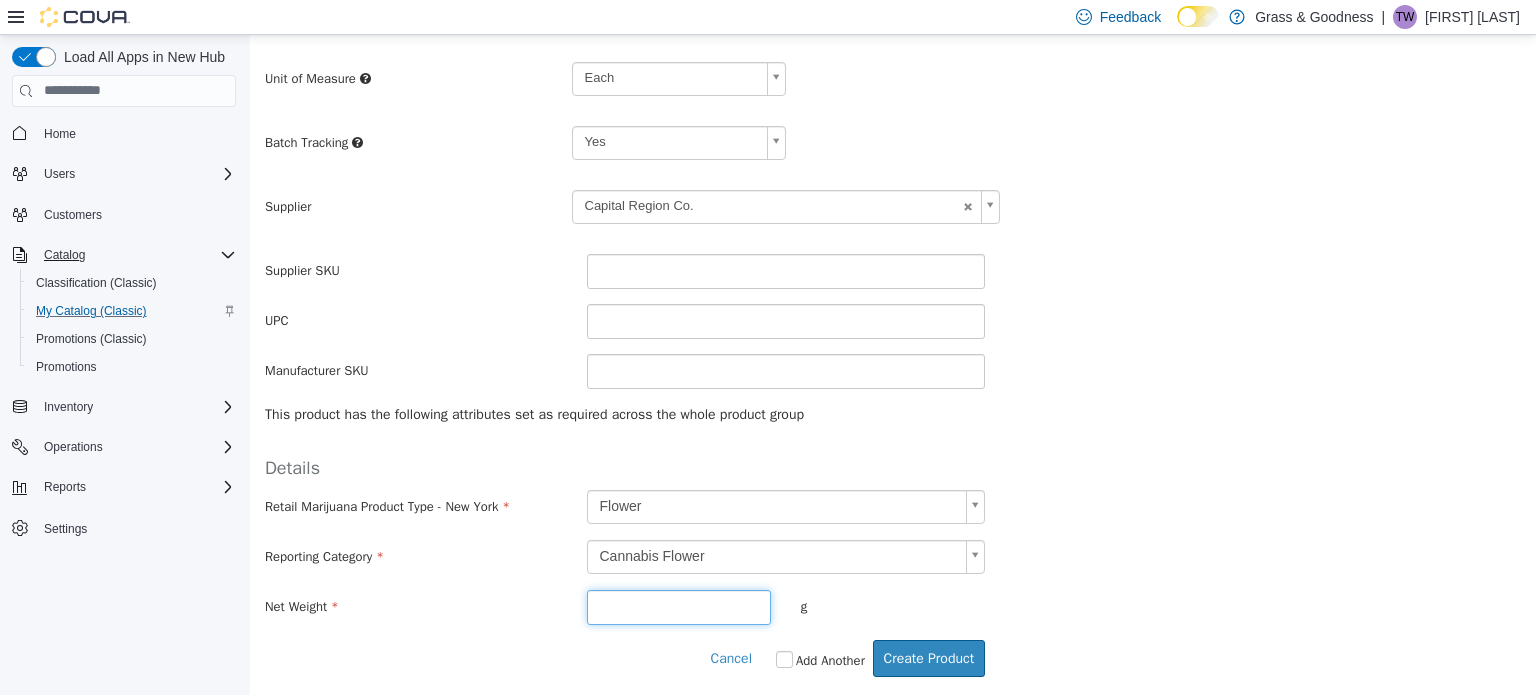 scroll, scrollTop: 487, scrollLeft: 0, axis: vertical 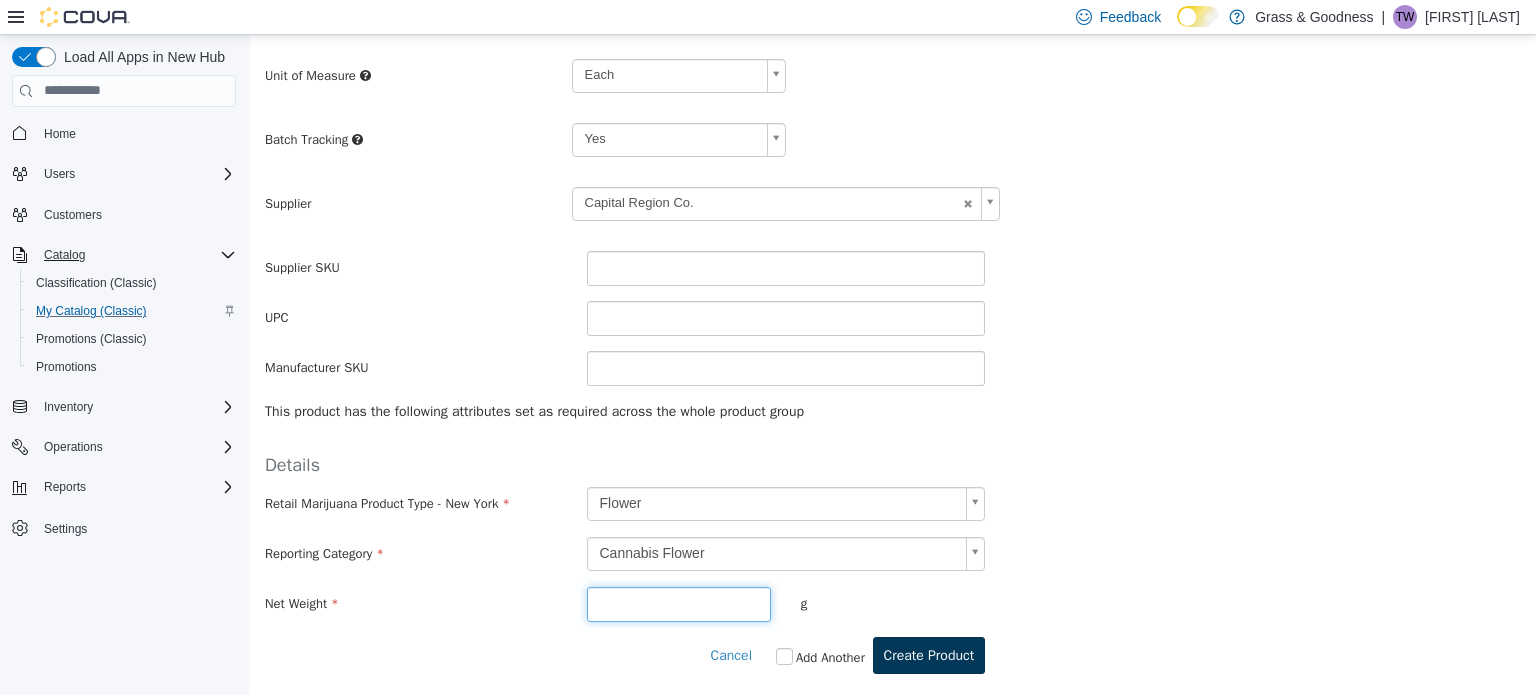 type on "**" 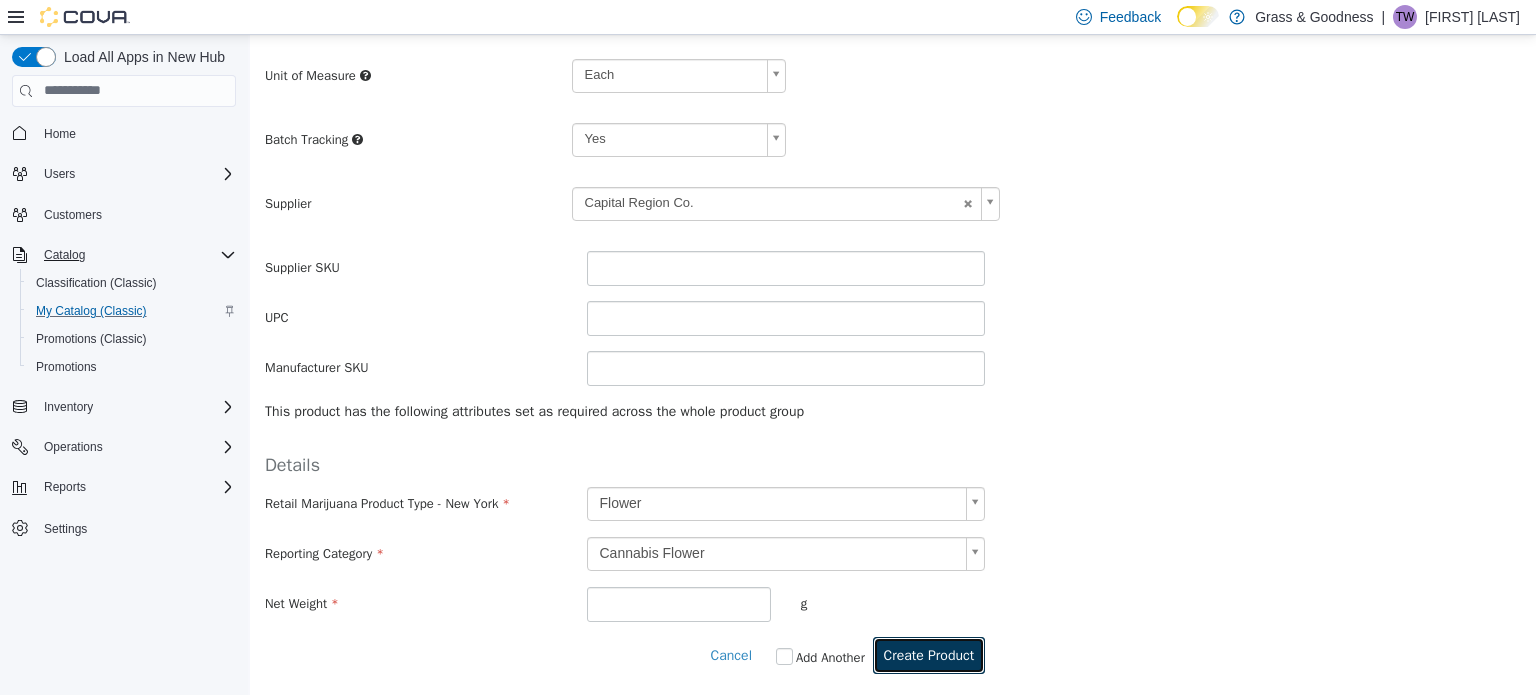 click on "Create Product" at bounding box center [929, 654] 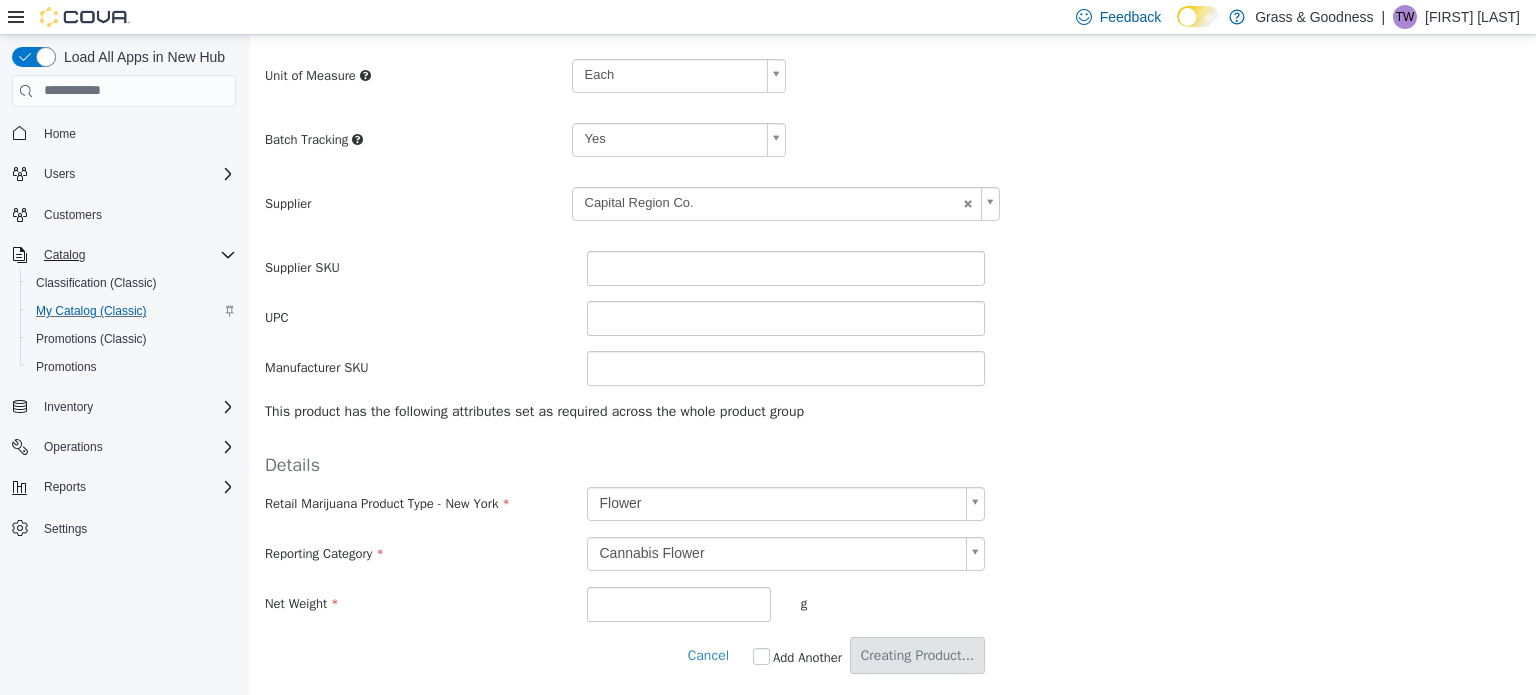 scroll, scrollTop: 0, scrollLeft: 0, axis: both 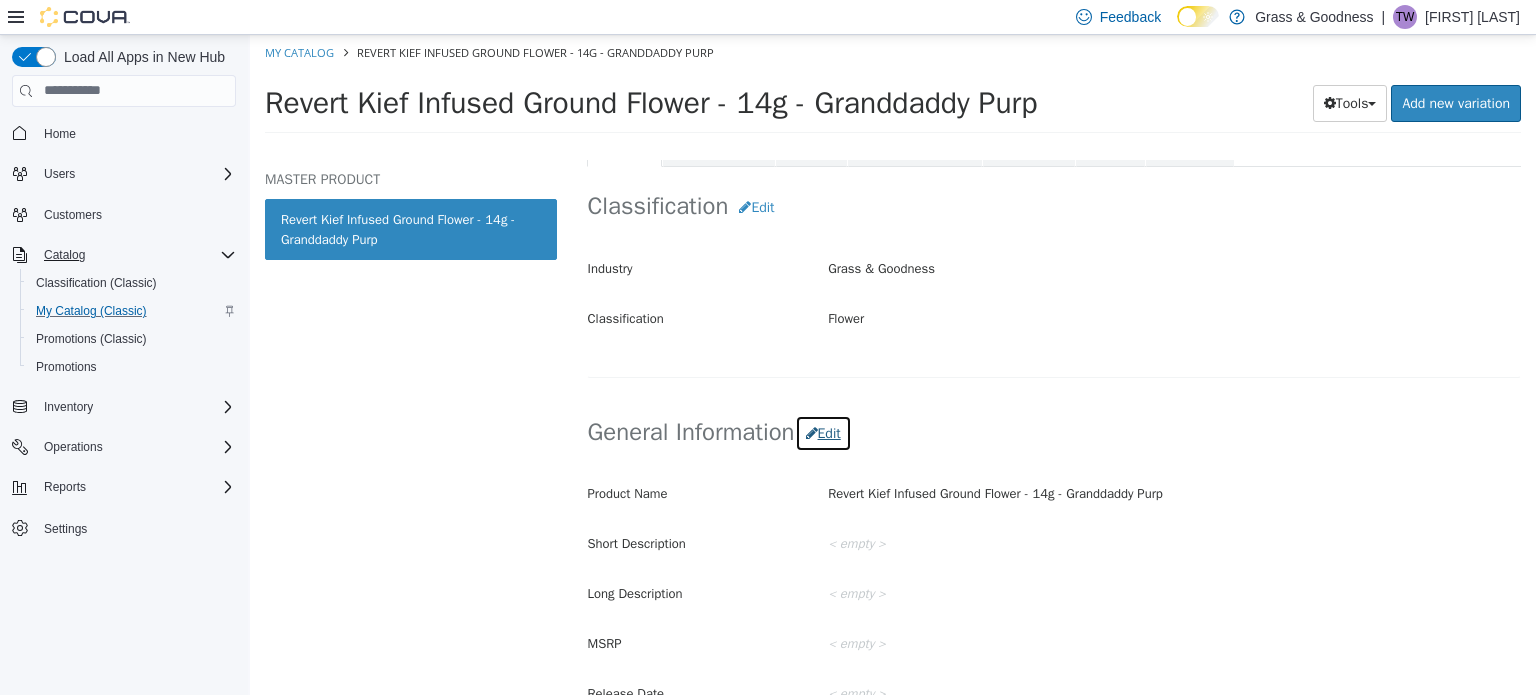 click on "Edit" at bounding box center [823, 432] 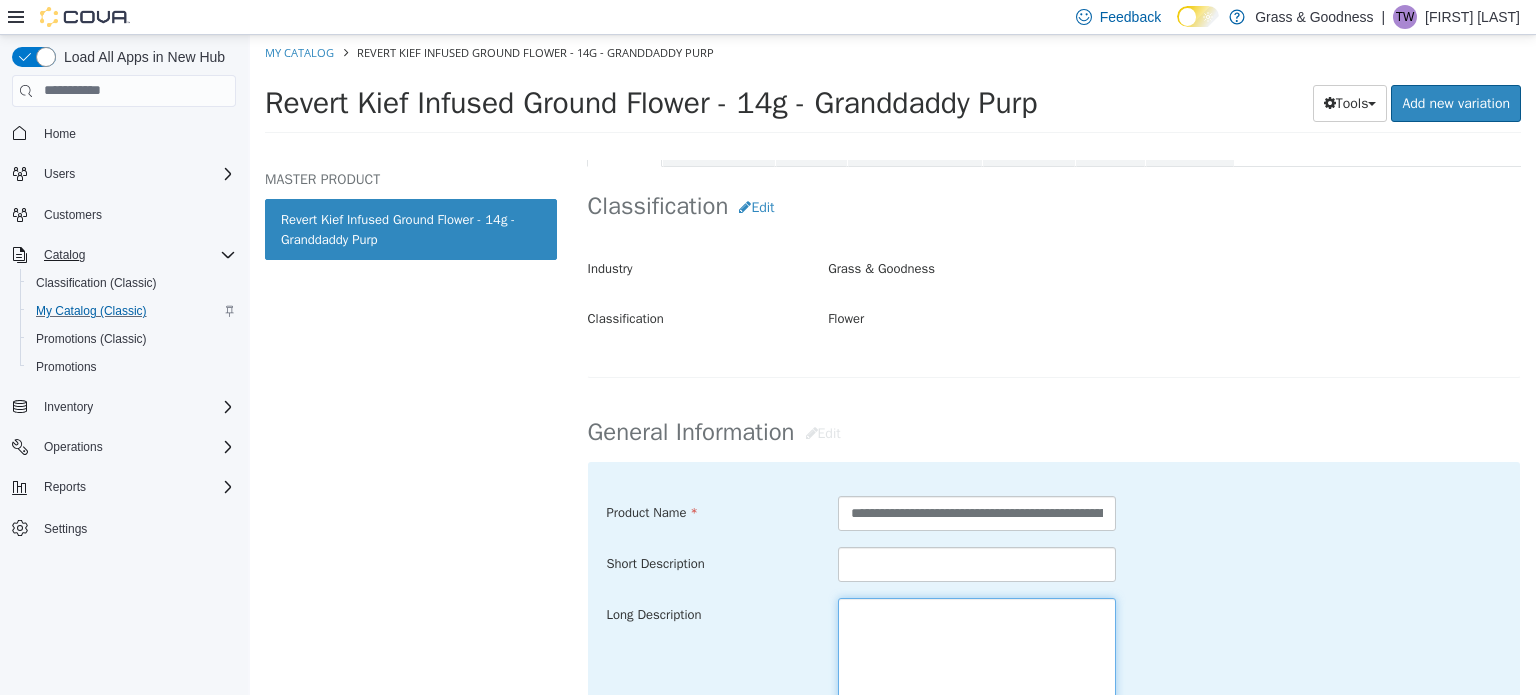 click at bounding box center [977, 709] 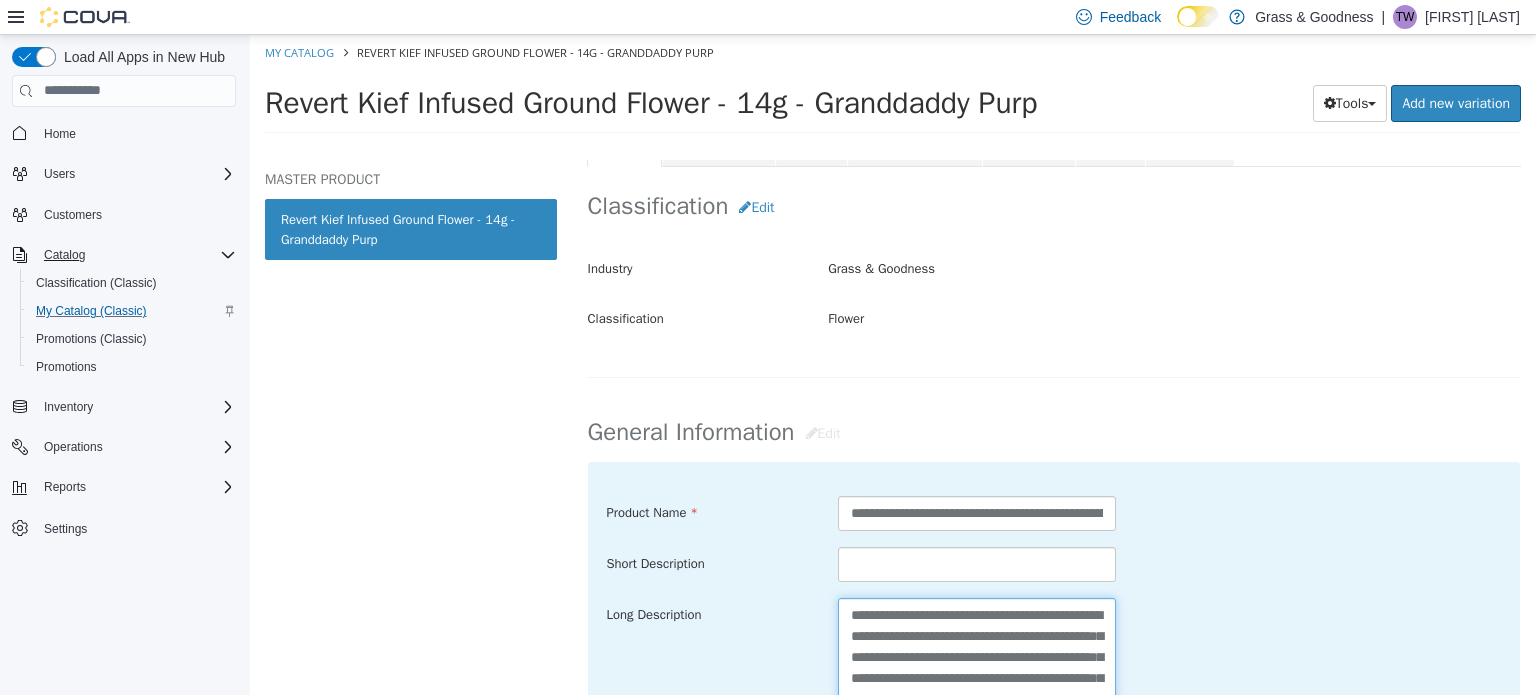scroll, scrollTop: 684, scrollLeft: 0, axis: vertical 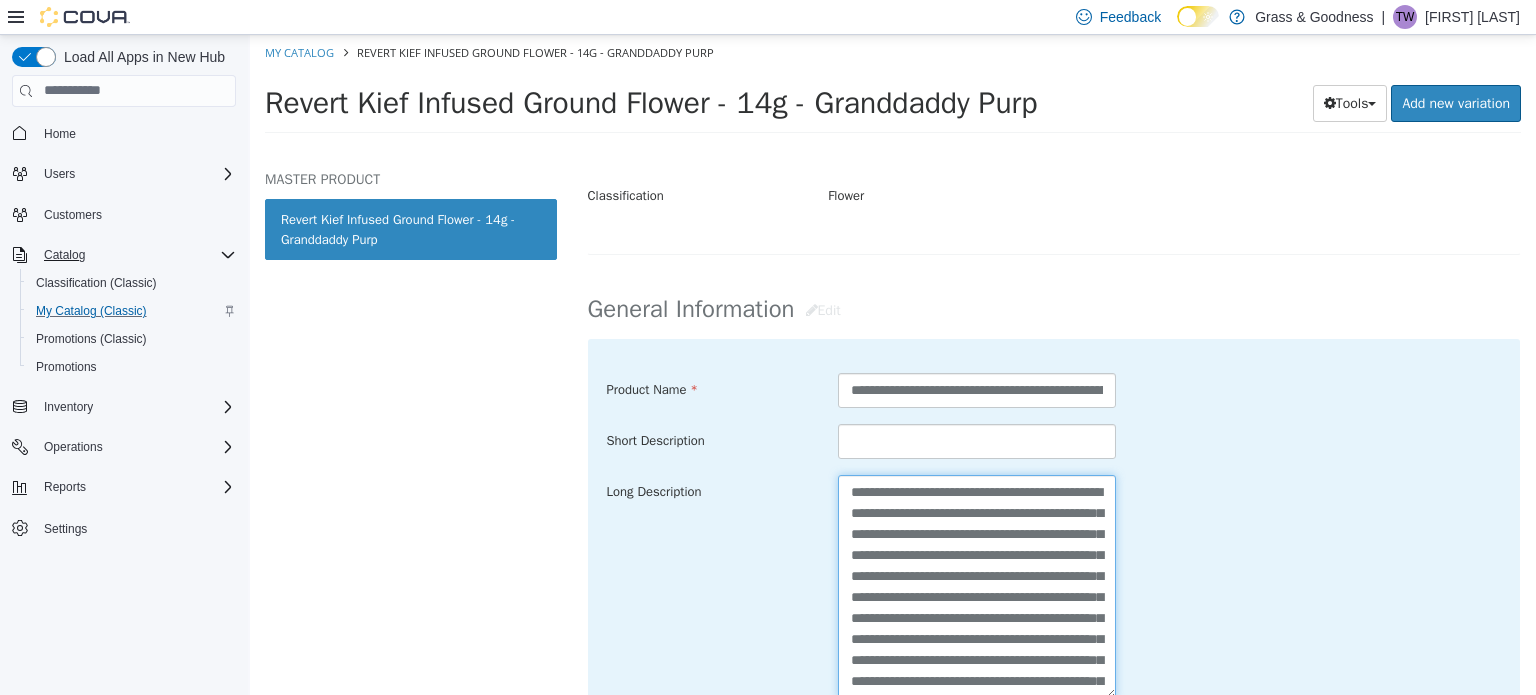 drag, startPoint x: 907, startPoint y: 491, endPoint x: 807, endPoint y: 441, distance: 111.8034 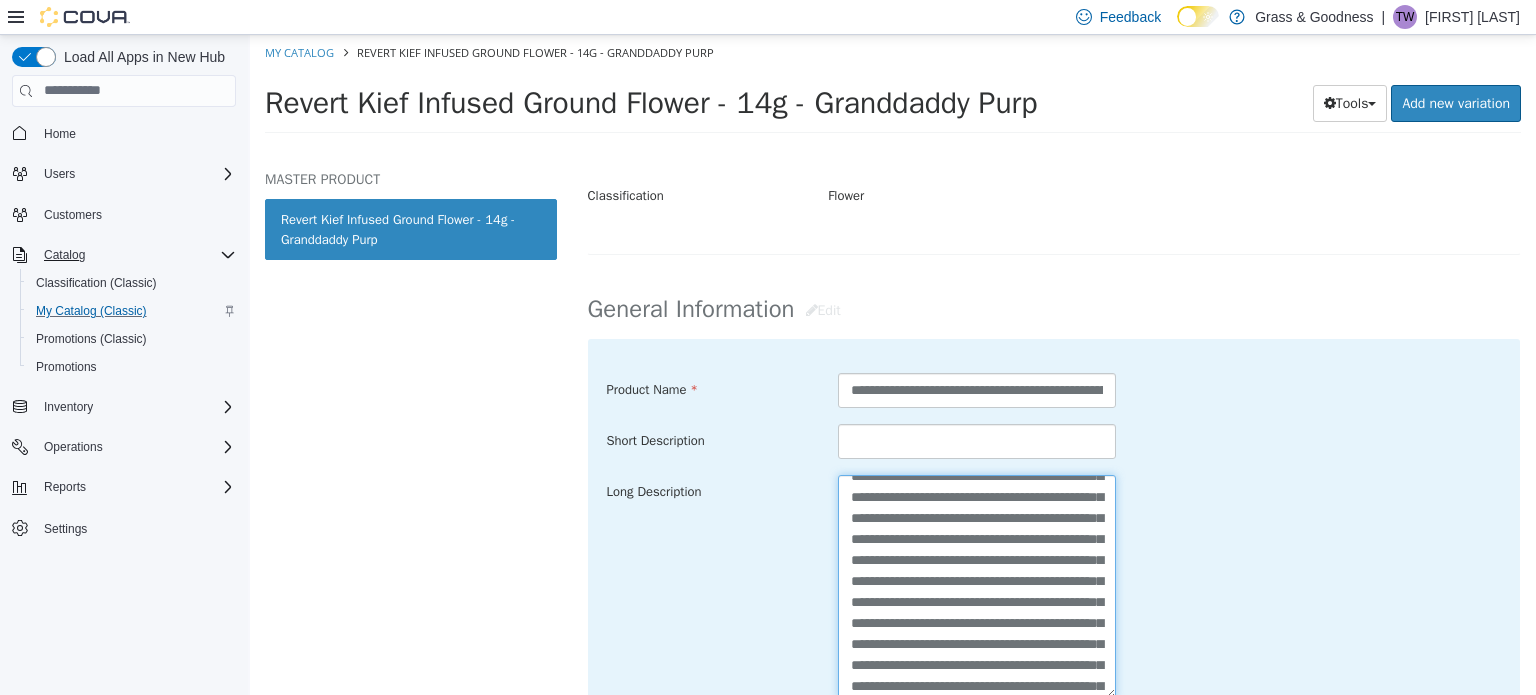 scroll, scrollTop: 672, scrollLeft: 0, axis: vertical 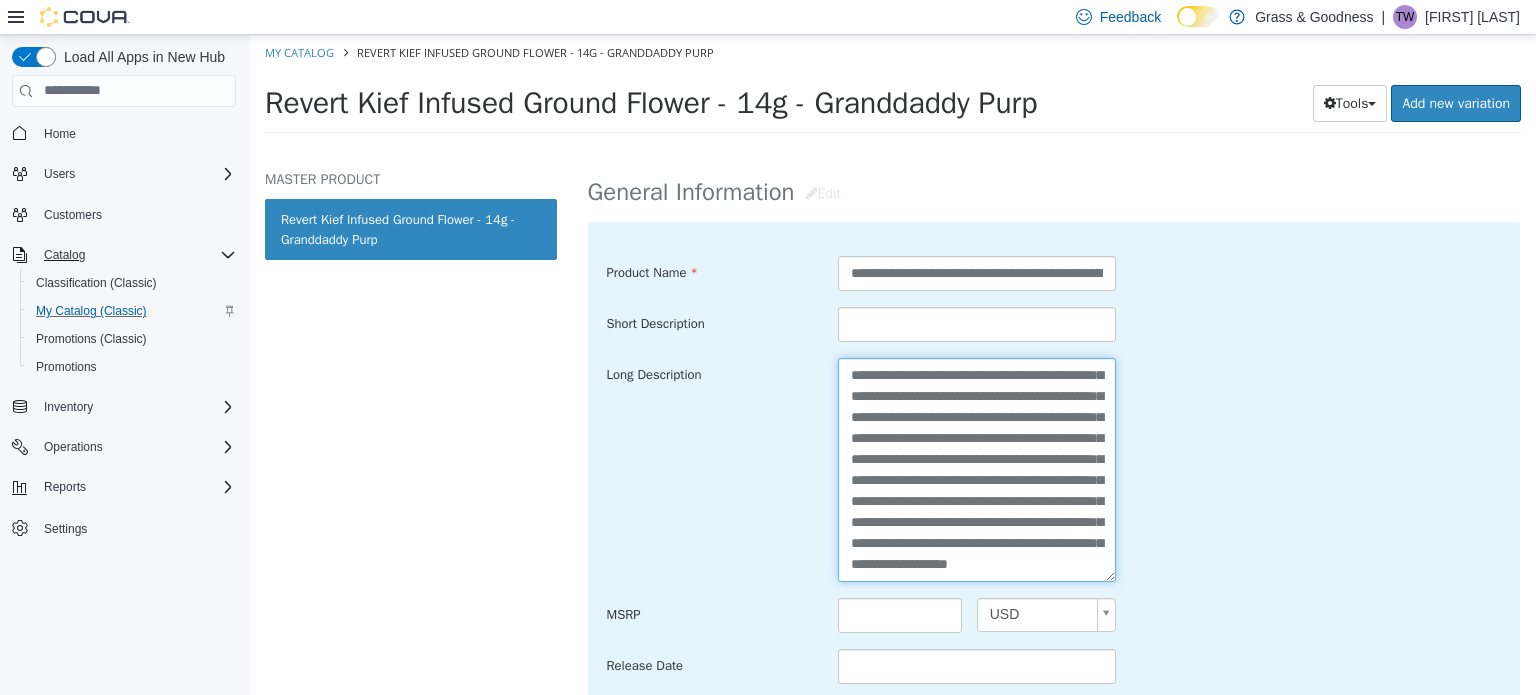 click at bounding box center (977, 469) 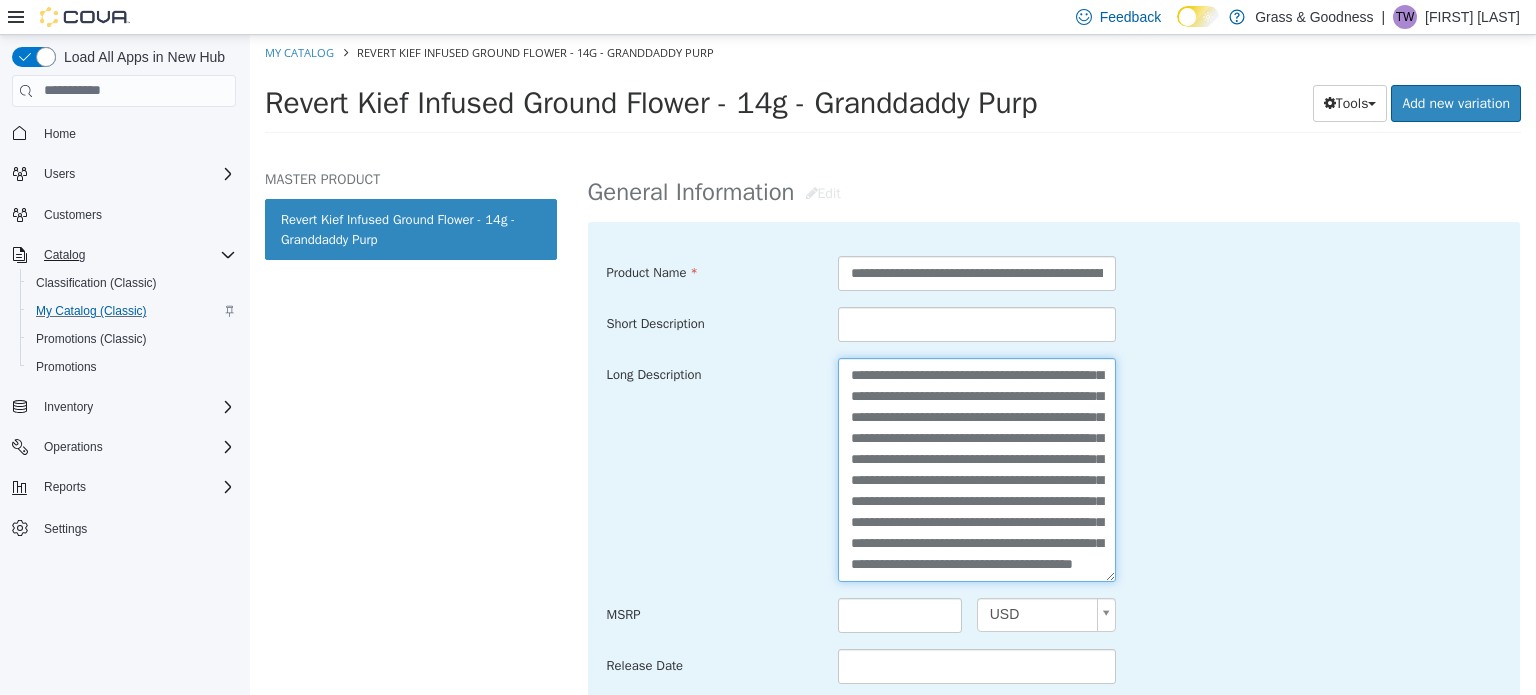 scroll, scrollTop: 684, scrollLeft: 0, axis: vertical 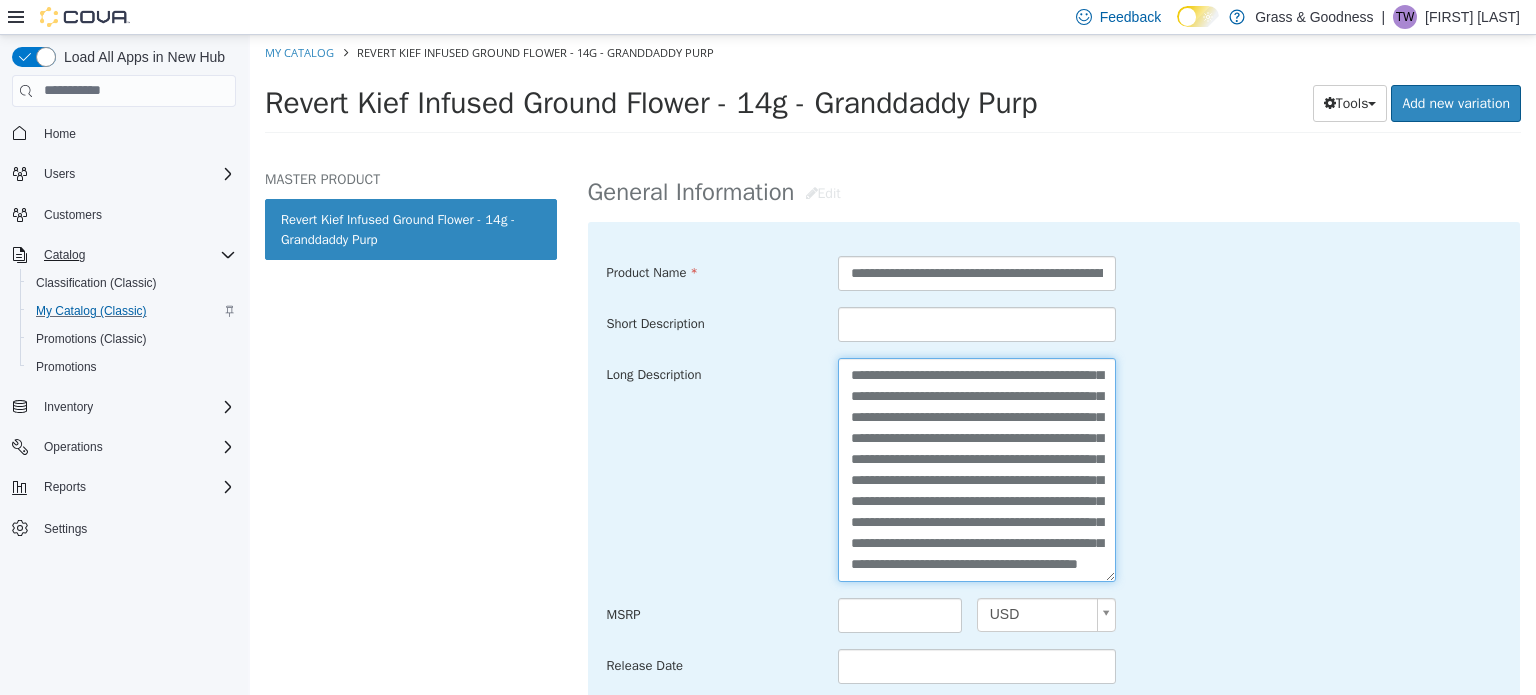 drag, startPoint x: 988, startPoint y: 483, endPoint x: 676, endPoint y: 453, distance: 313.439 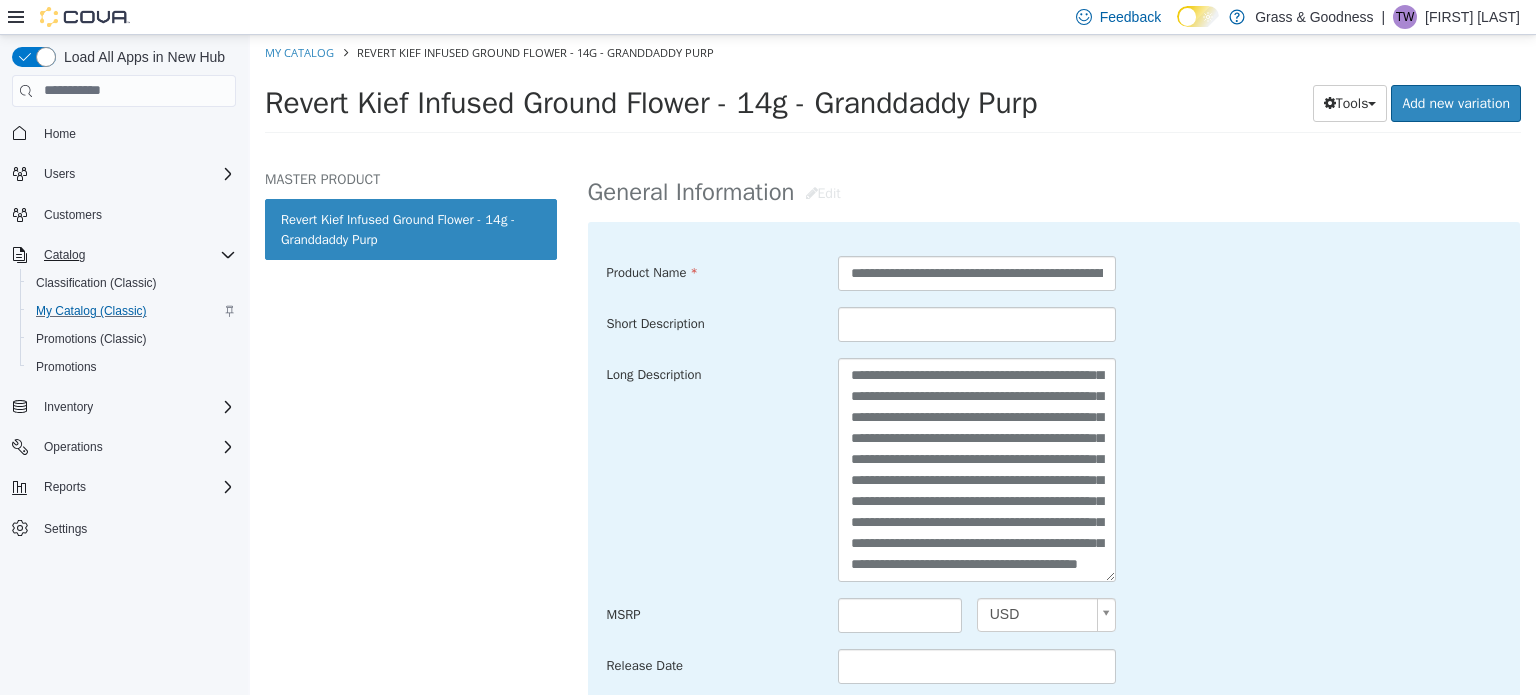 click on "**********" at bounding box center (1054, 469) 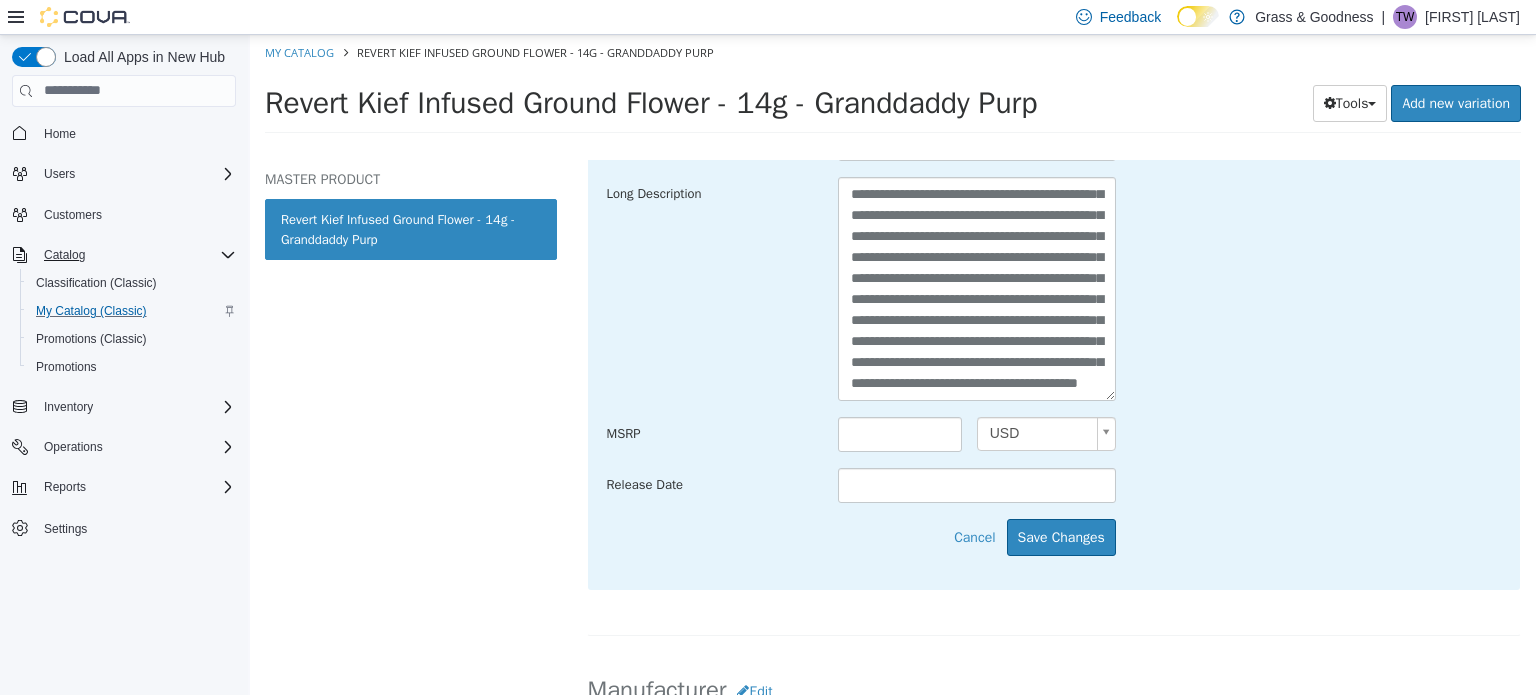 scroll, scrollTop: 748, scrollLeft: 0, axis: vertical 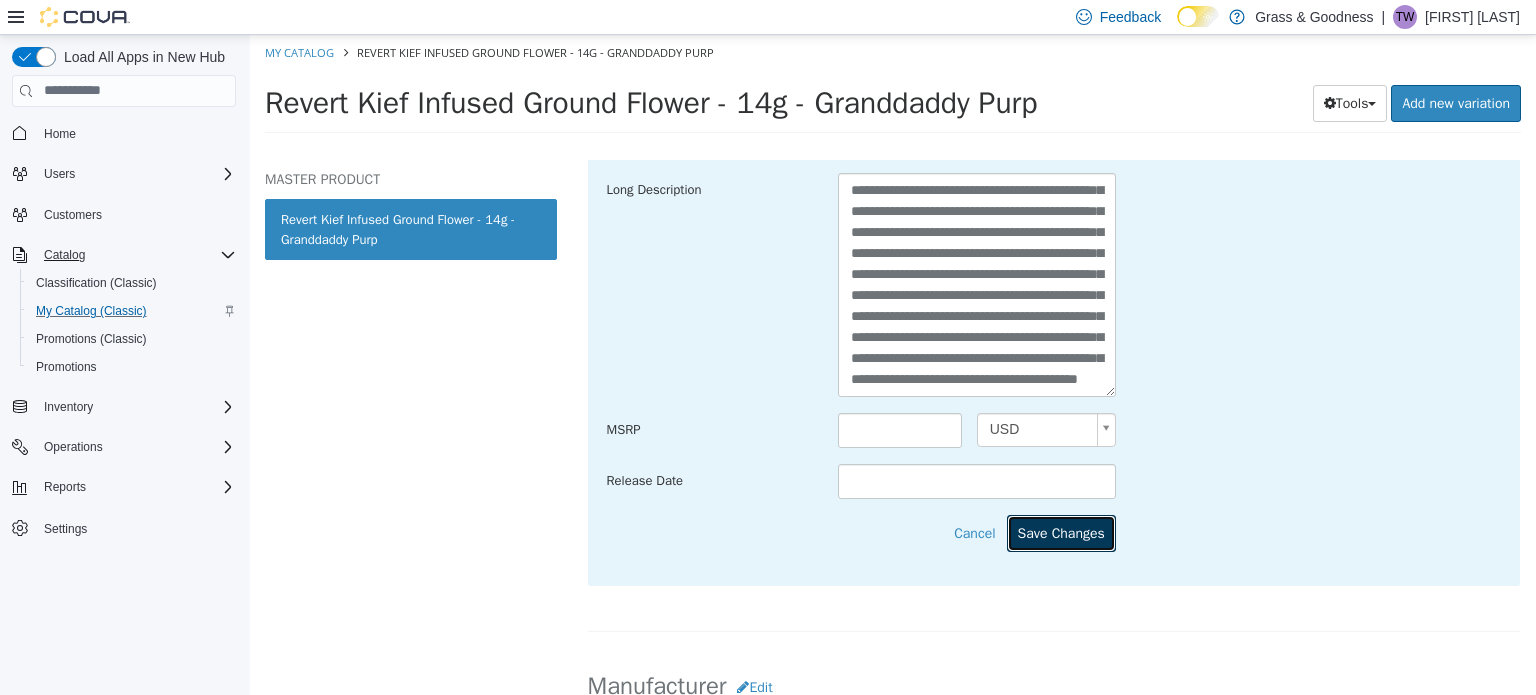 click on "Save Changes" at bounding box center (1061, 532) 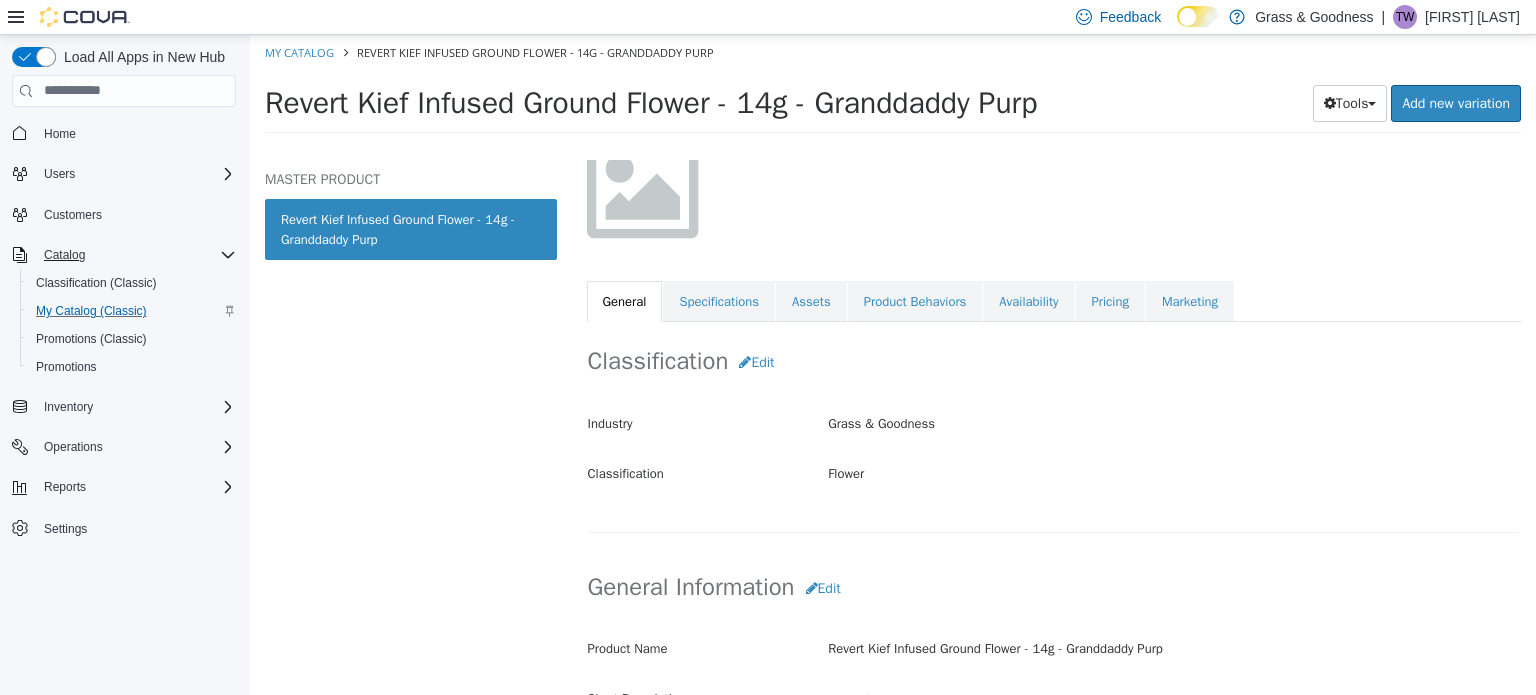 scroll, scrollTop: 63, scrollLeft: 0, axis: vertical 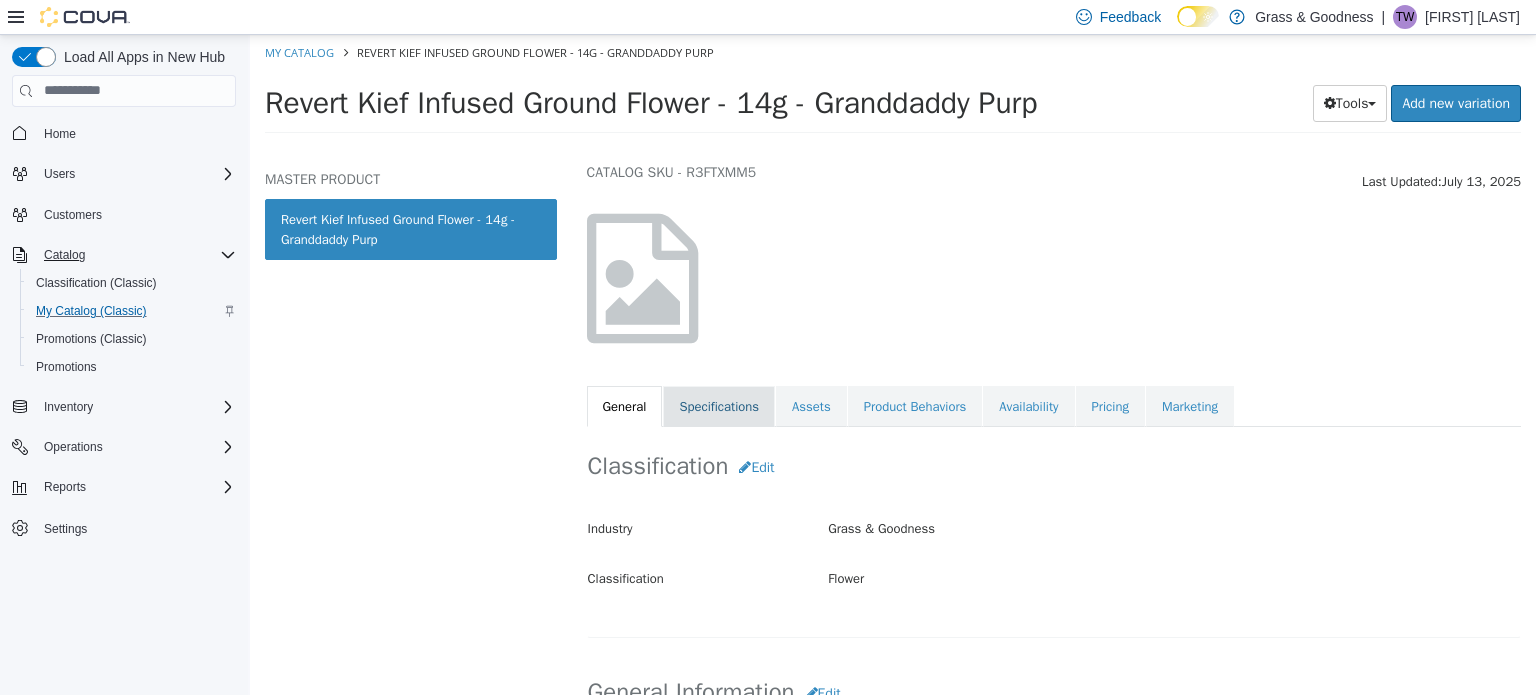 click on "Specifications" at bounding box center (719, 406) 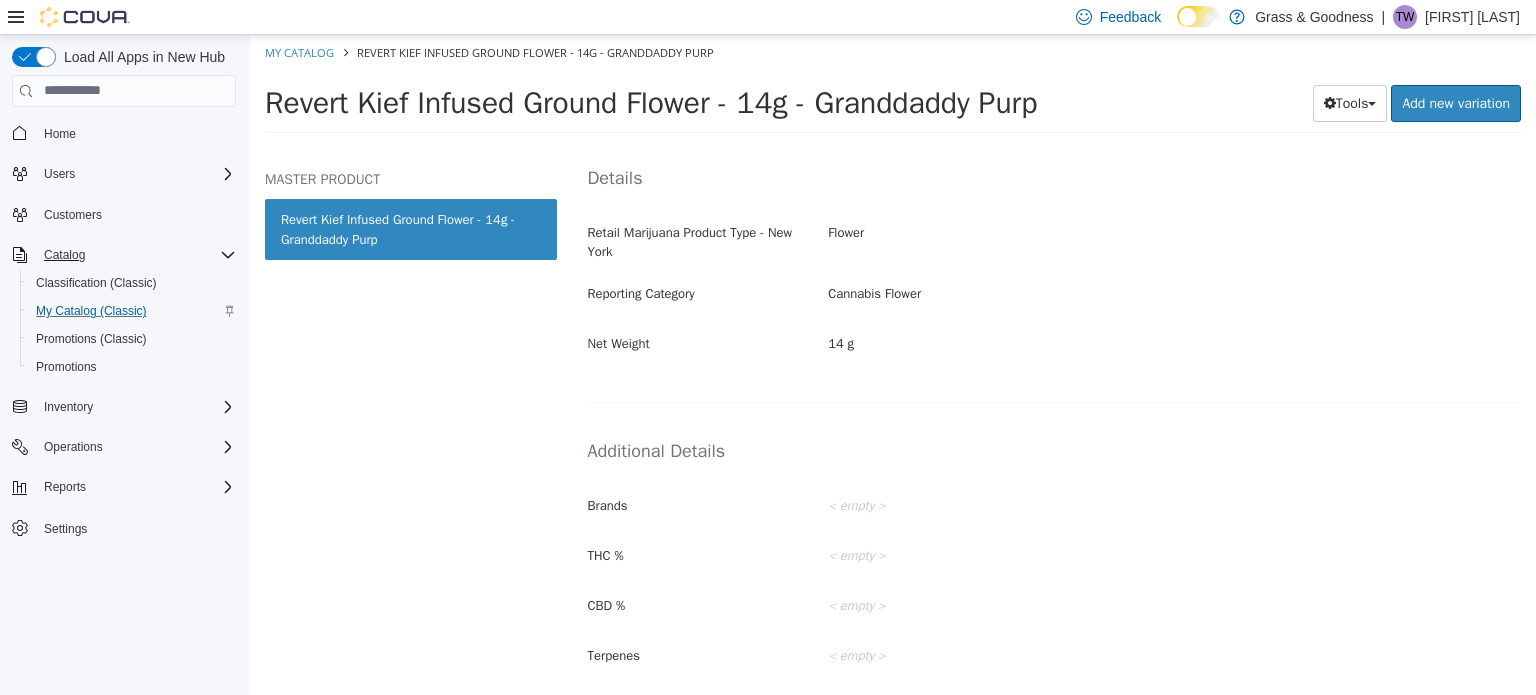 scroll, scrollTop: 261, scrollLeft: 0, axis: vertical 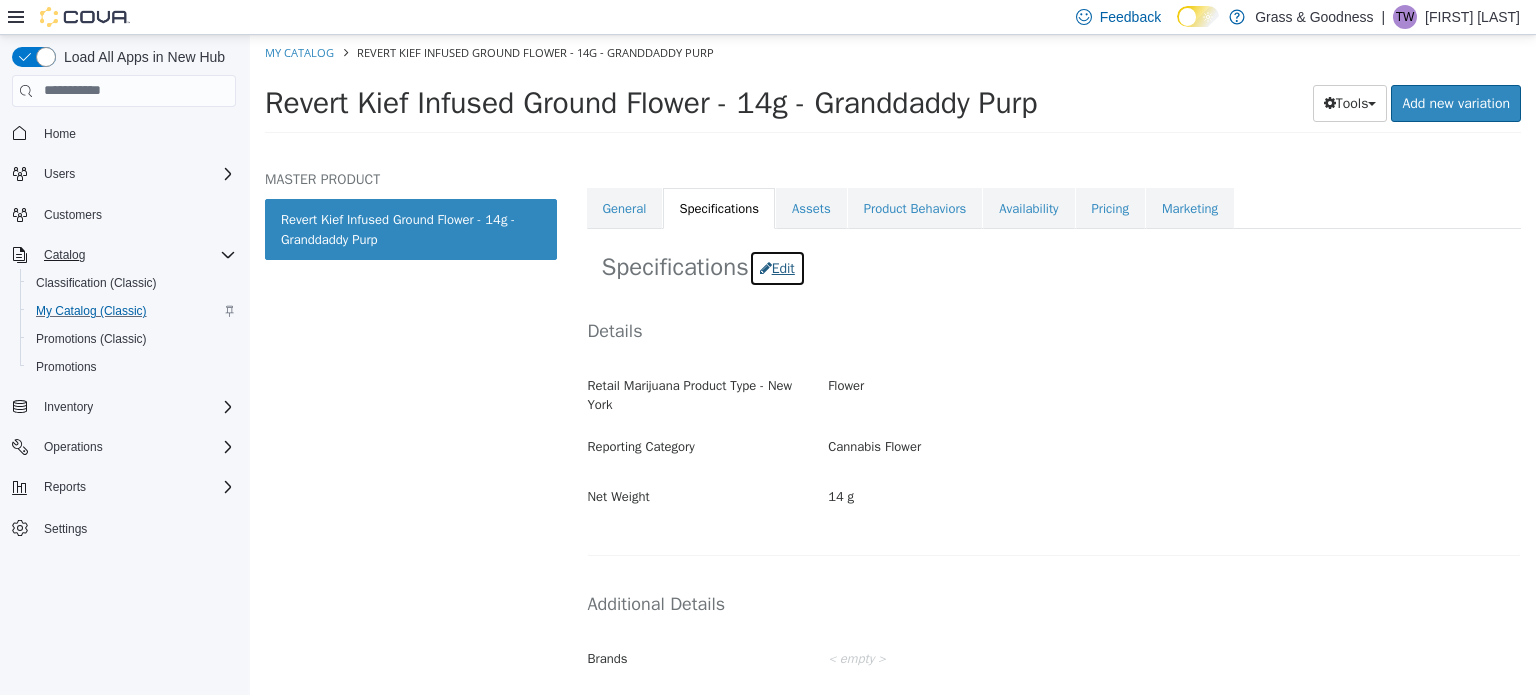 click on "Edit" at bounding box center [777, 267] 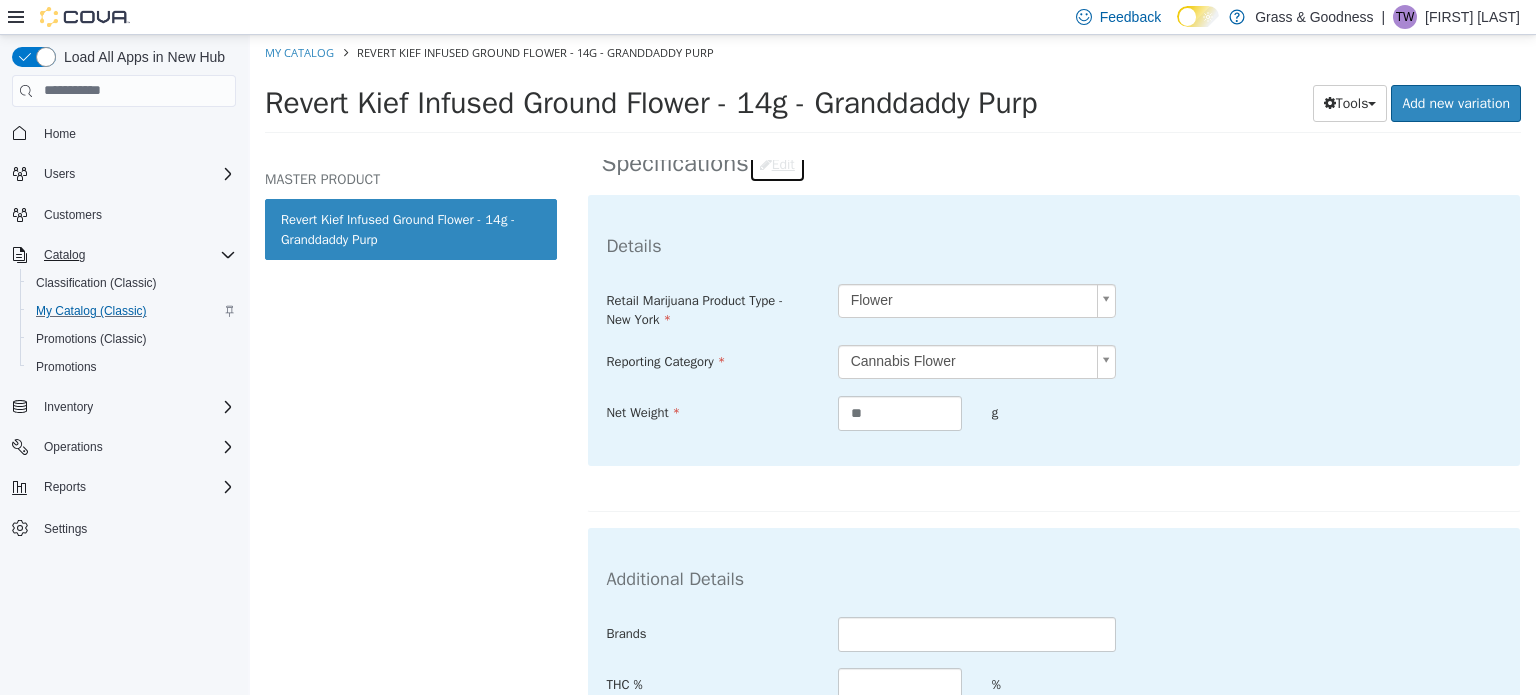 scroll, scrollTop: 554, scrollLeft: 0, axis: vertical 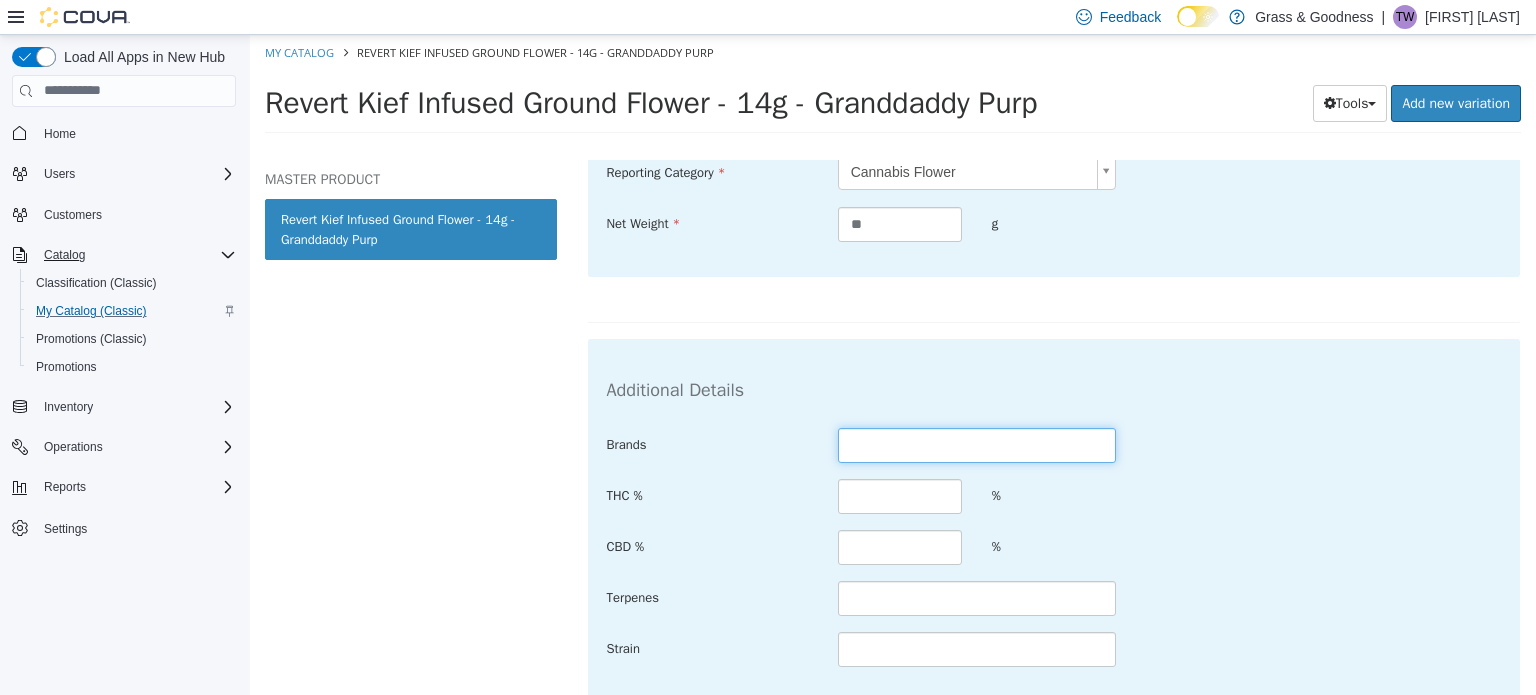 click at bounding box center [977, 444] 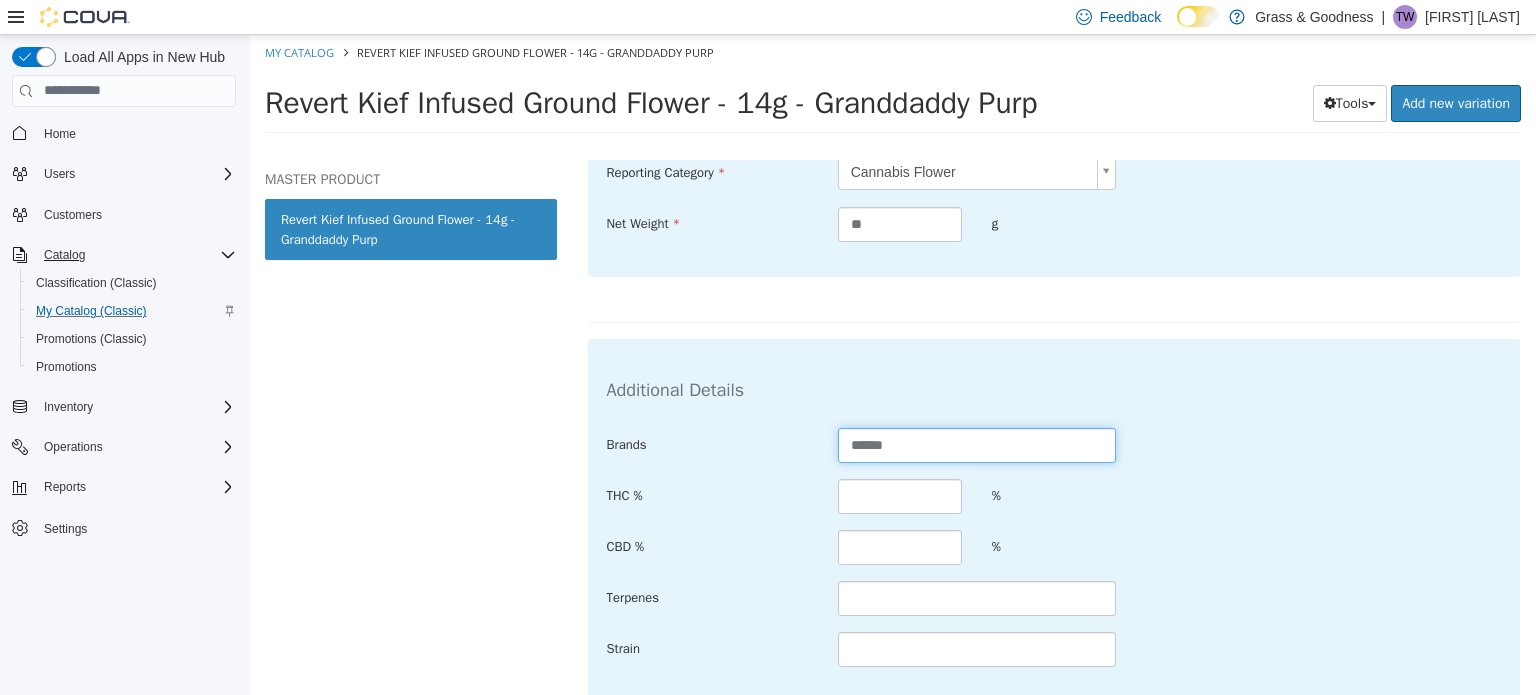 type on "******" 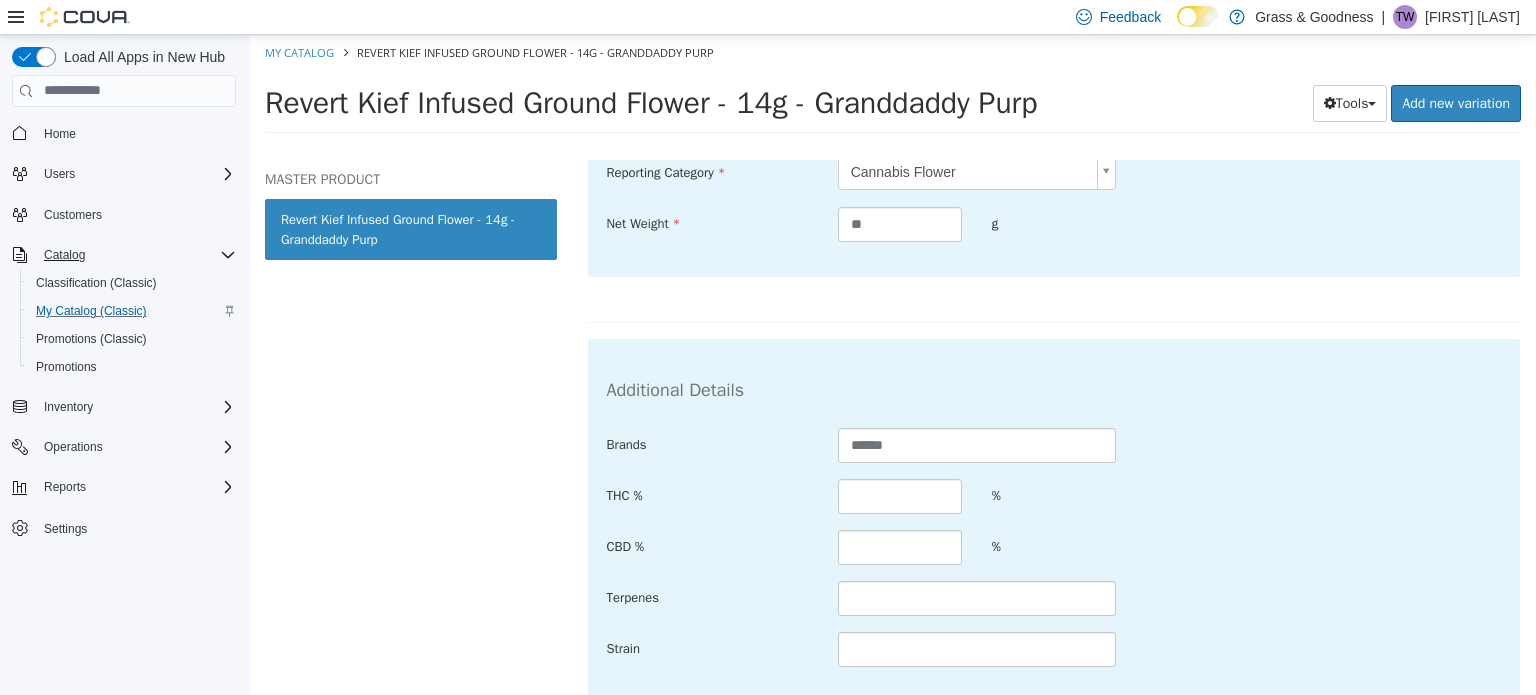 click on "Brands
****** THC %
%
CBD %
%
Terpenes
Strain" at bounding box center [1054, 547] 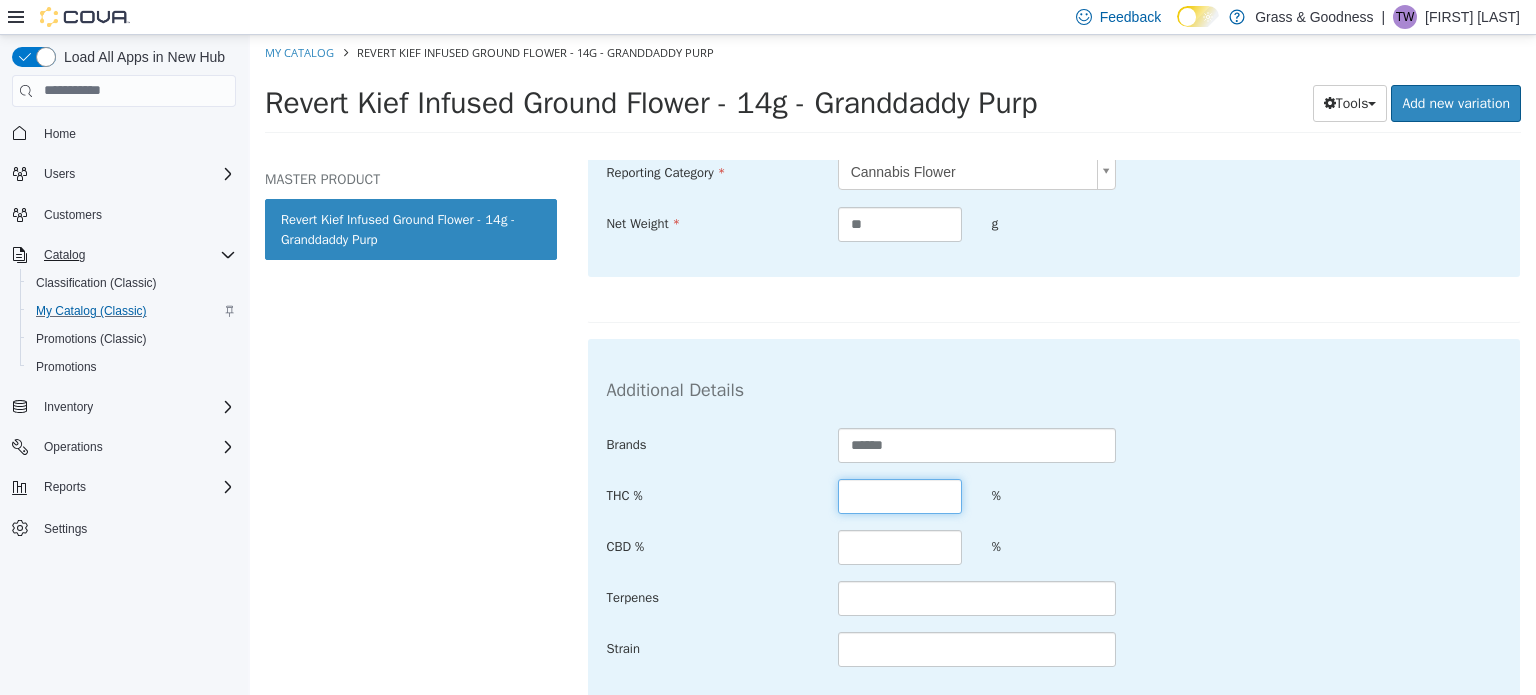 click at bounding box center (900, 495) 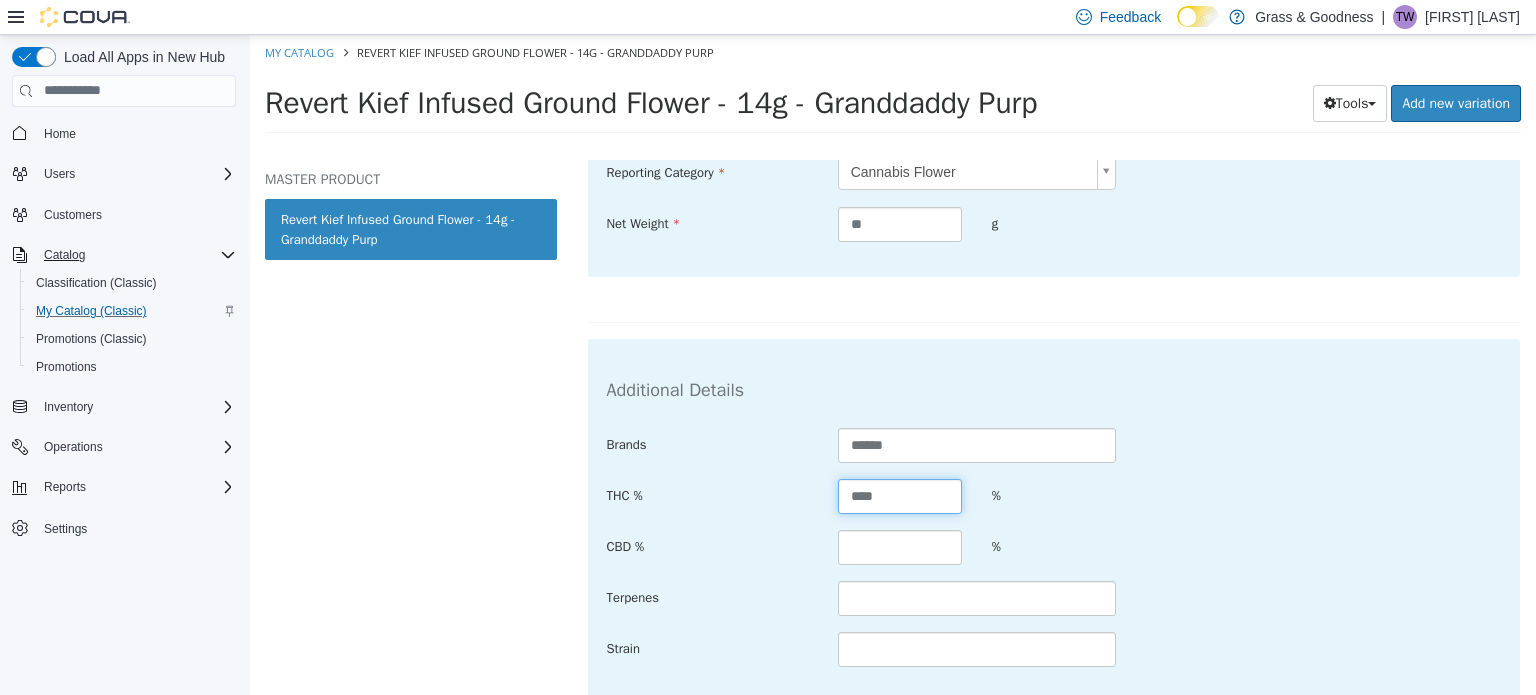 type on "****" 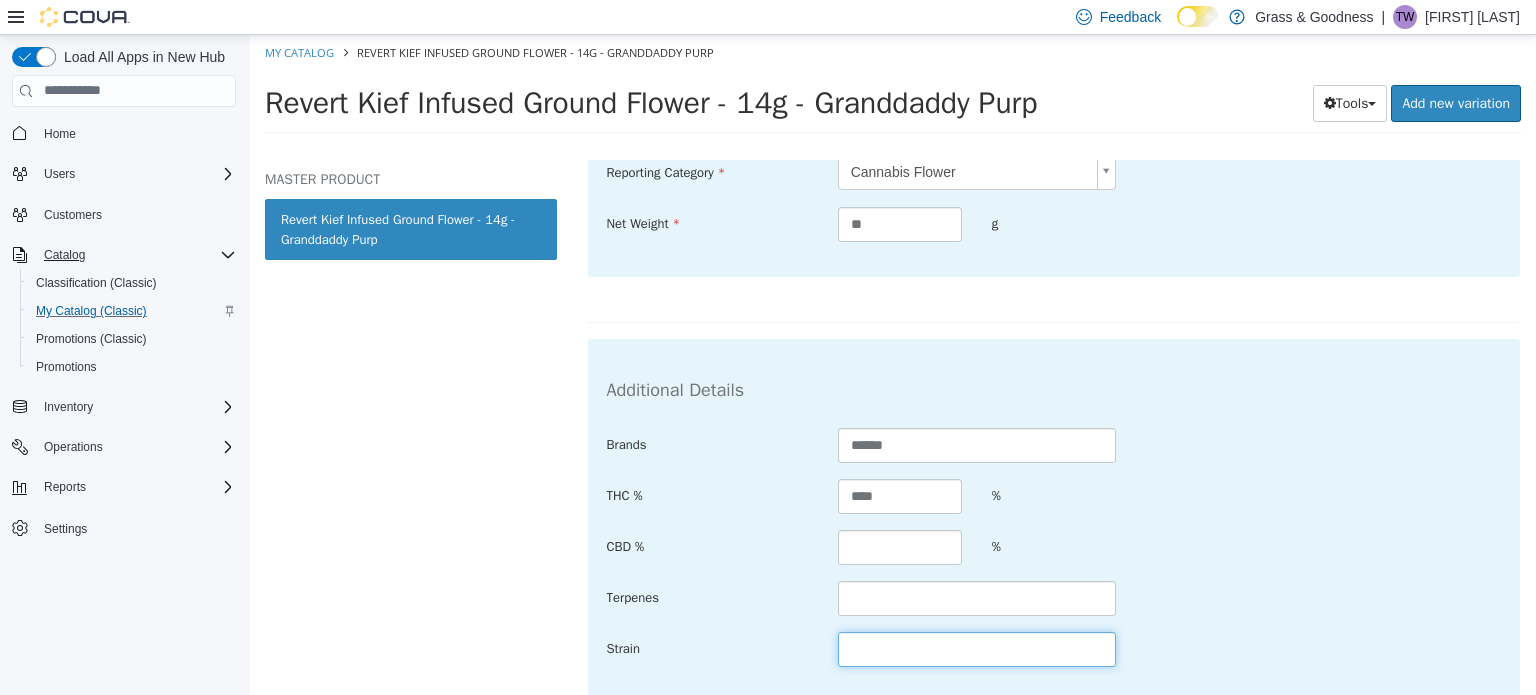 click at bounding box center [977, 648] 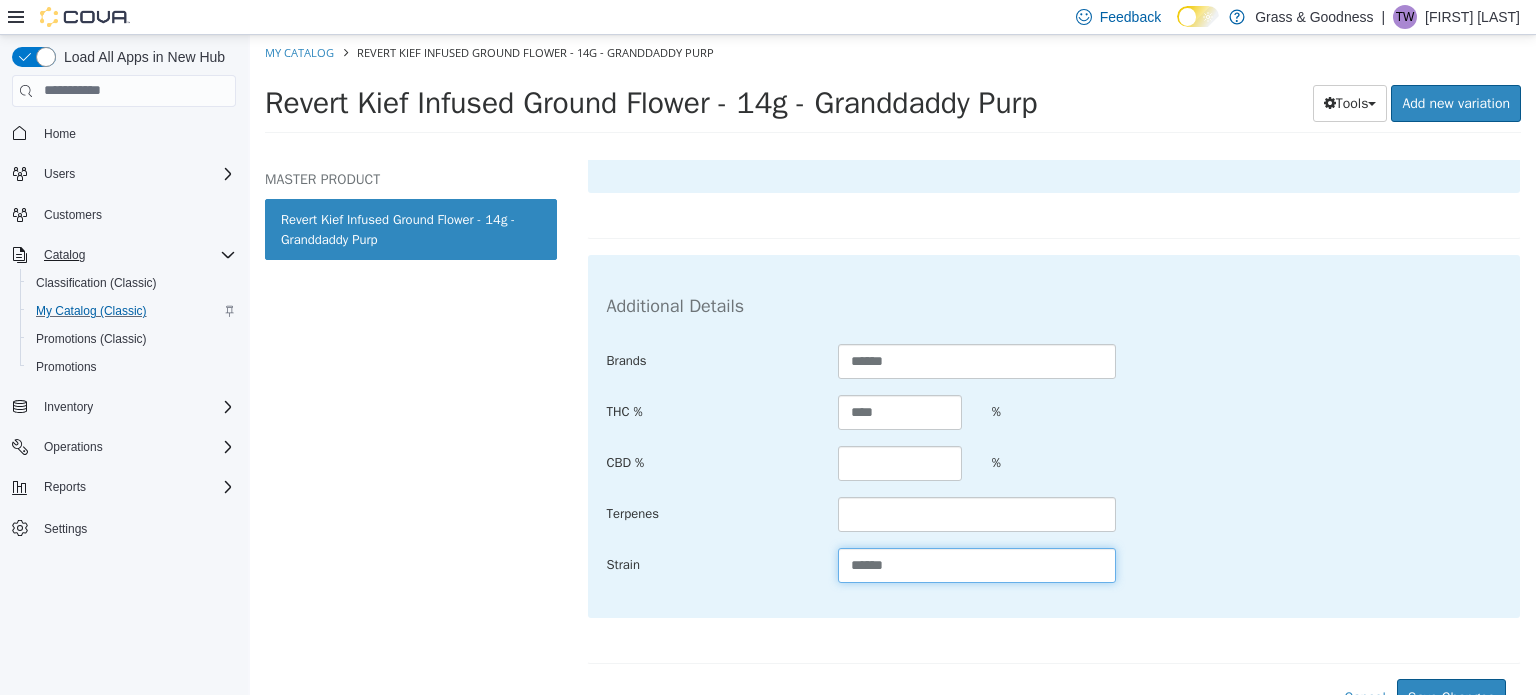 scroll, scrollTop: 655, scrollLeft: 0, axis: vertical 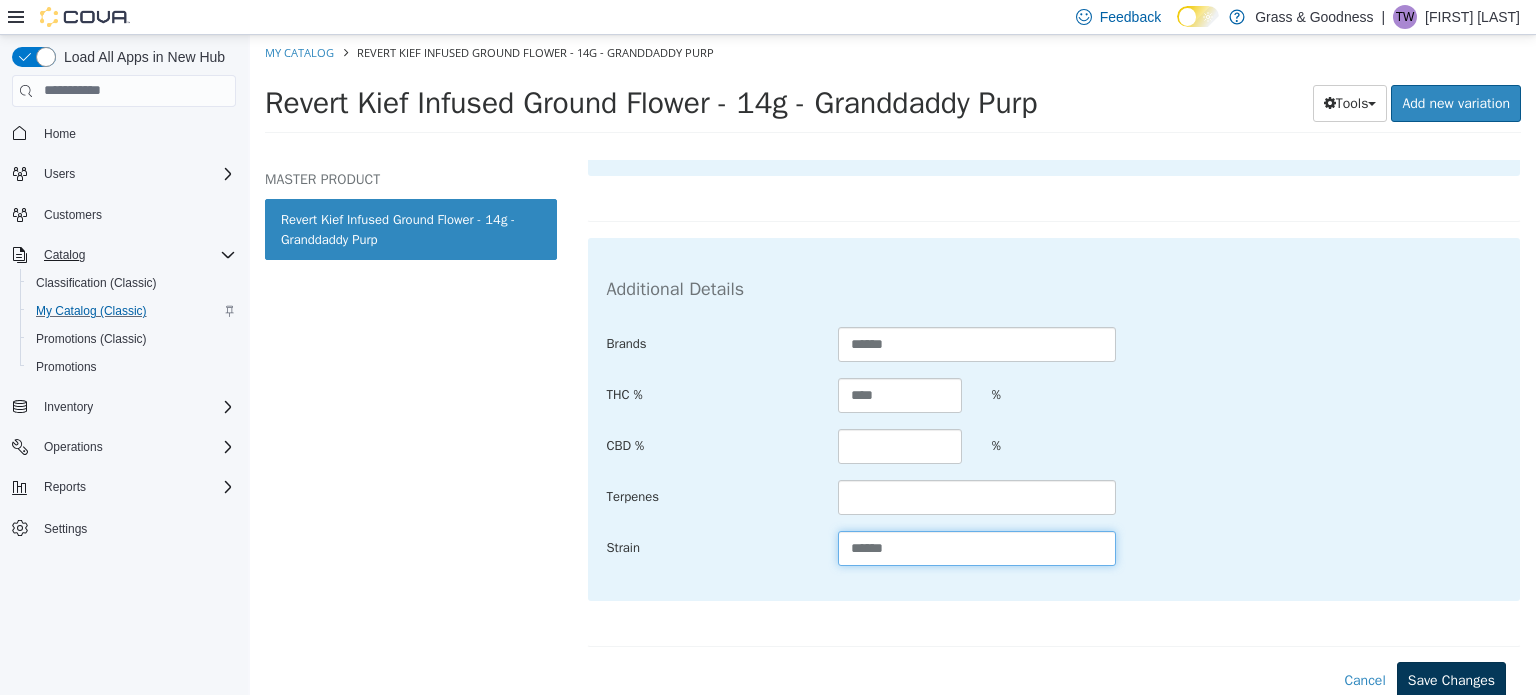 type on "******" 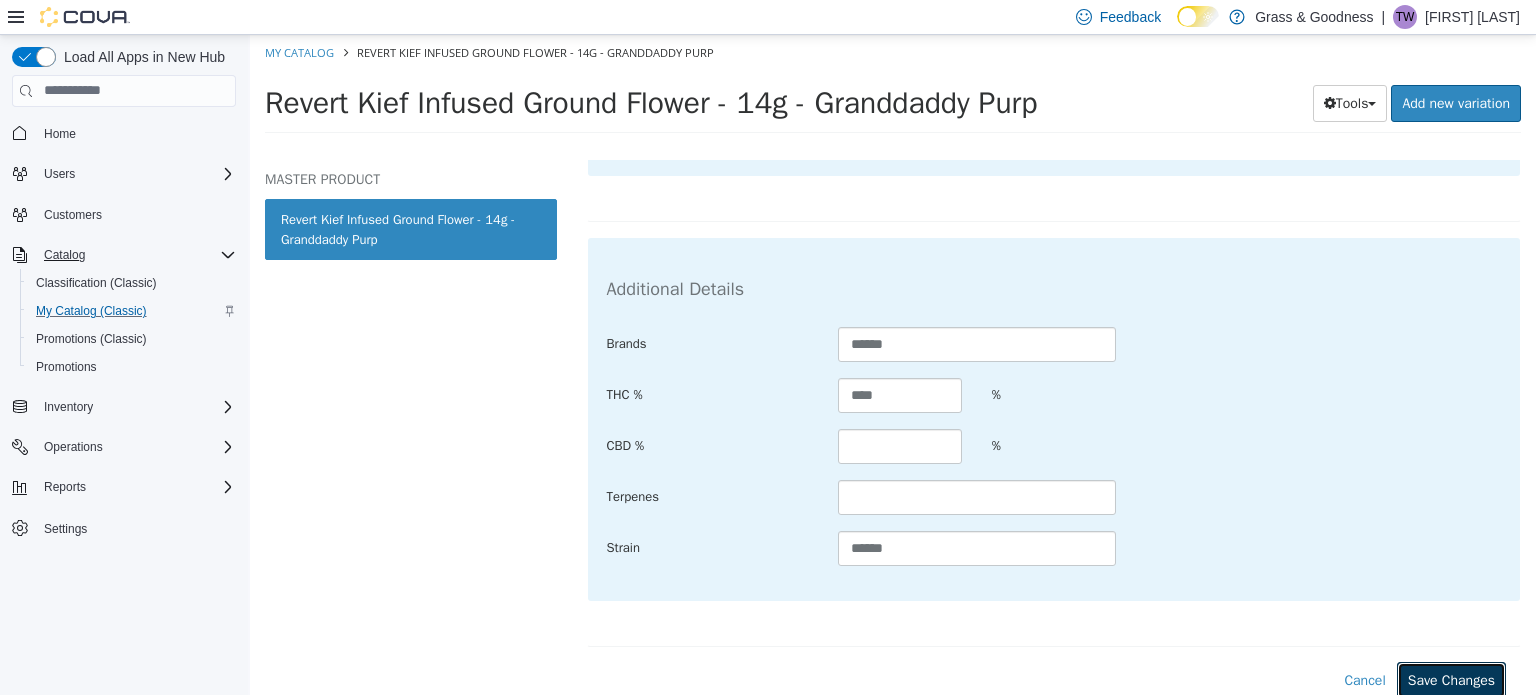 click on "Save Changes" at bounding box center (1451, 679) 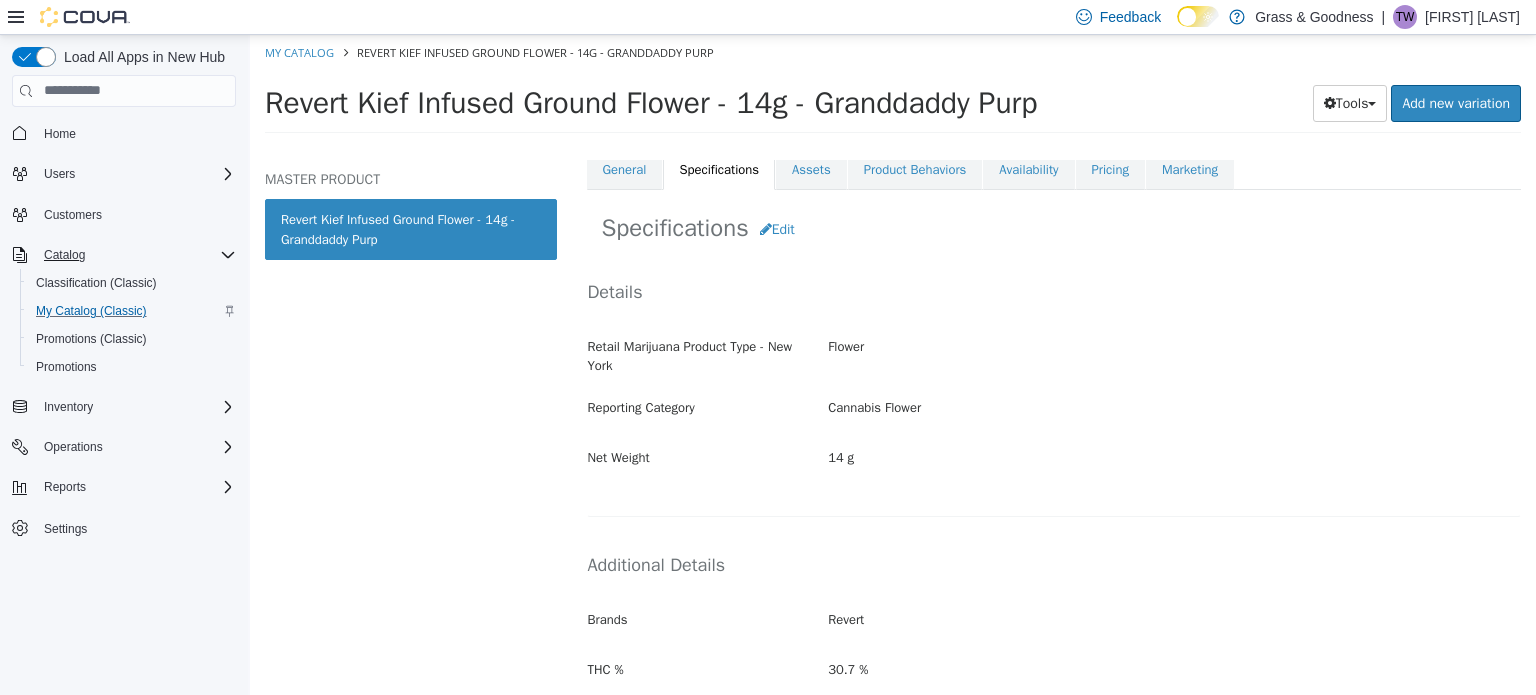 scroll, scrollTop: 288, scrollLeft: 0, axis: vertical 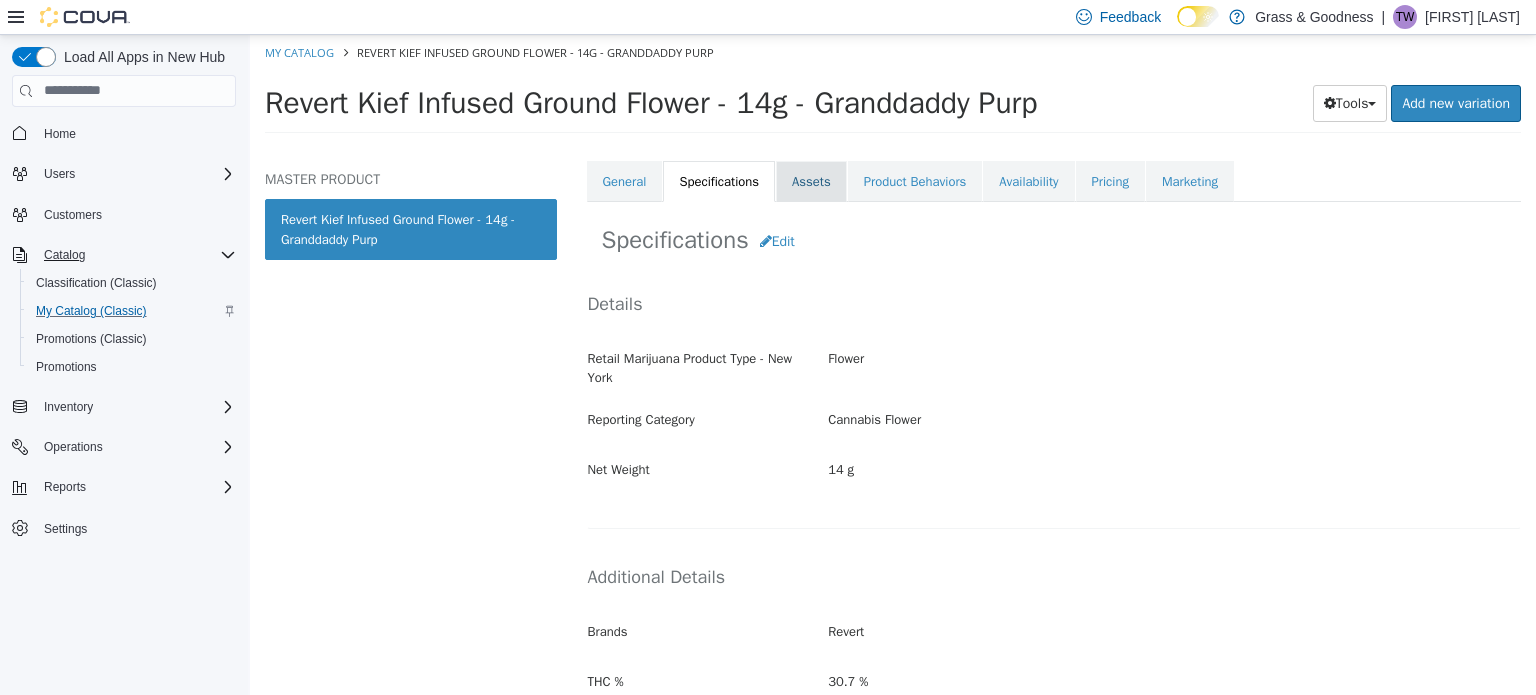 click on "Assets" at bounding box center (811, 181) 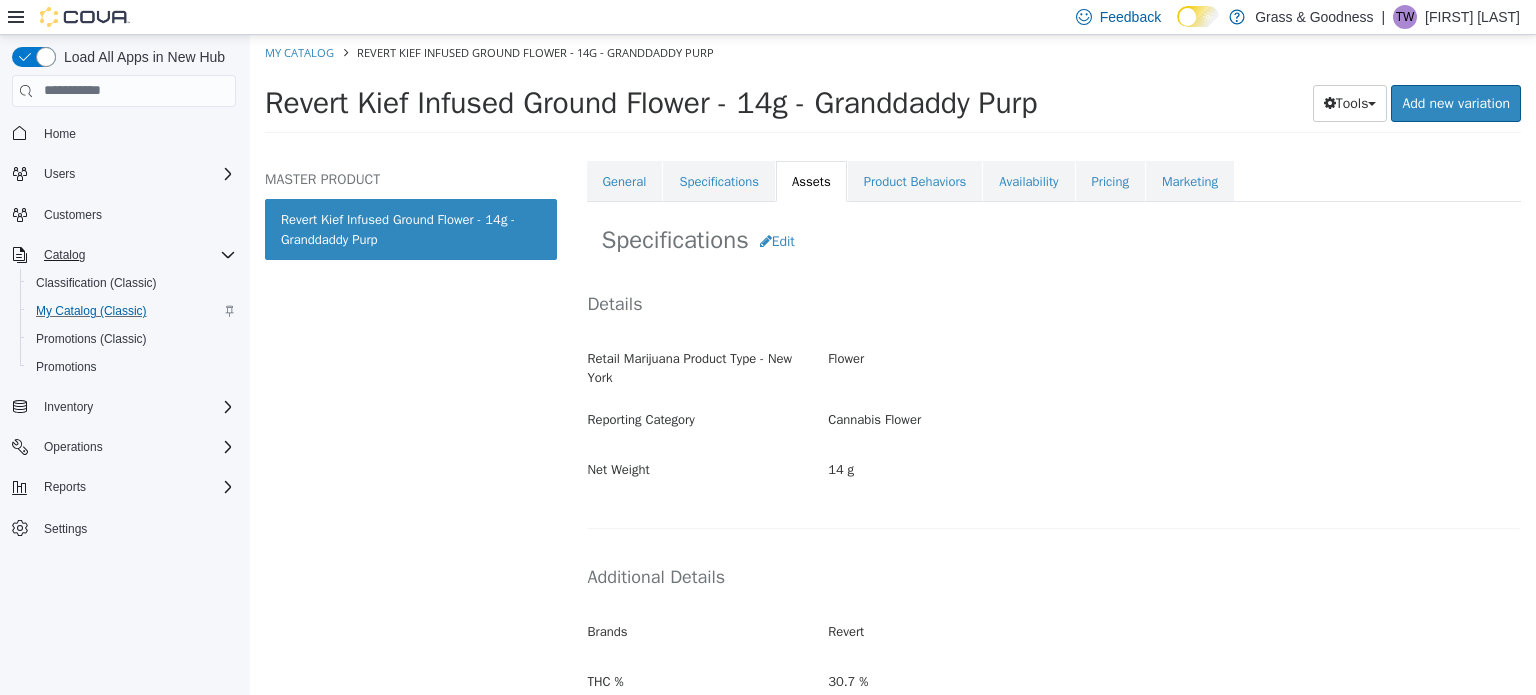 scroll, scrollTop: 0, scrollLeft: 0, axis: both 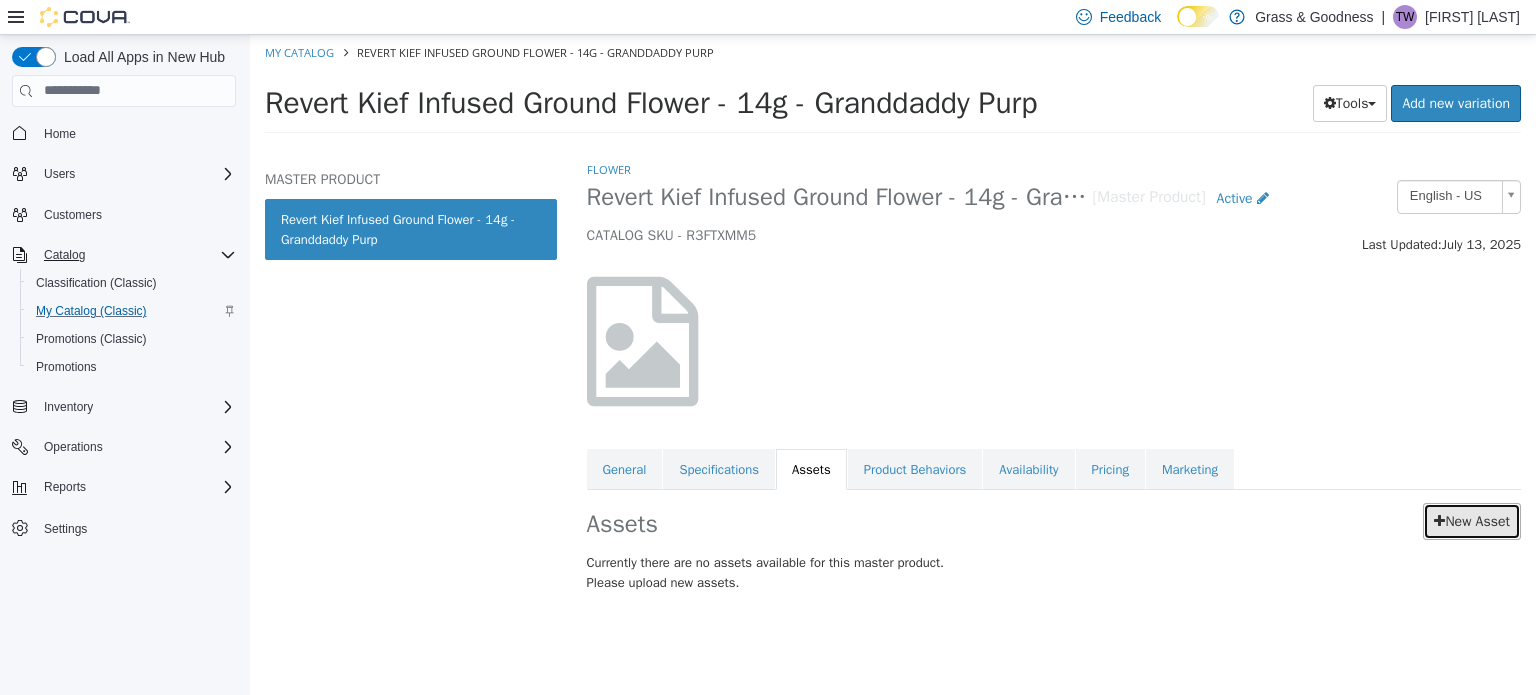 click on "New Asset" at bounding box center (1472, 520) 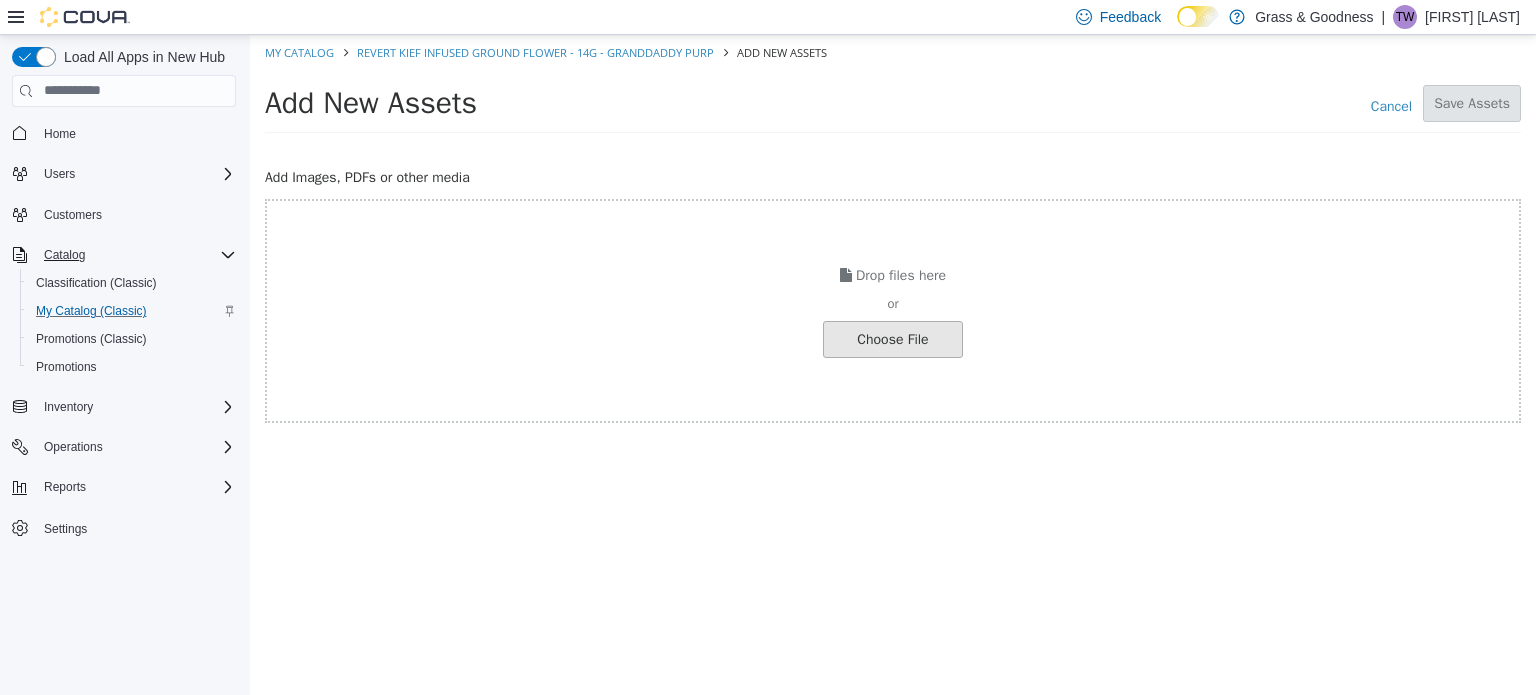 click at bounding box center (-154, 338) 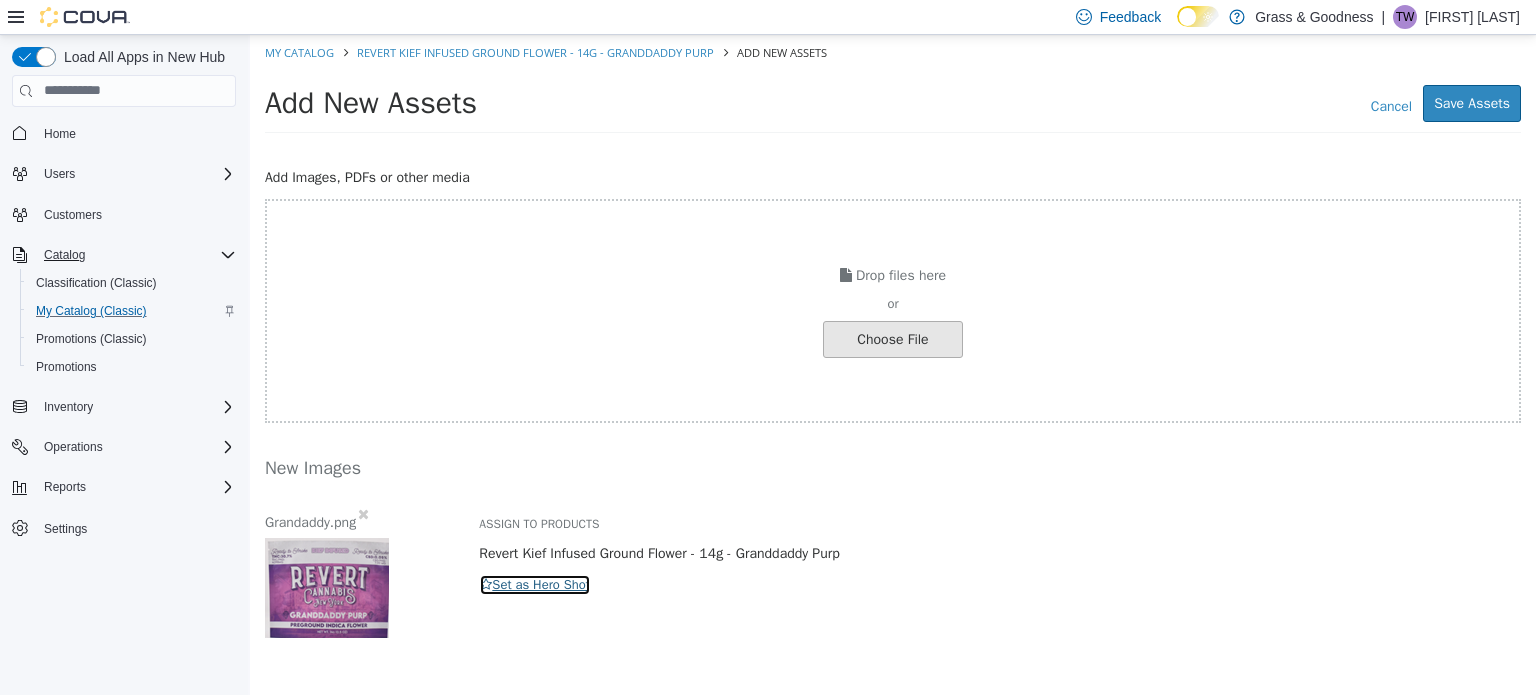 click on "Set as Hero Shot" at bounding box center [535, 584] 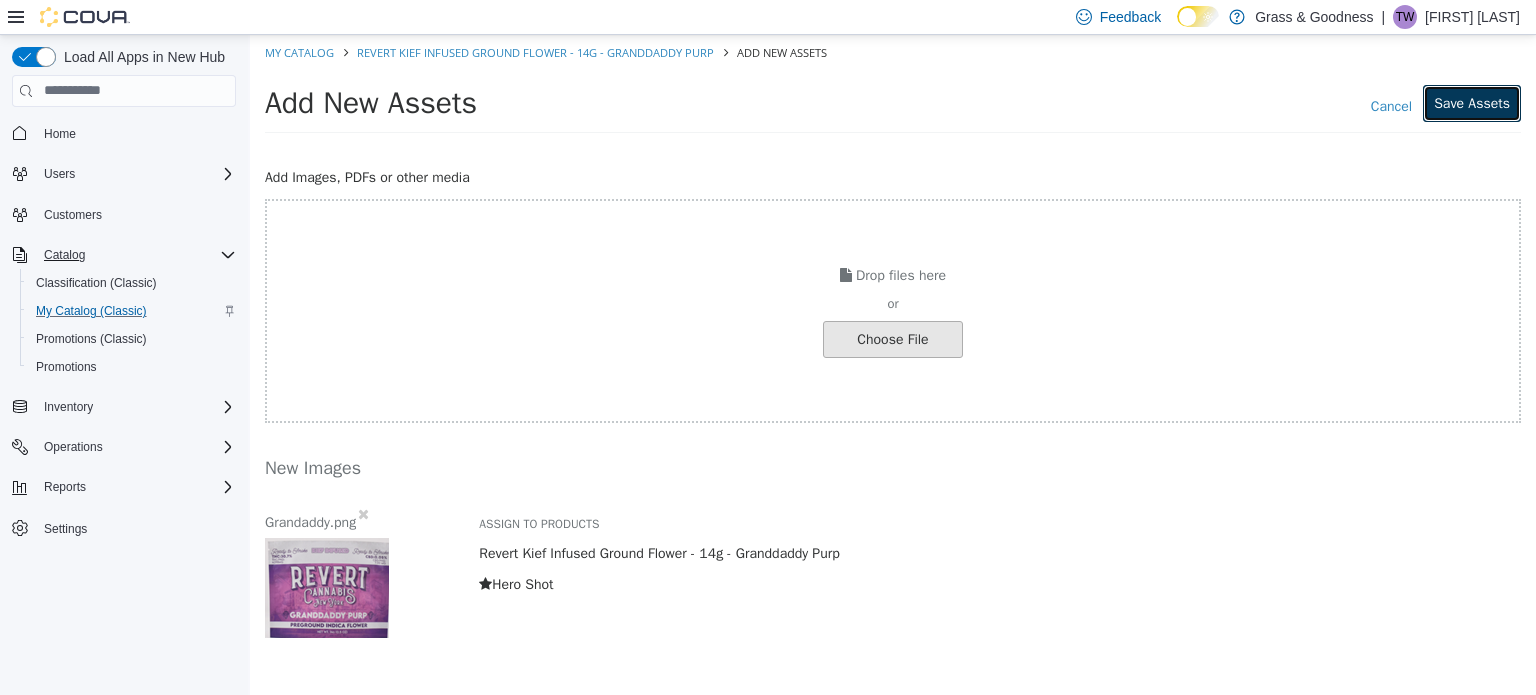 click on "Save Assets" at bounding box center [1472, 102] 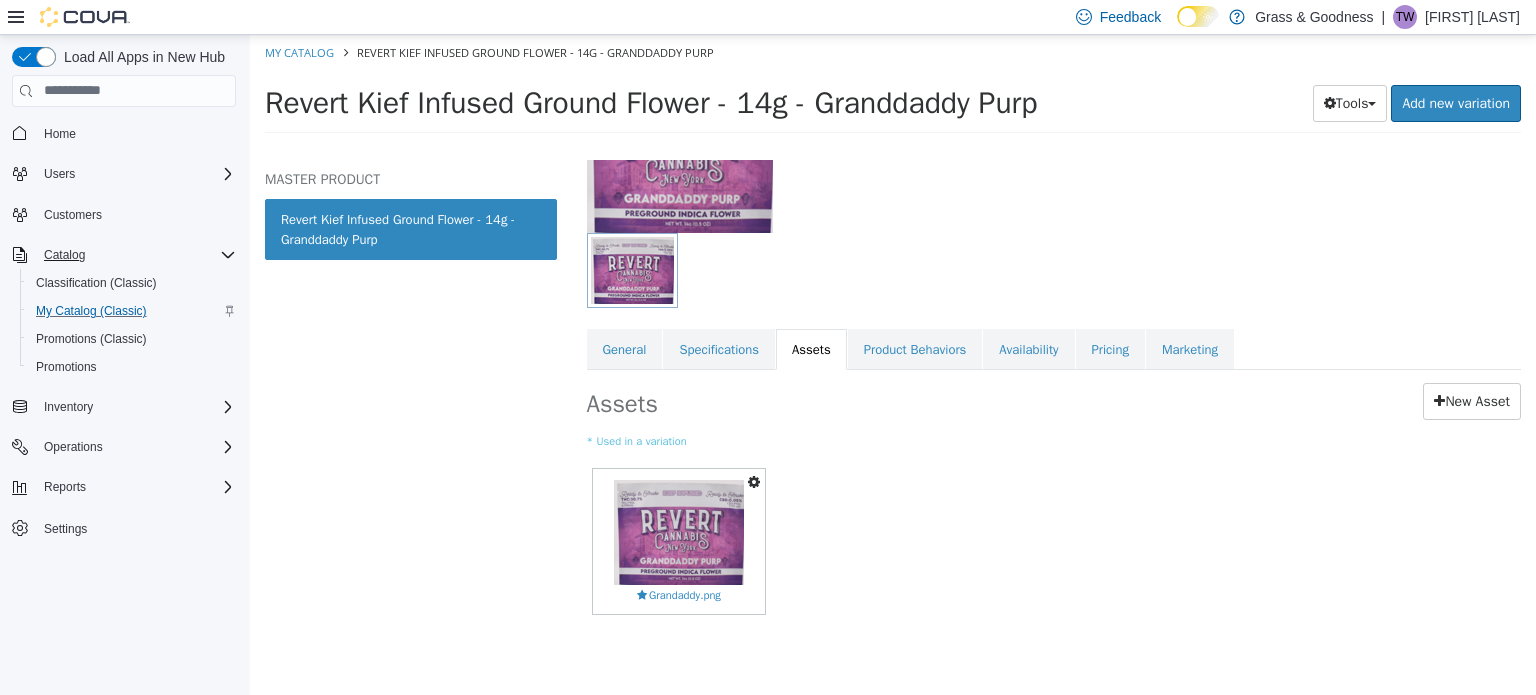 scroll, scrollTop: 200, scrollLeft: 0, axis: vertical 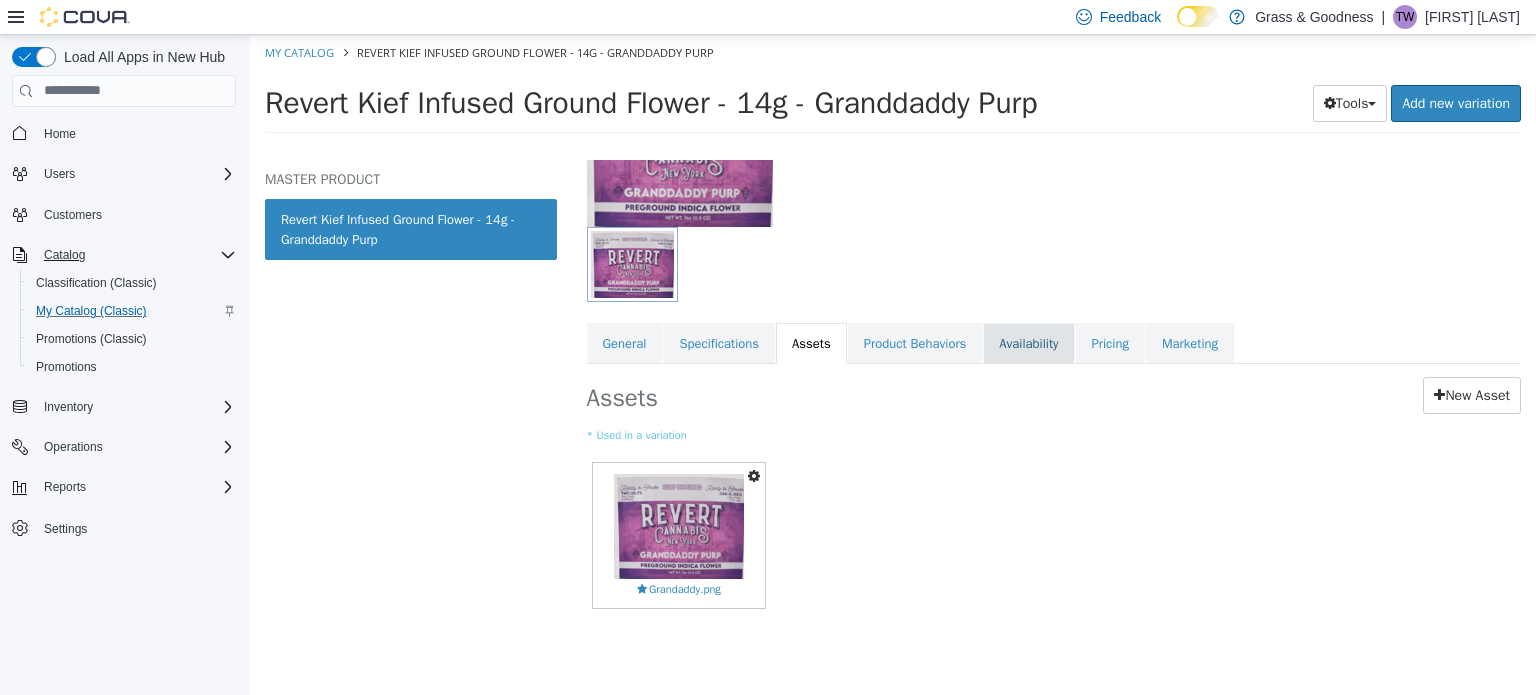 click on "Availability" at bounding box center [1028, 343] 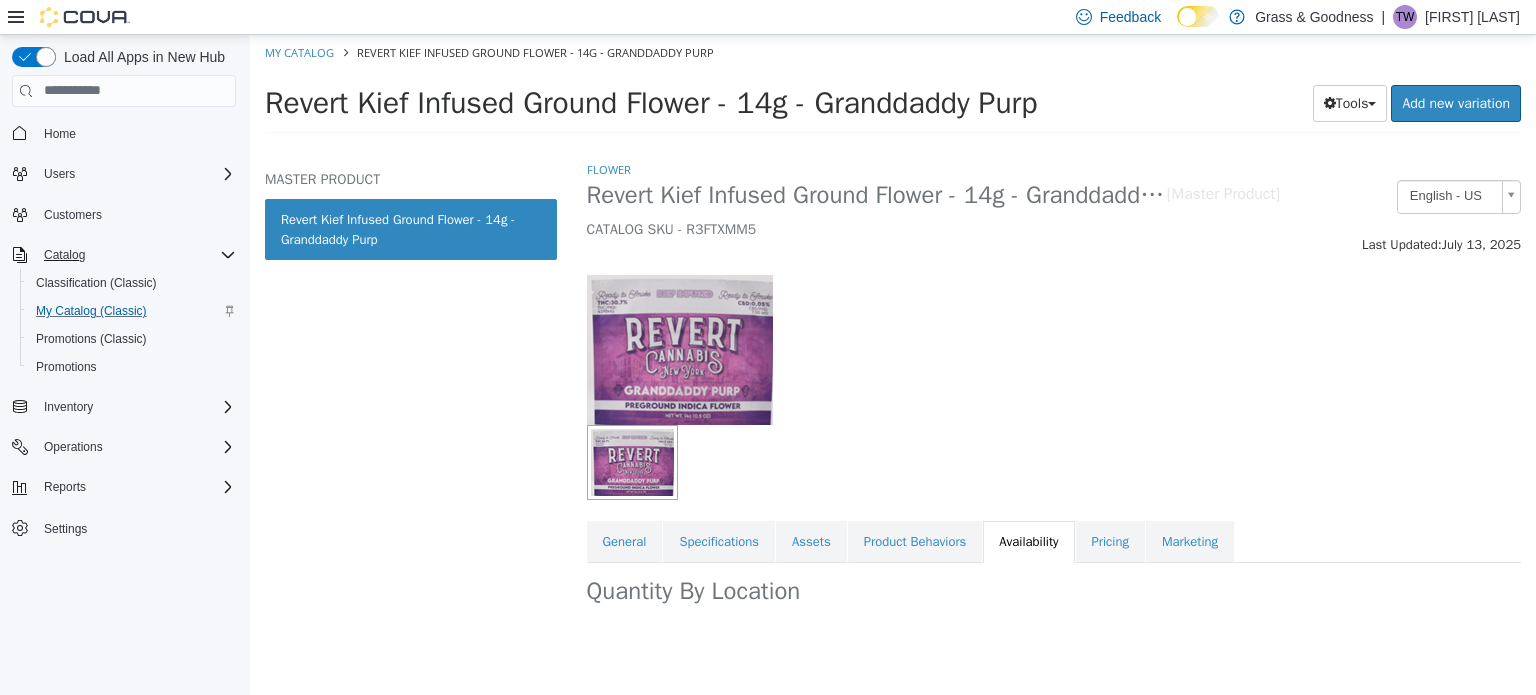 scroll, scrollTop: 0, scrollLeft: 0, axis: both 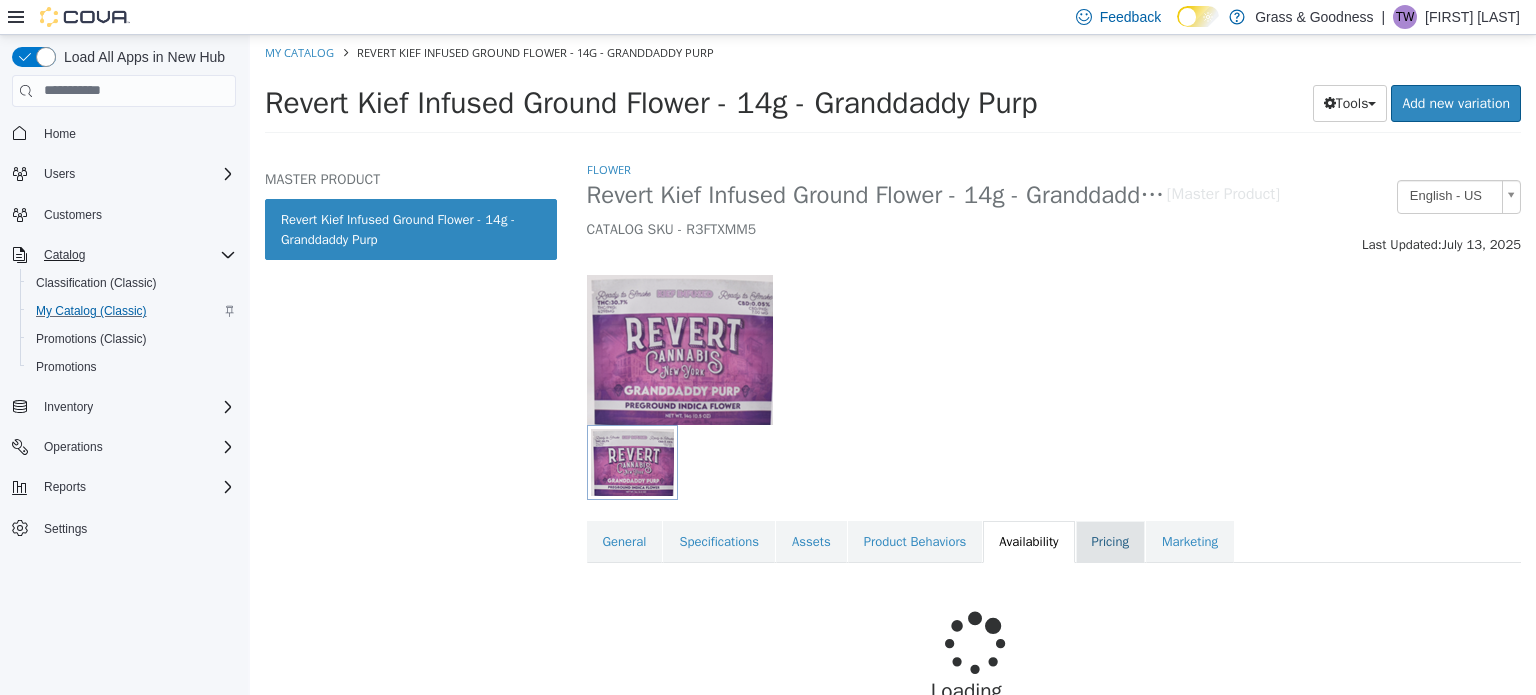 click on "Pricing" at bounding box center [1110, 541] 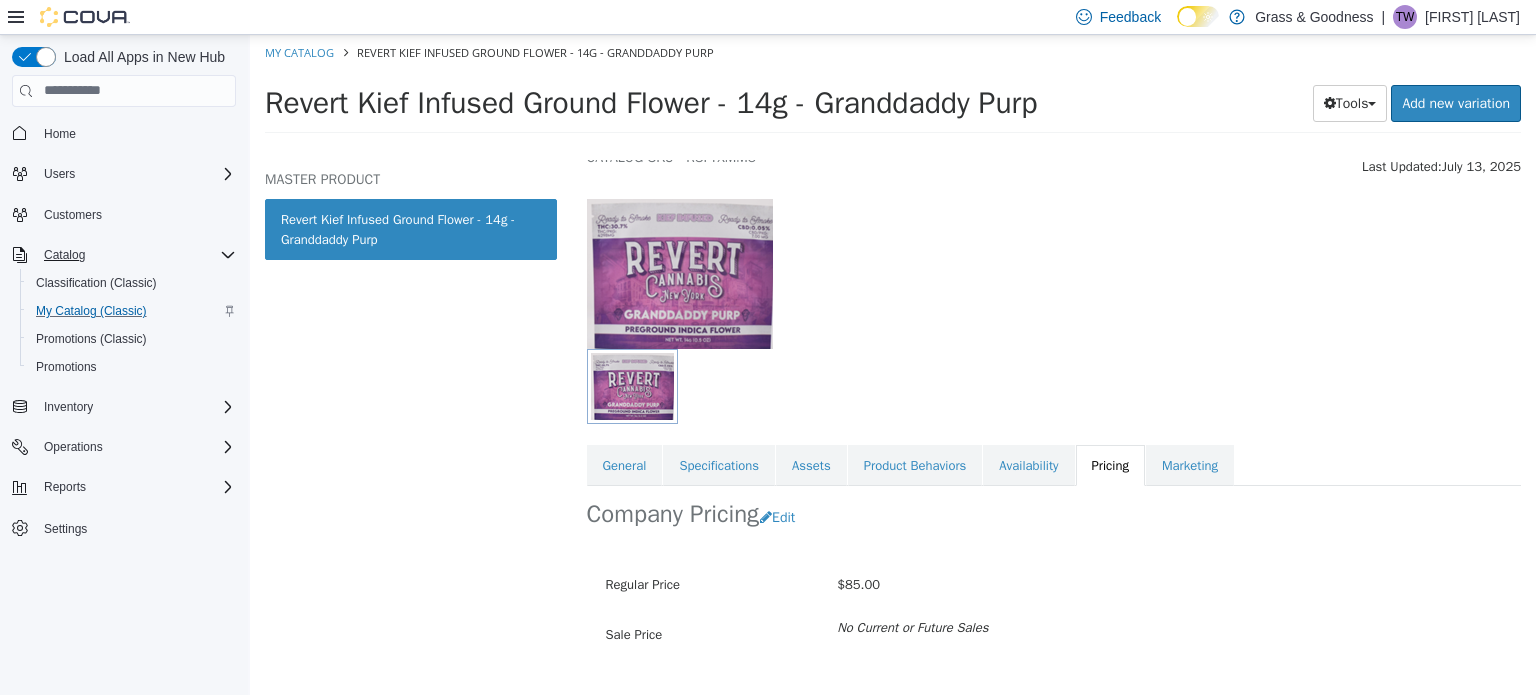 scroll, scrollTop: 0, scrollLeft: 0, axis: both 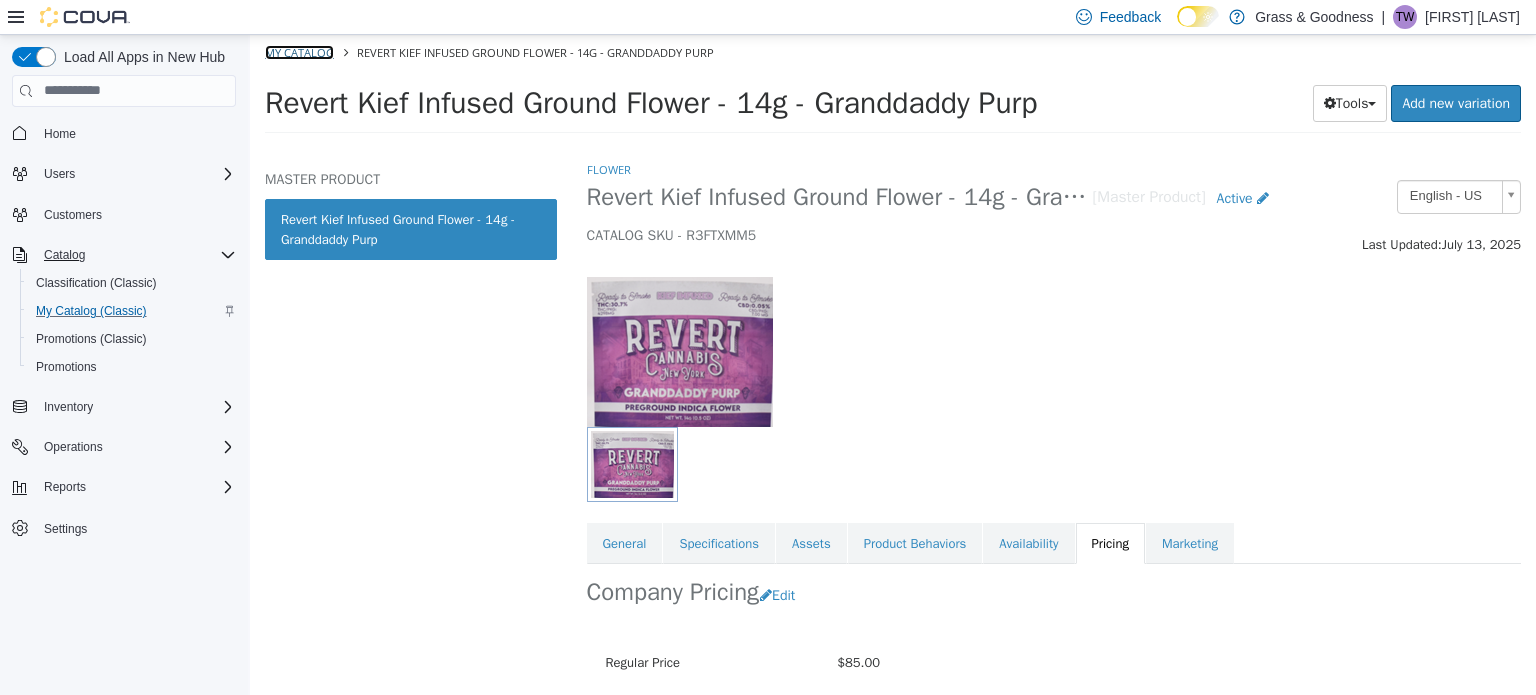 click on "My Catalog" at bounding box center [299, 51] 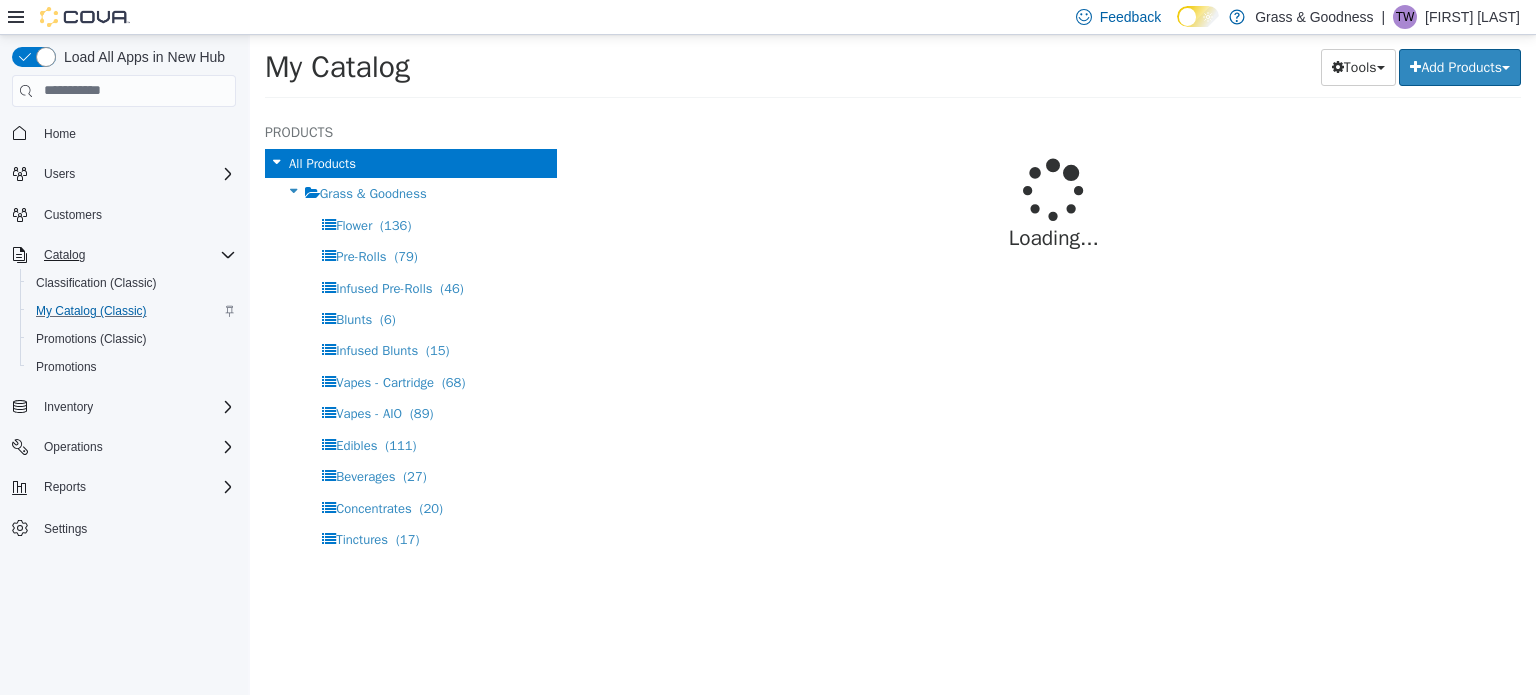 select on "**********" 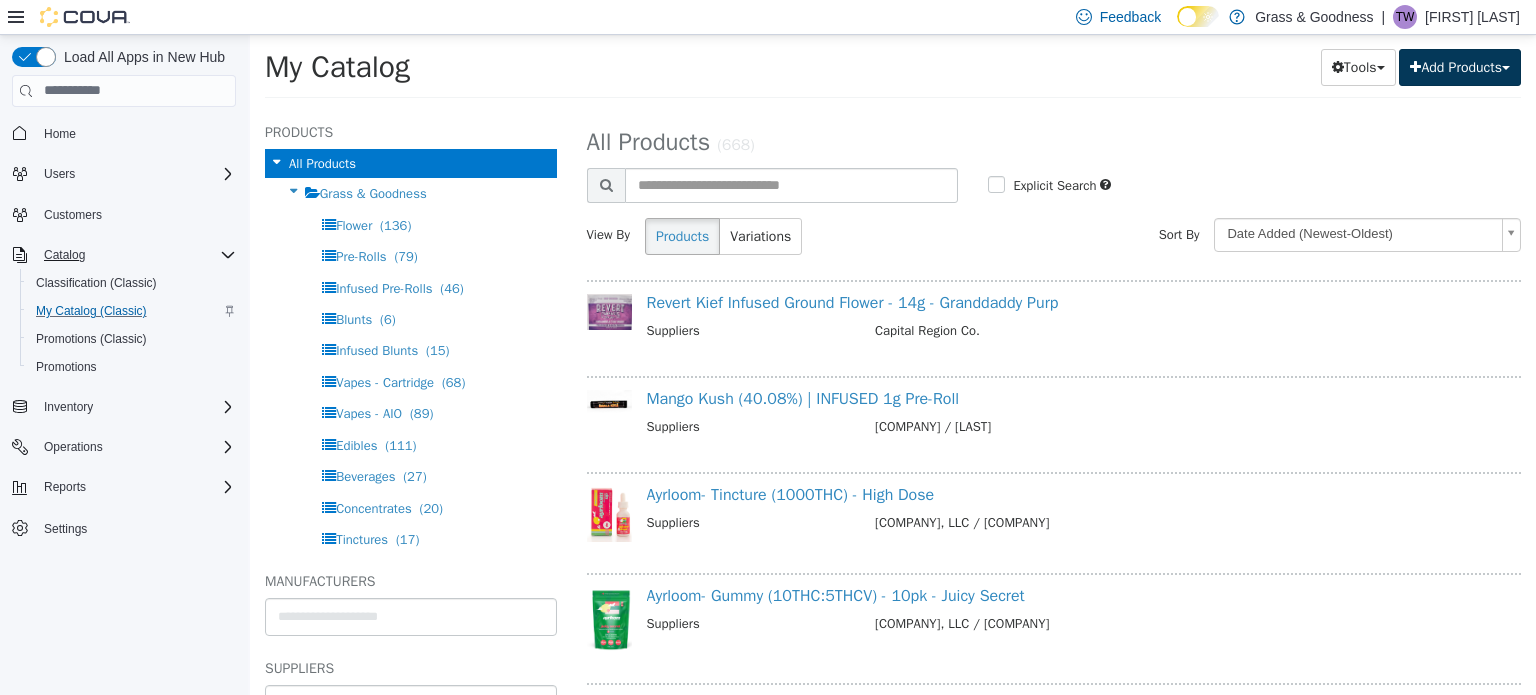 click on "Add Products" at bounding box center (1460, 66) 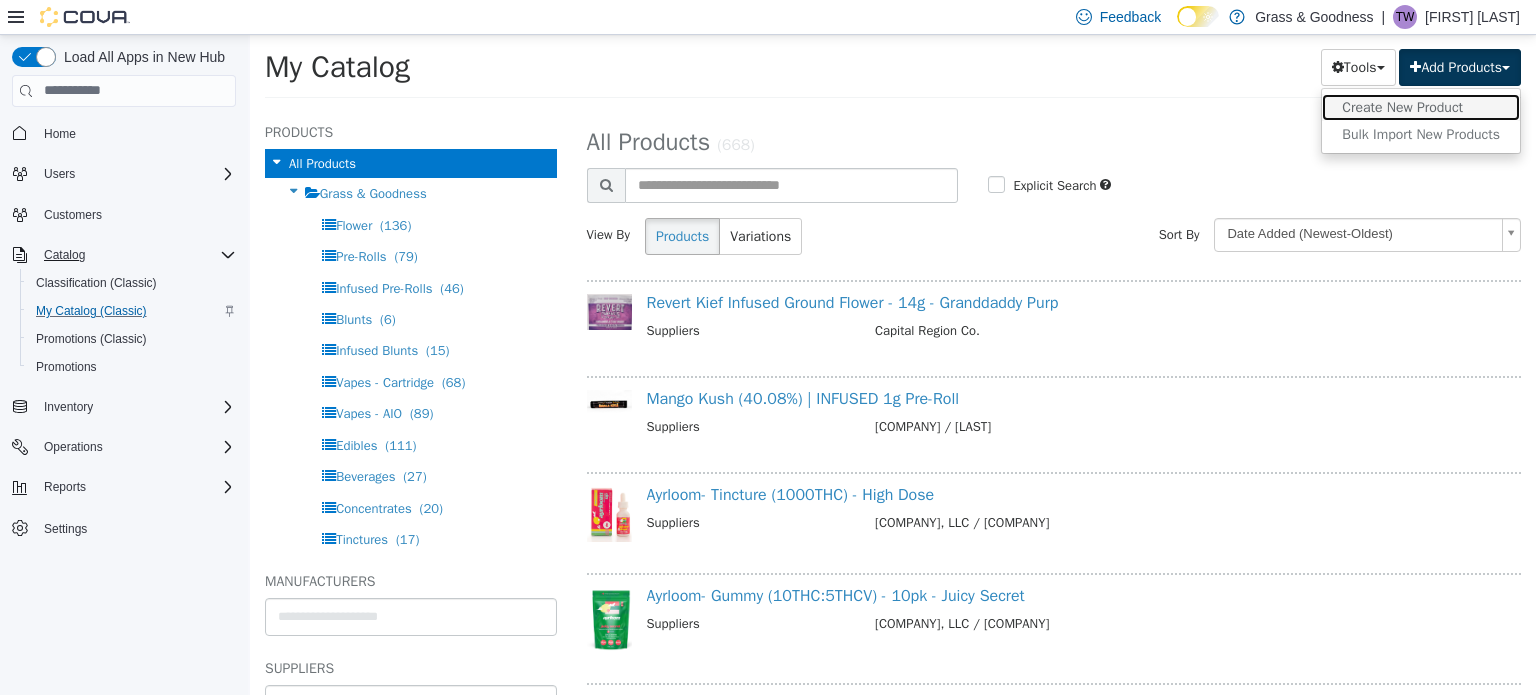 click on "Create New Product" at bounding box center [1421, 106] 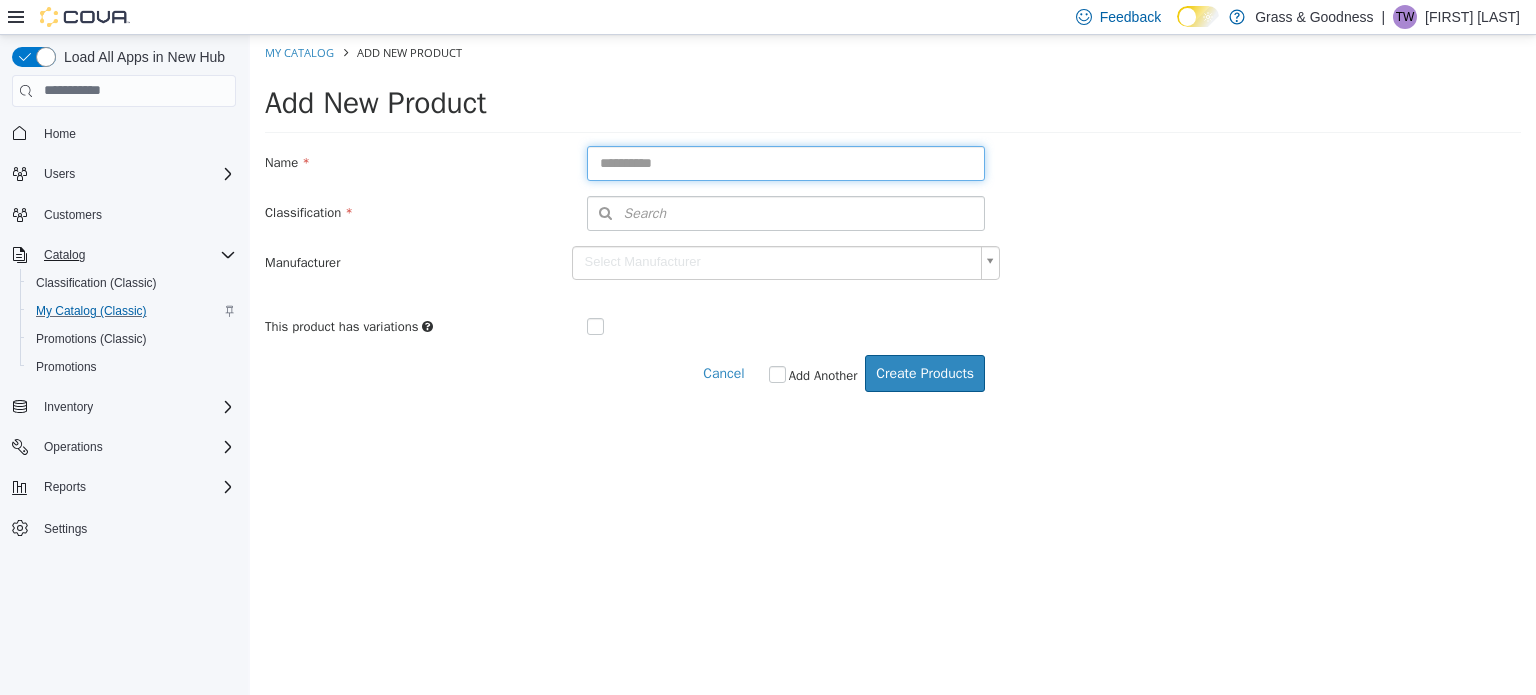 click at bounding box center [786, 162] 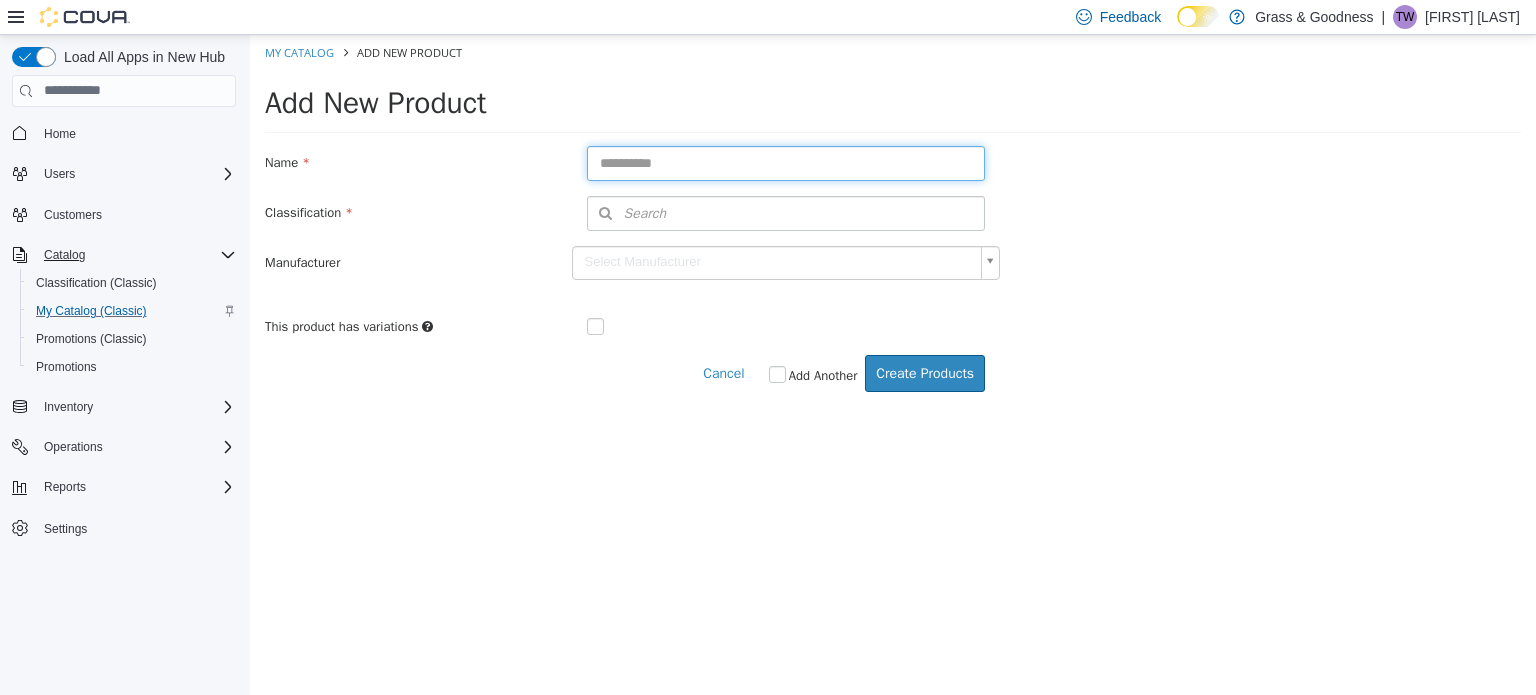 paste on "**********" 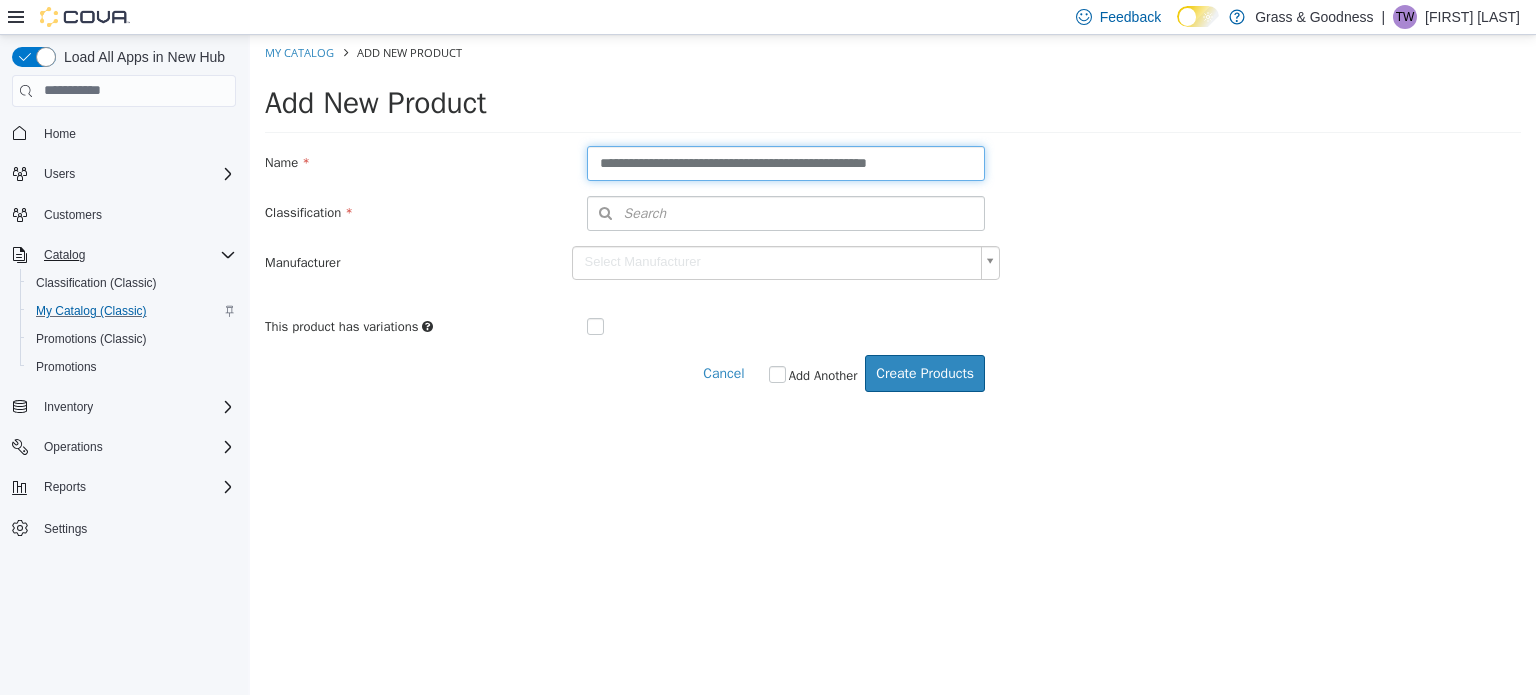 type on "**********" 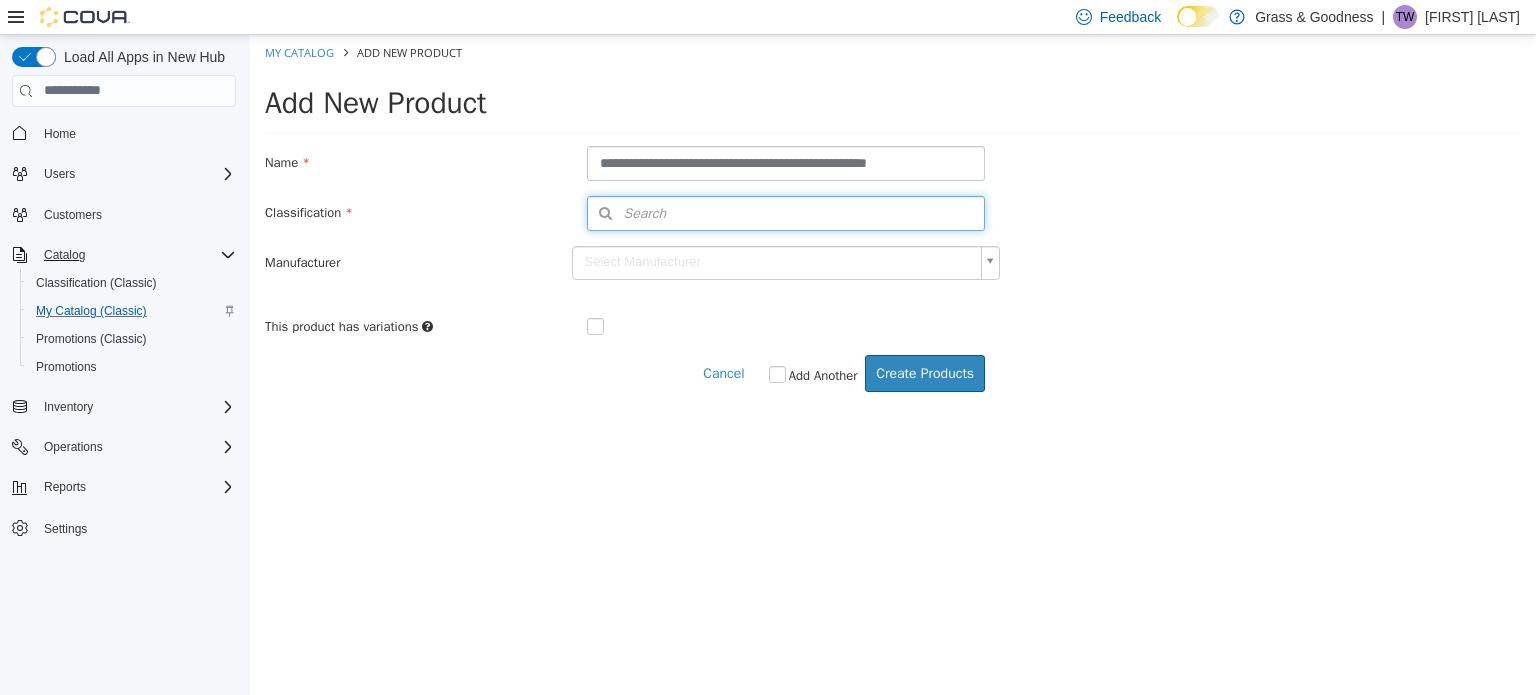 click on "Search" at bounding box center (627, 212) 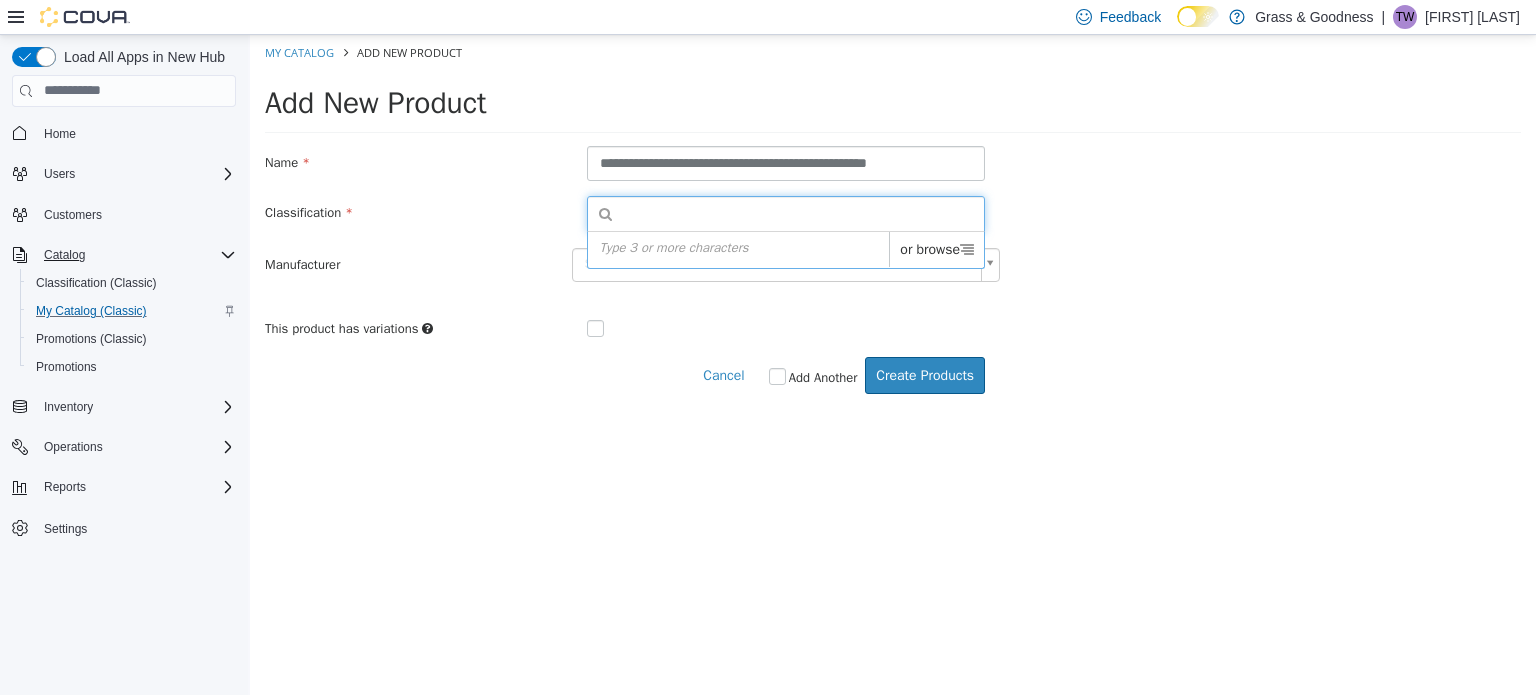 click on "or browse" at bounding box center [936, 248] 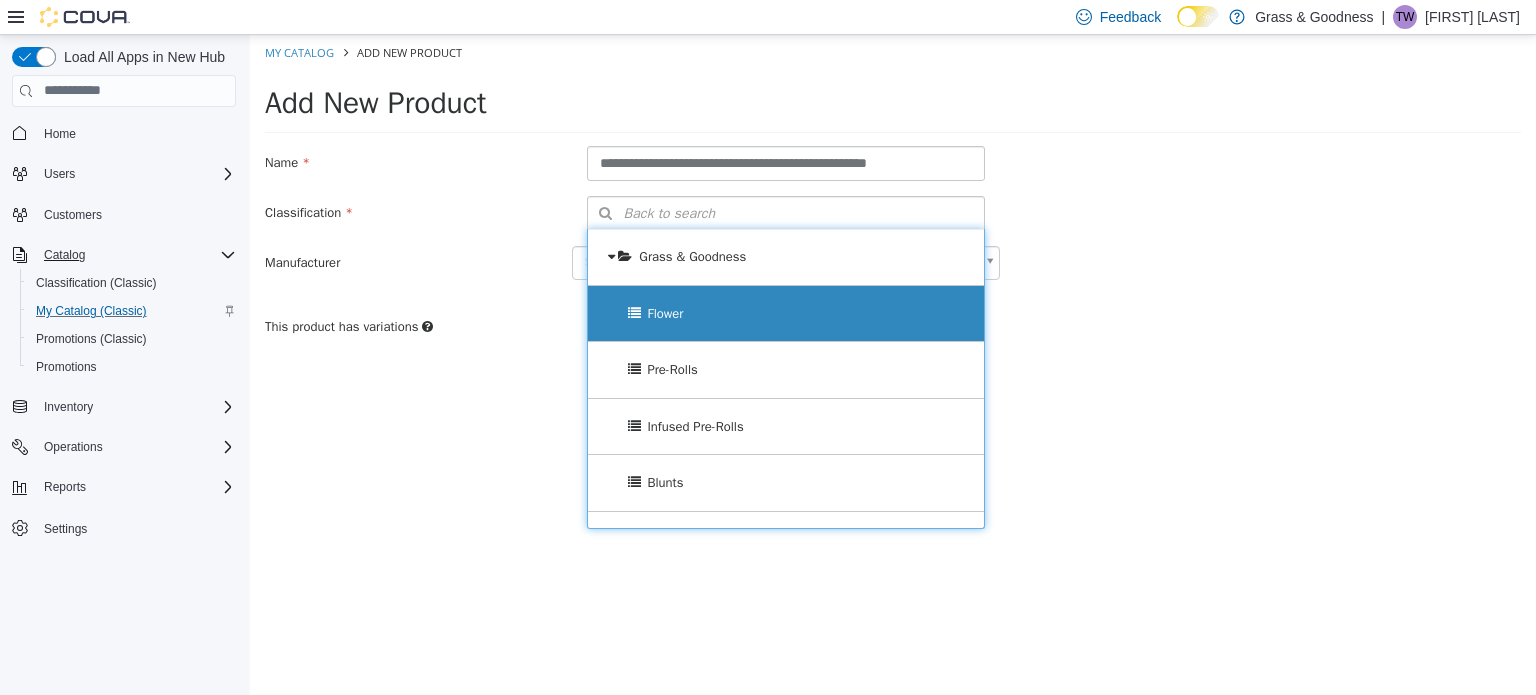 click on "Flower" at bounding box center (786, 313) 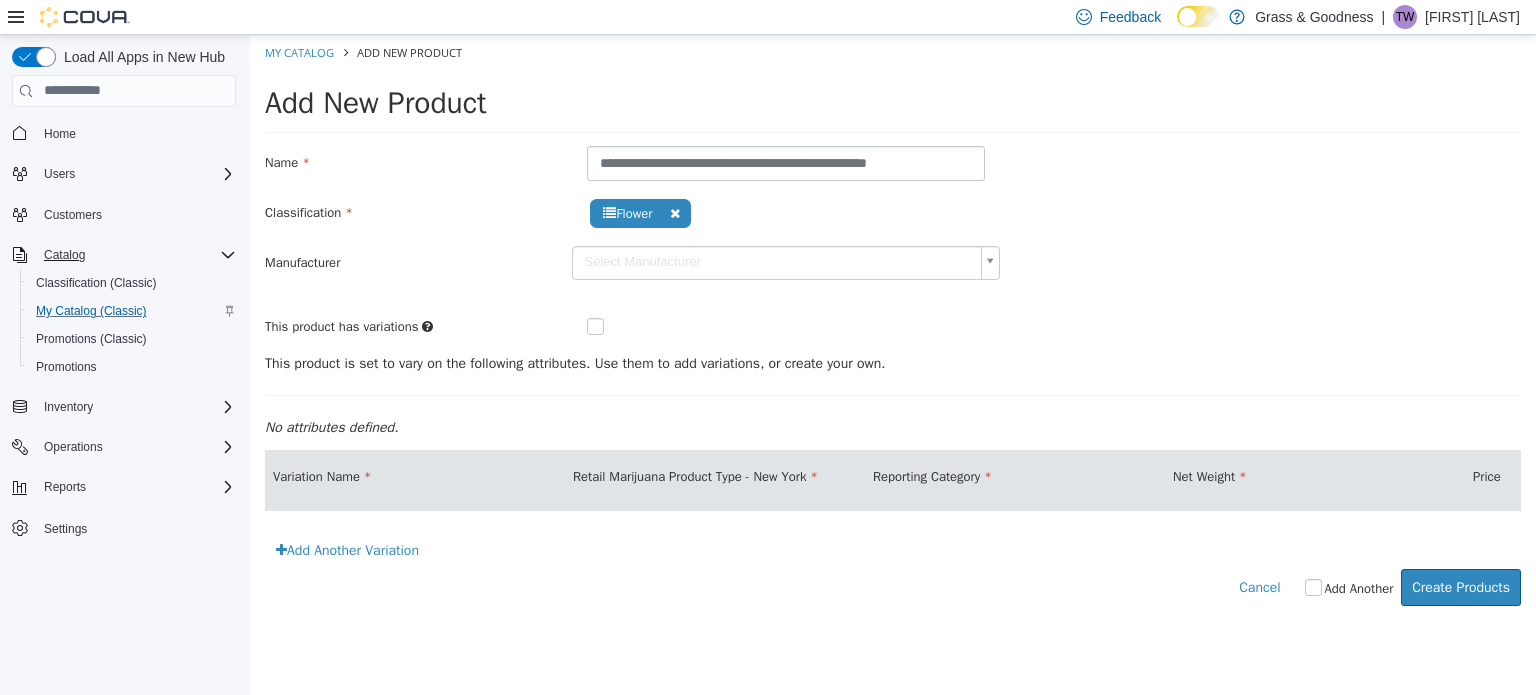 click at bounding box center [611, 327] 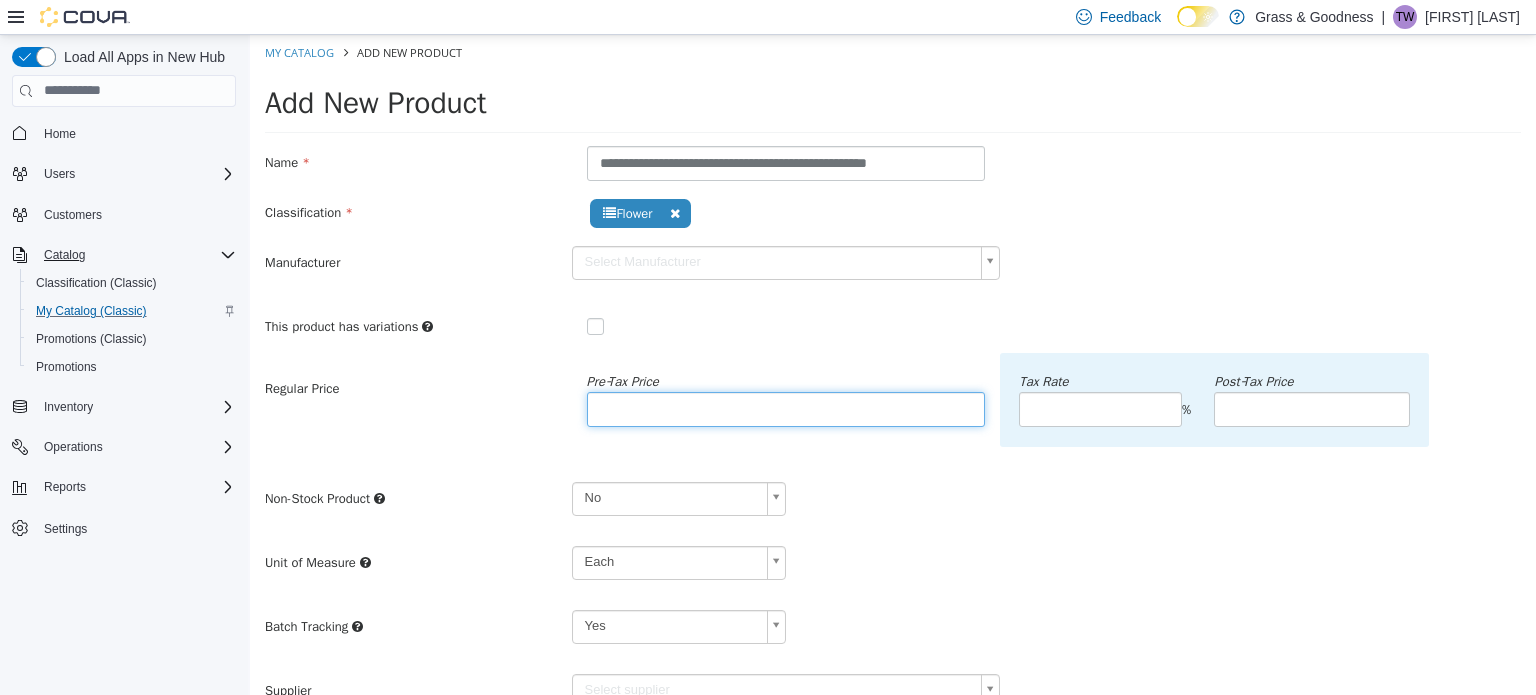 click at bounding box center (786, 408) 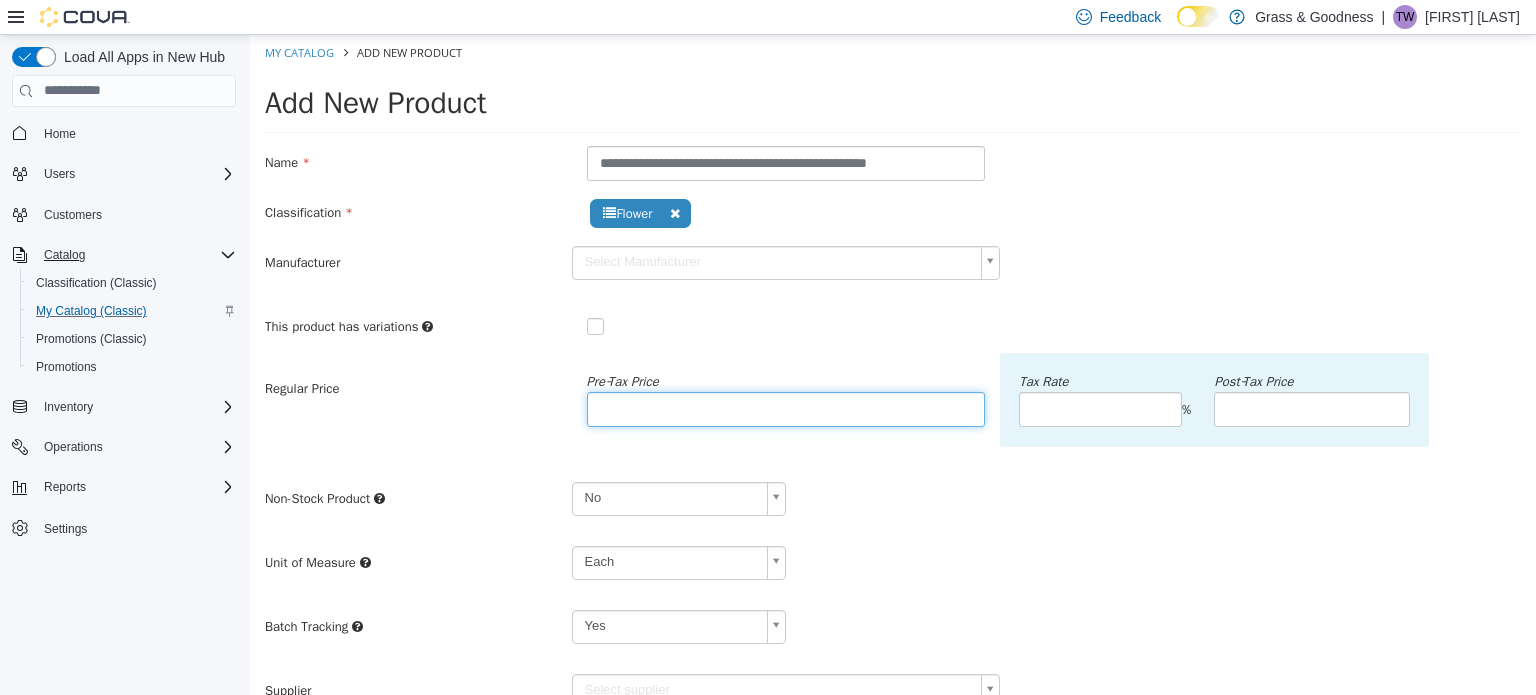 type on "**" 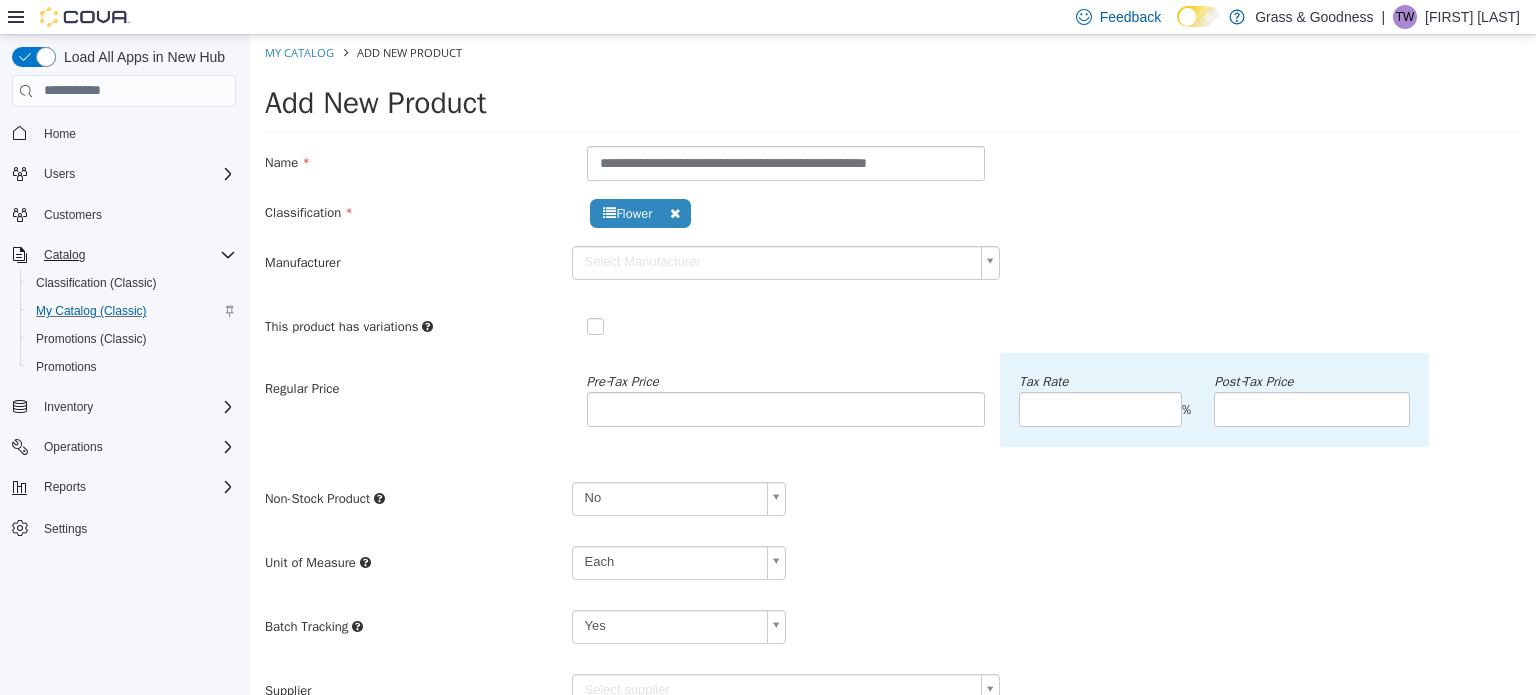 click on "Non-Stock Product       No                             **" at bounding box center [893, 505] 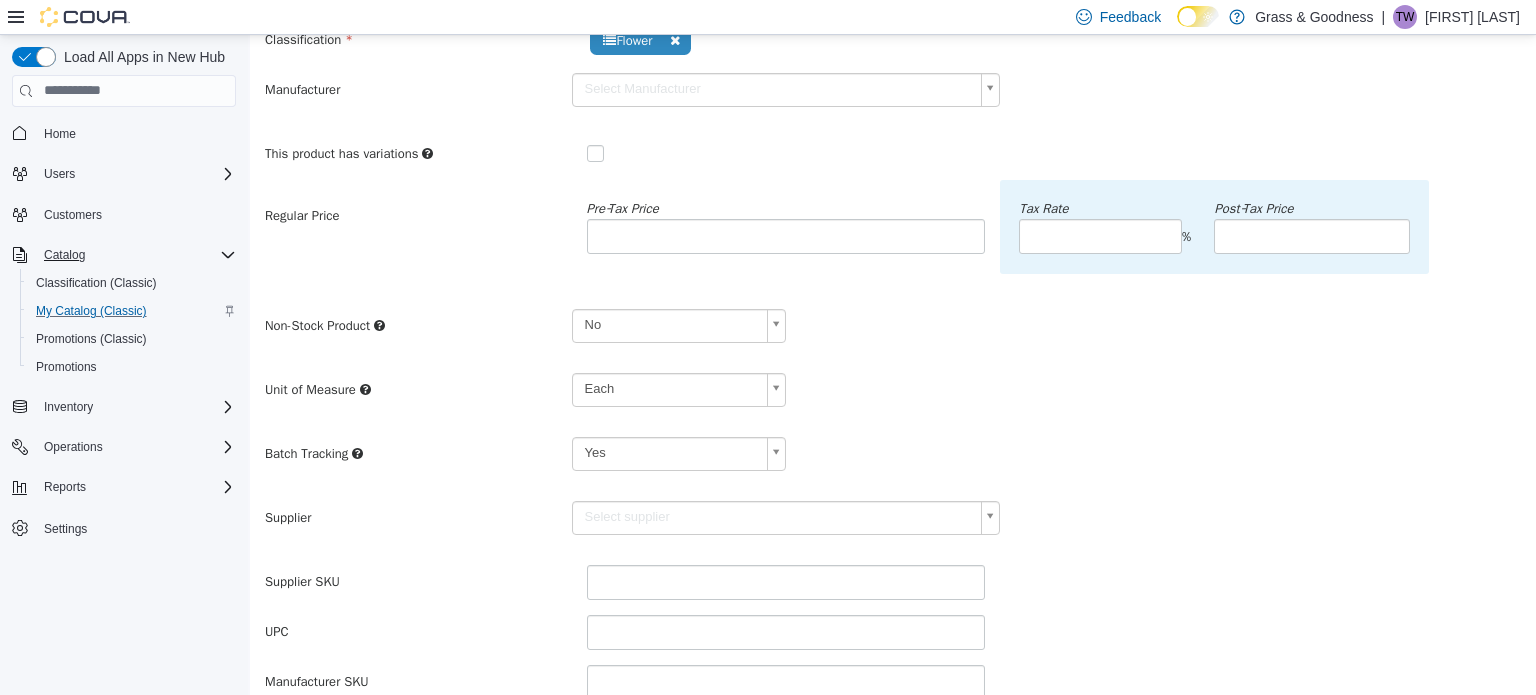 scroll, scrollTop: 175, scrollLeft: 0, axis: vertical 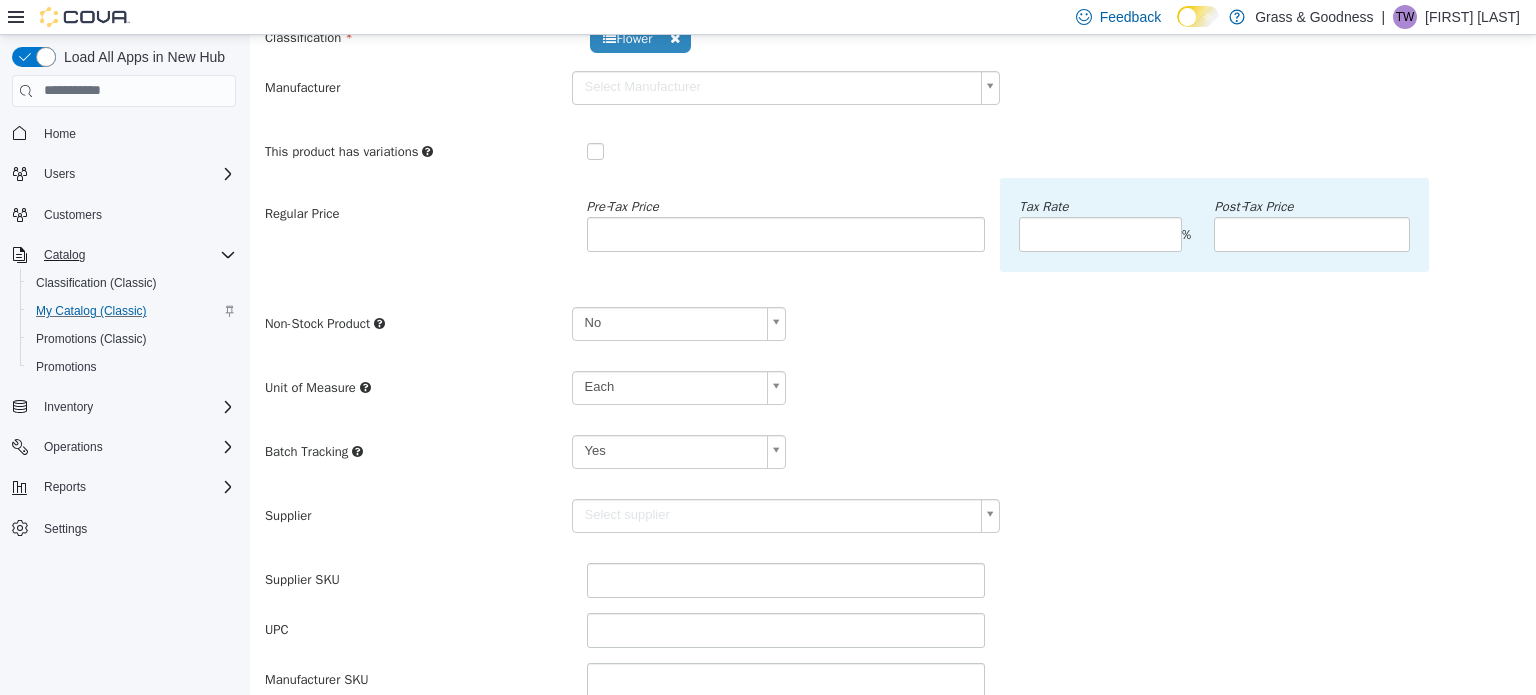 click on "**********" at bounding box center (893, 432) 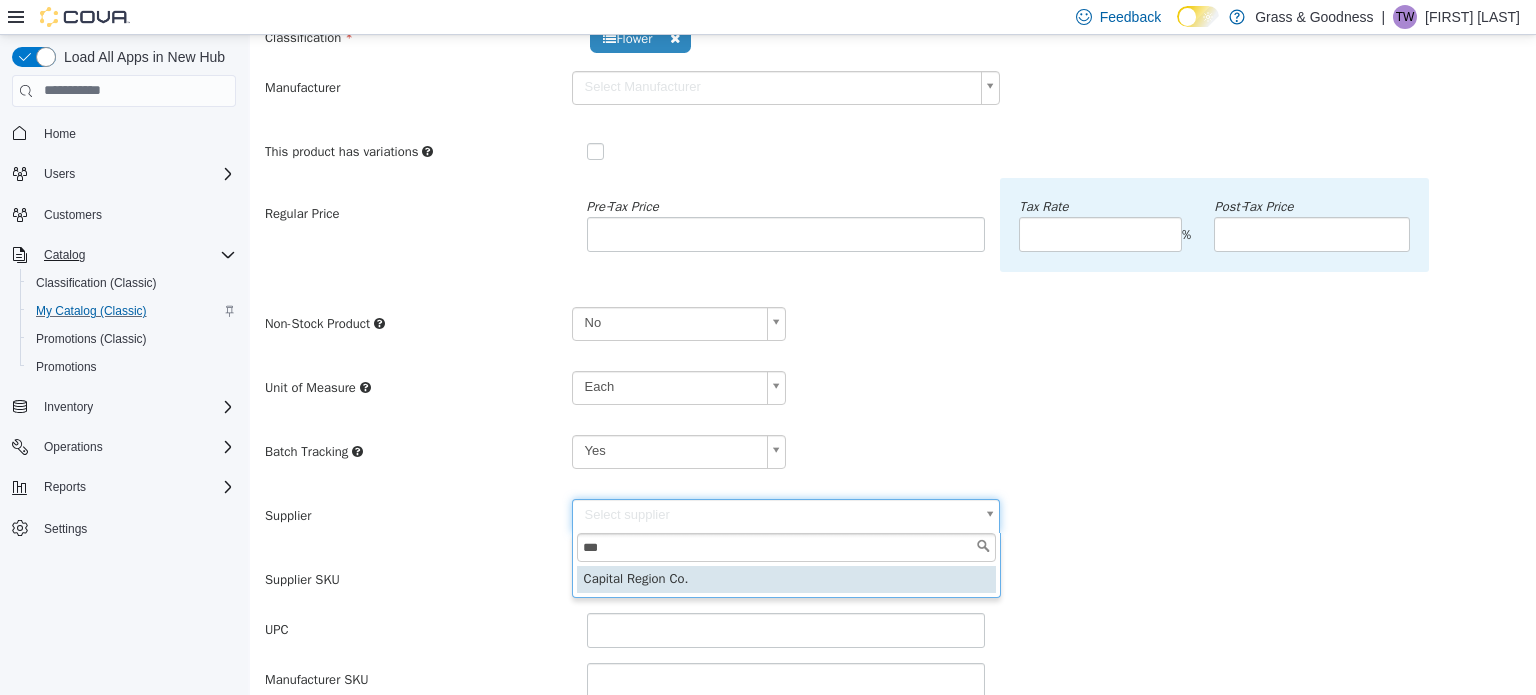 type on "***" 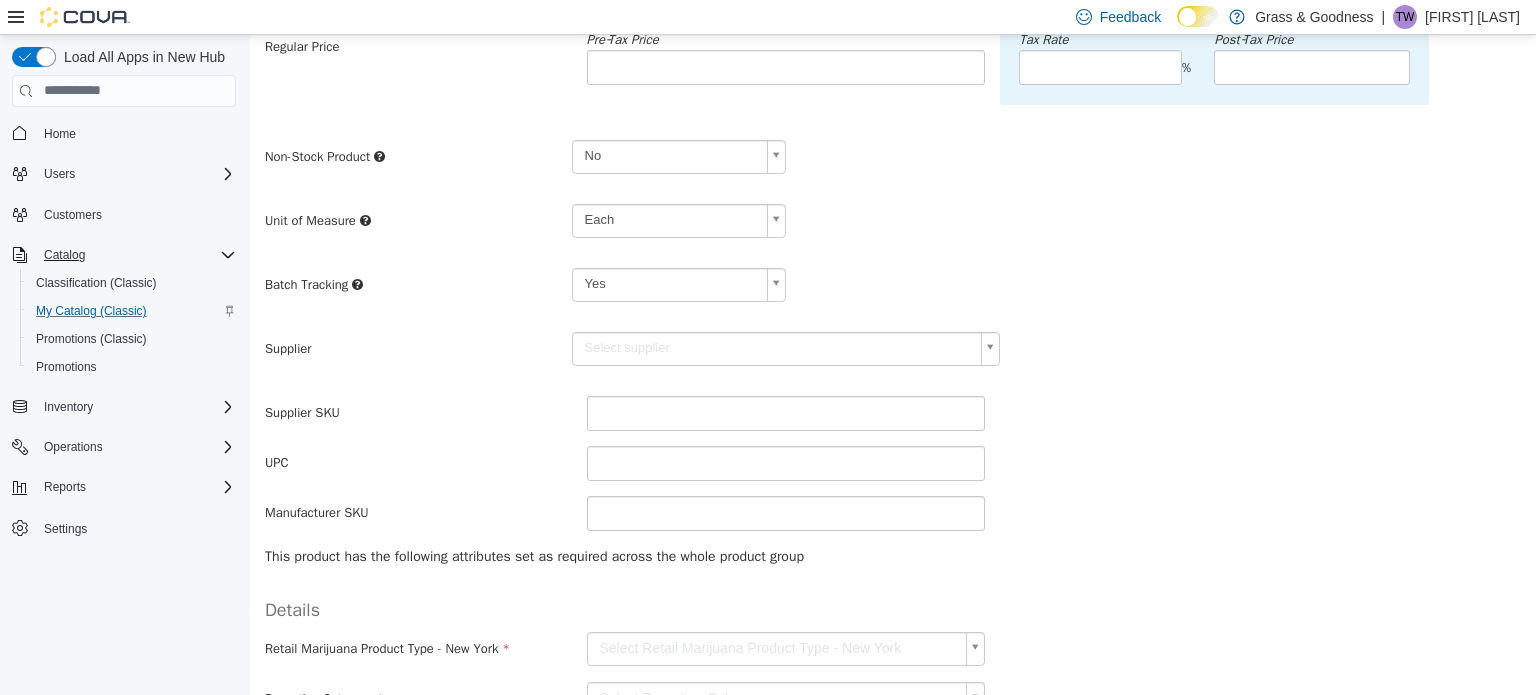 scroll, scrollTop: 368, scrollLeft: 0, axis: vertical 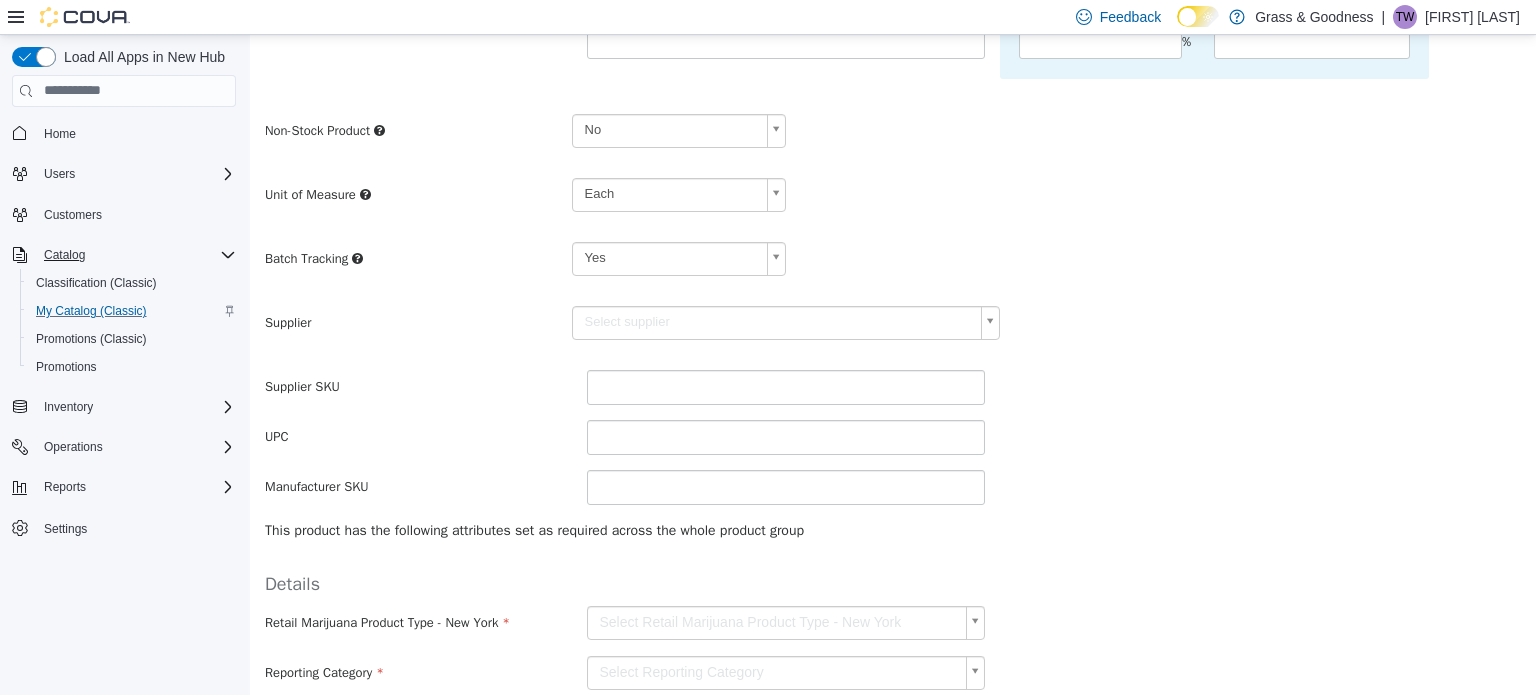click on "**********" at bounding box center (893, 239) 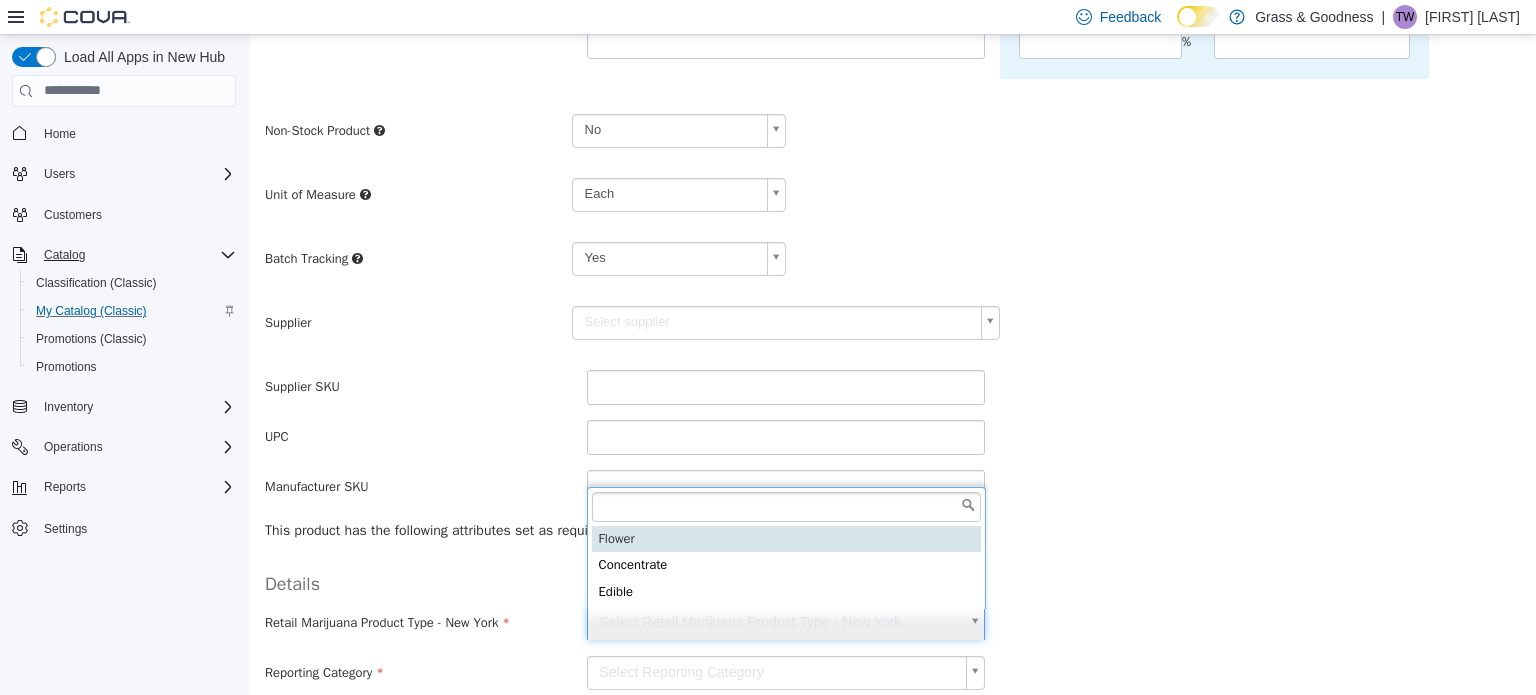 type on "******" 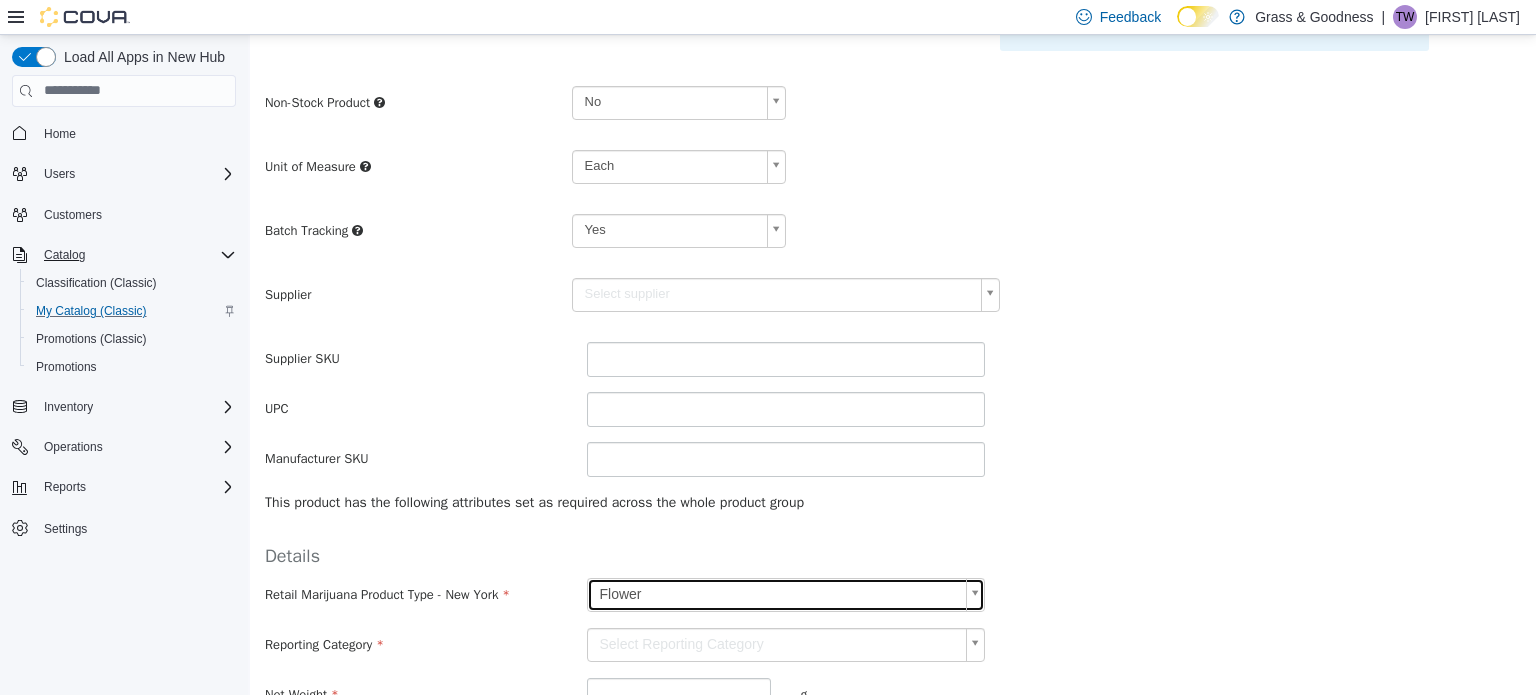 scroll, scrollTop: 400, scrollLeft: 0, axis: vertical 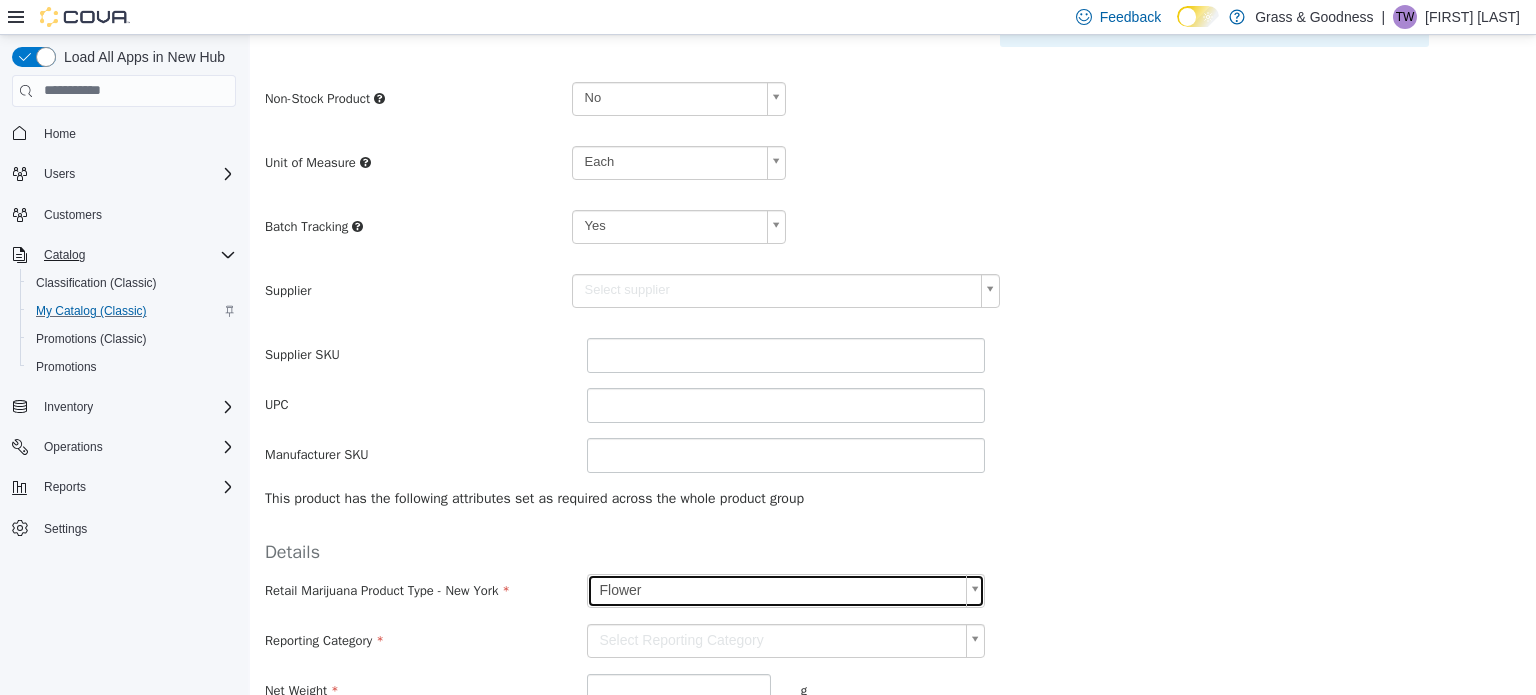 type on "******" 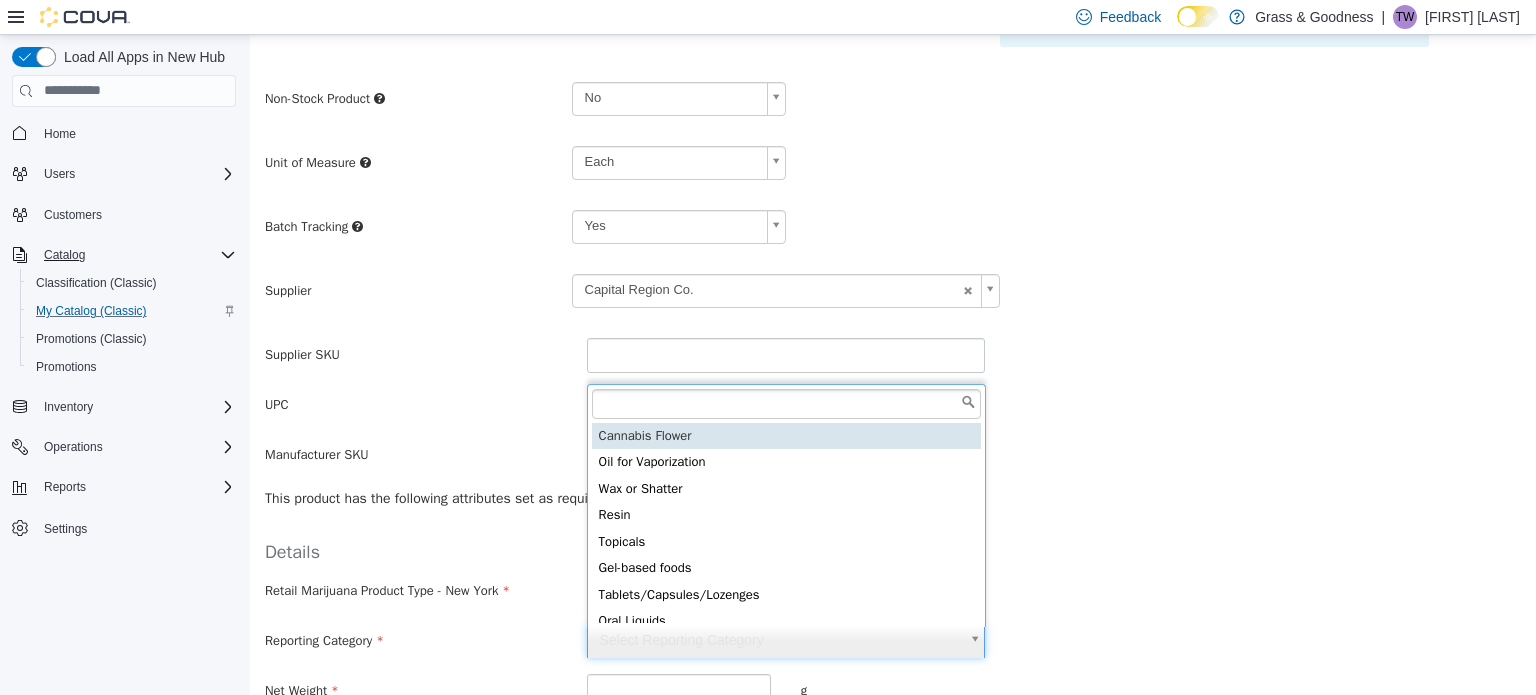 click on "**********" at bounding box center [893, 207] 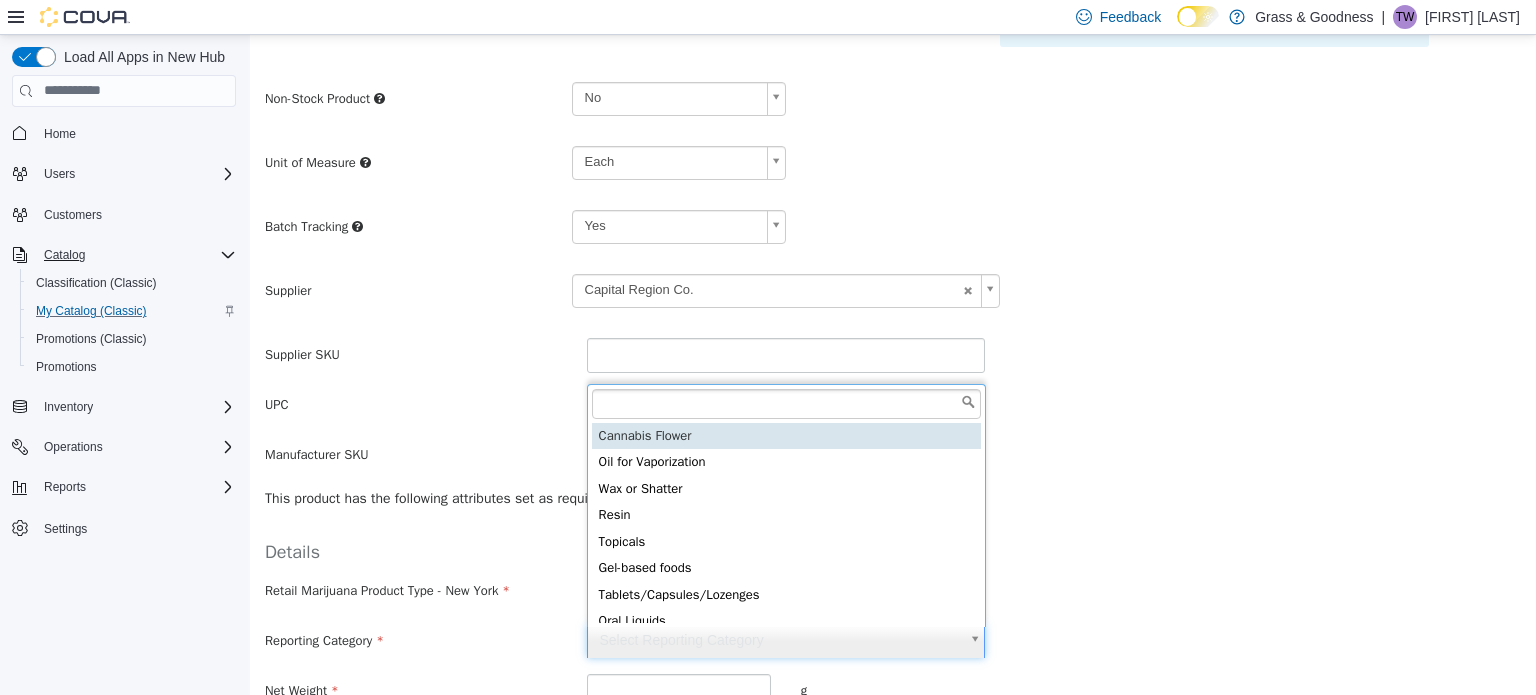 scroll, scrollTop: 4, scrollLeft: 0, axis: vertical 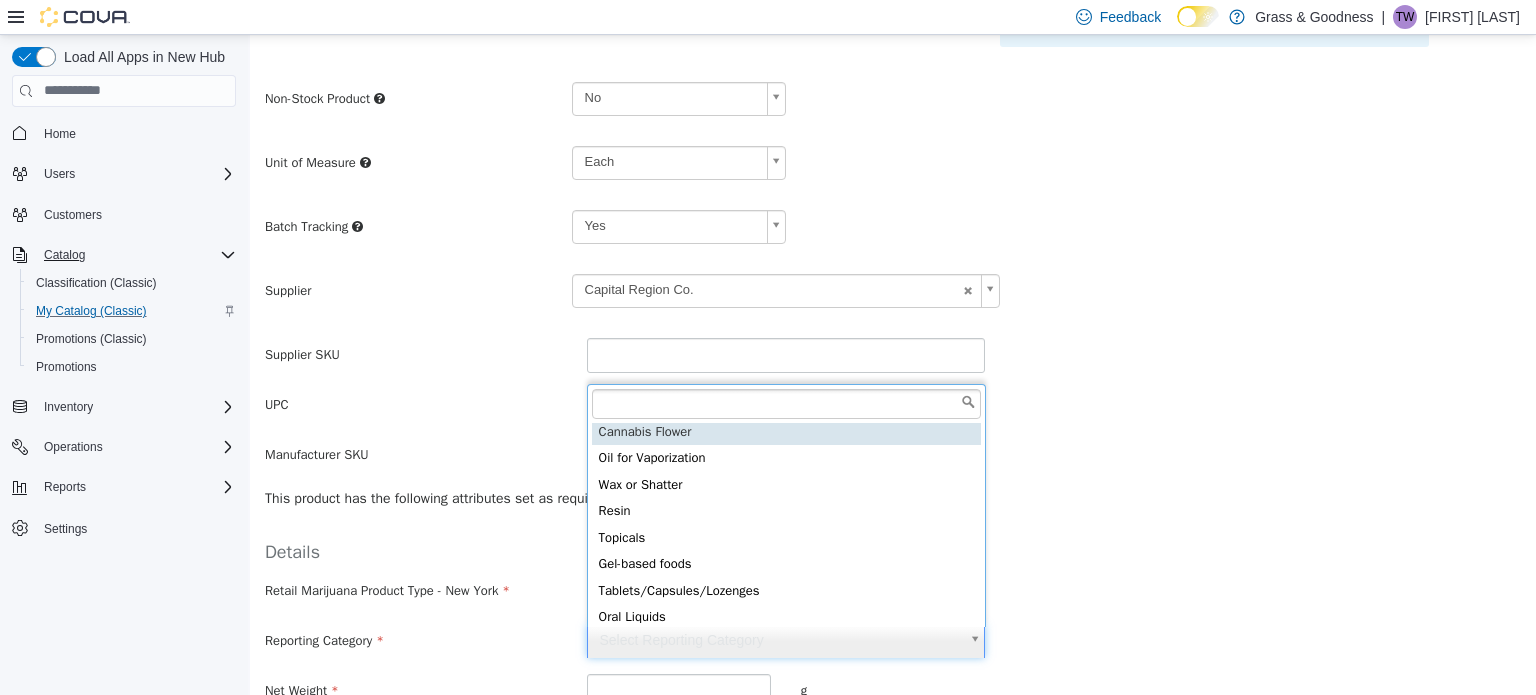 type on "**********" 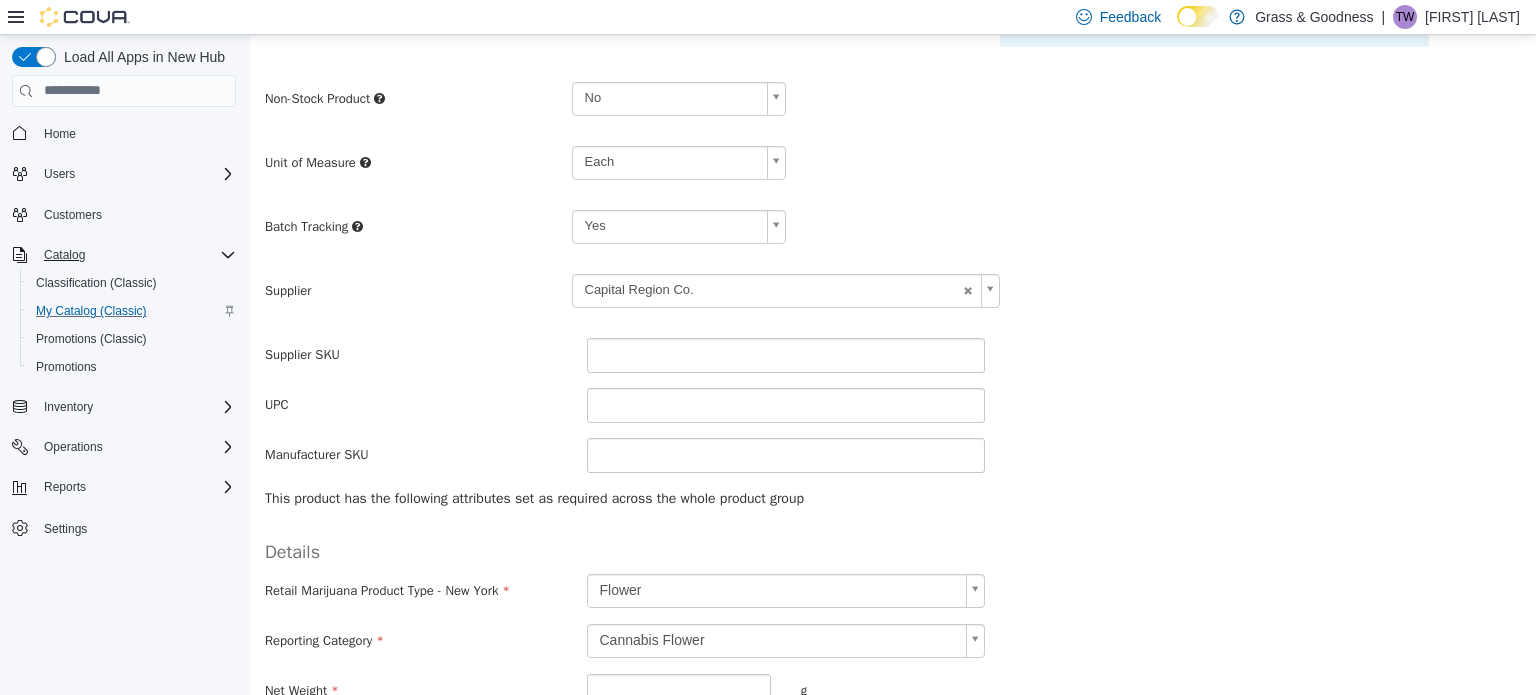 click on "Details" at bounding box center [893, 551] 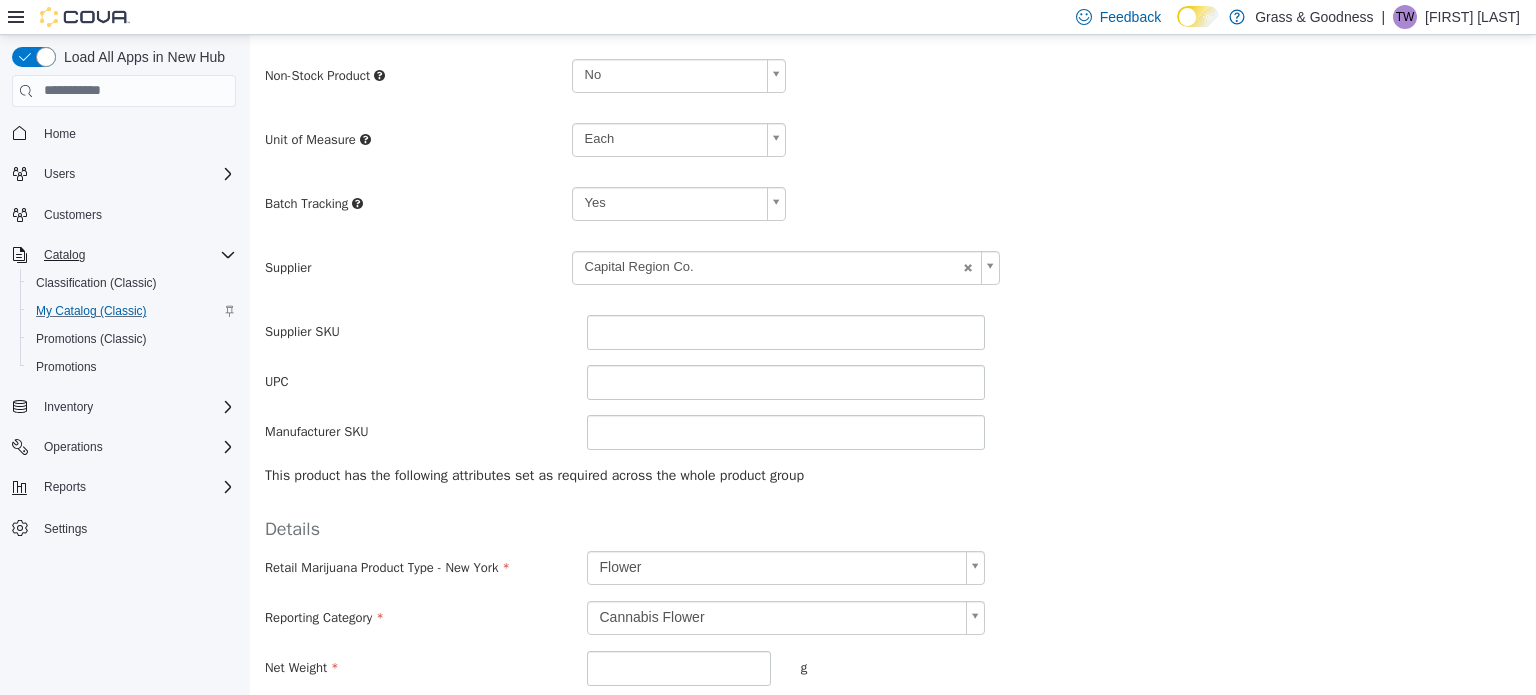 scroll, scrollTop: 487, scrollLeft: 0, axis: vertical 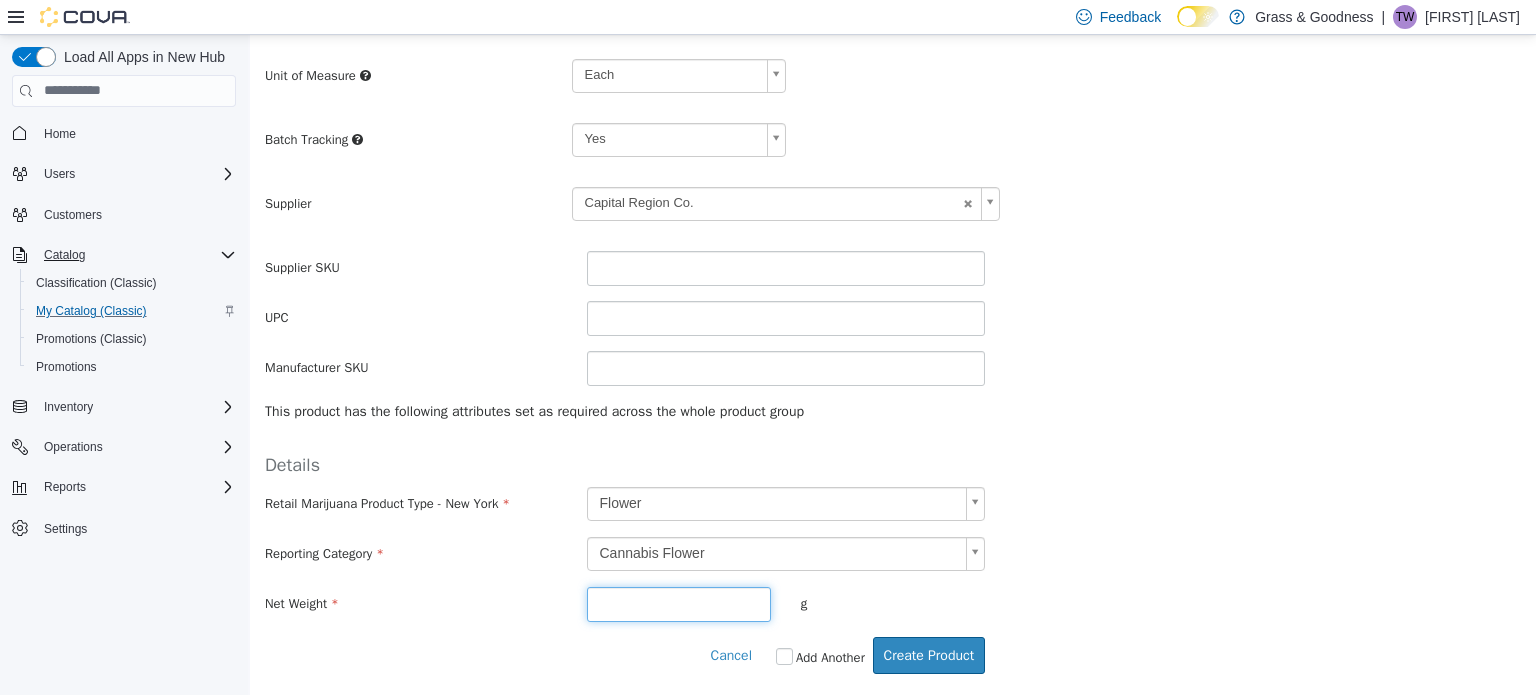 click at bounding box center (679, 603) 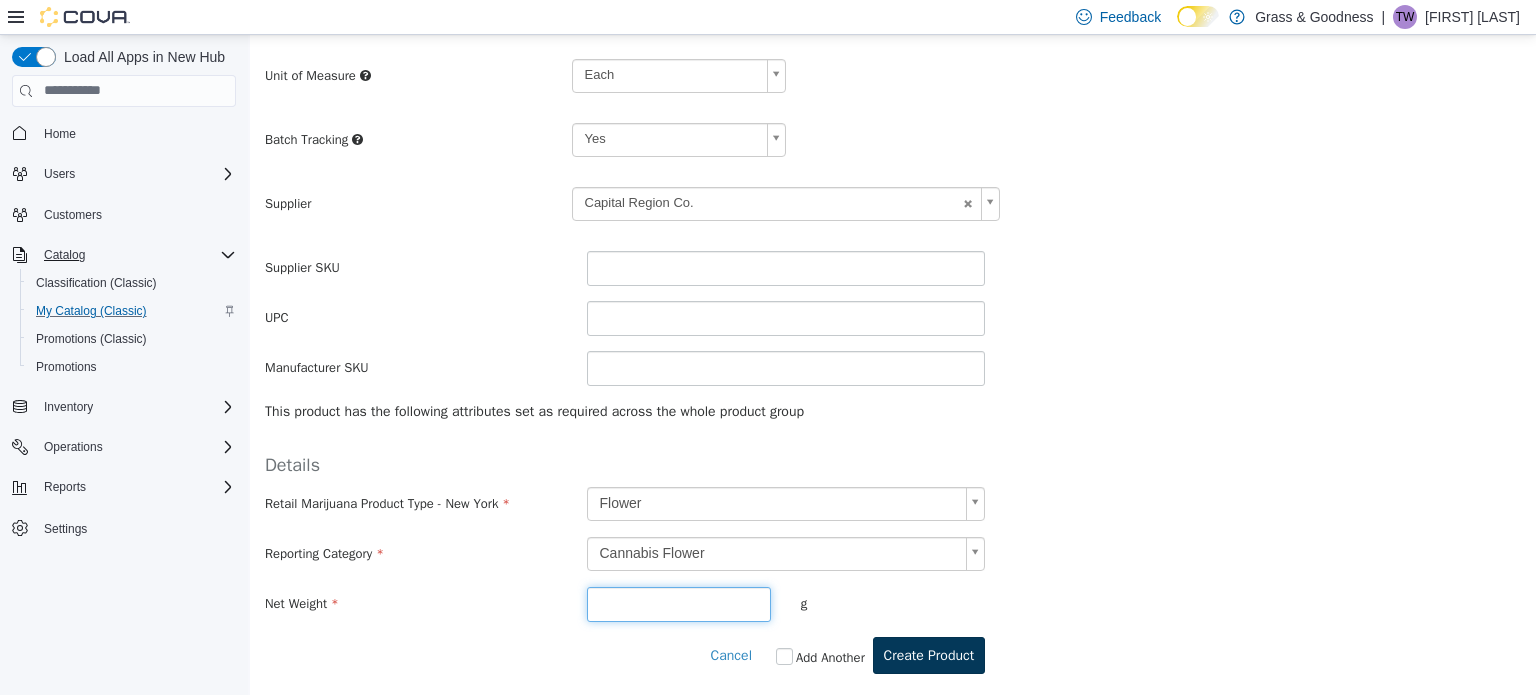 type on "**" 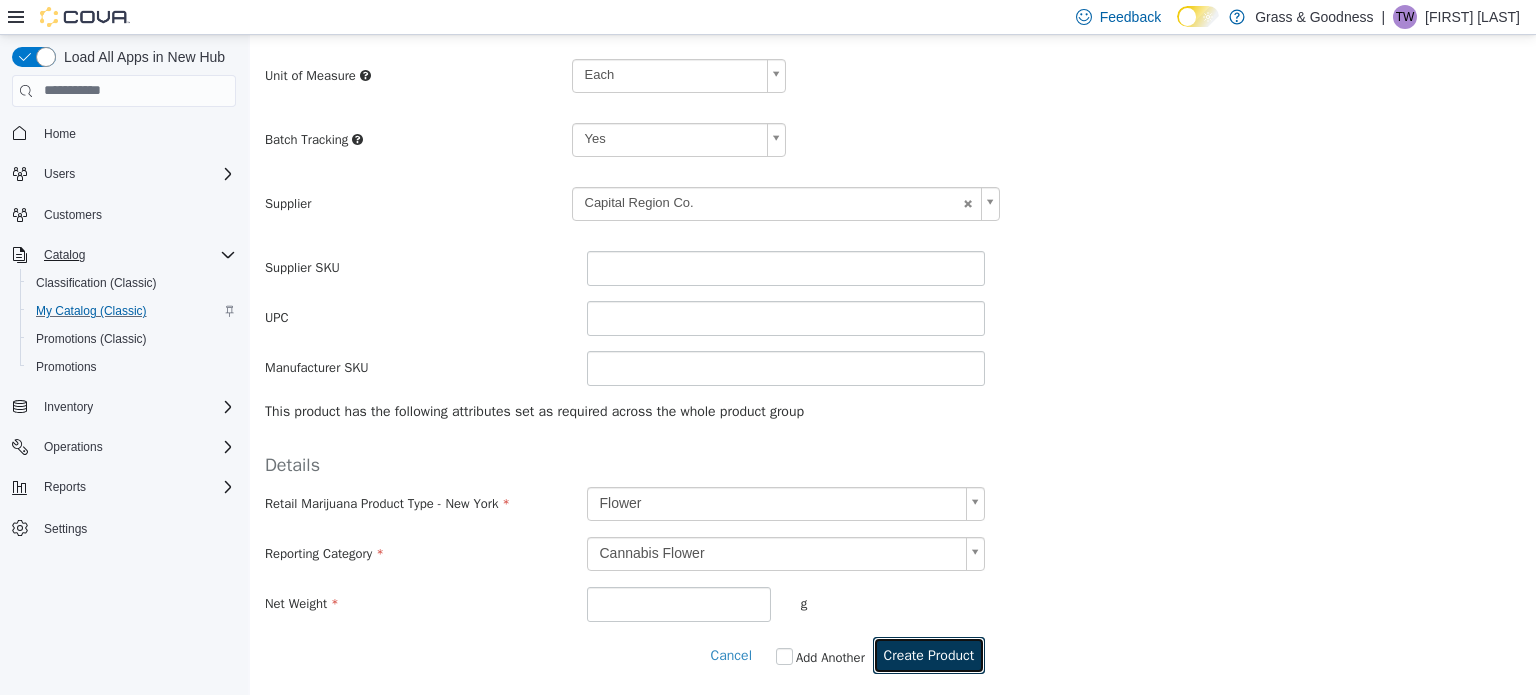 click on "Create Product" at bounding box center [929, 654] 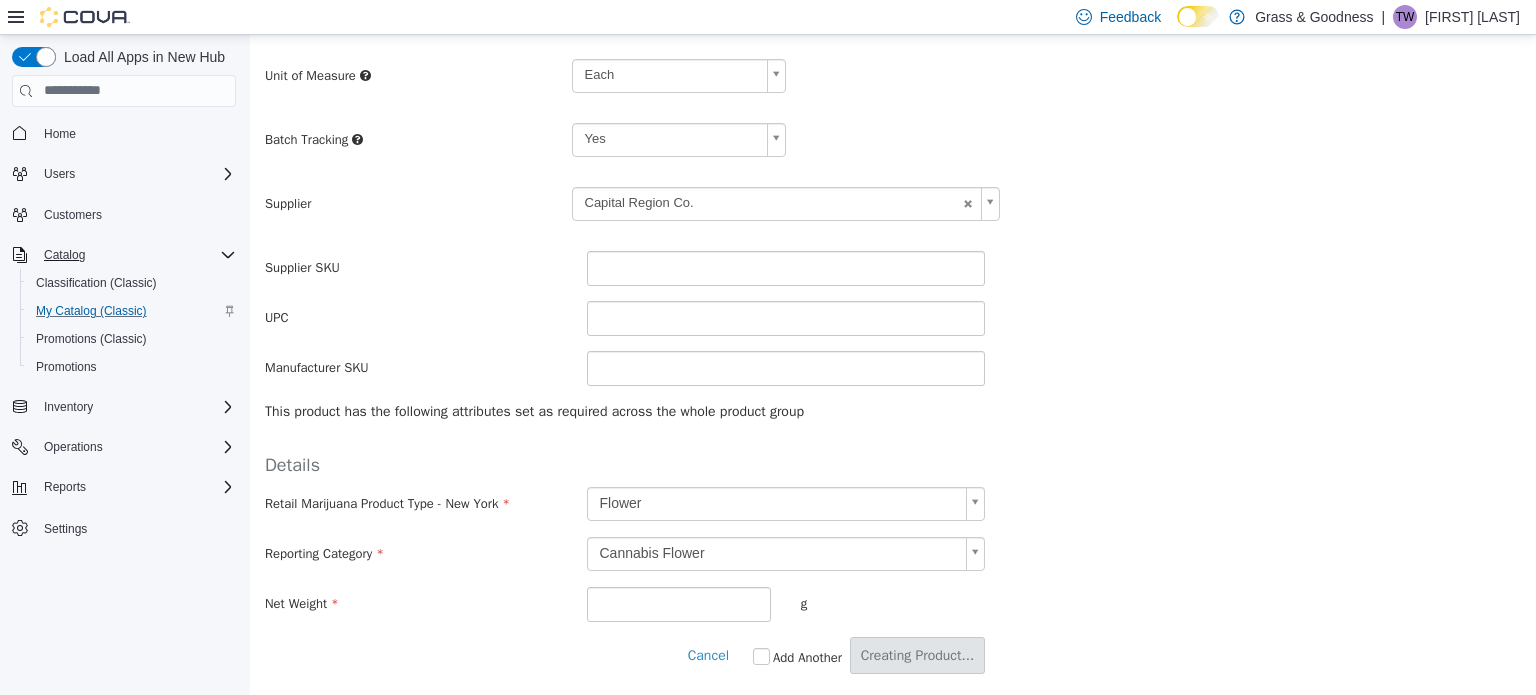 scroll, scrollTop: 0, scrollLeft: 0, axis: both 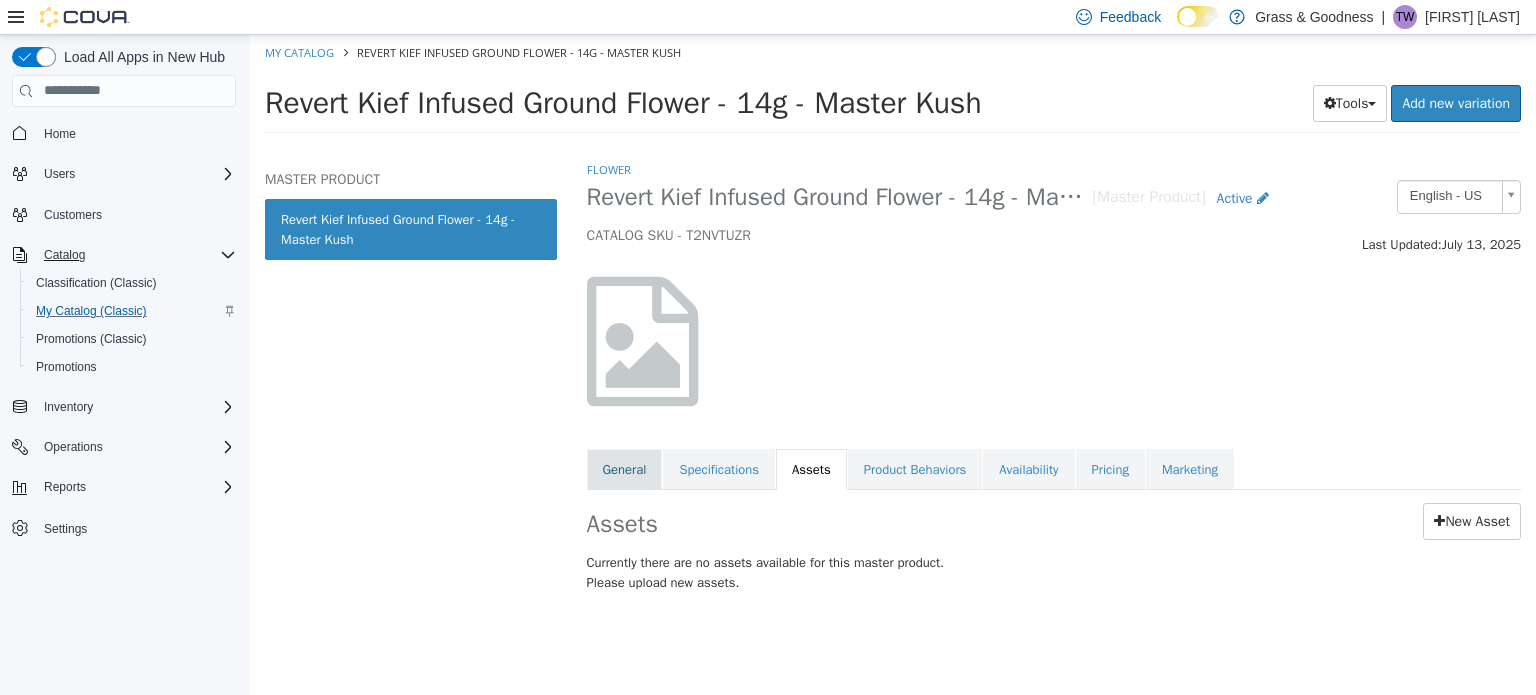 click on "General" at bounding box center (625, 469) 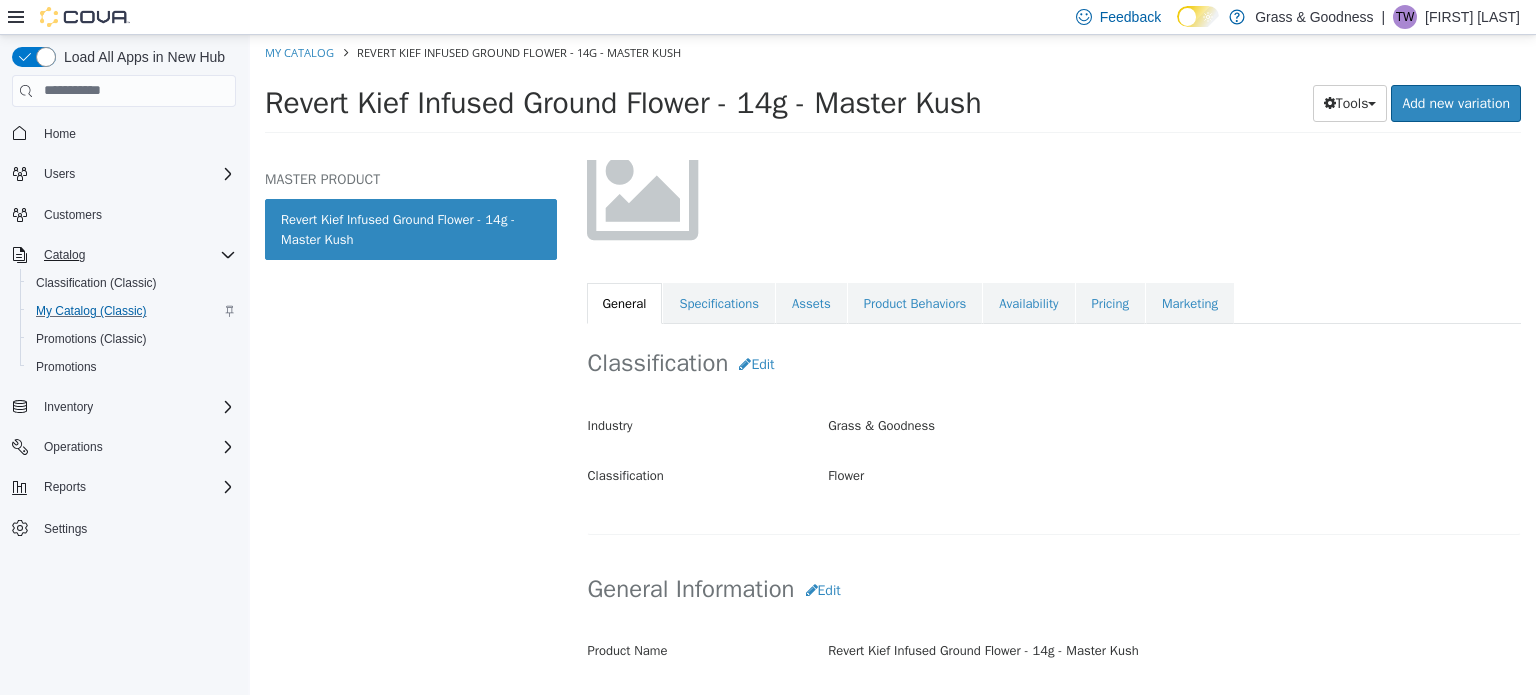scroll, scrollTop: 364, scrollLeft: 0, axis: vertical 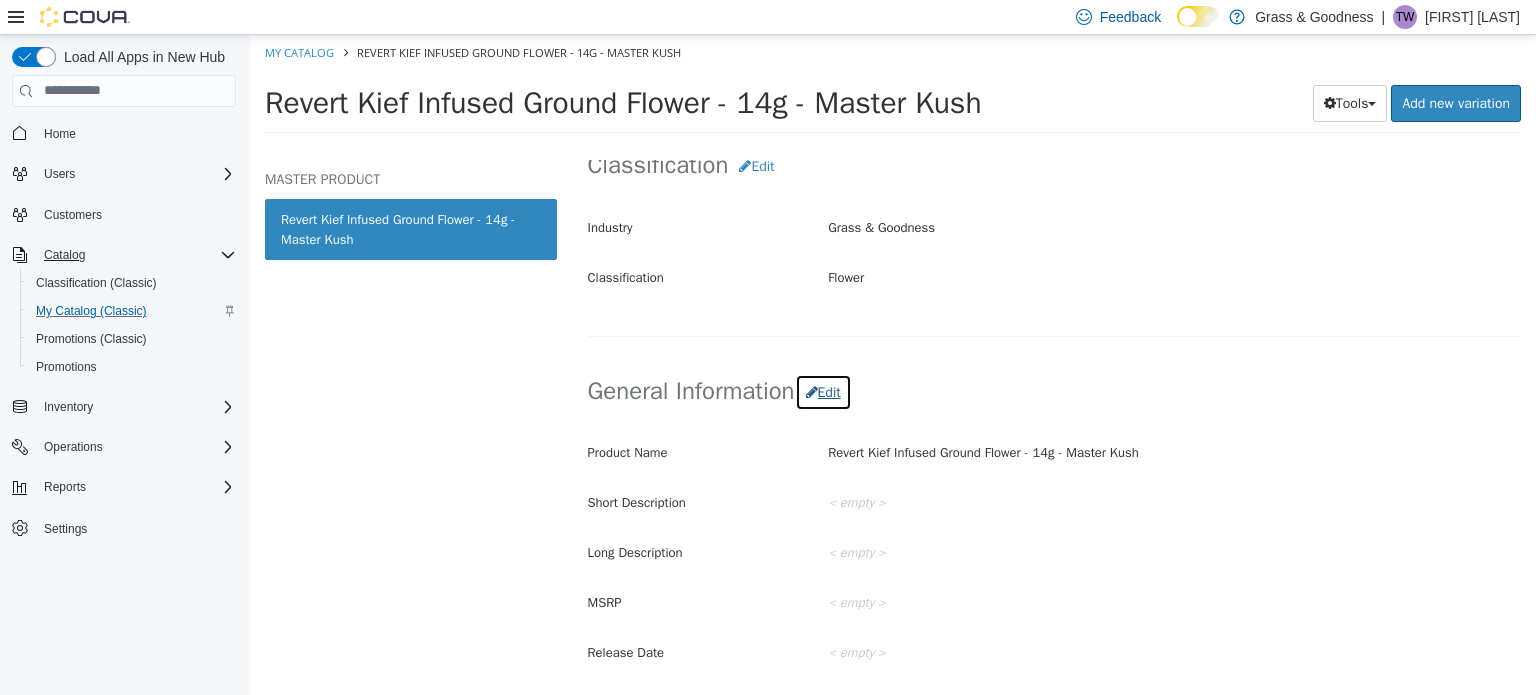 click on "Edit" at bounding box center [823, 391] 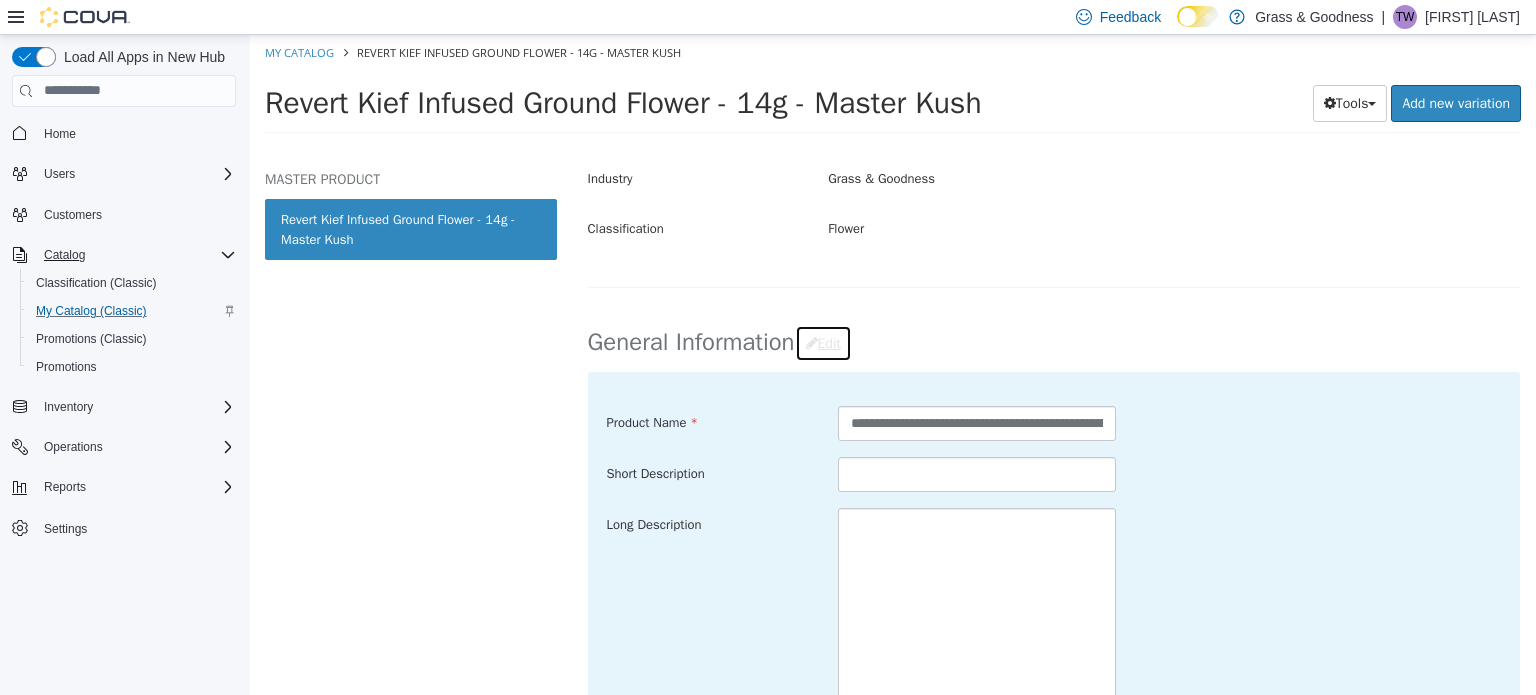 scroll, scrollTop: 480, scrollLeft: 0, axis: vertical 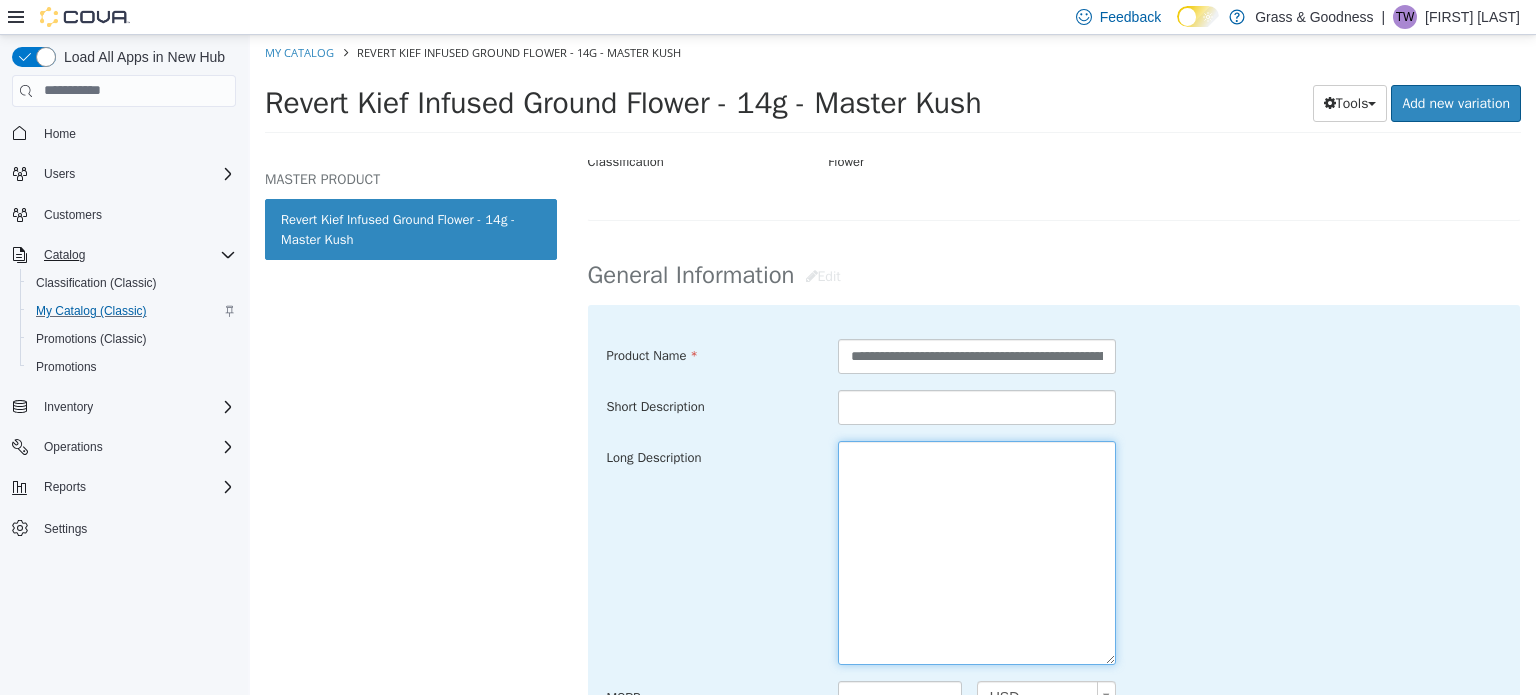 click at bounding box center [977, 552] 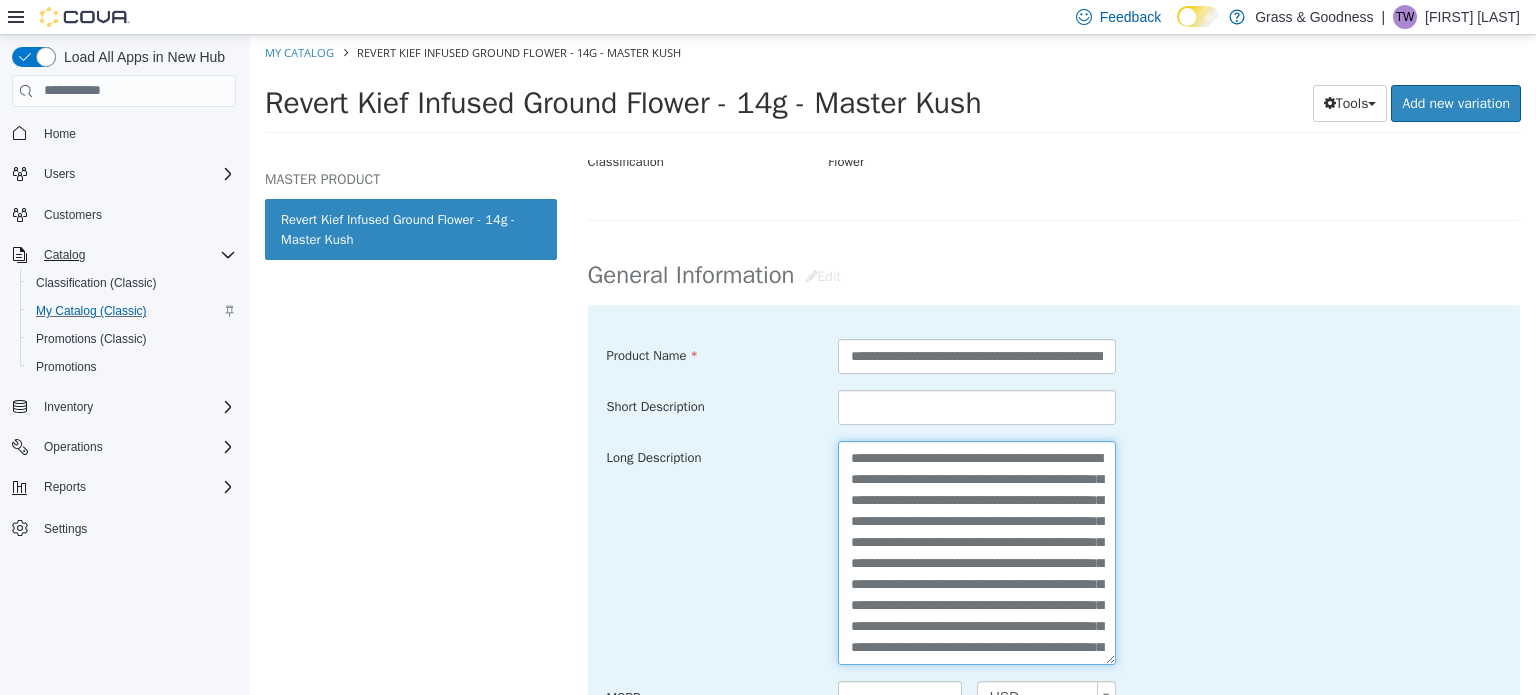 scroll, scrollTop: 663, scrollLeft: 0, axis: vertical 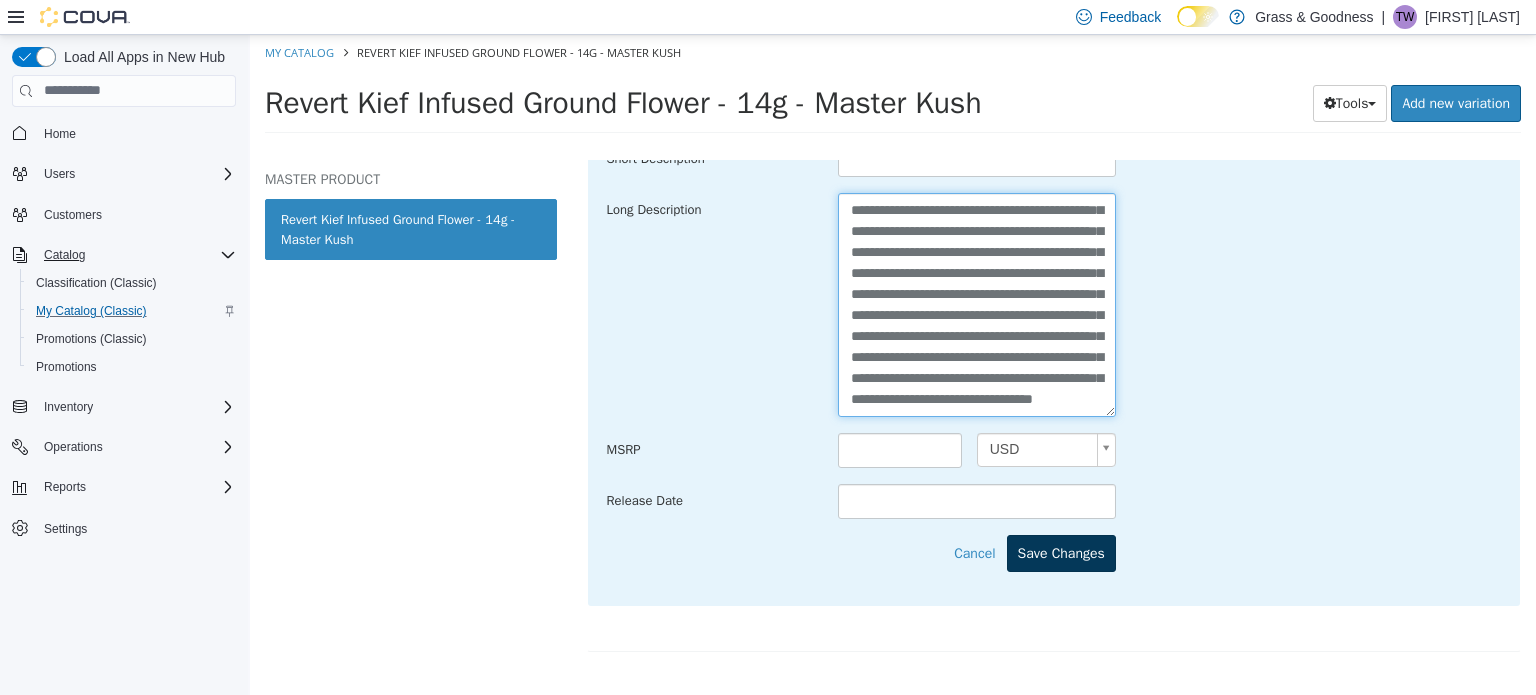 type on "**********" 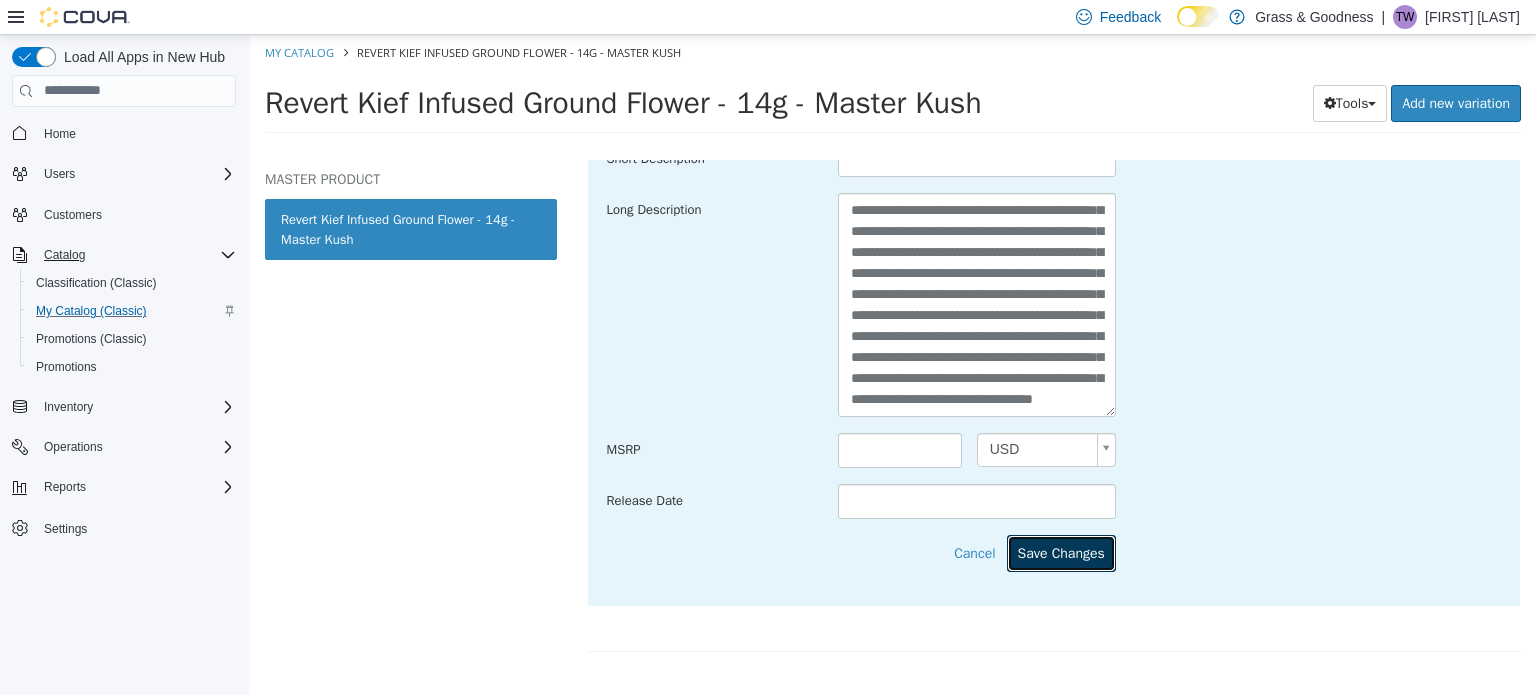 click on "Save Changes" at bounding box center (1061, 552) 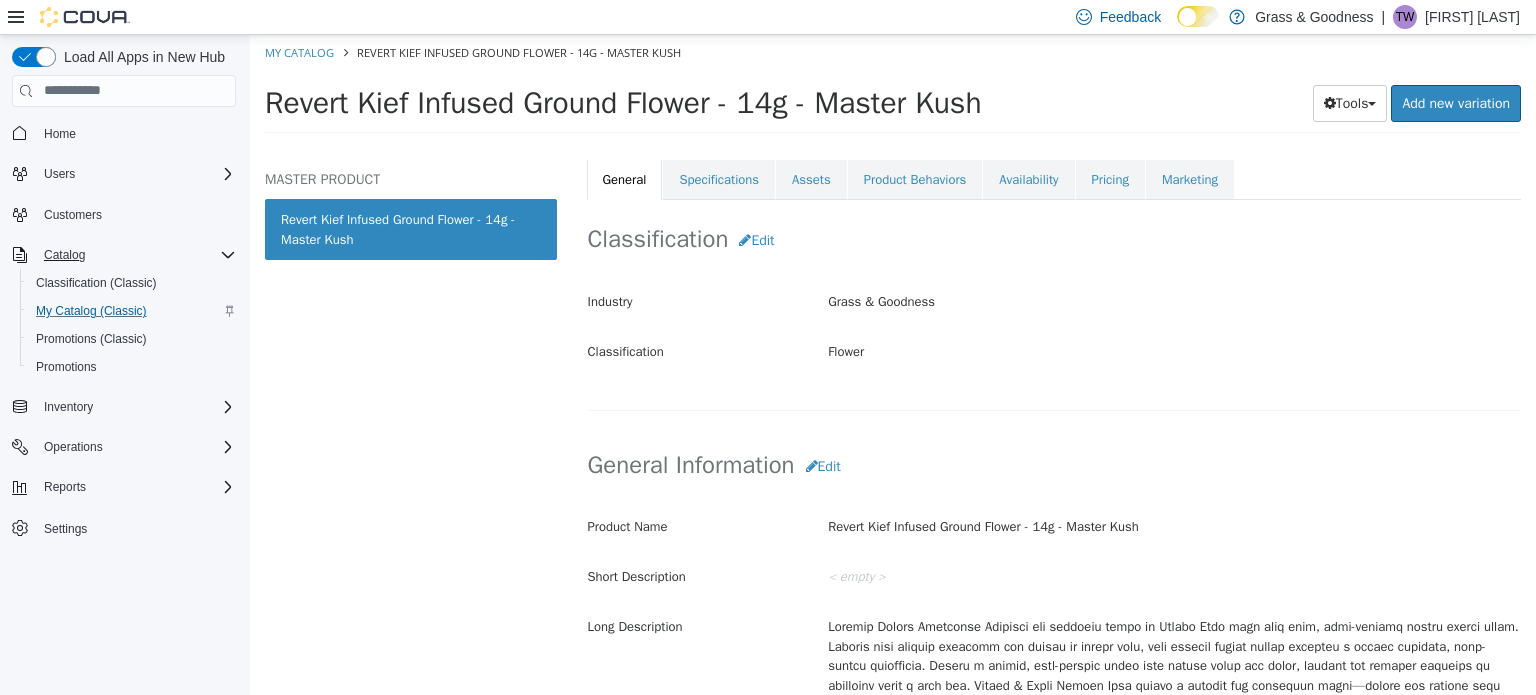 scroll, scrollTop: 268, scrollLeft: 0, axis: vertical 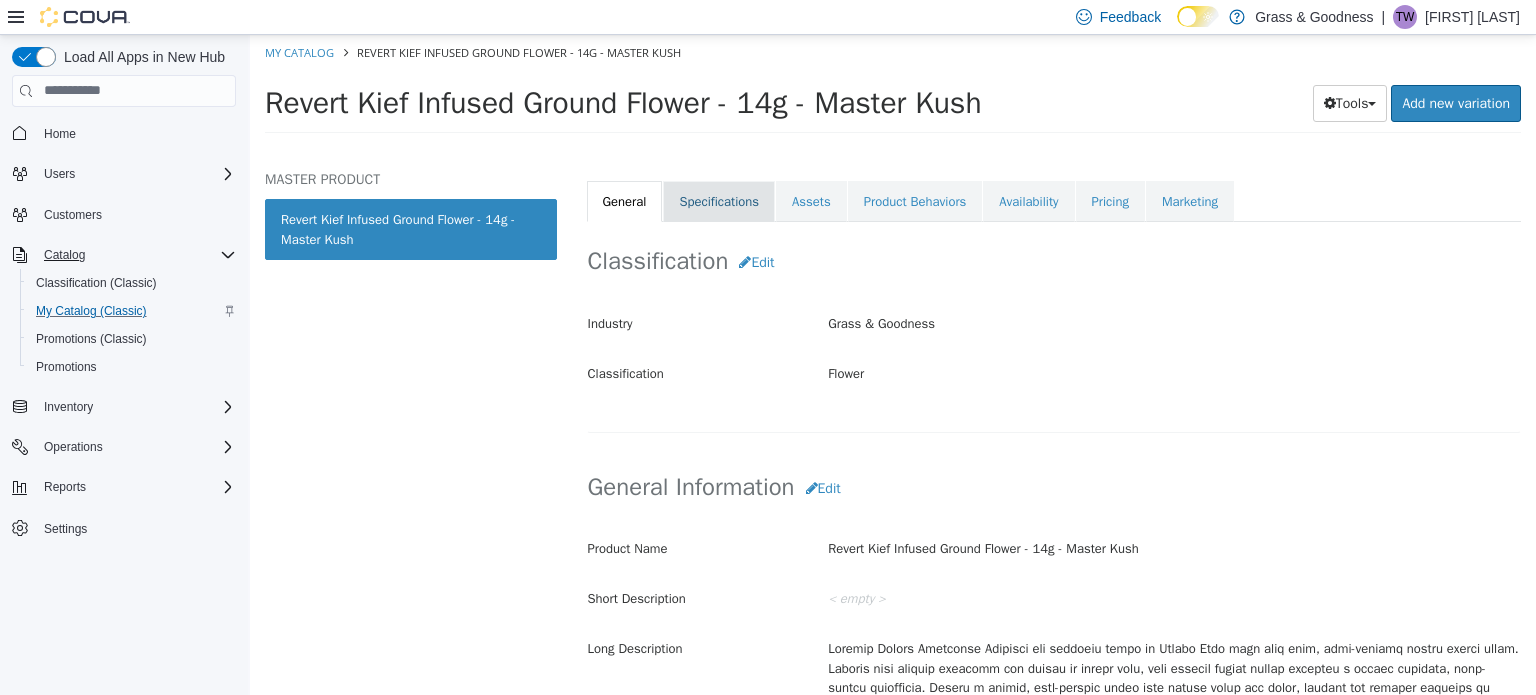 click on "Specifications" at bounding box center [719, 201] 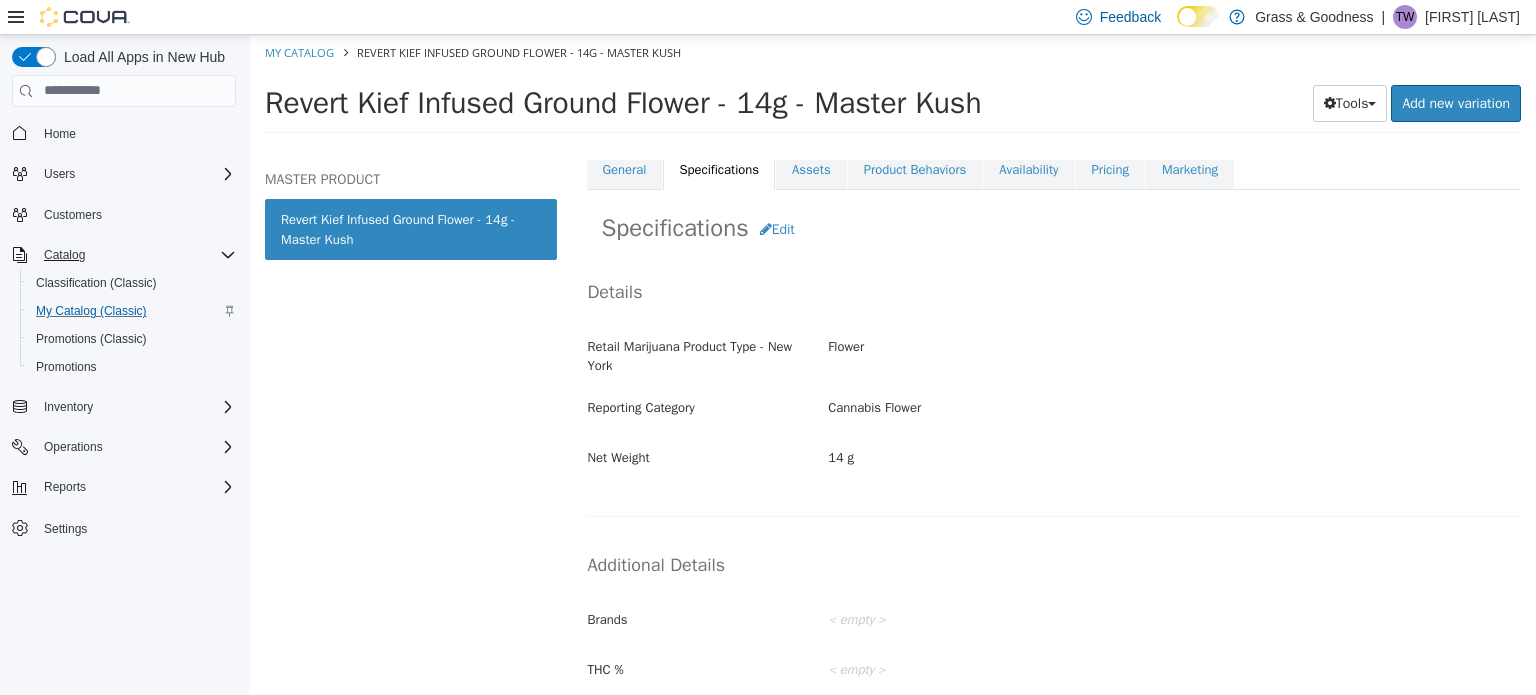 scroll, scrollTop: 40, scrollLeft: 0, axis: vertical 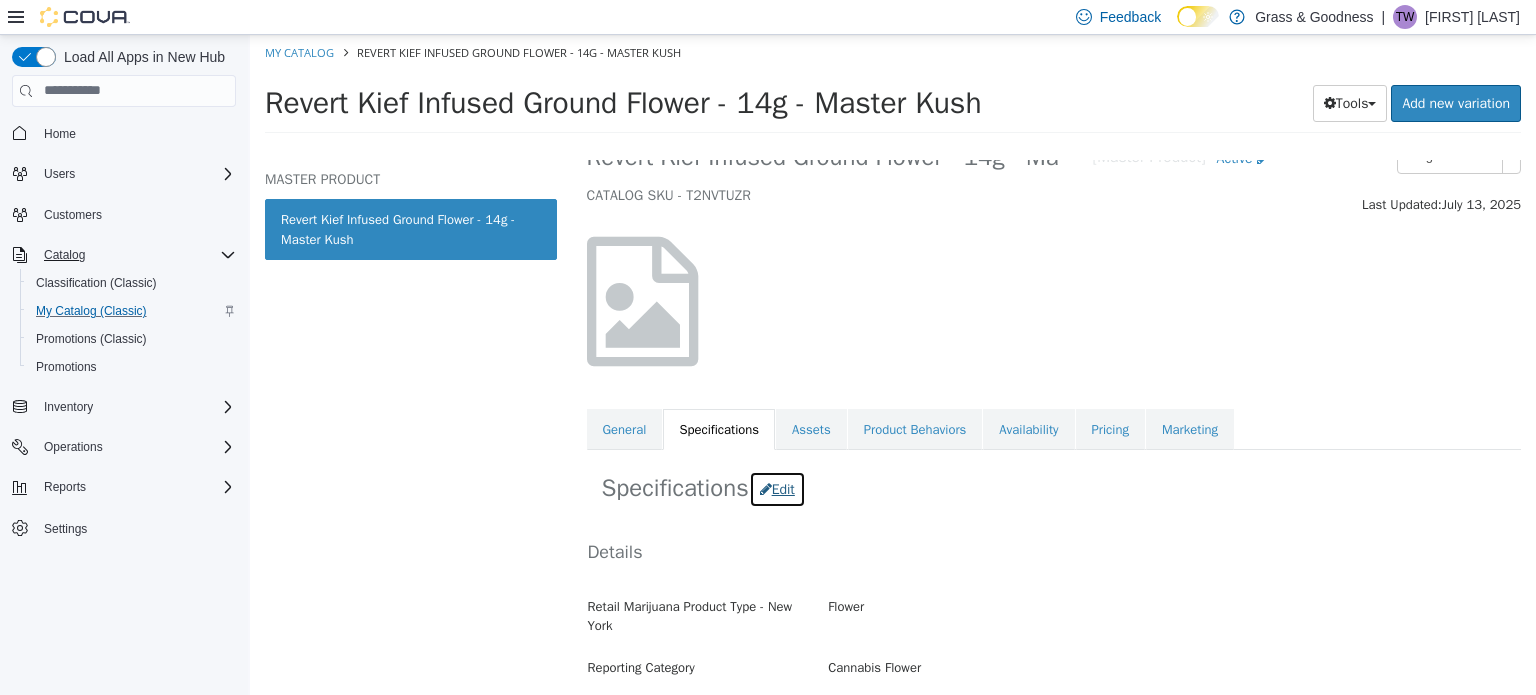 click on "Edit" at bounding box center [777, 488] 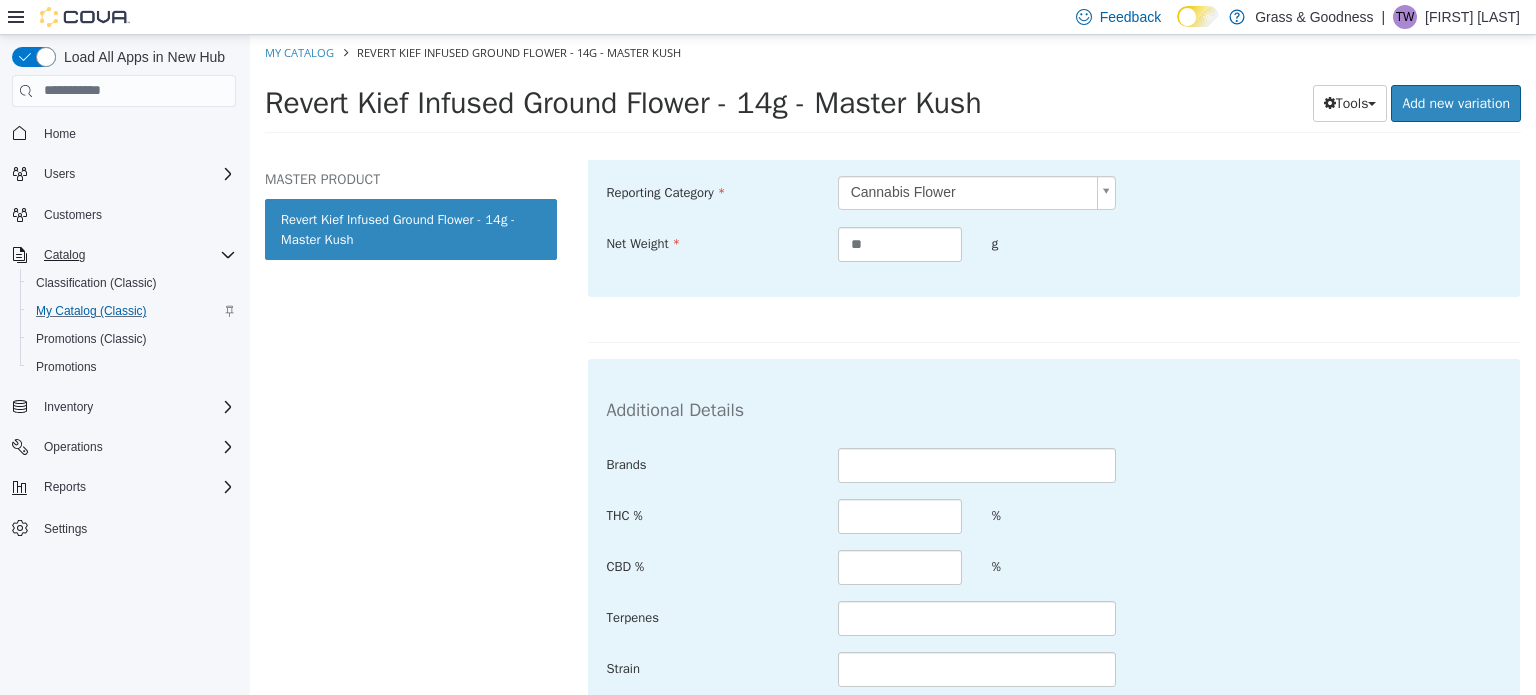 scroll, scrollTop: 536, scrollLeft: 0, axis: vertical 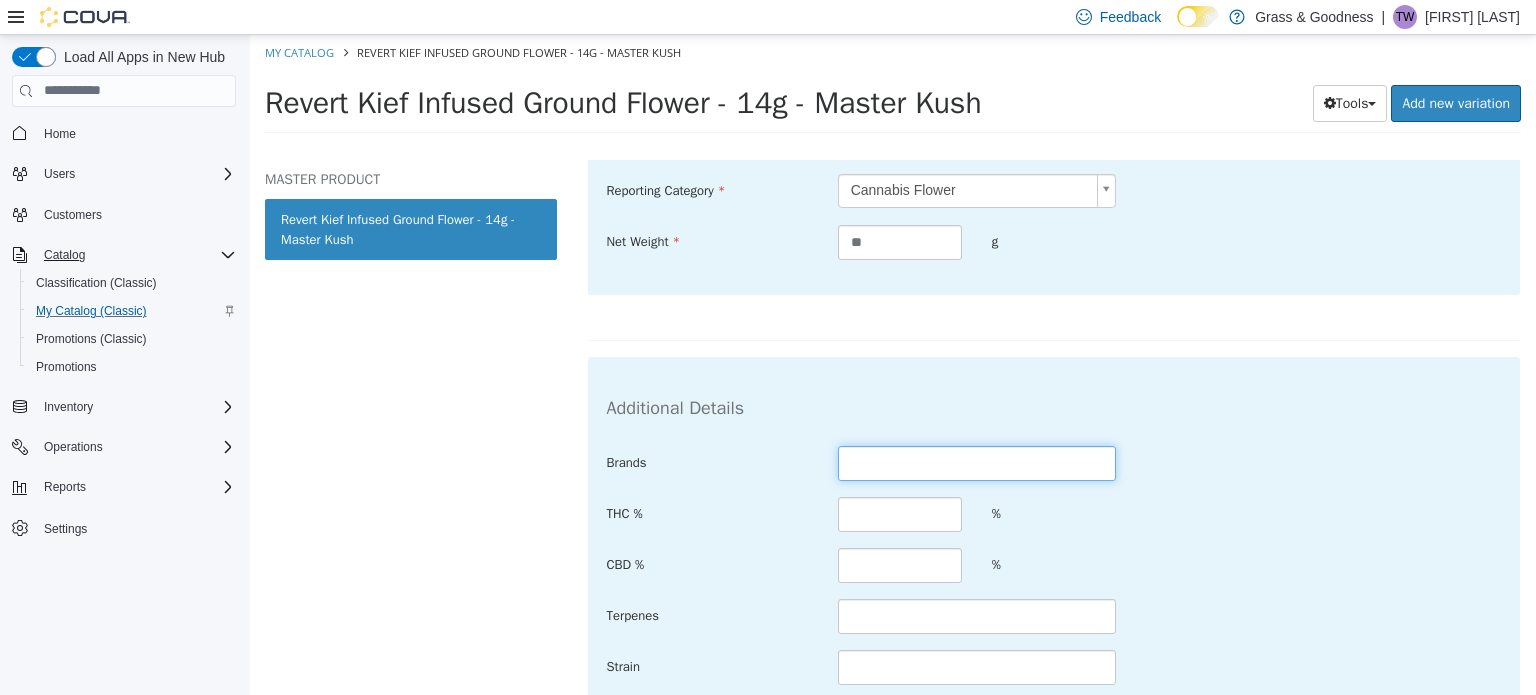 click at bounding box center [977, 462] 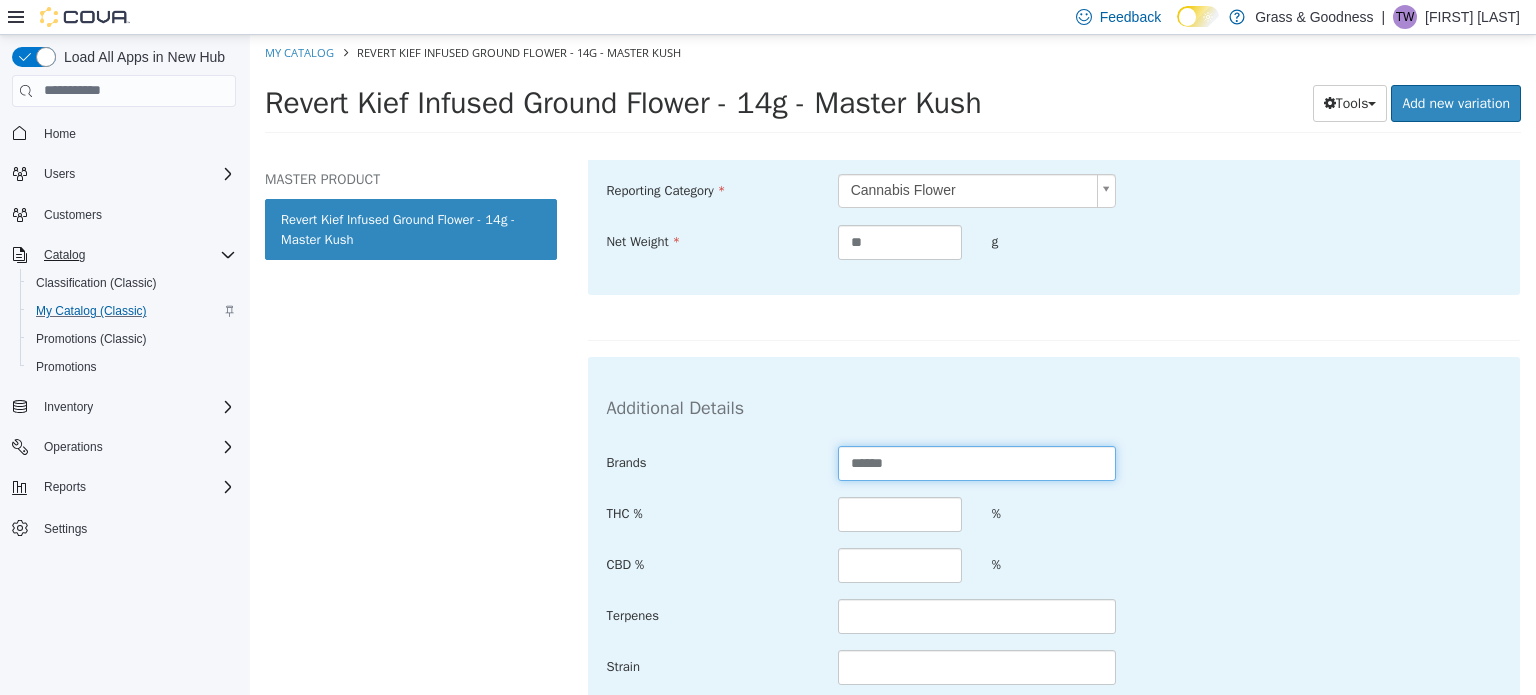 type on "******" 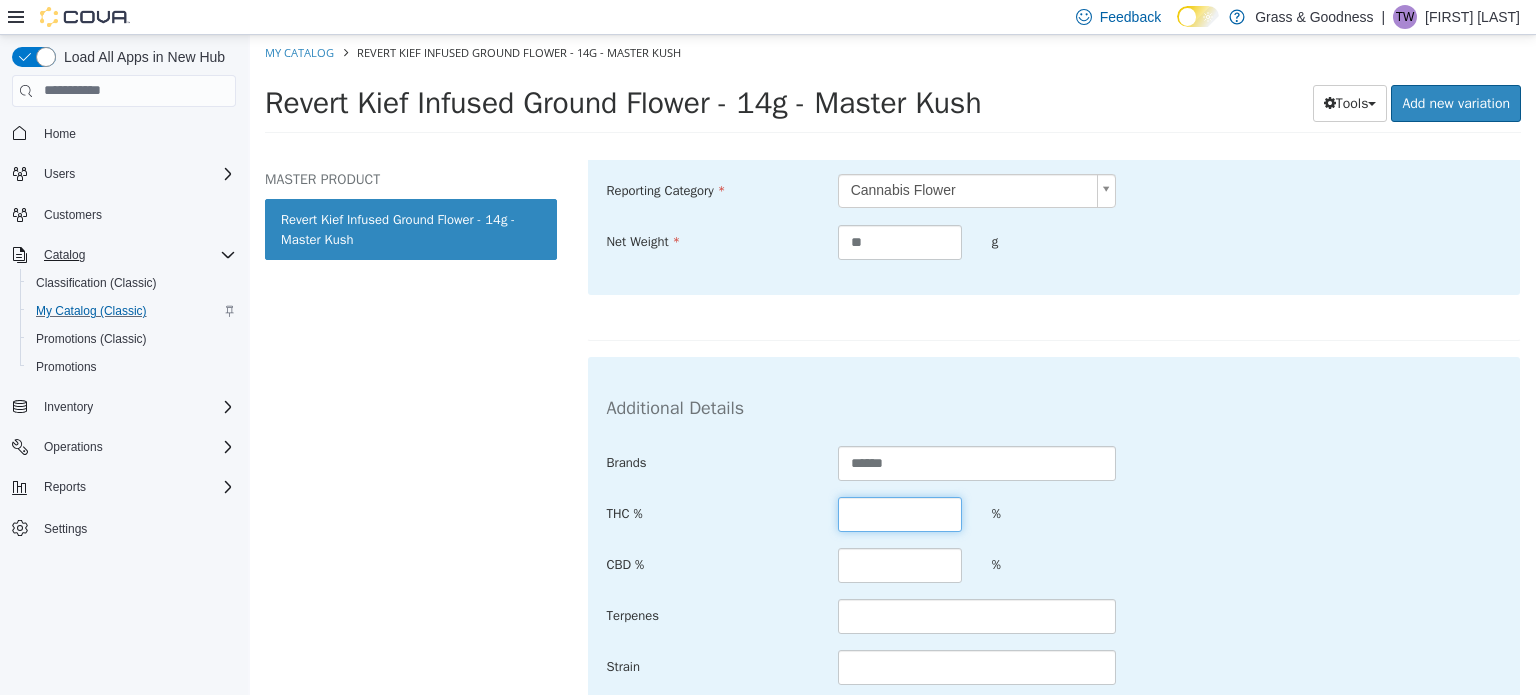 click at bounding box center [900, 513] 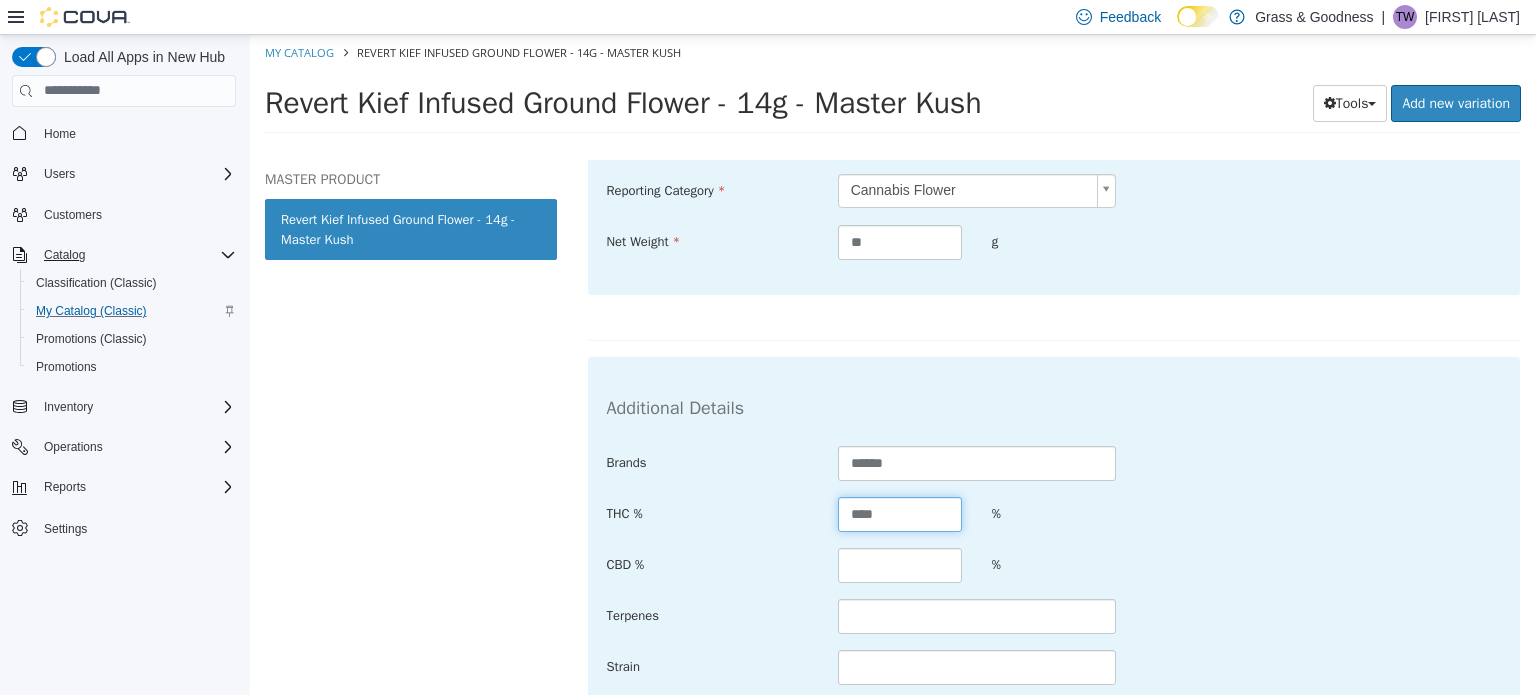type on "****" 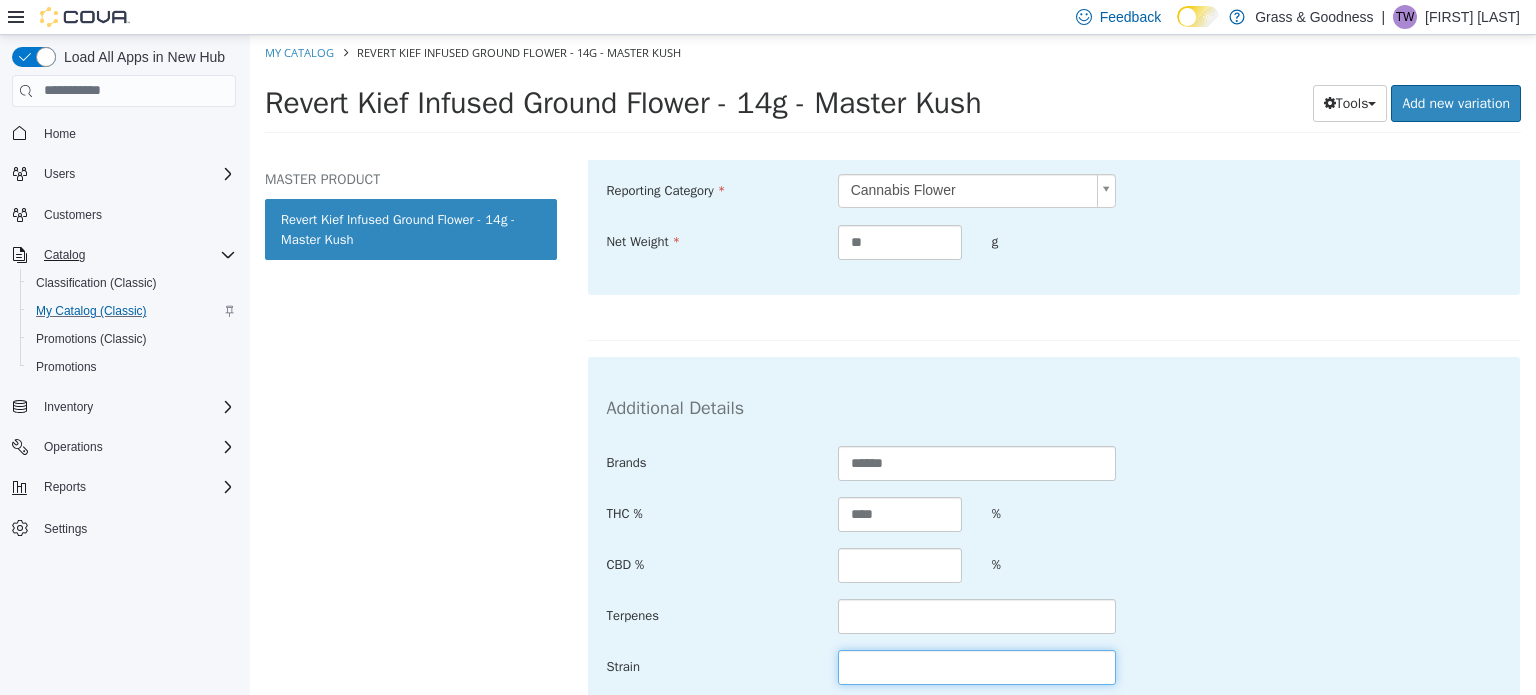 click at bounding box center [977, 666] 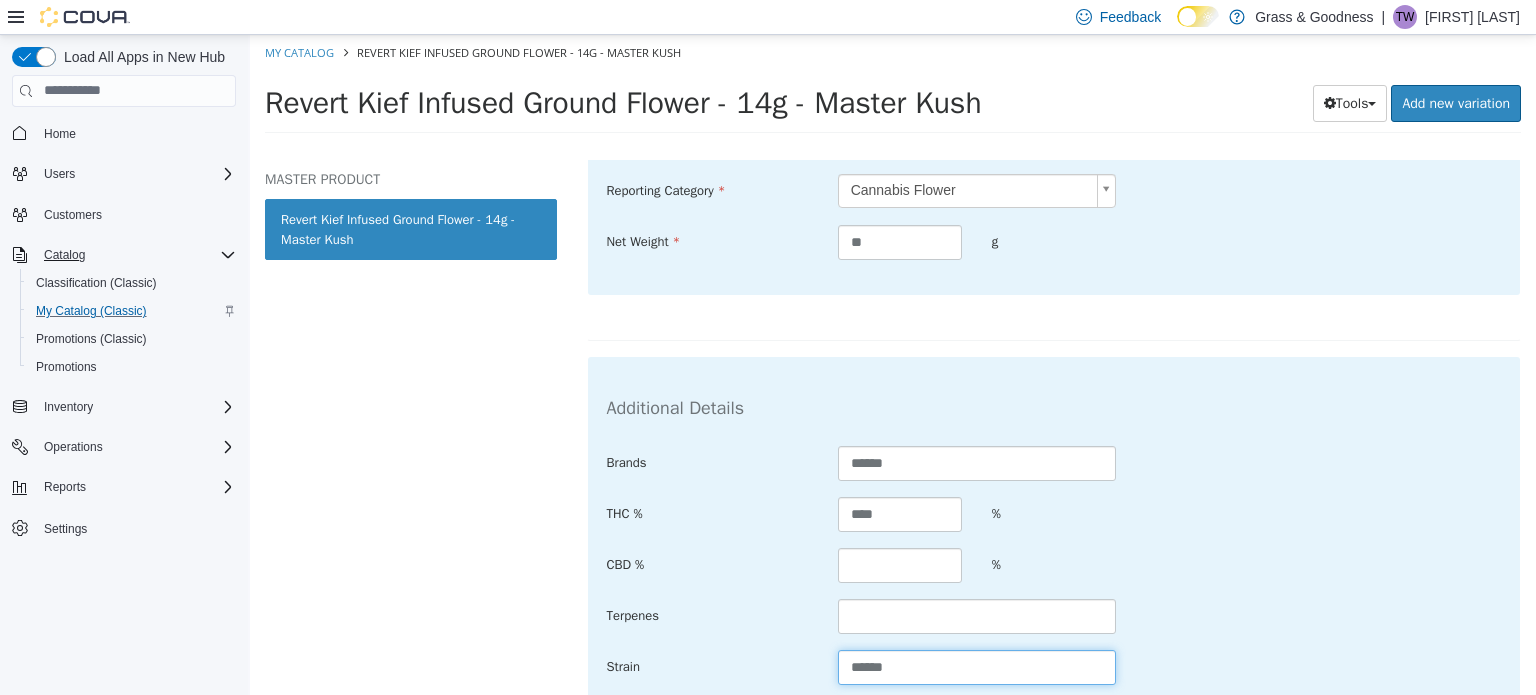 type on "******" 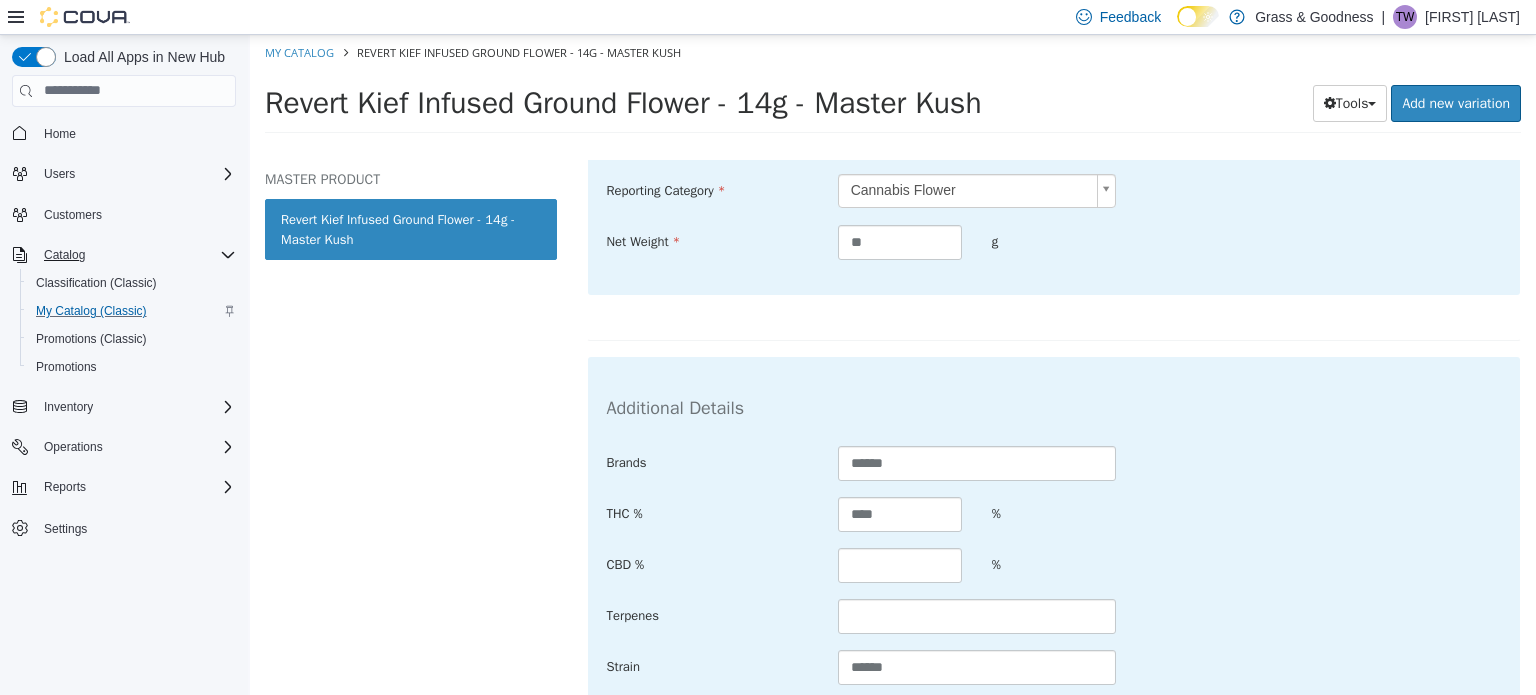 click on "CBD %
%" at bounding box center [1054, 565] 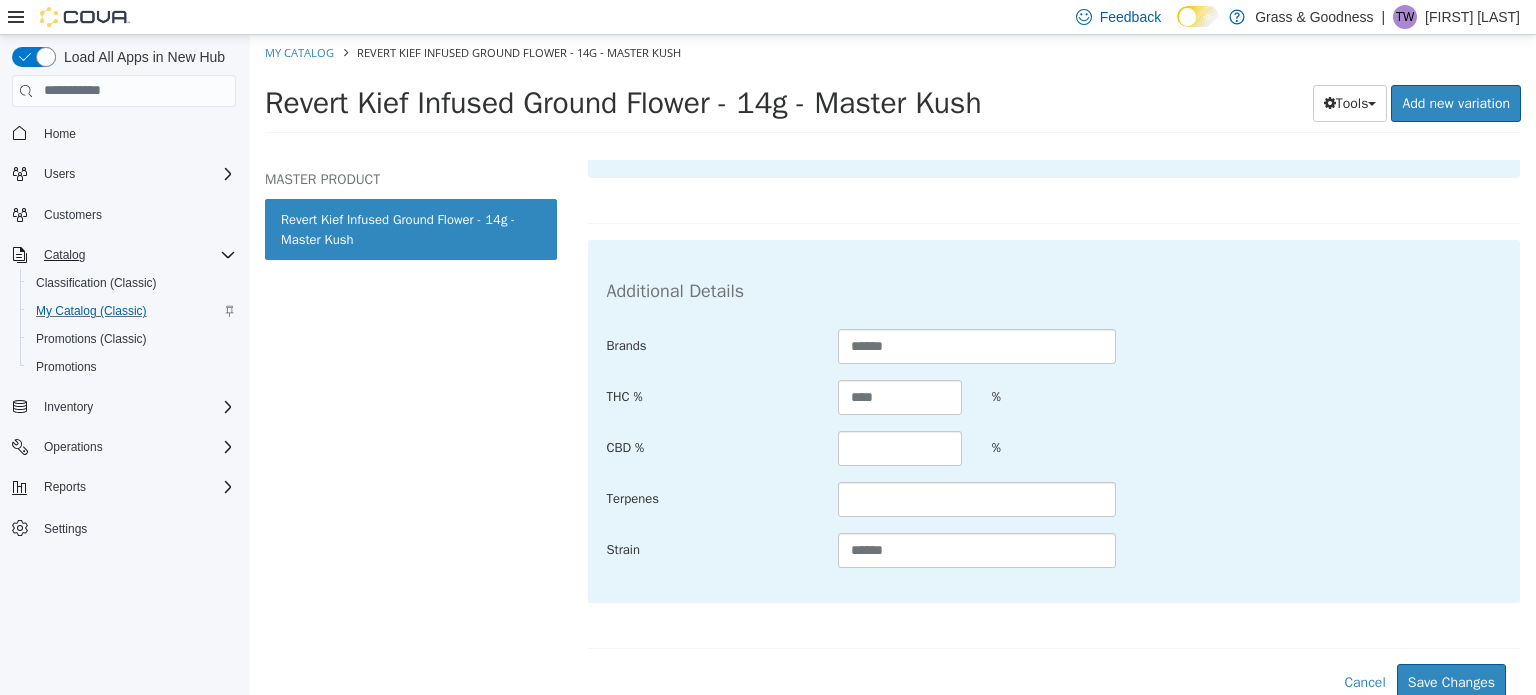 scroll, scrollTop: 655, scrollLeft: 0, axis: vertical 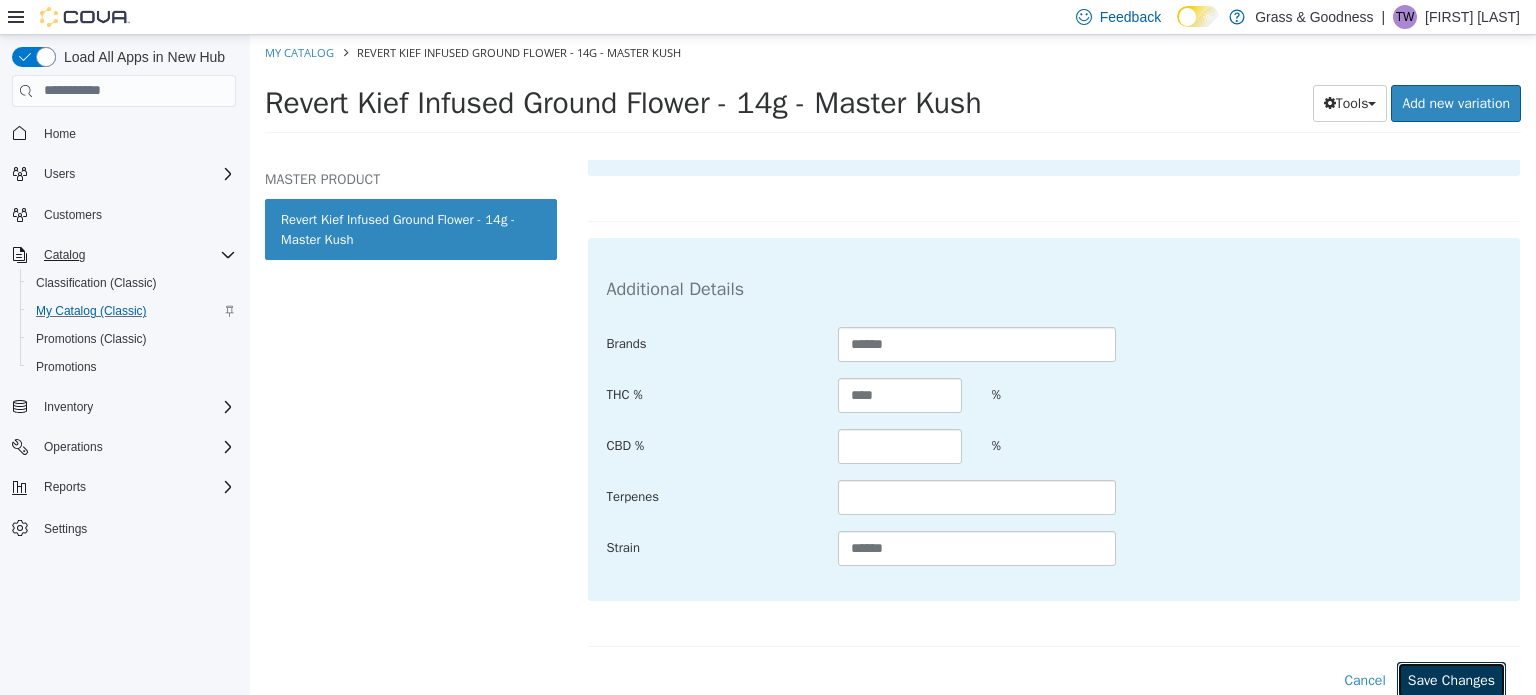 click on "Save Changes" at bounding box center (1451, 679) 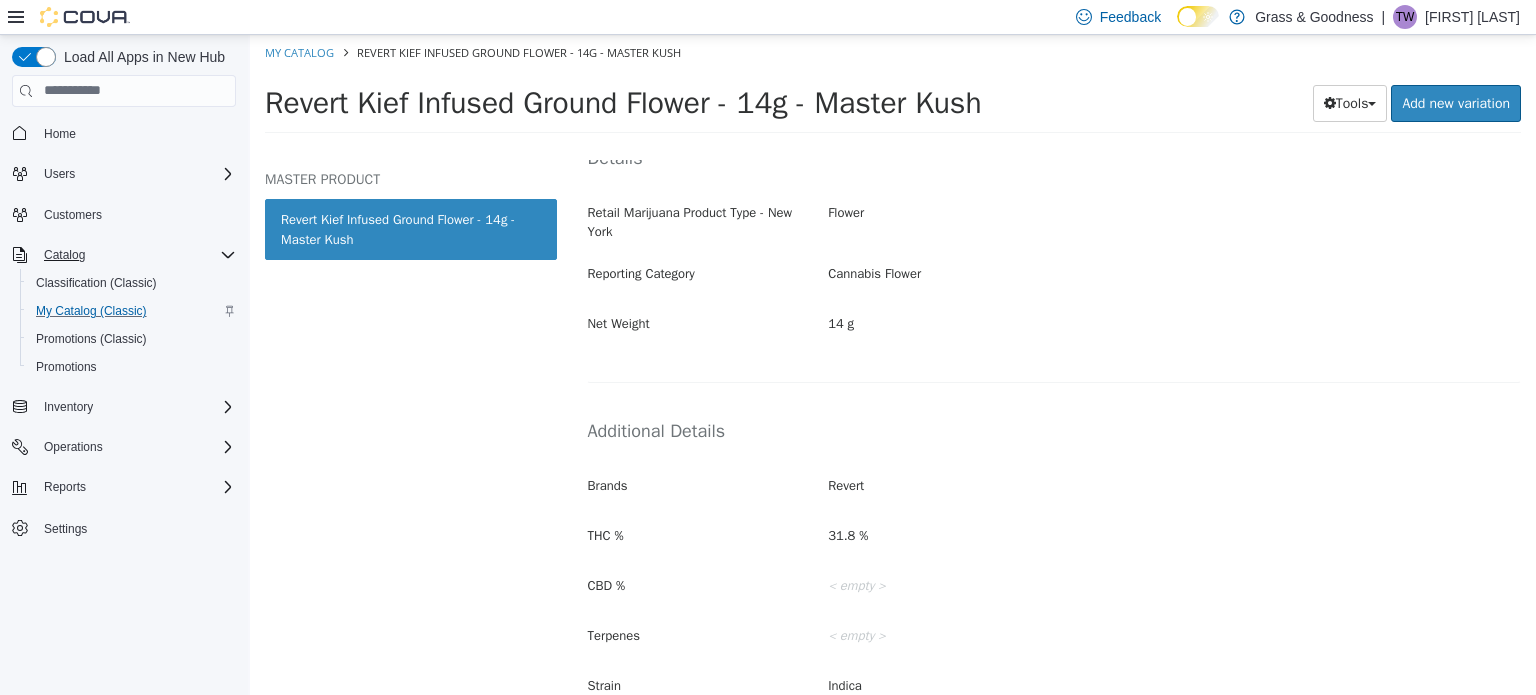 scroll, scrollTop: 211, scrollLeft: 0, axis: vertical 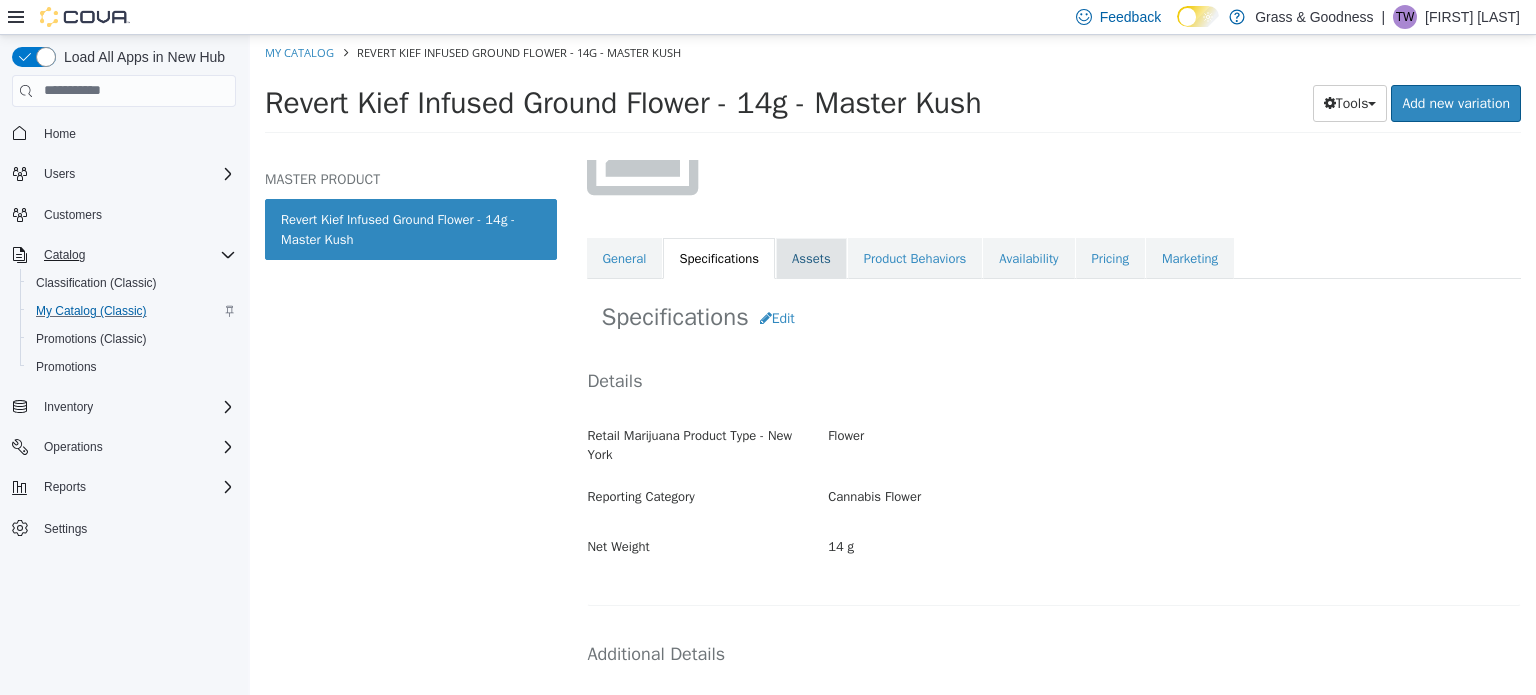 click on "Assets" at bounding box center (811, 258) 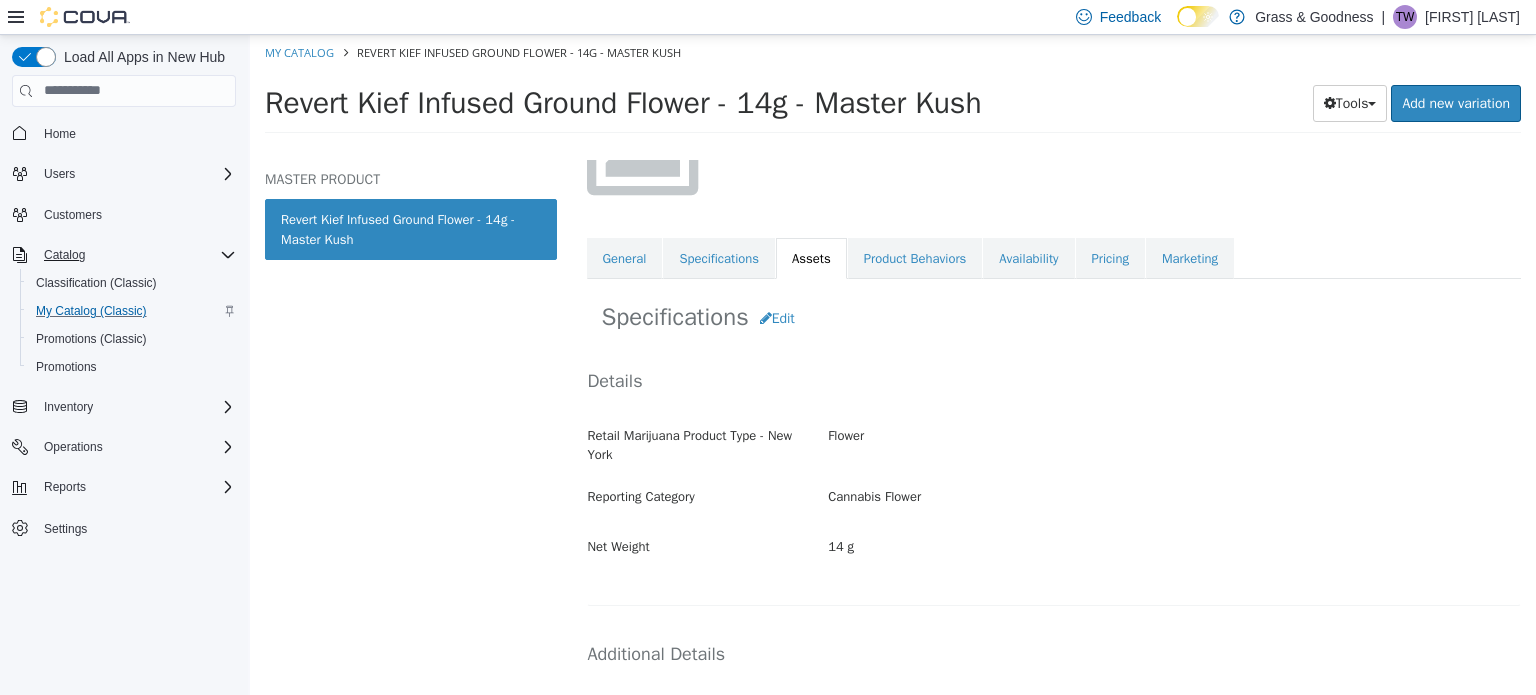 scroll, scrollTop: 0, scrollLeft: 0, axis: both 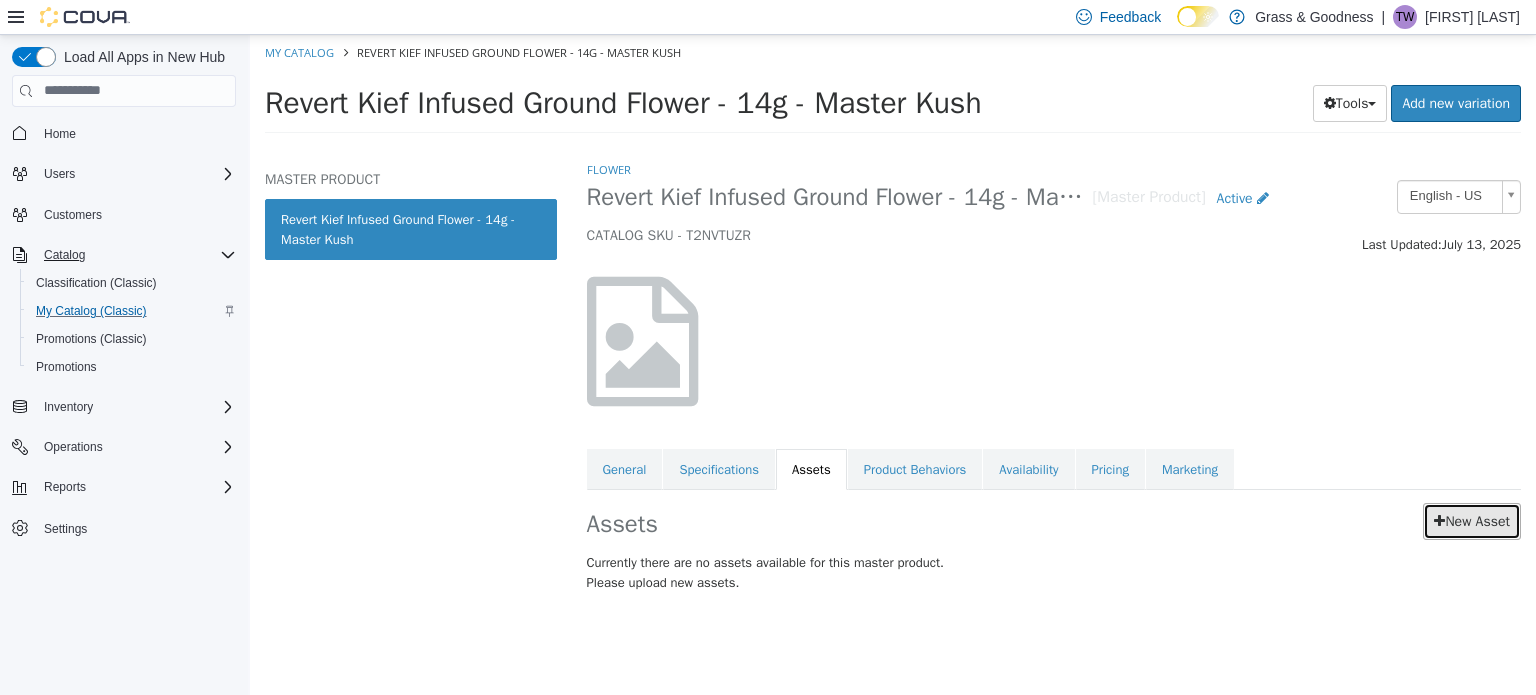 click on "New Asset" at bounding box center (1472, 520) 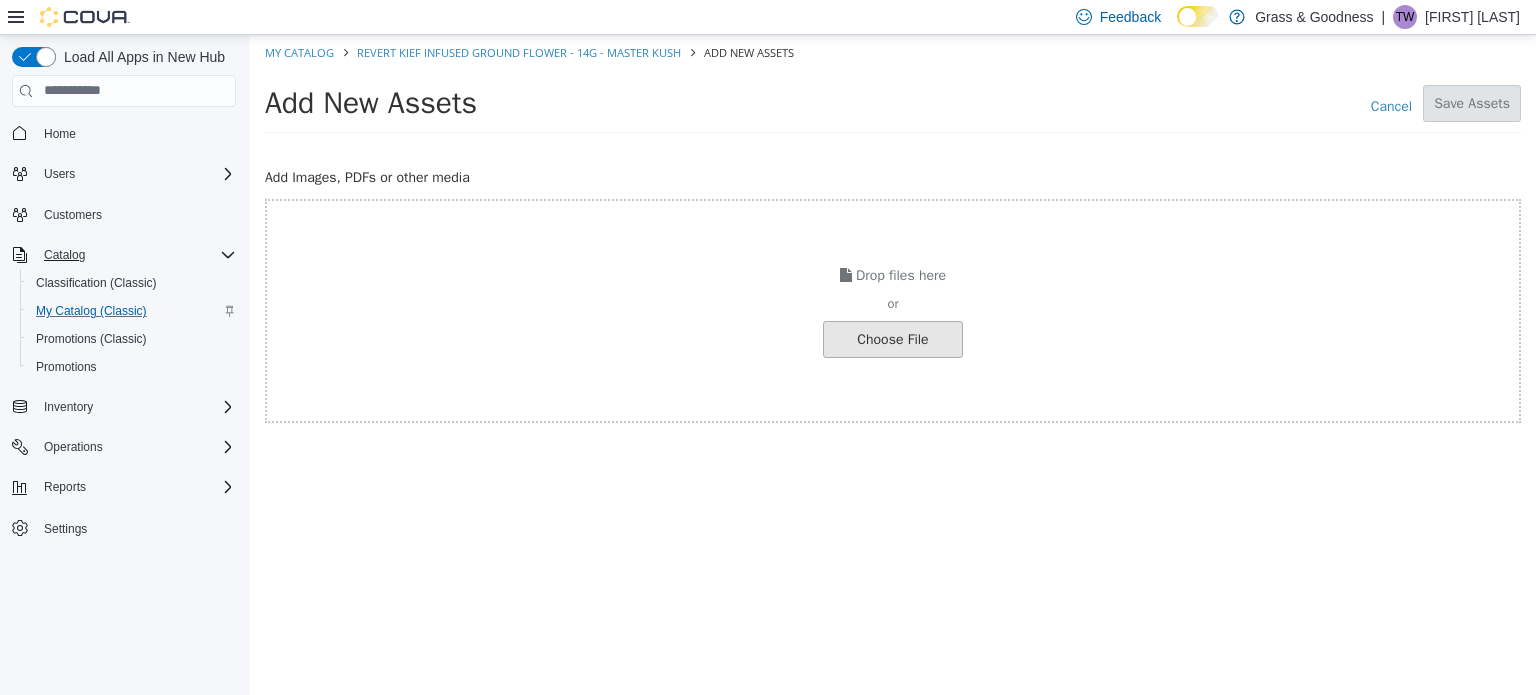 click at bounding box center (-154, 338) 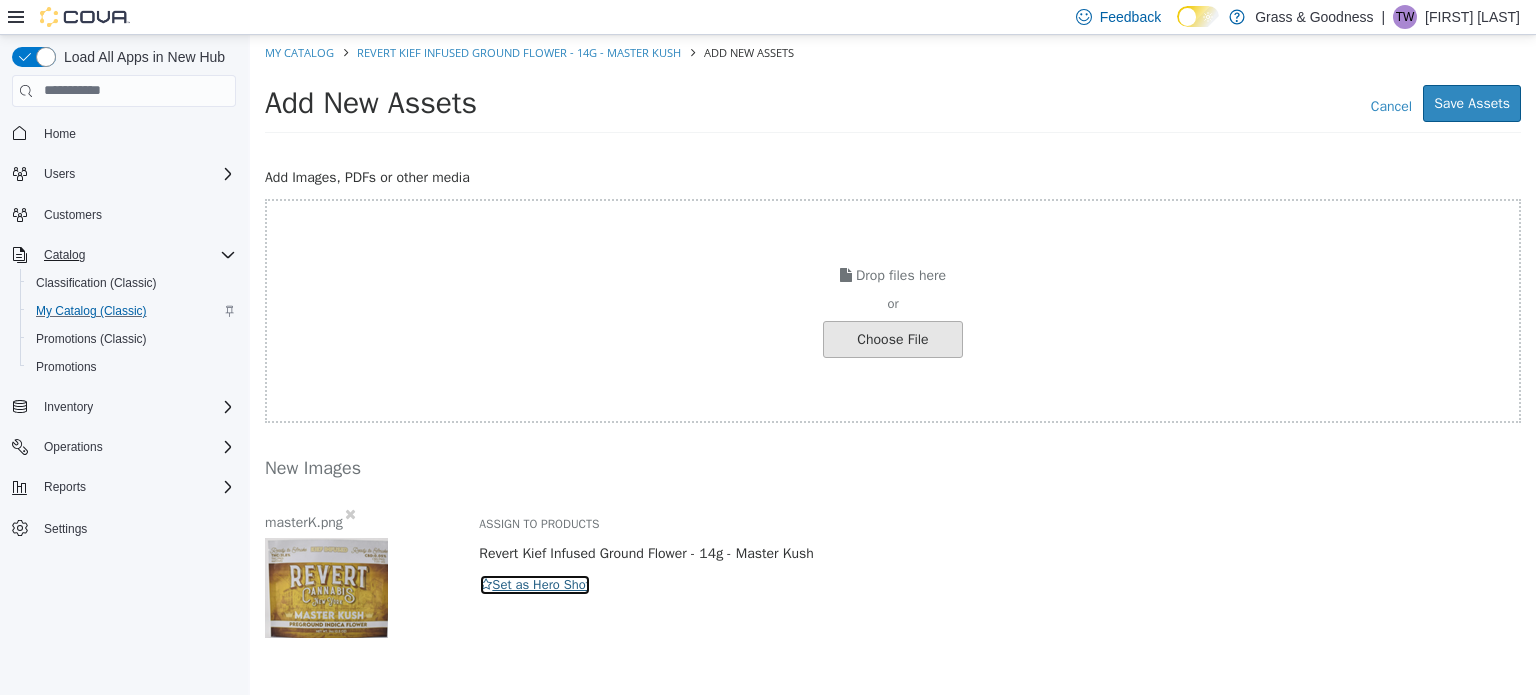 click on "Set as Hero Shot" at bounding box center [535, 584] 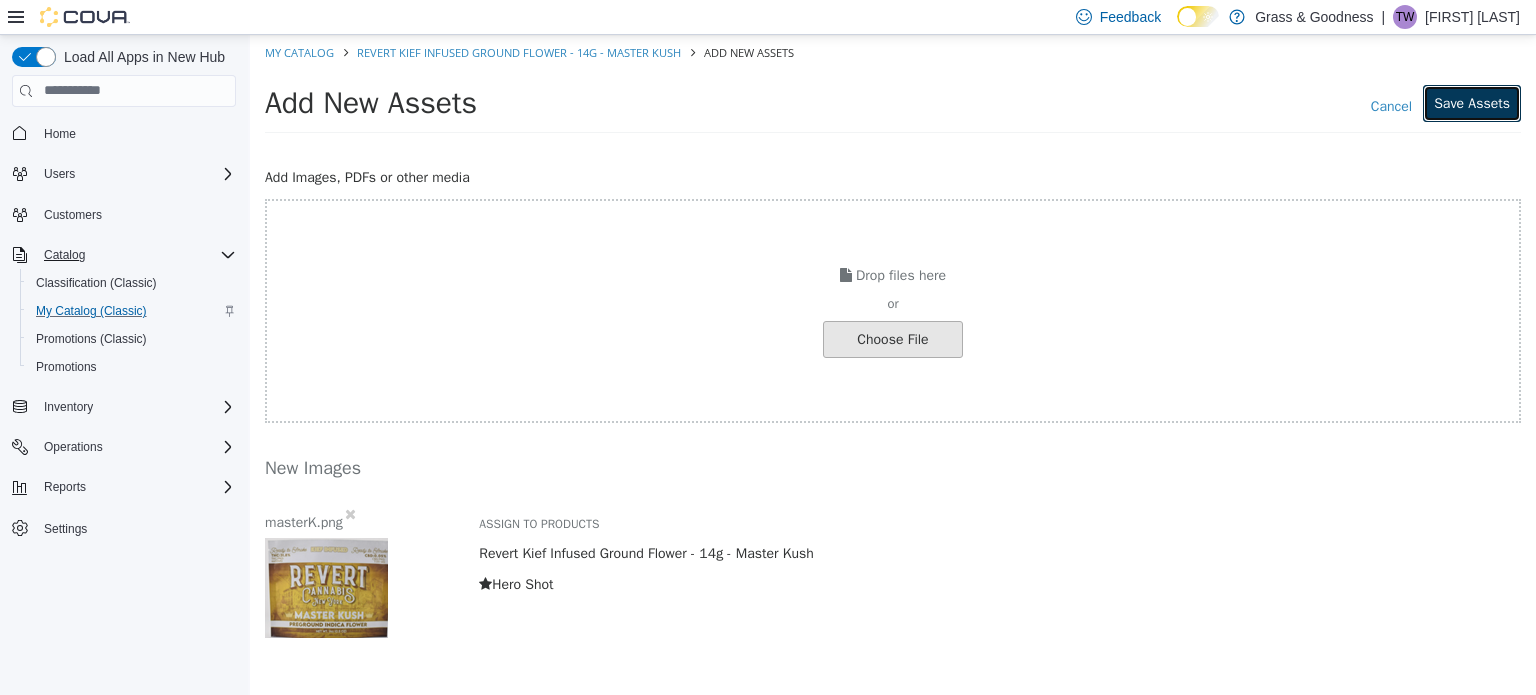 click on "Save Assets" at bounding box center [1472, 102] 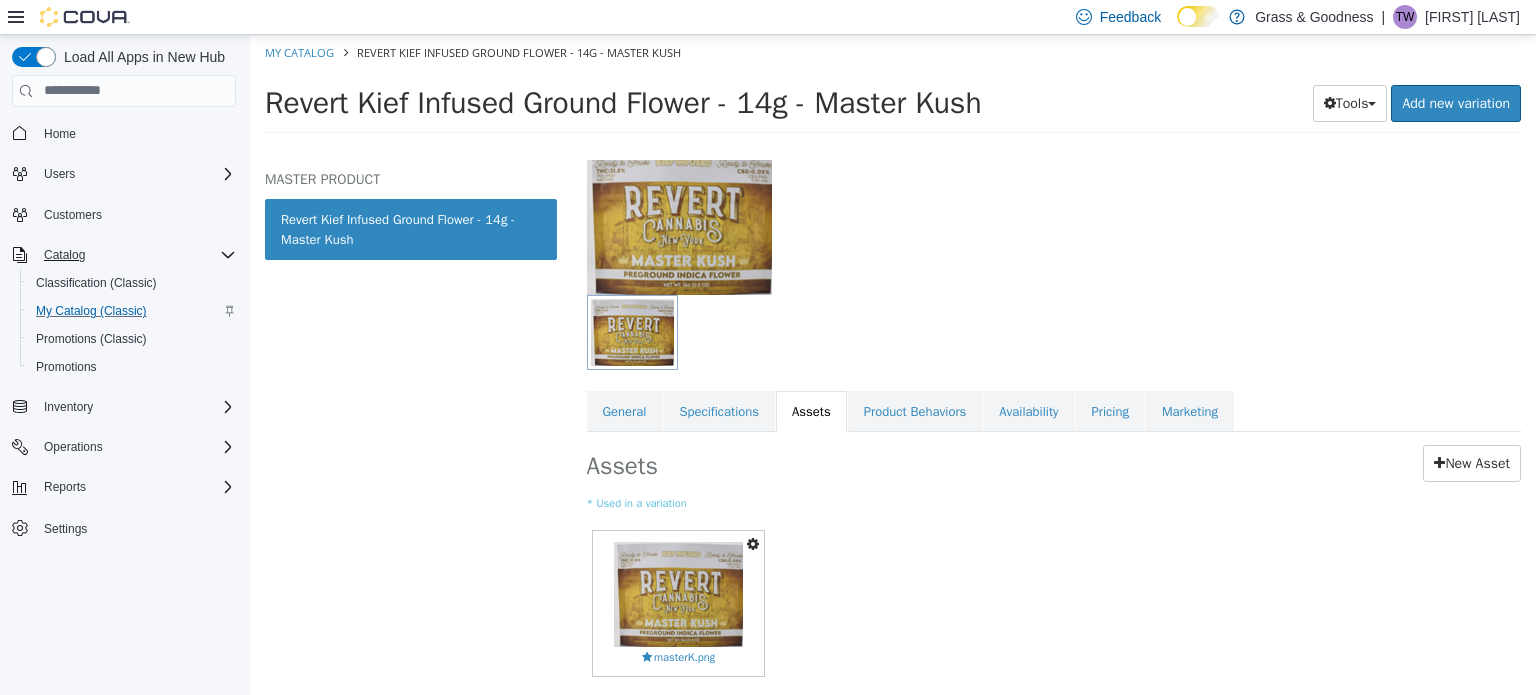 scroll, scrollTop: 0, scrollLeft: 0, axis: both 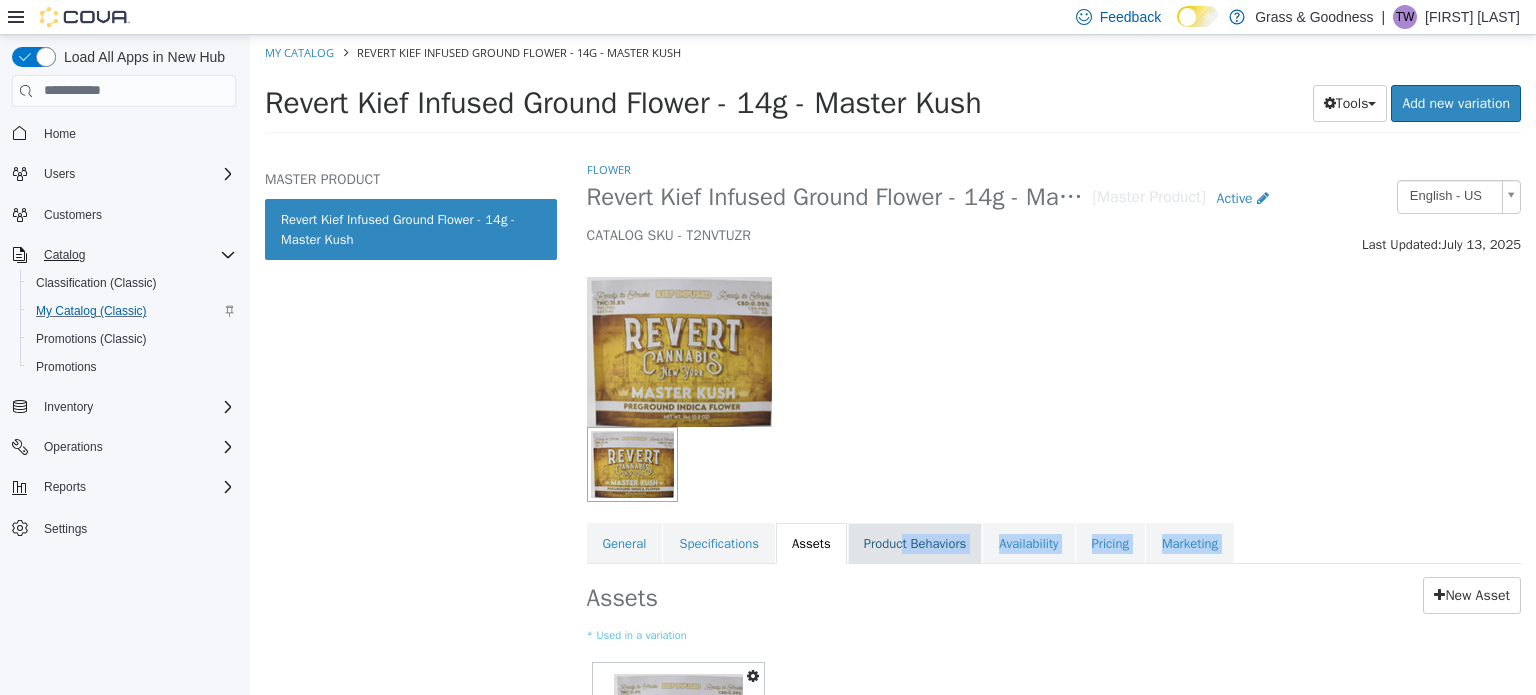 click on "Flower
Revert Kief Infused Ground Flower - 14g - Master Kush
[Master Product] Active   CATALOG SKU - T2NVTUZR     English - US                             Last Updated:  July 13, 2025
General Specifications Assets Product Behaviors Availability Pricing
Marketing Assets  New Asset * Used in a variation Set As Hero Shot Preview
Download Delete
masterK.png" at bounding box center (1054, 515) 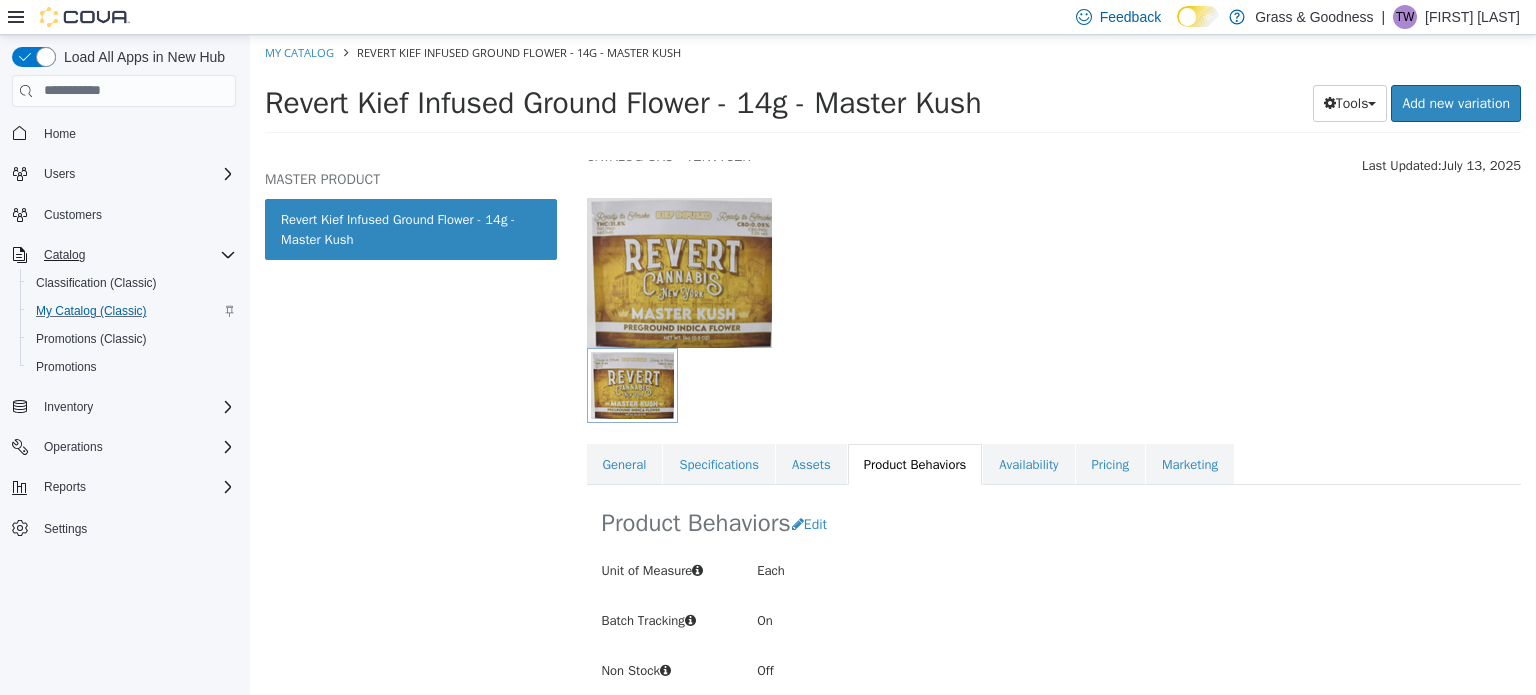 scroll, scrollTop: 85, scrollLeft: 0, axis: vertical 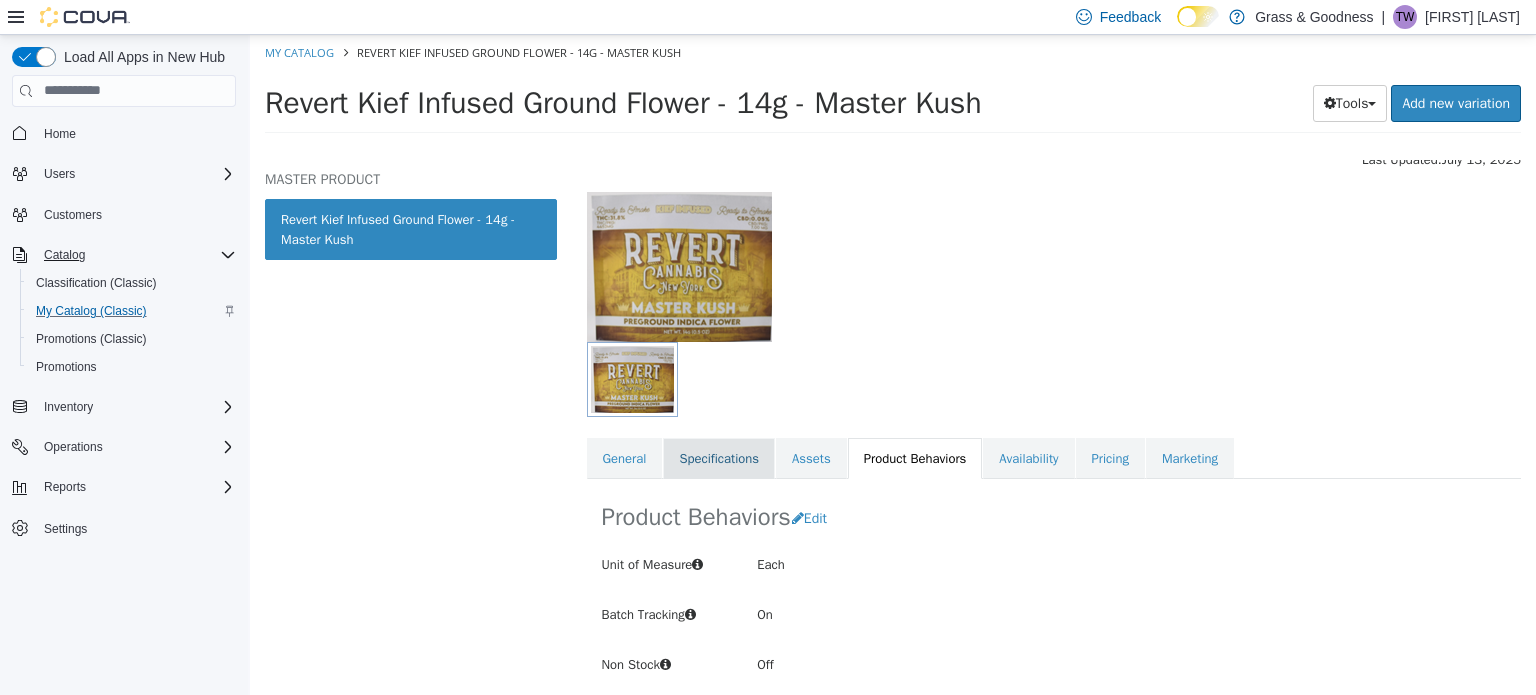 click on "Specifications" at bounding box center (719, 458) 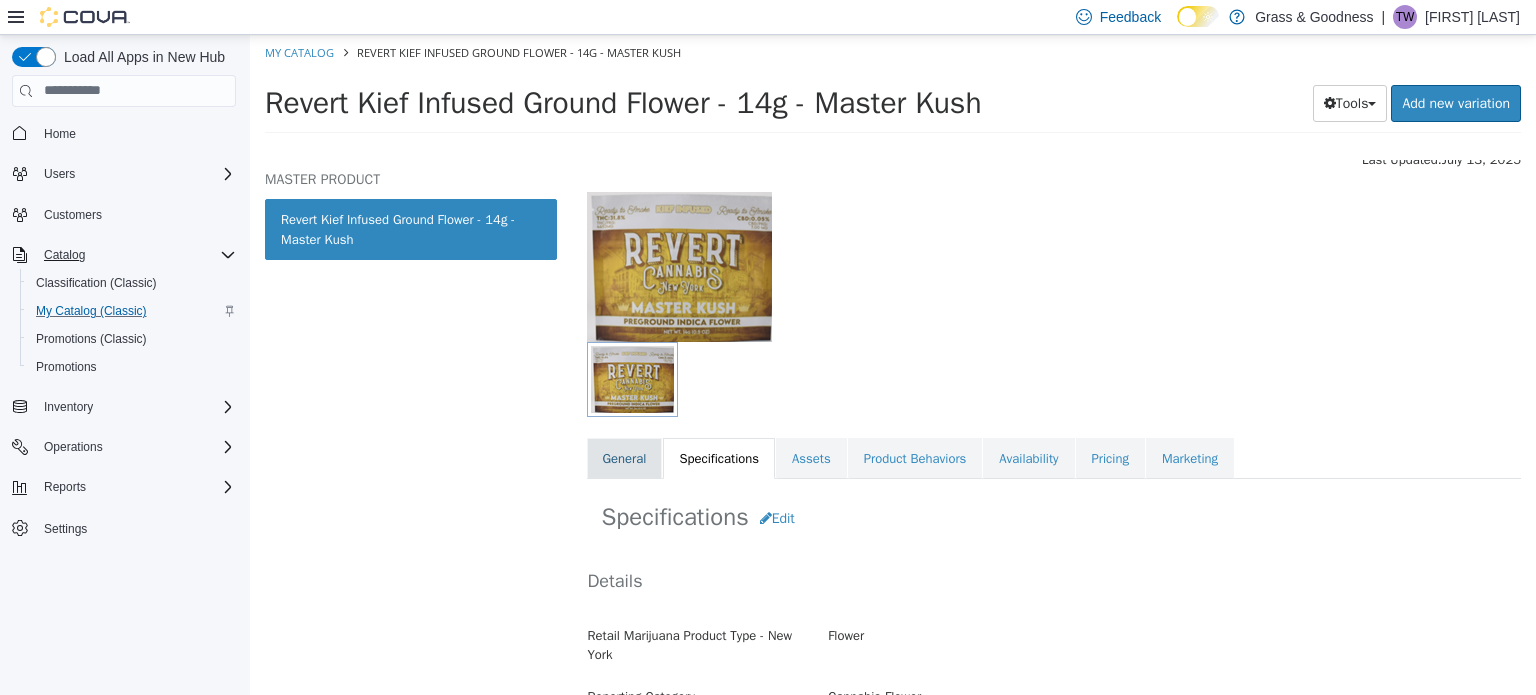 click on "General" at bounding box center [625, 458] 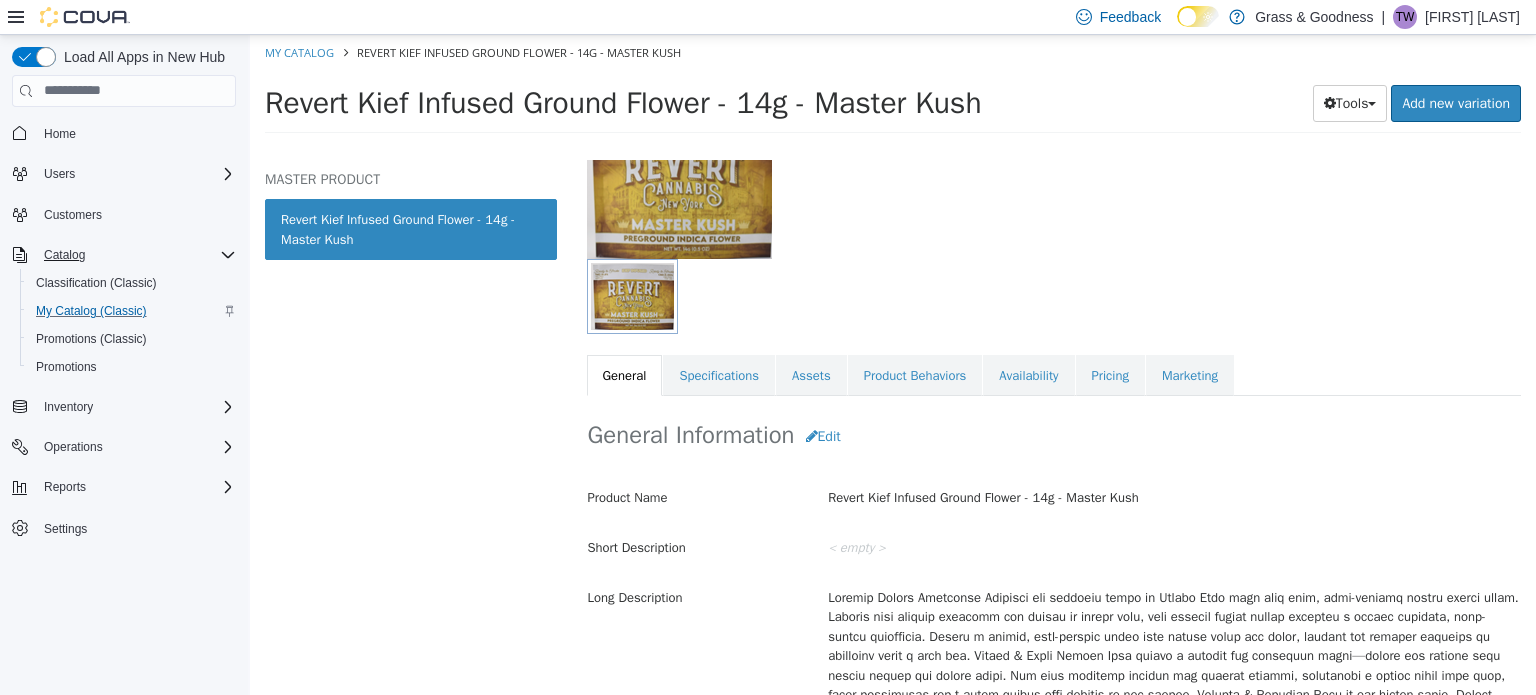 scroll, scrollTop: 329, scrollLeft: 0, axis: vertical 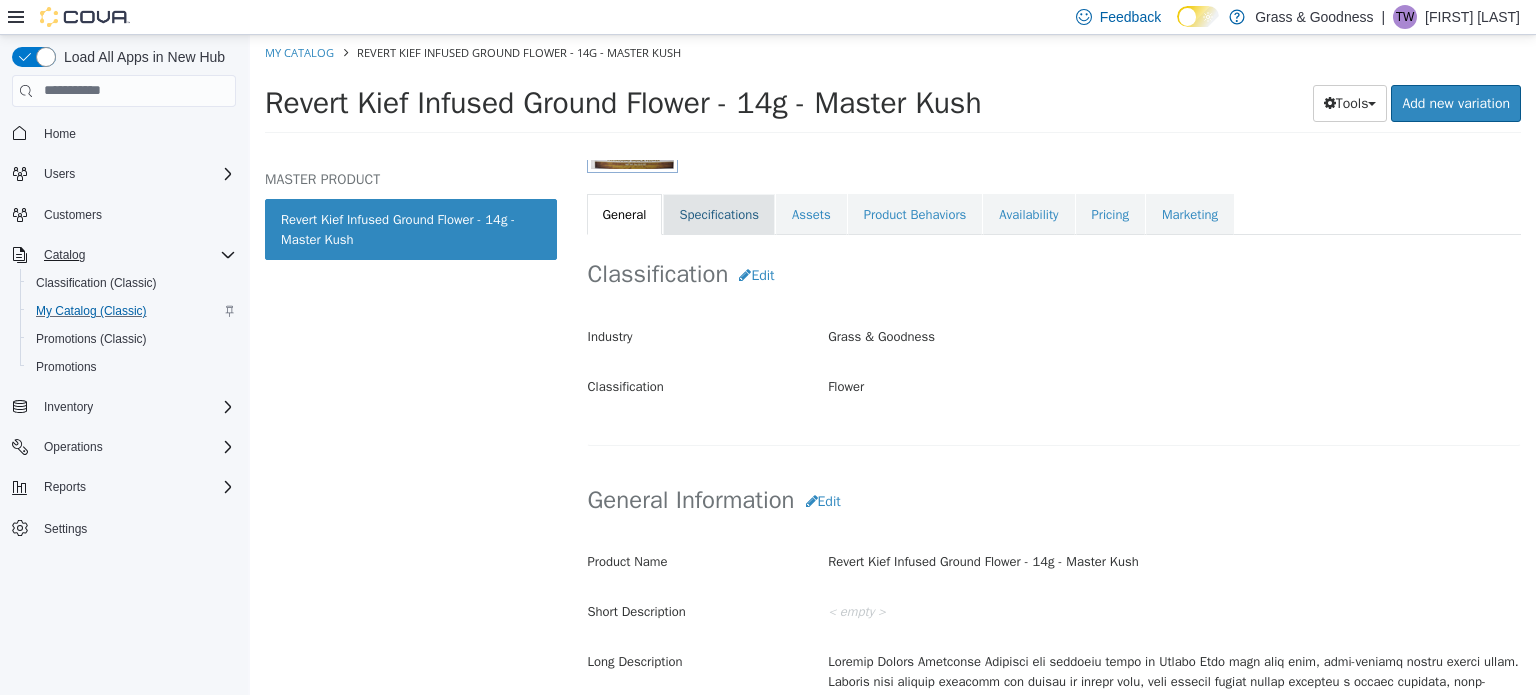 click on "Specifications" at bounding box center (719, 214) 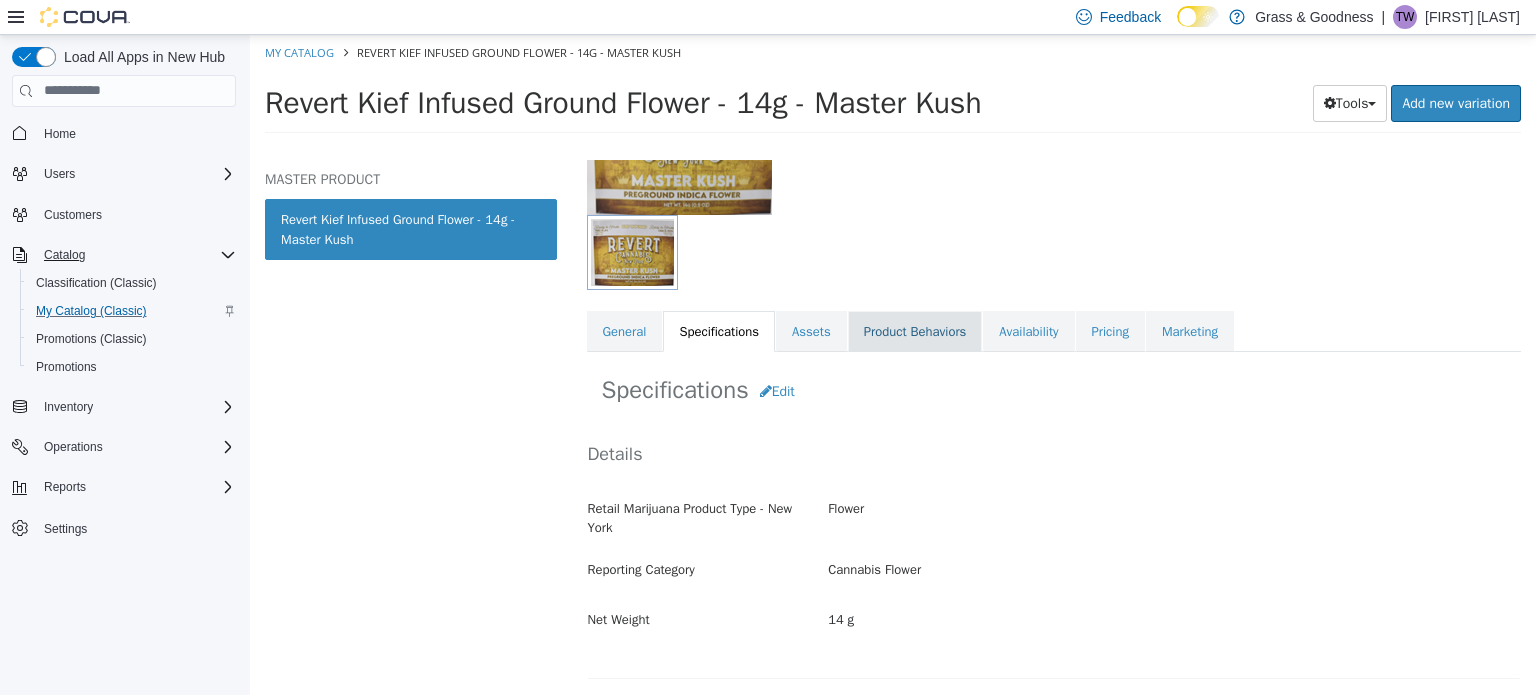 scroll, scrollTop: 0, scrollLeft: 0, axis: both 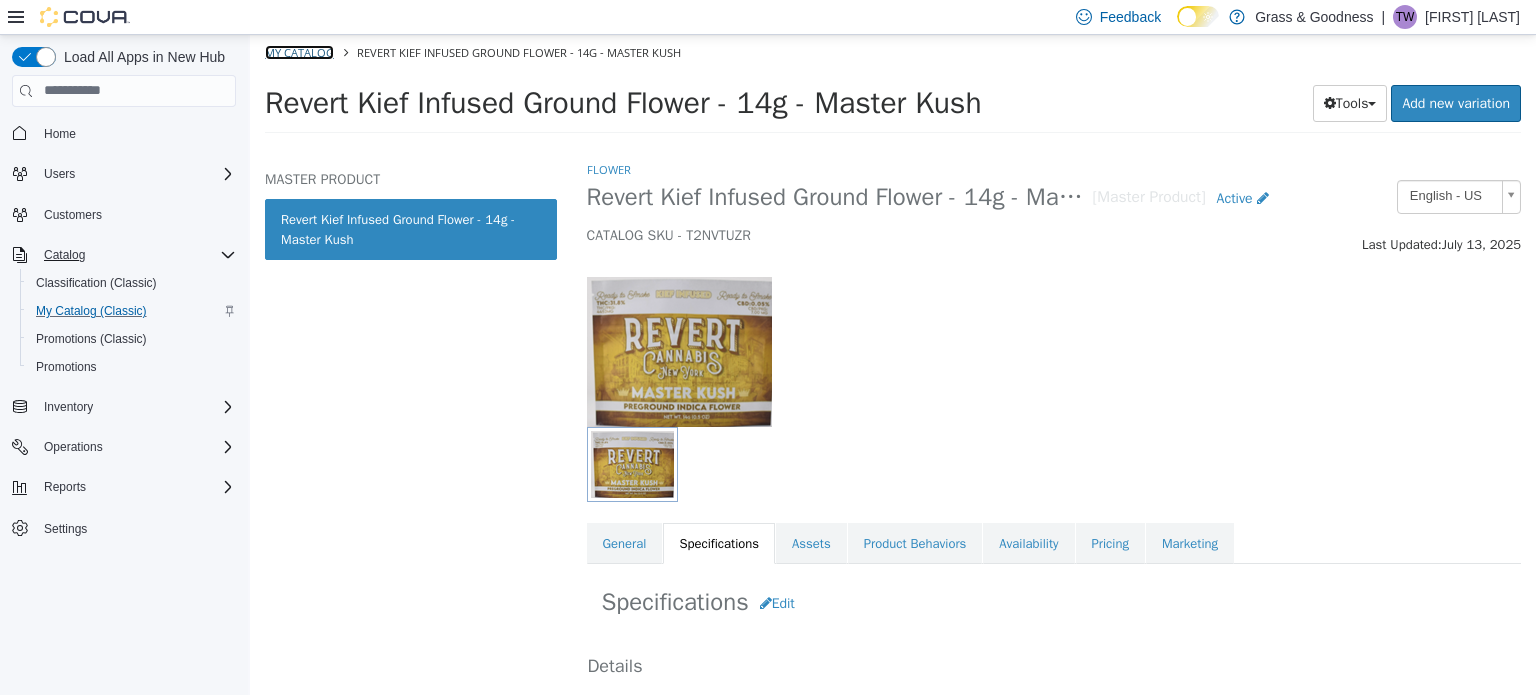 click on "My Catalog" at bounding box center (299, 51) 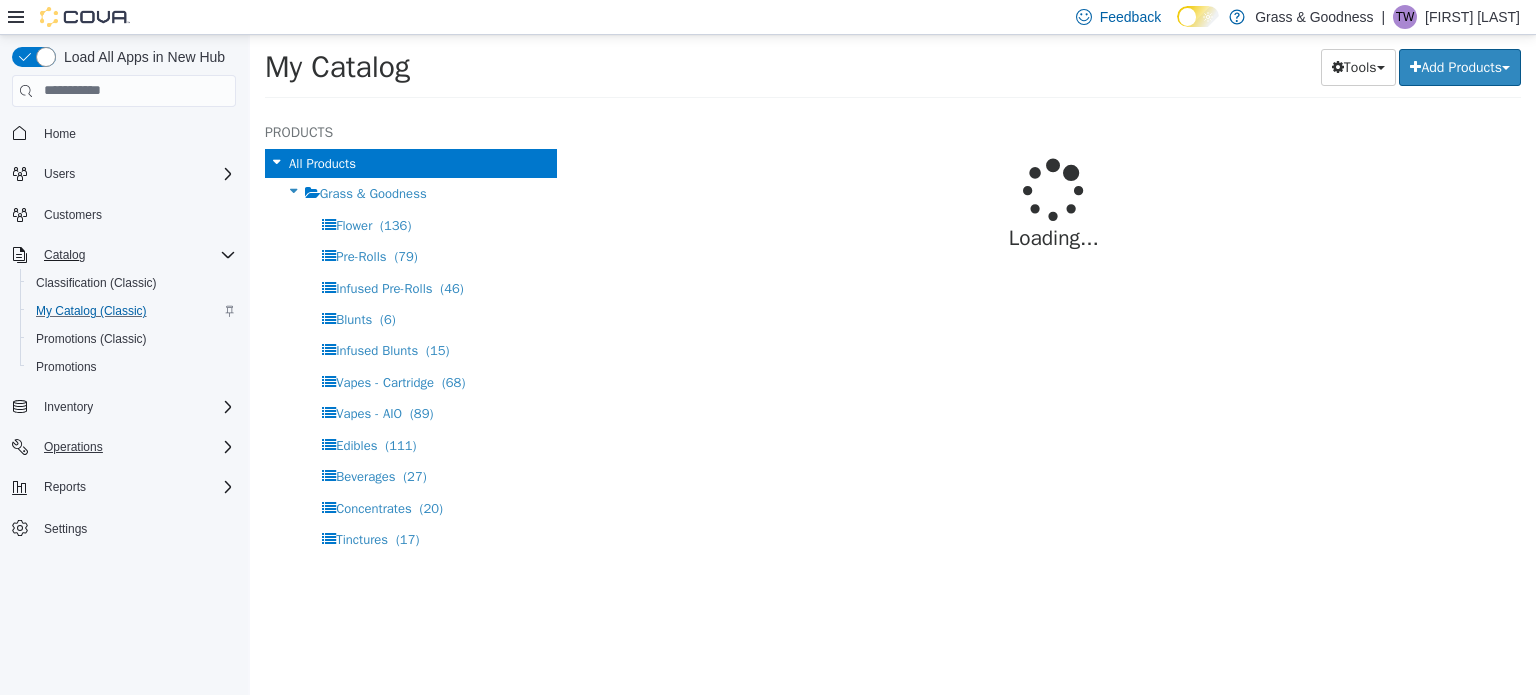 select on "**********" 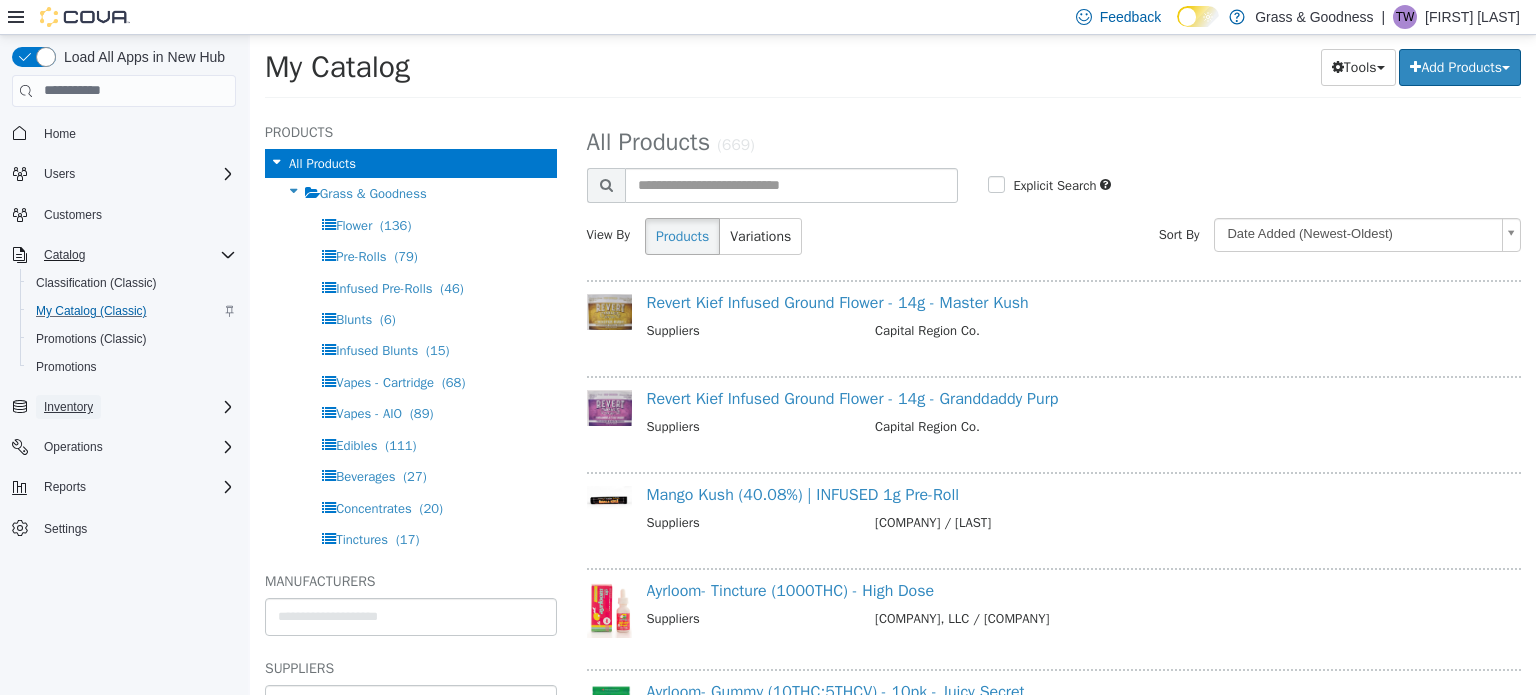 click on "Inventory" at bounding box center (68, 407) 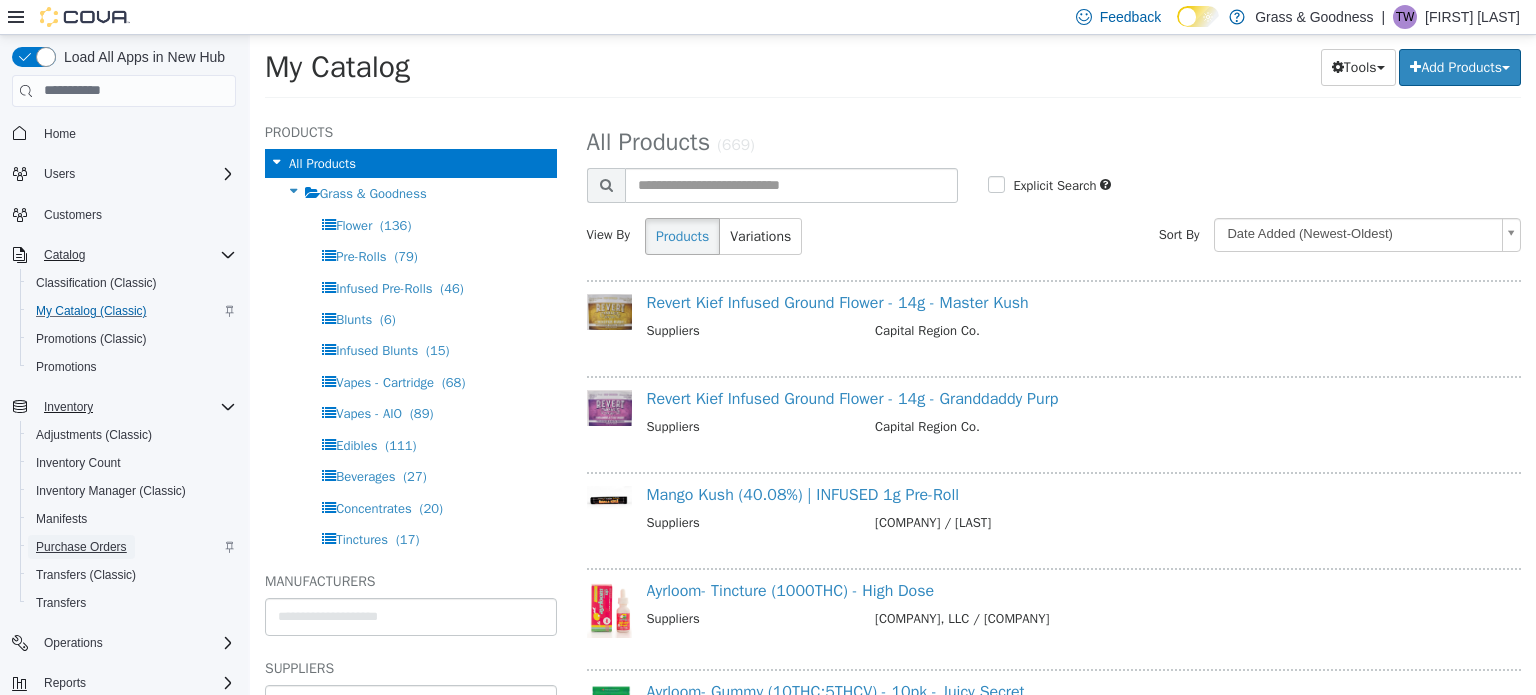 click on "Purchase Orders" at bounding box center (81, 547) 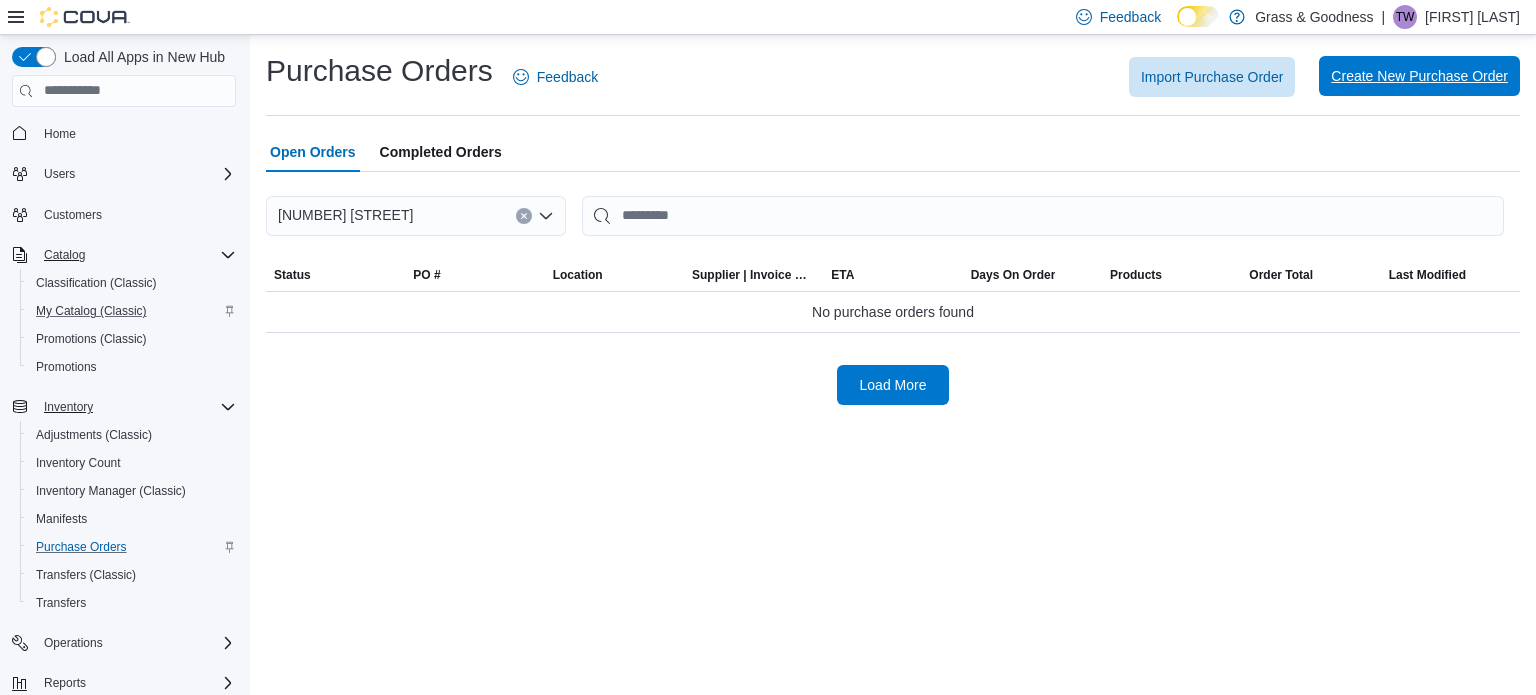 click on "Create New Purchase Order" at bounding box center (1419, 76) 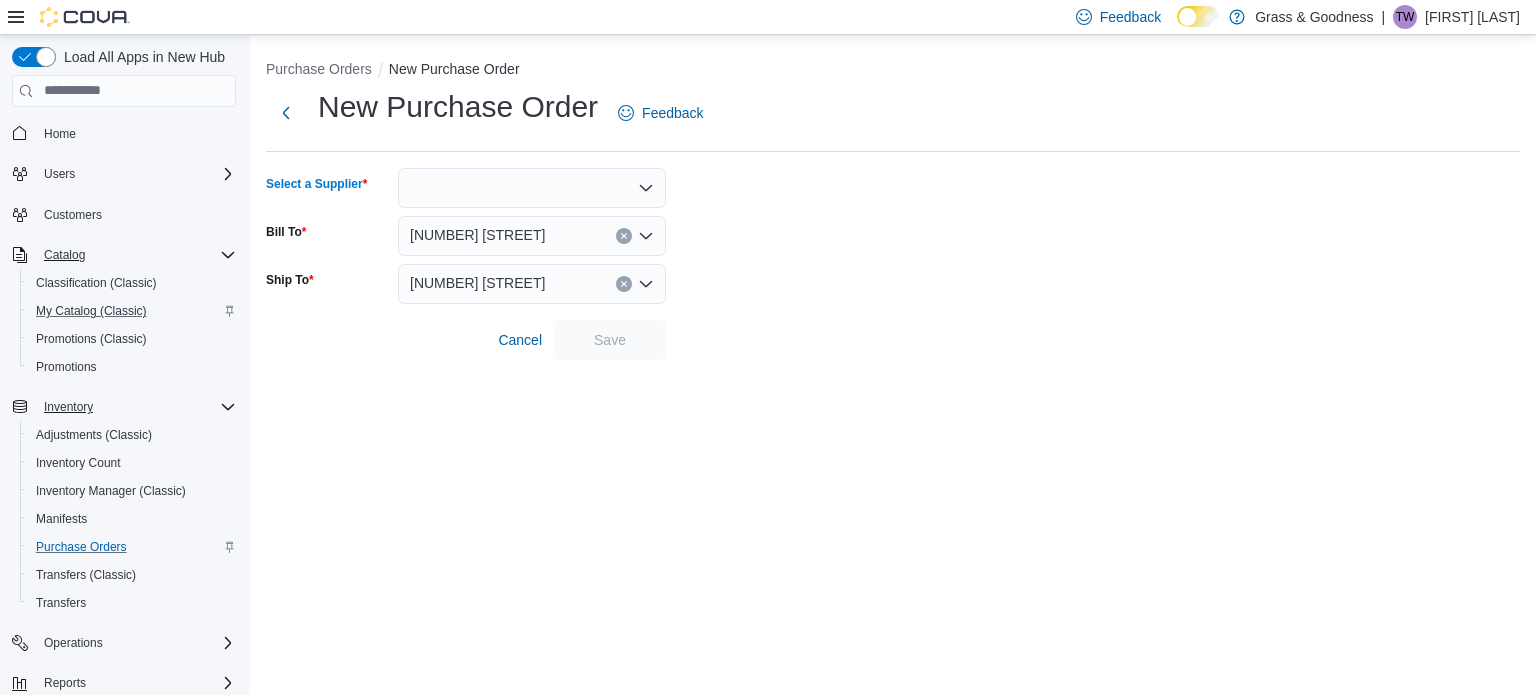 click at bounding box center [532, 188] 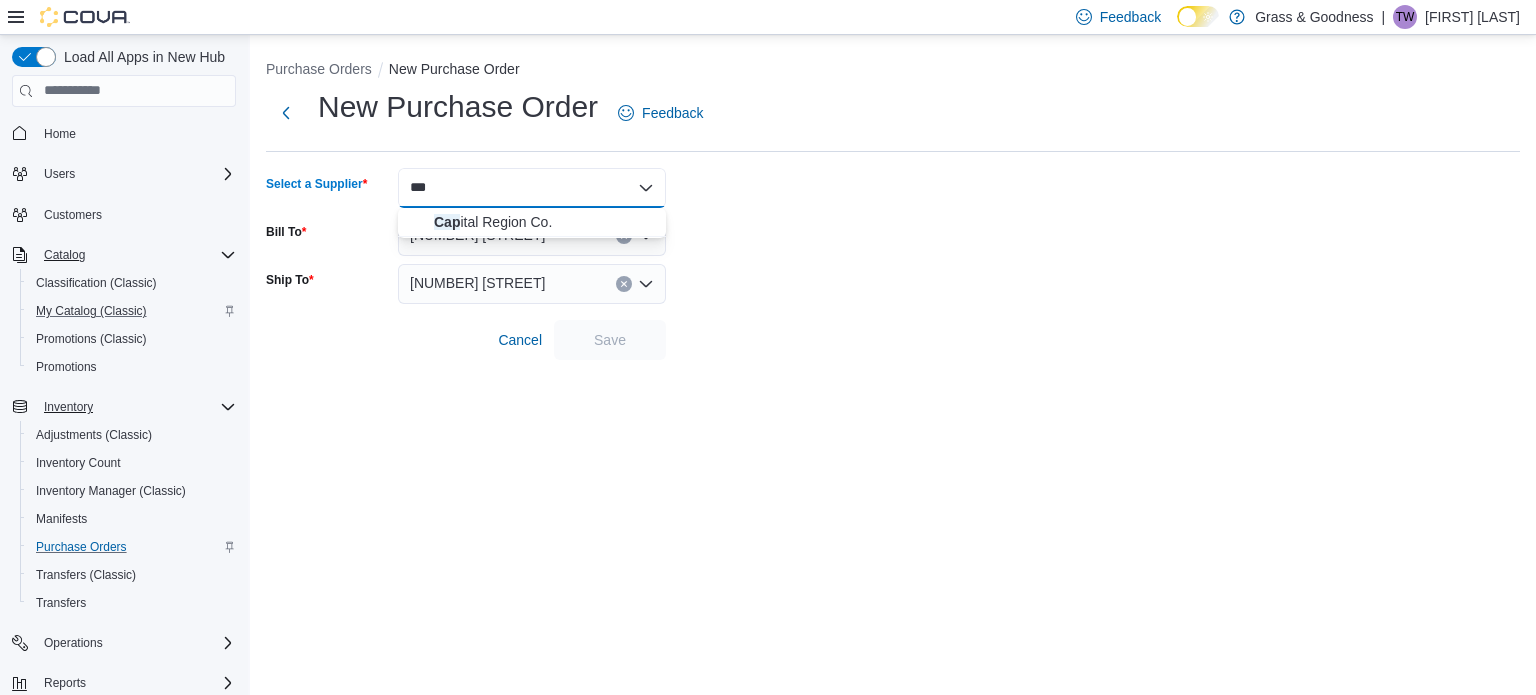 type on "***" 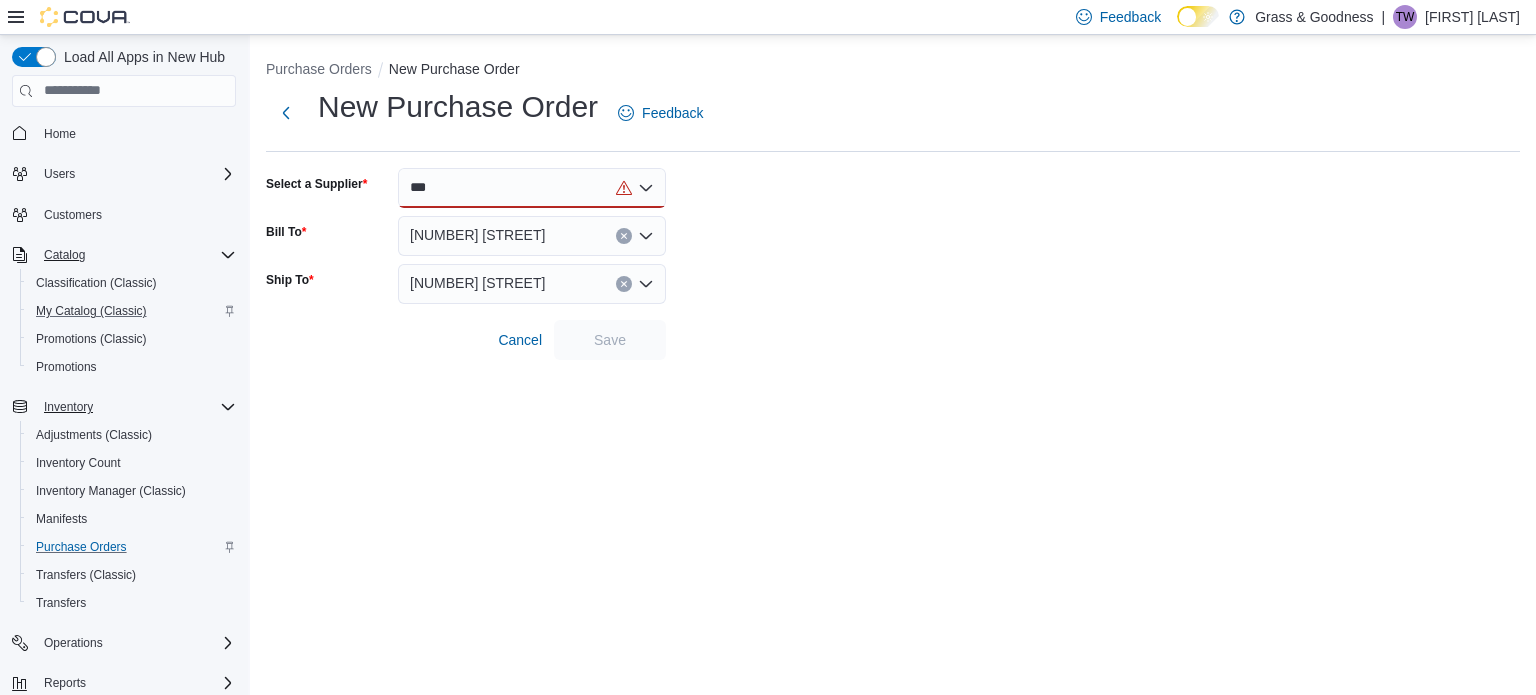 click on "***" at bounding box center (532, 188) 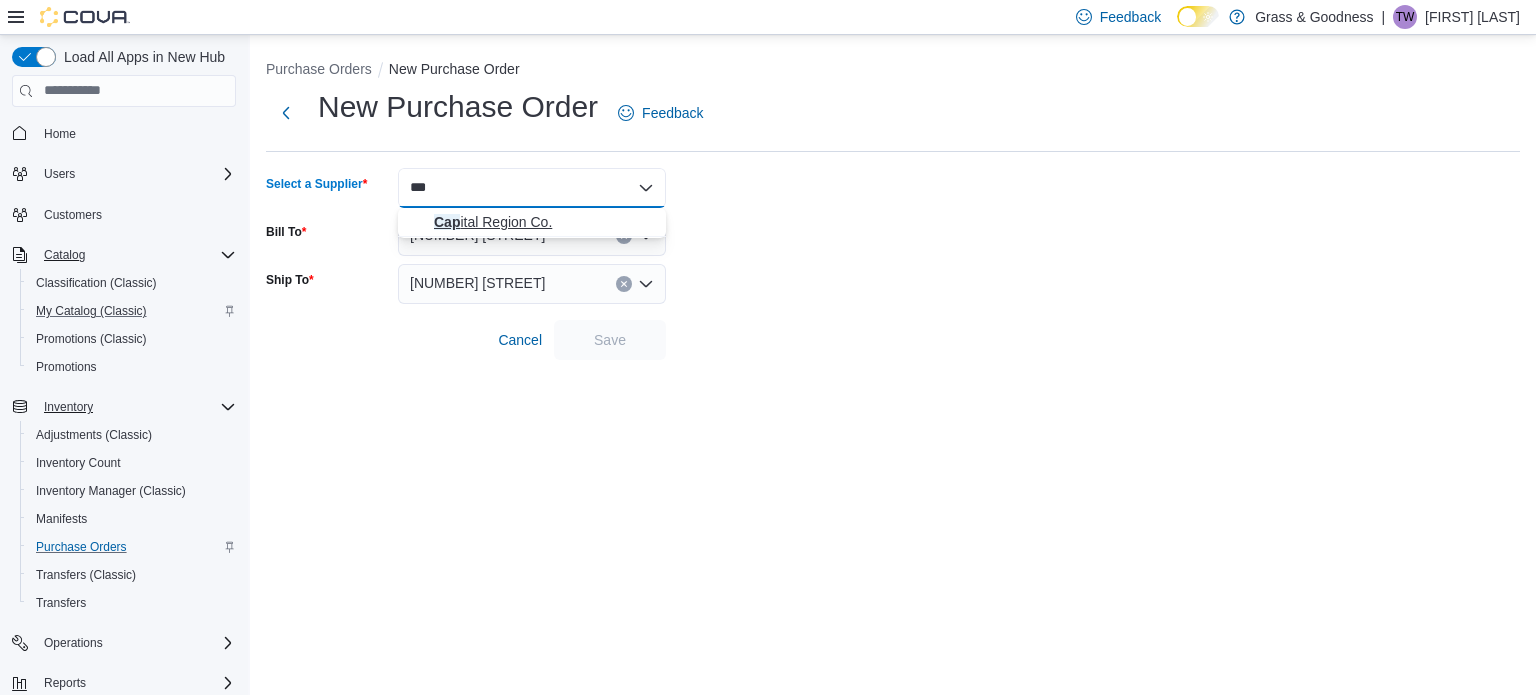 click on "Cap ital Region Co." at bounding box center (544, 222) 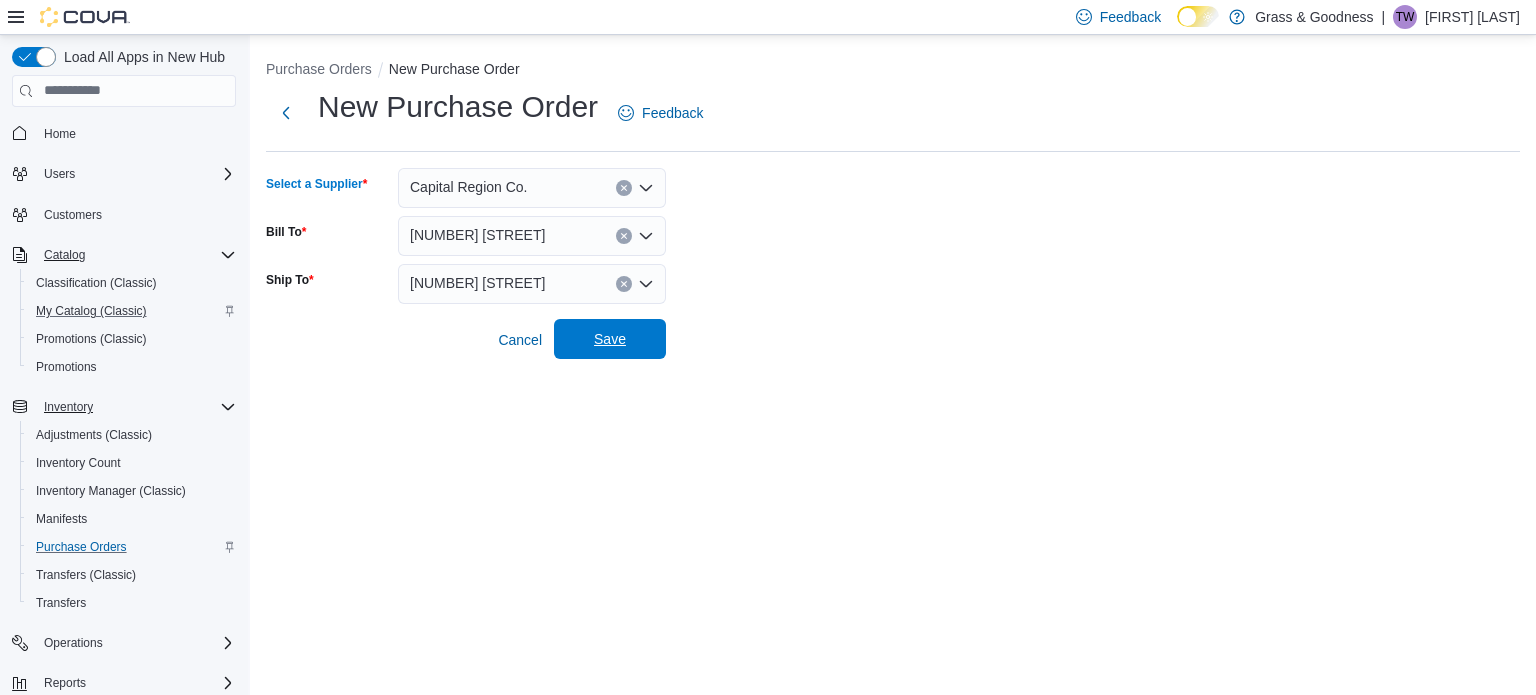 click on "Save" at bounding box center [610, 339] 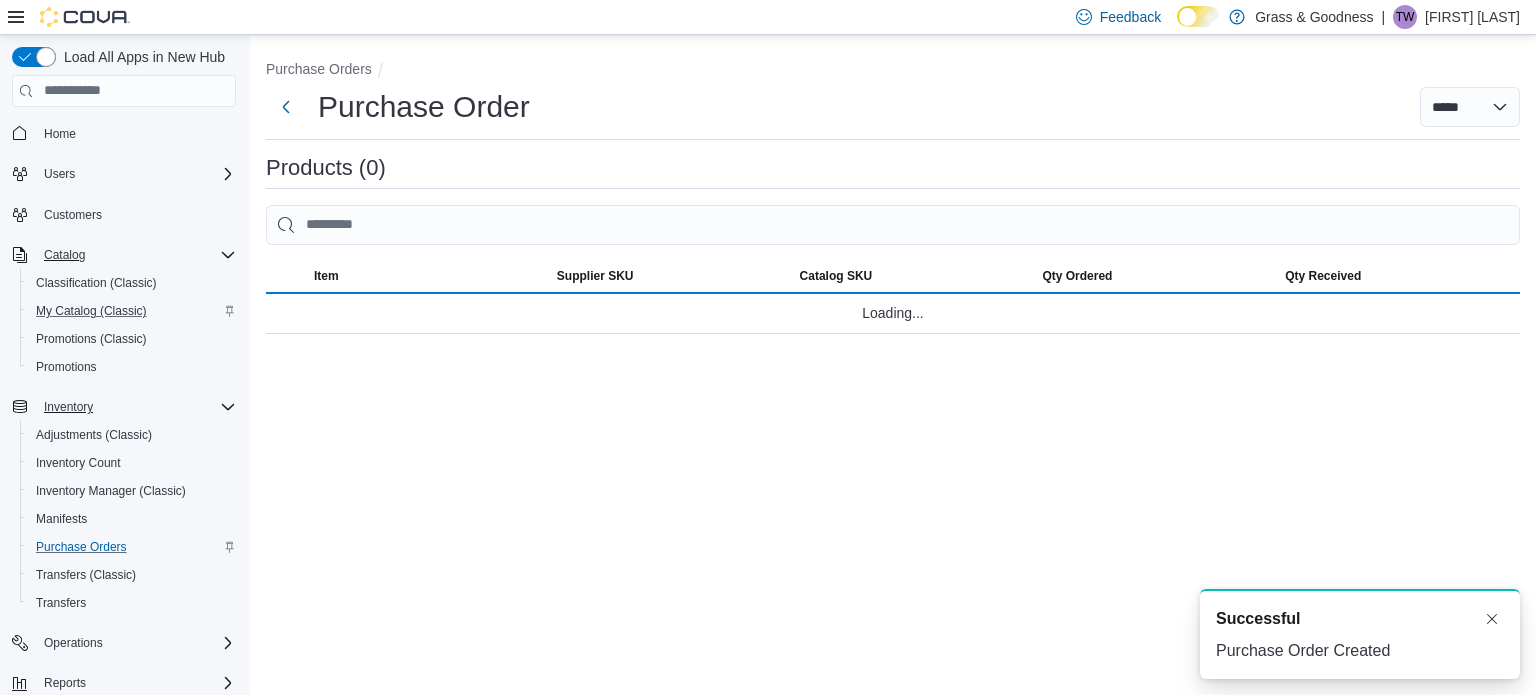 scroll, scrollTop: 0, scrollLeft: 0, axis: both 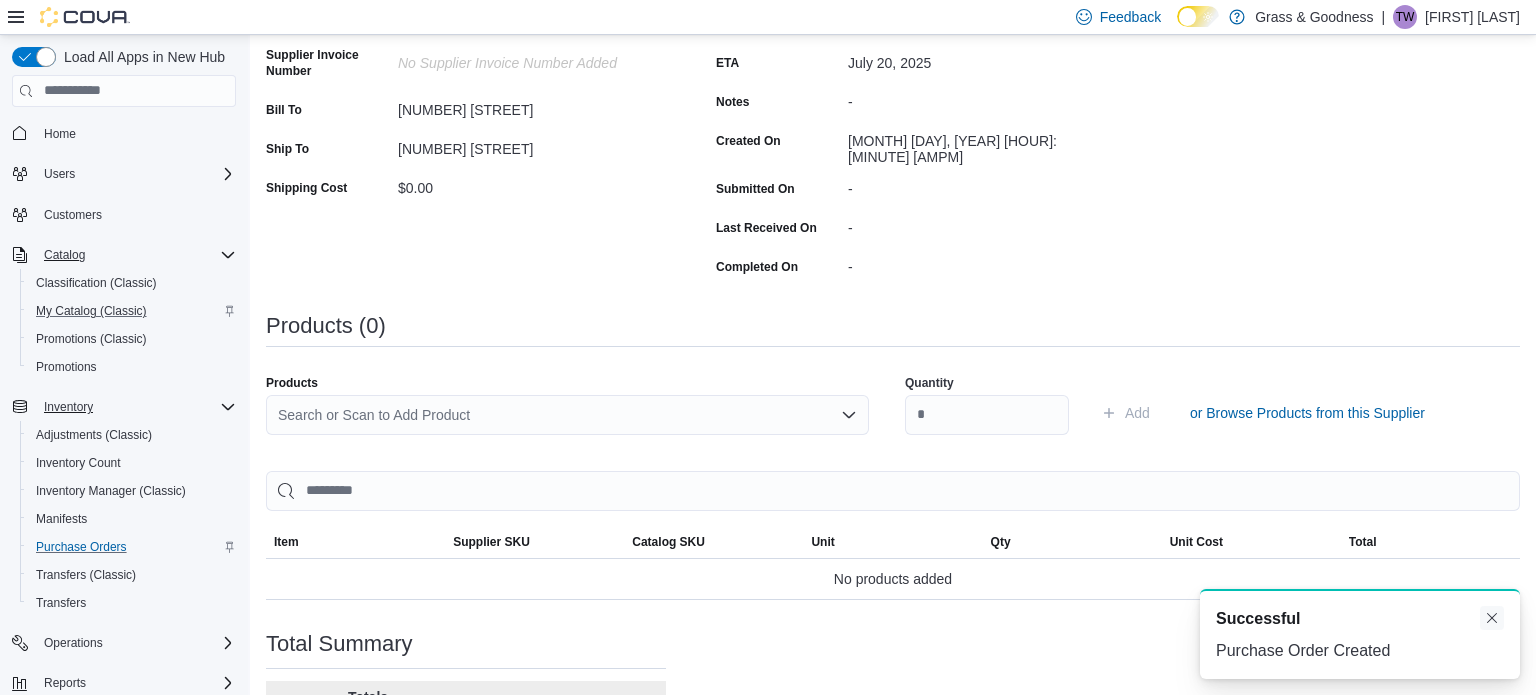 click at bounding box center [1492, 618] 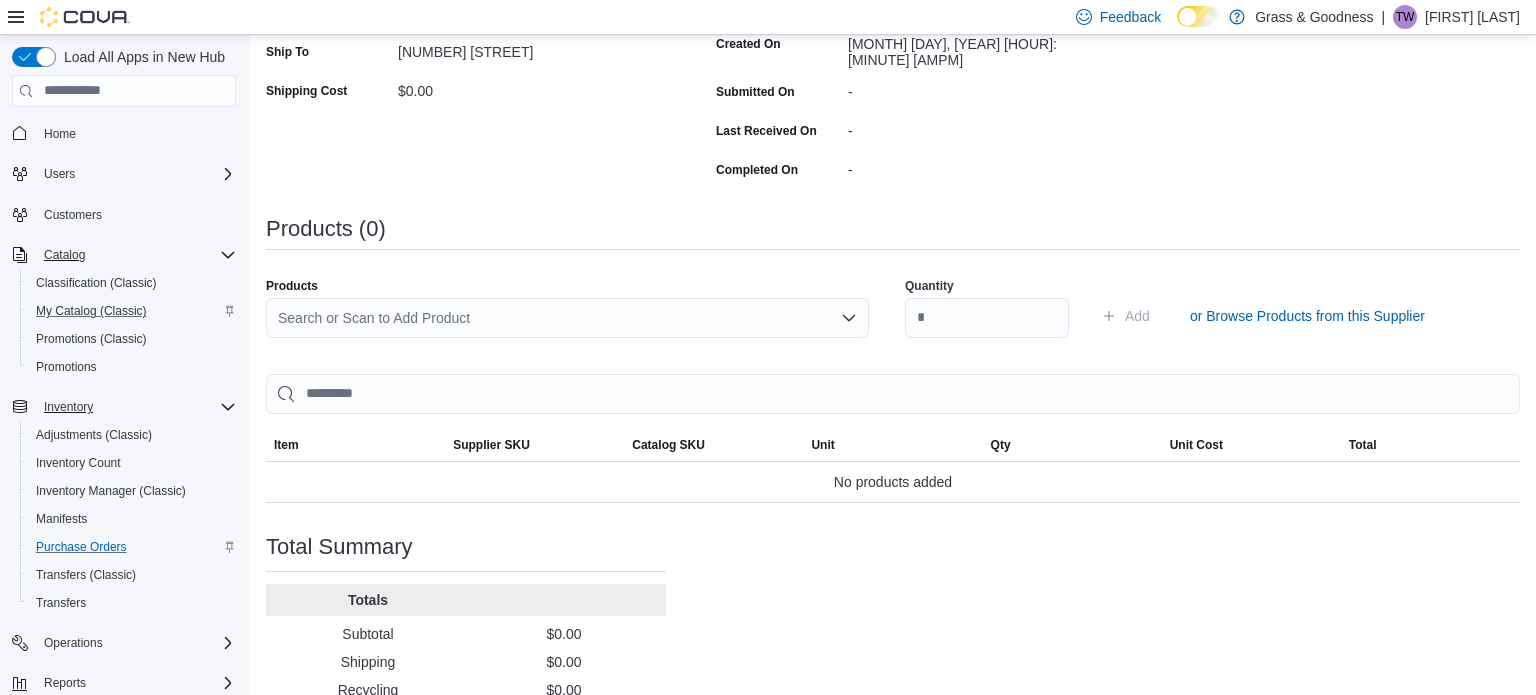 scroll, scrollTop: 356, scrollLeft: 0, axis: vertical 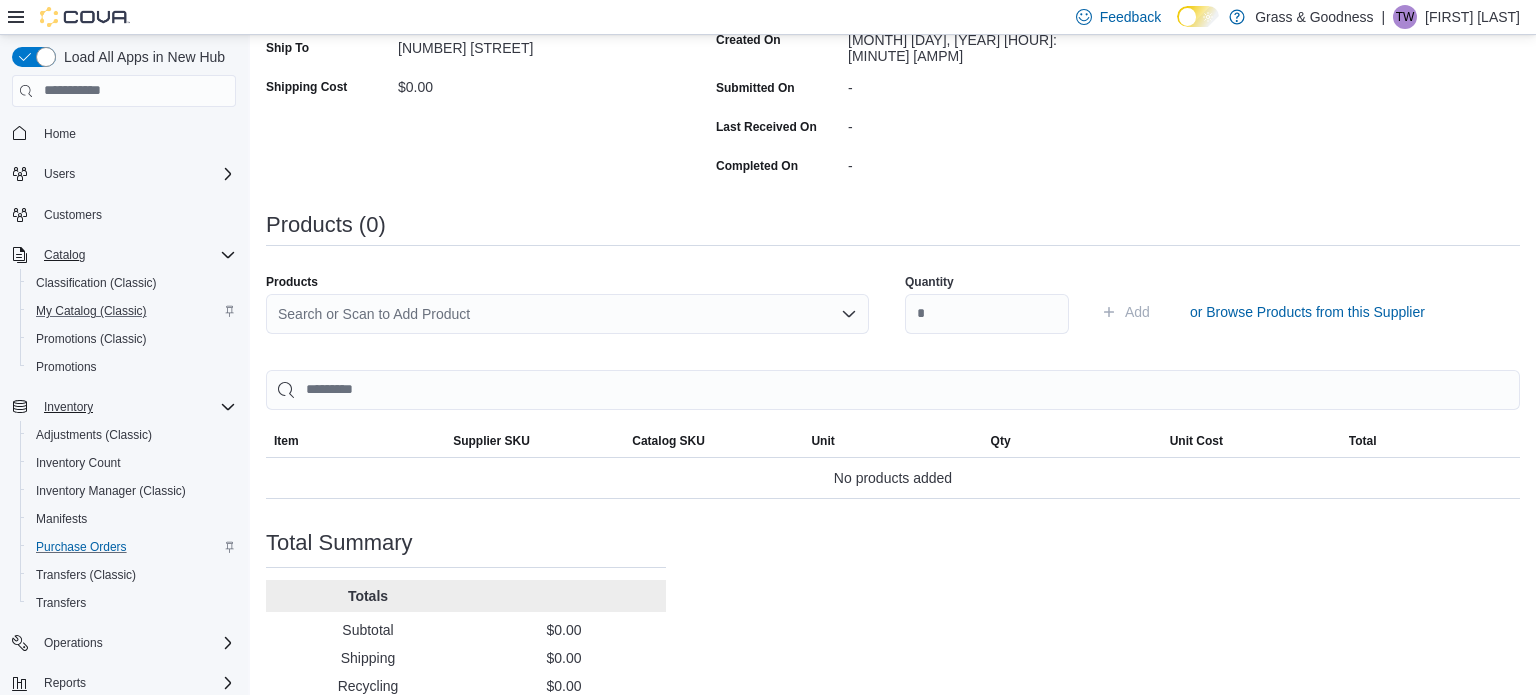 click on "Search or Scan to Add Product" at bounding box center (567, 314) 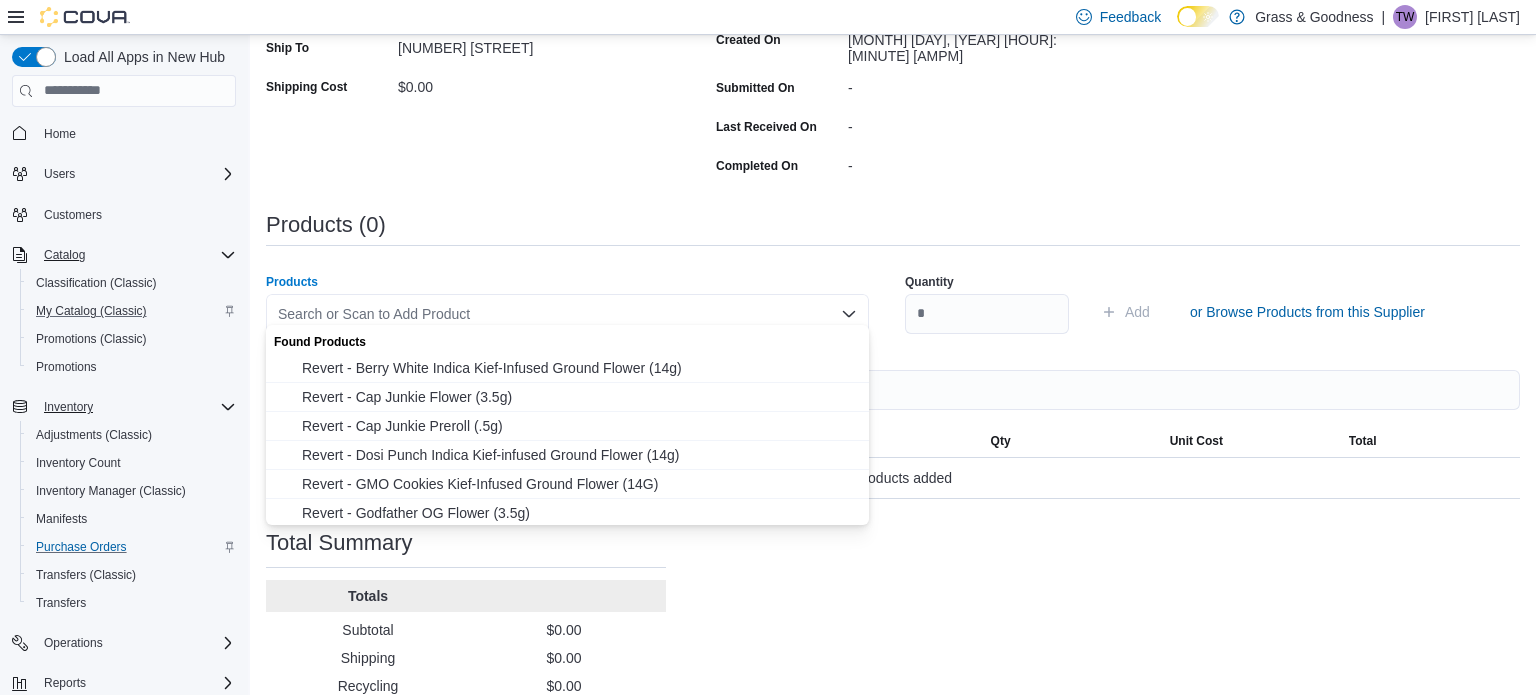 click on "Search or Scan to Add Product Combo box. Selected. Combo box input. Search or Scan to Add Product. Type some text or, to display a list of choices, press Down Arrow. To exit the list of choices, press Escape." at bounding box center [567, 314] 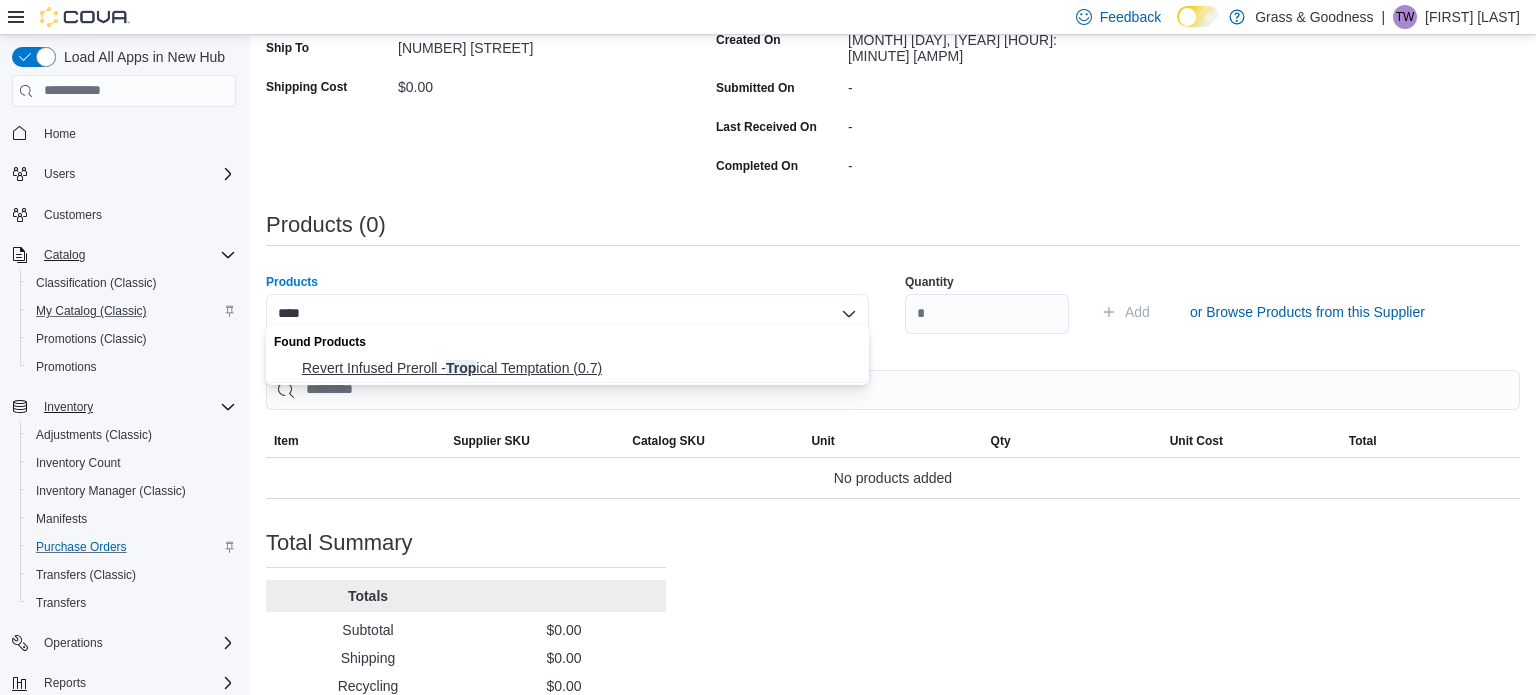 type on "****" 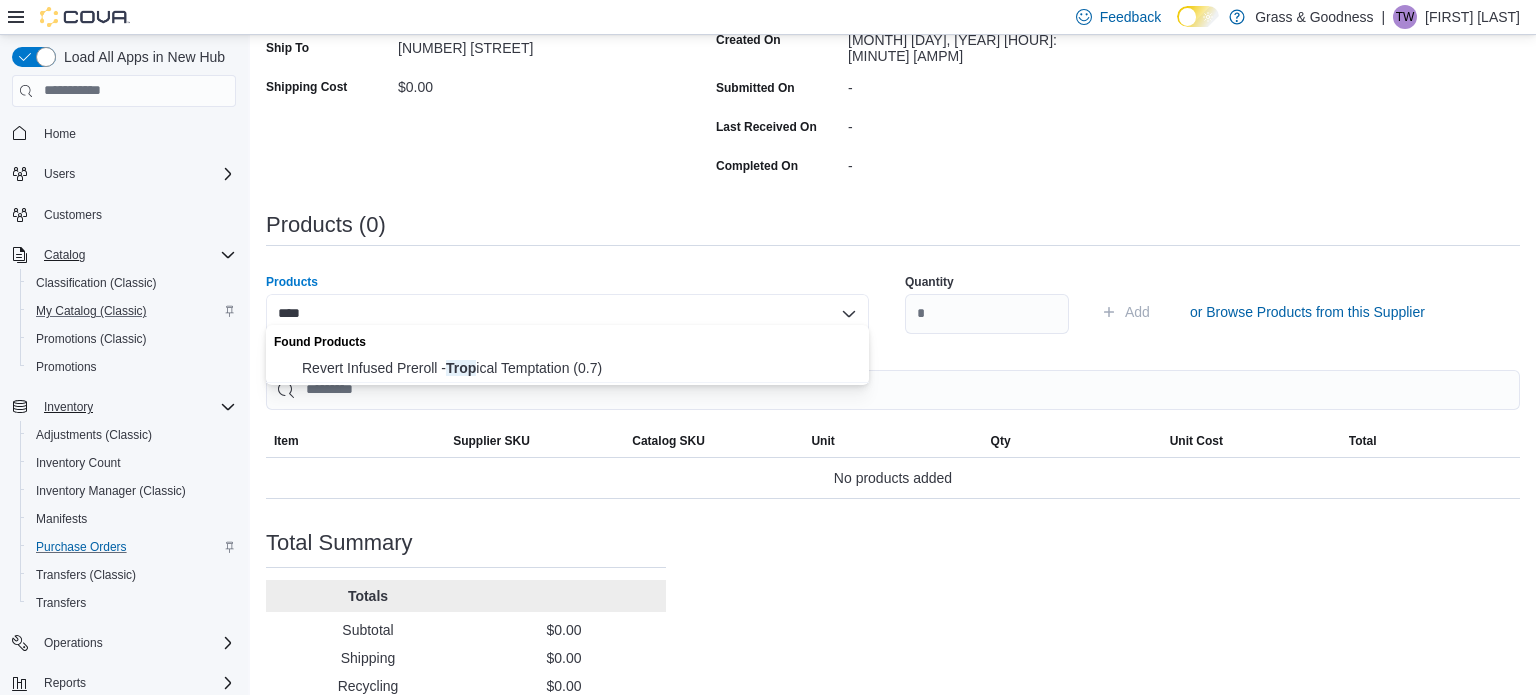 type 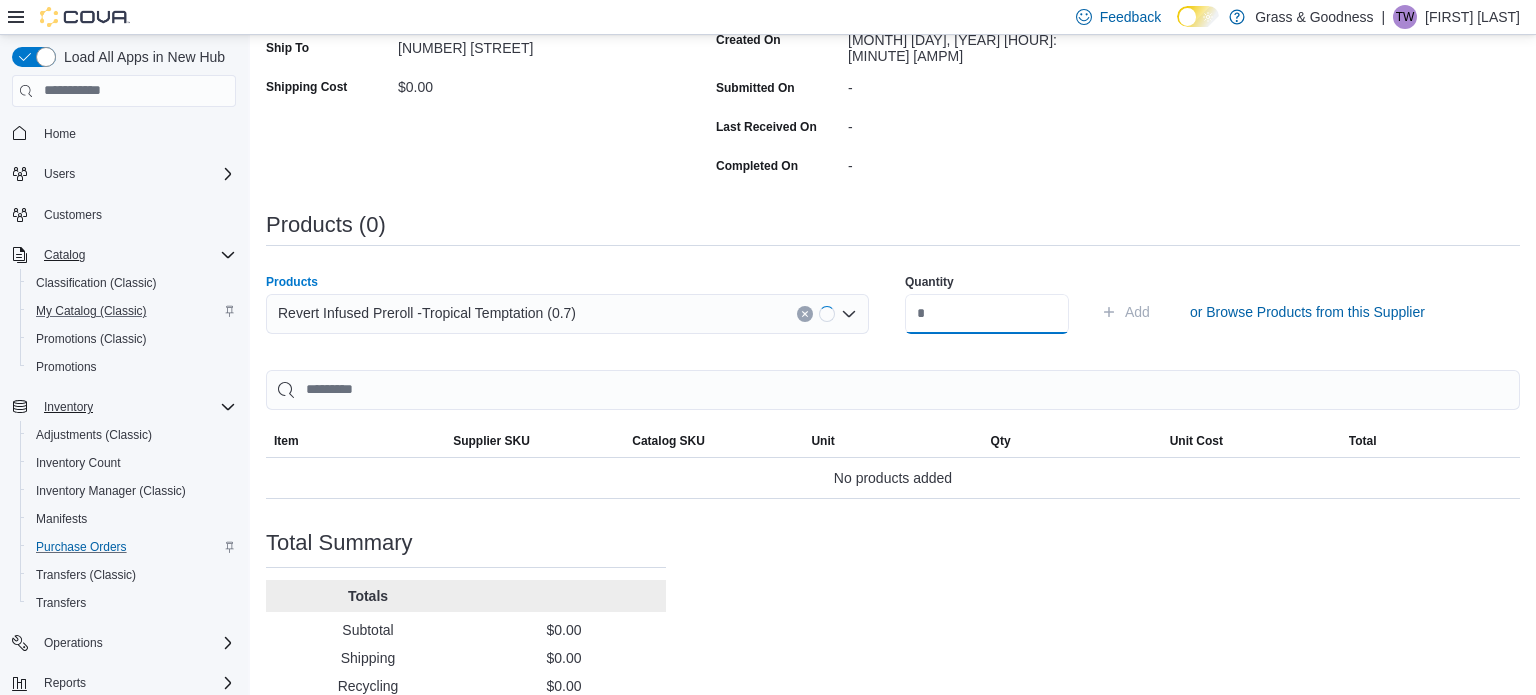 click at bounding box center [987, 314] 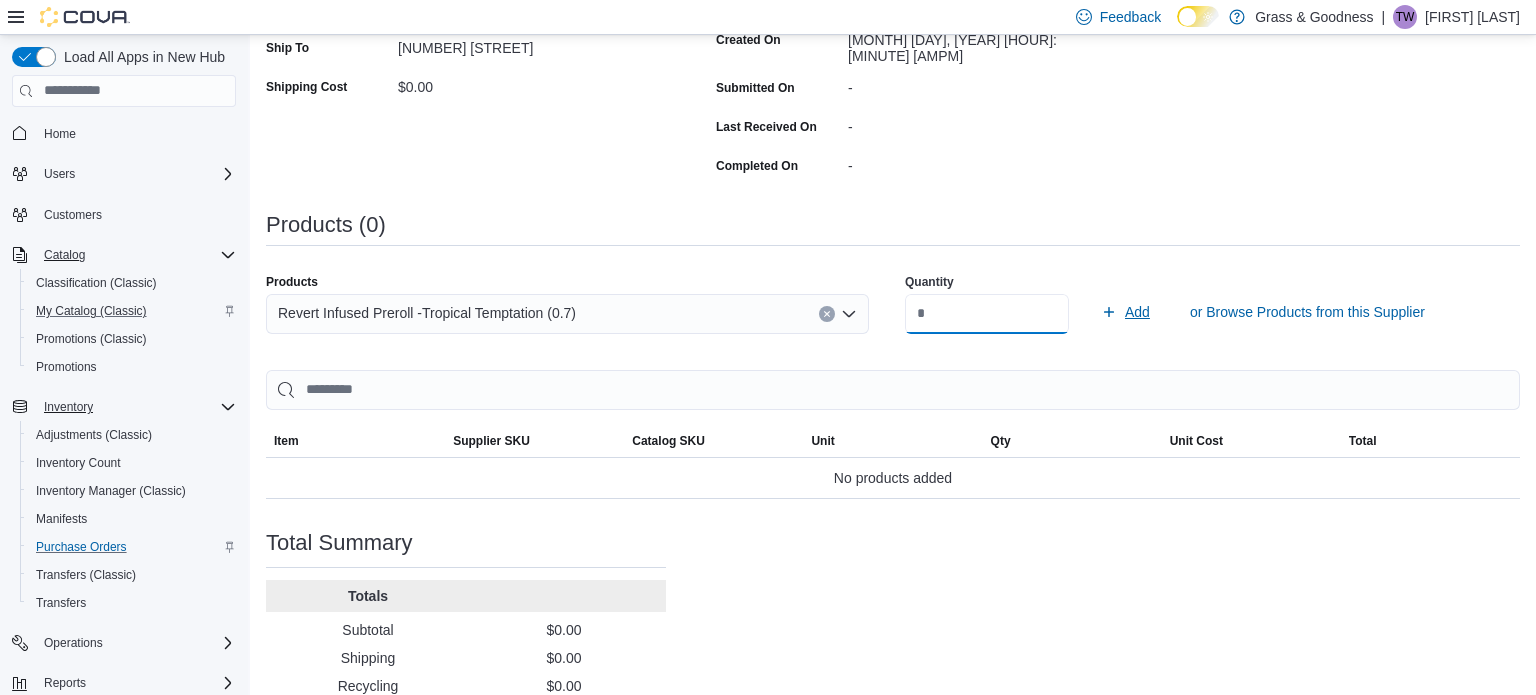 type on "**" 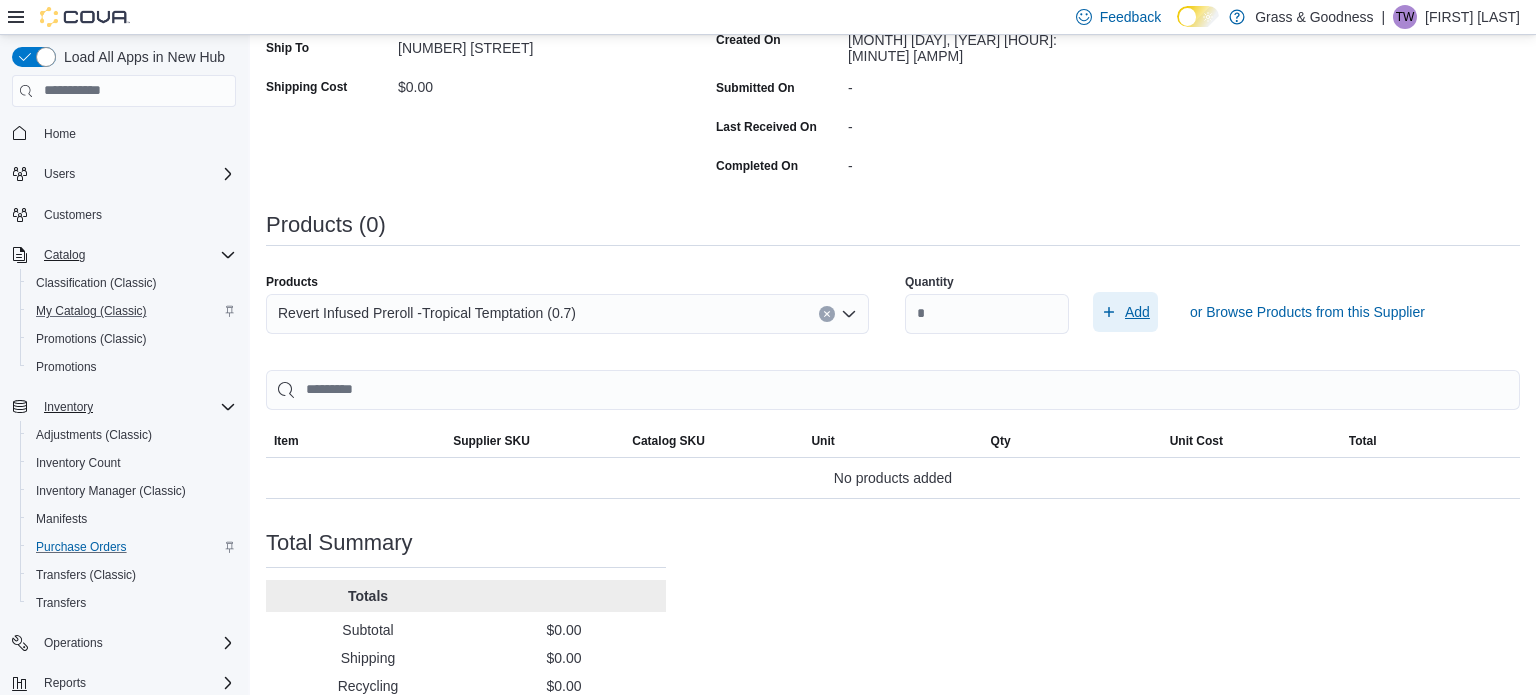 click on "Add" at bounding box center [1137, 312] 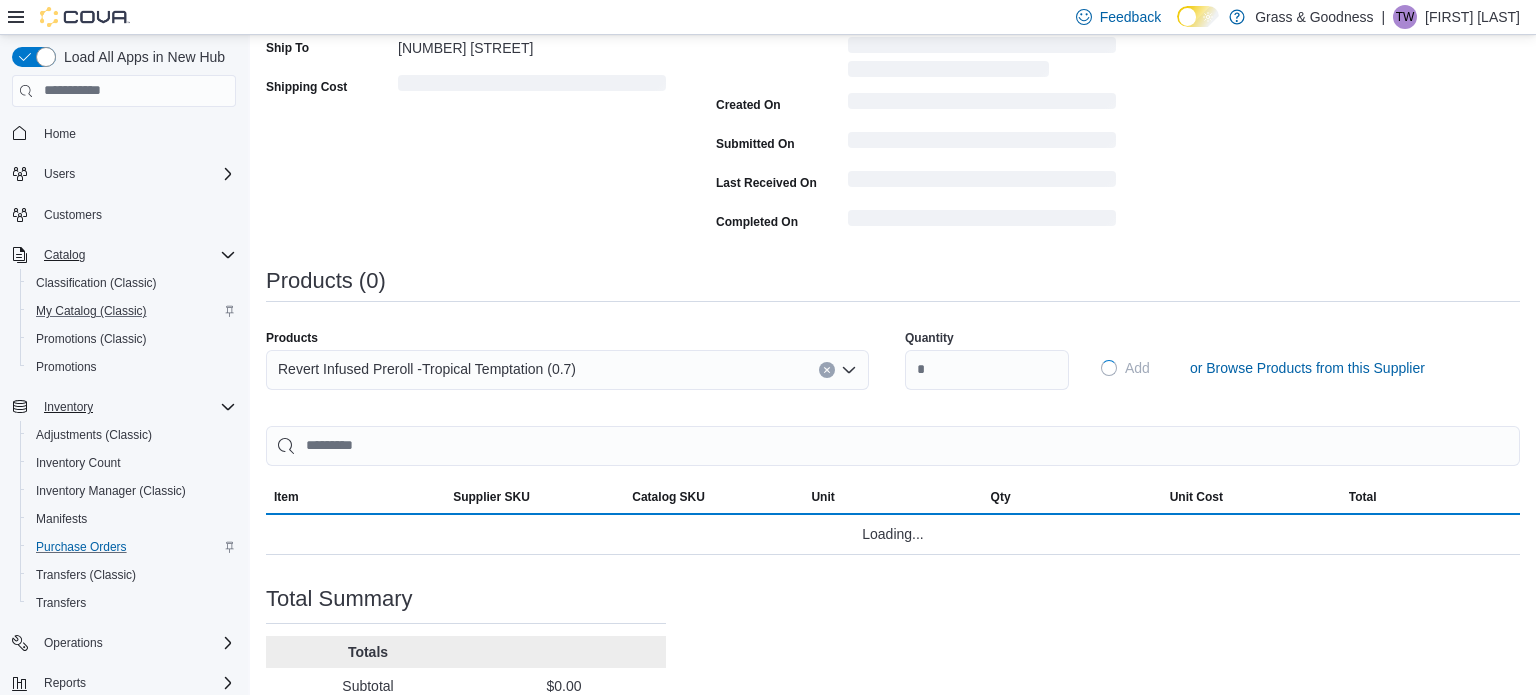 type 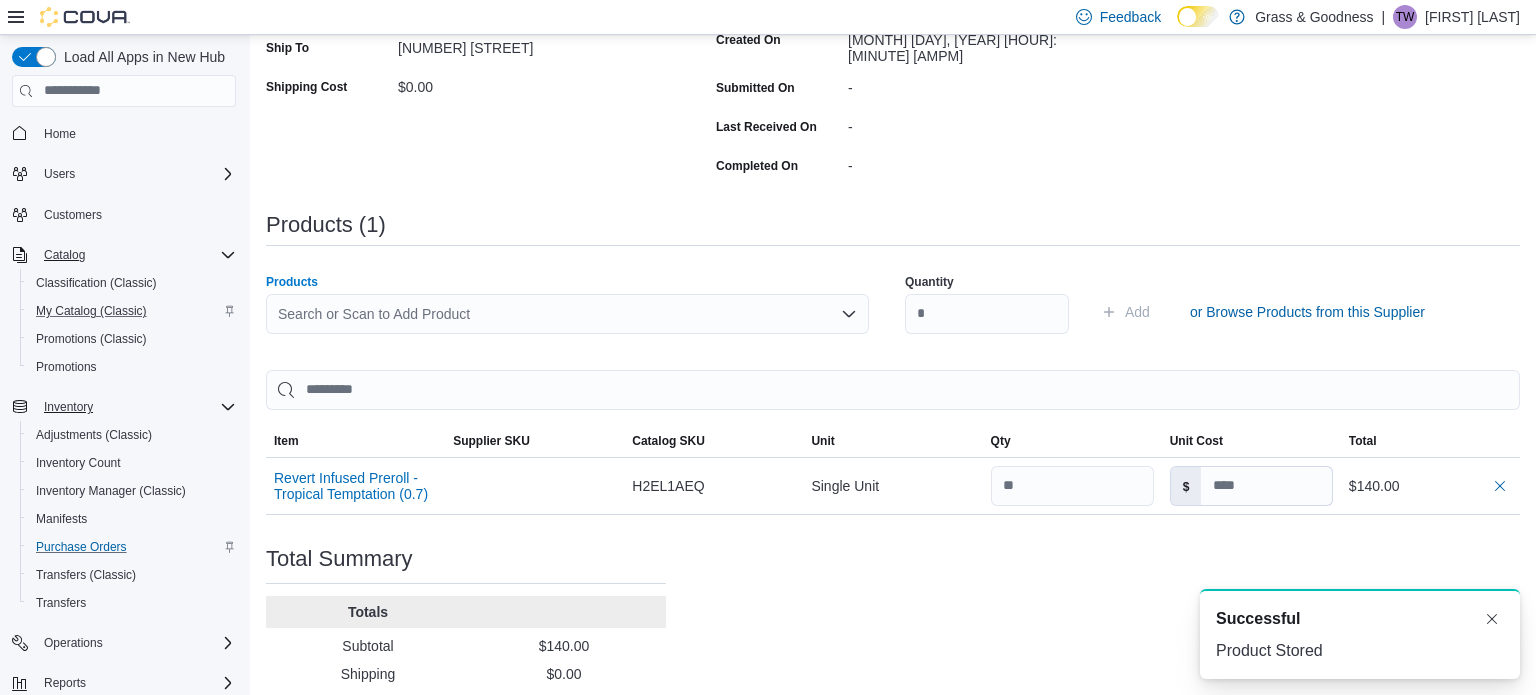 click on "Search or Scan to Add Product" at bounding box center (567, 314) 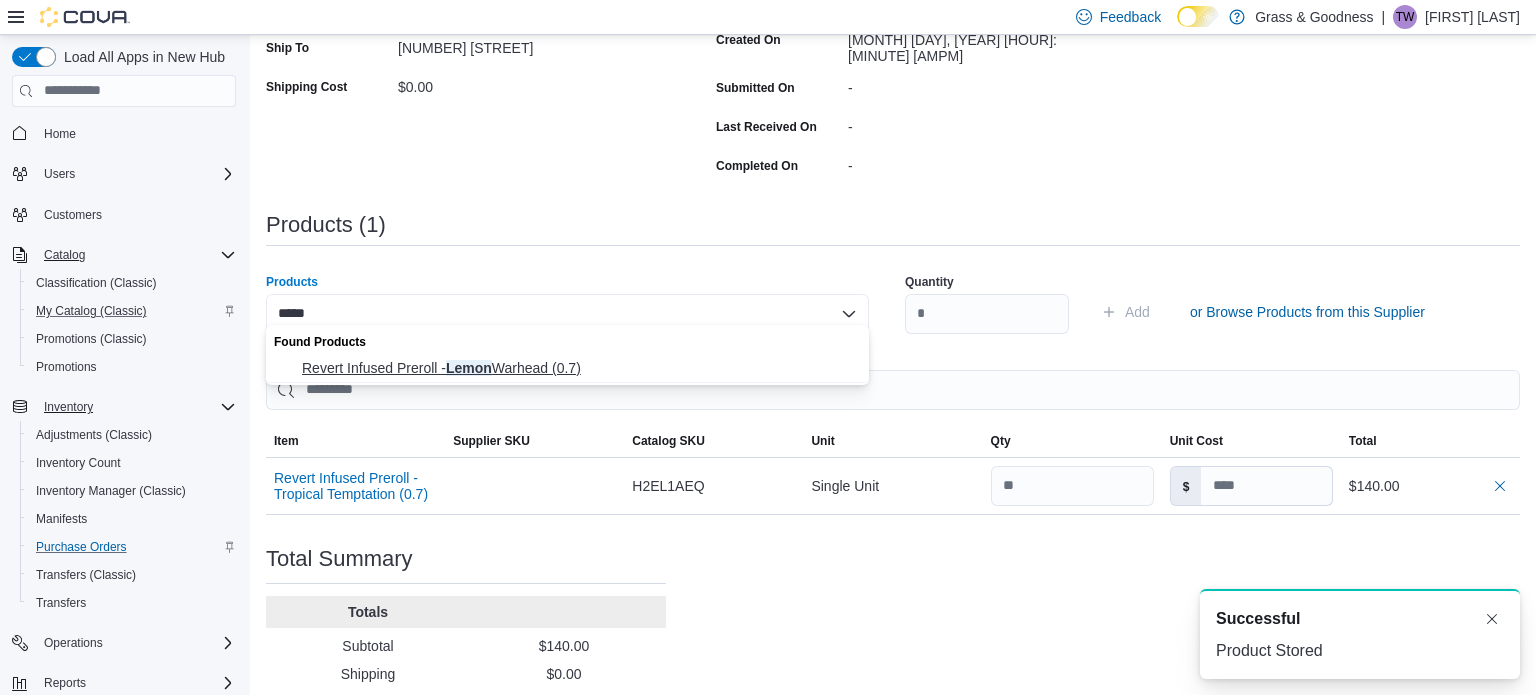 type on "*****" 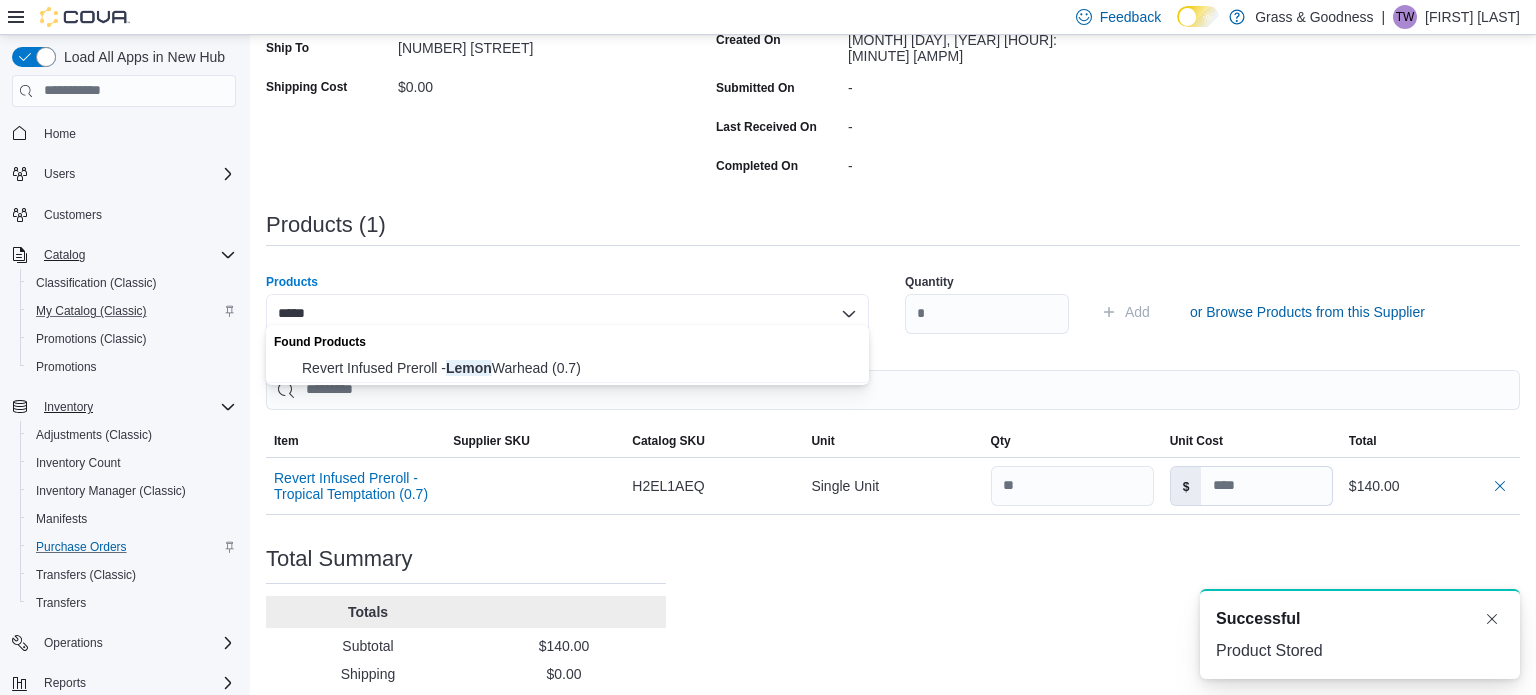 click on "Revert Infused Preroll -  Lemon  Warhead (0.7)" at bounding box center (579, 368) 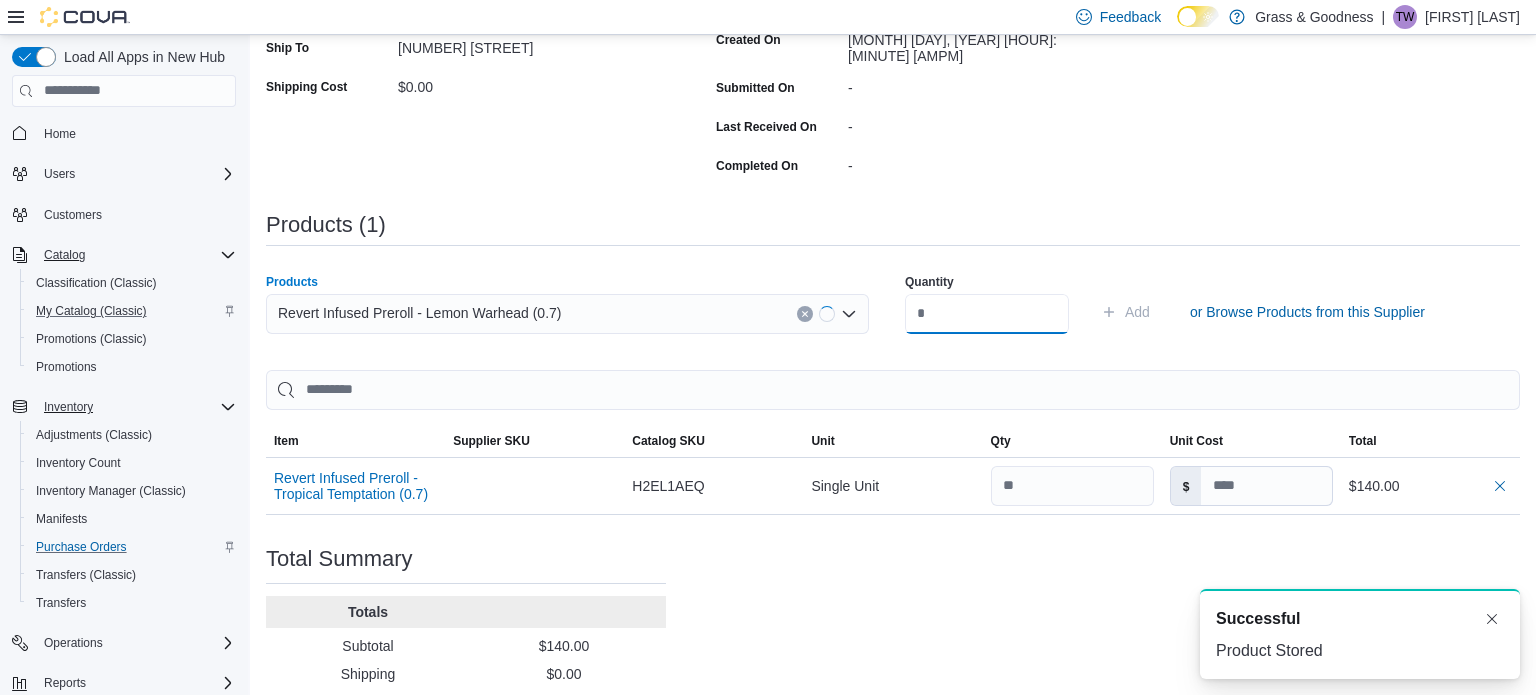 click at bounding box center (987, 314) 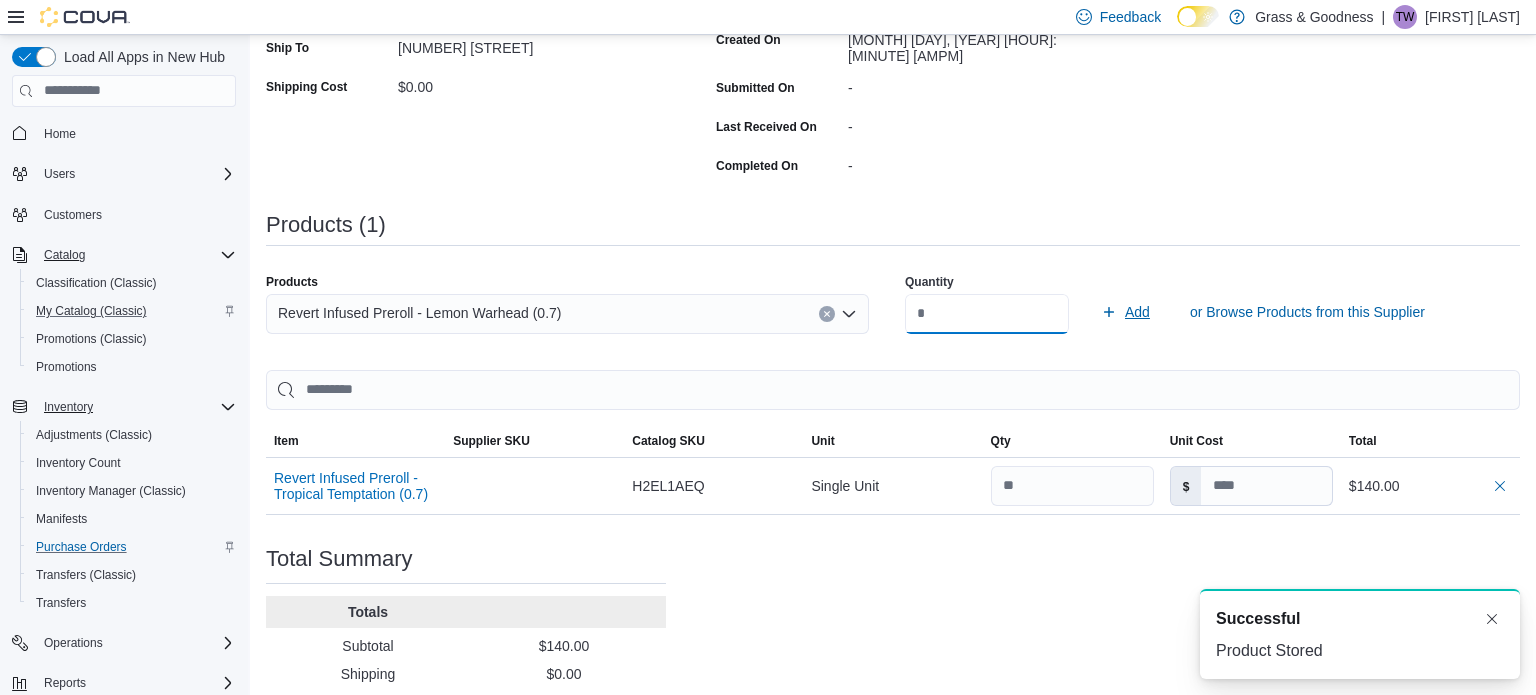 type on "**" 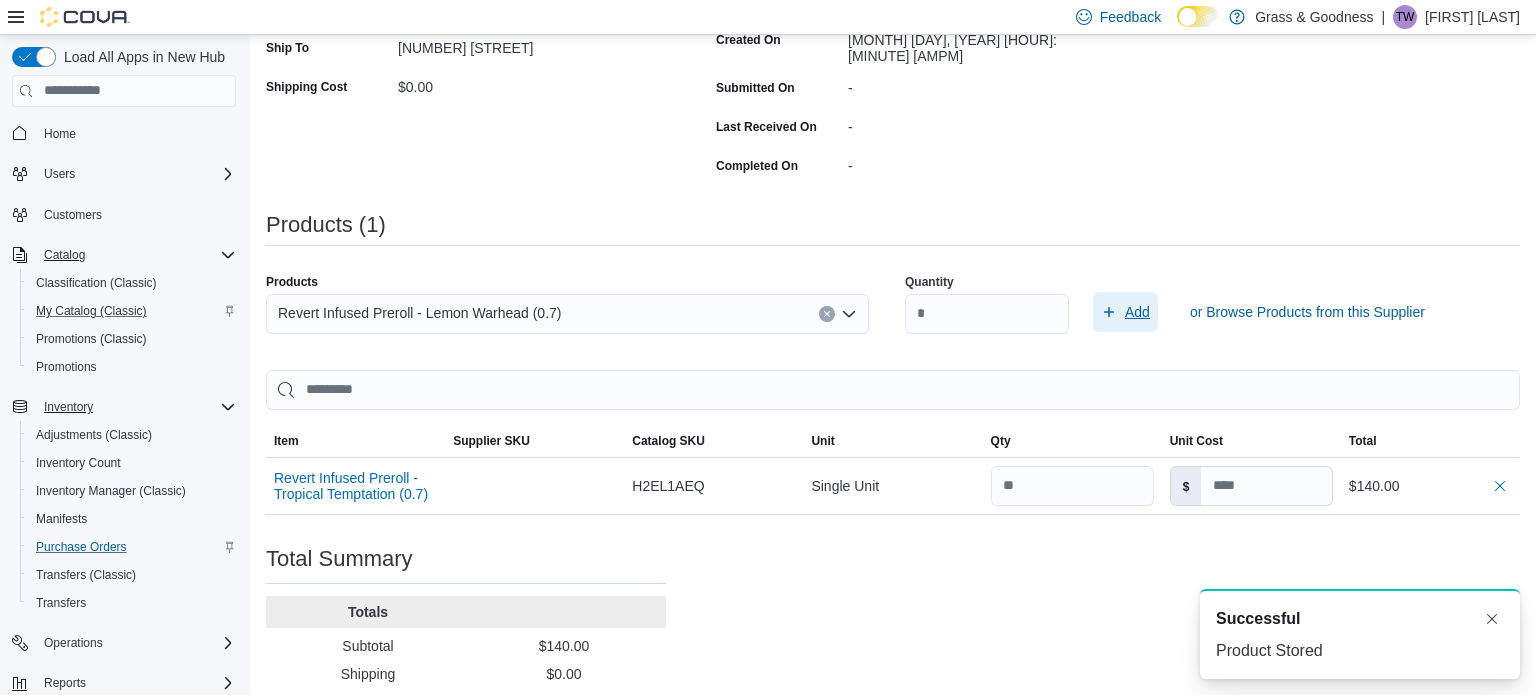click on "Add" at bounding box center (1125, 312) 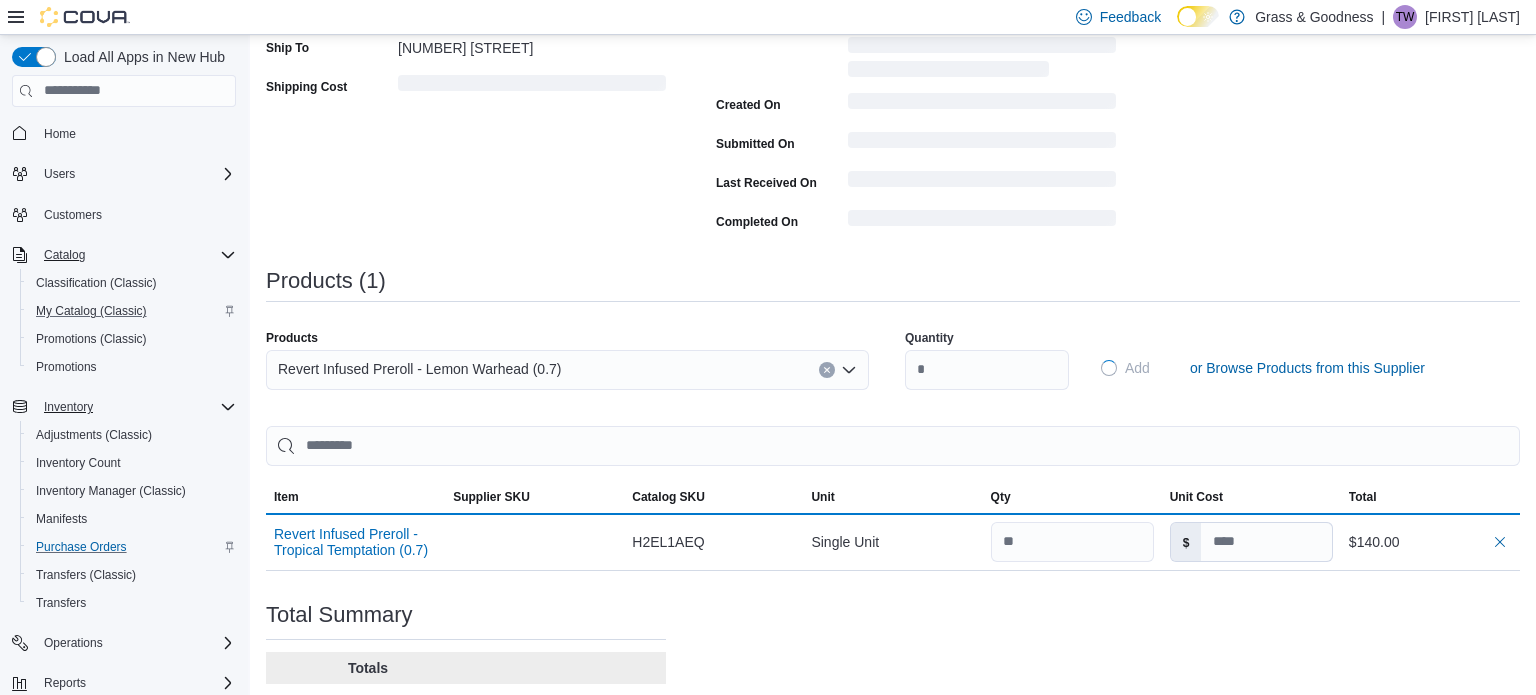 type 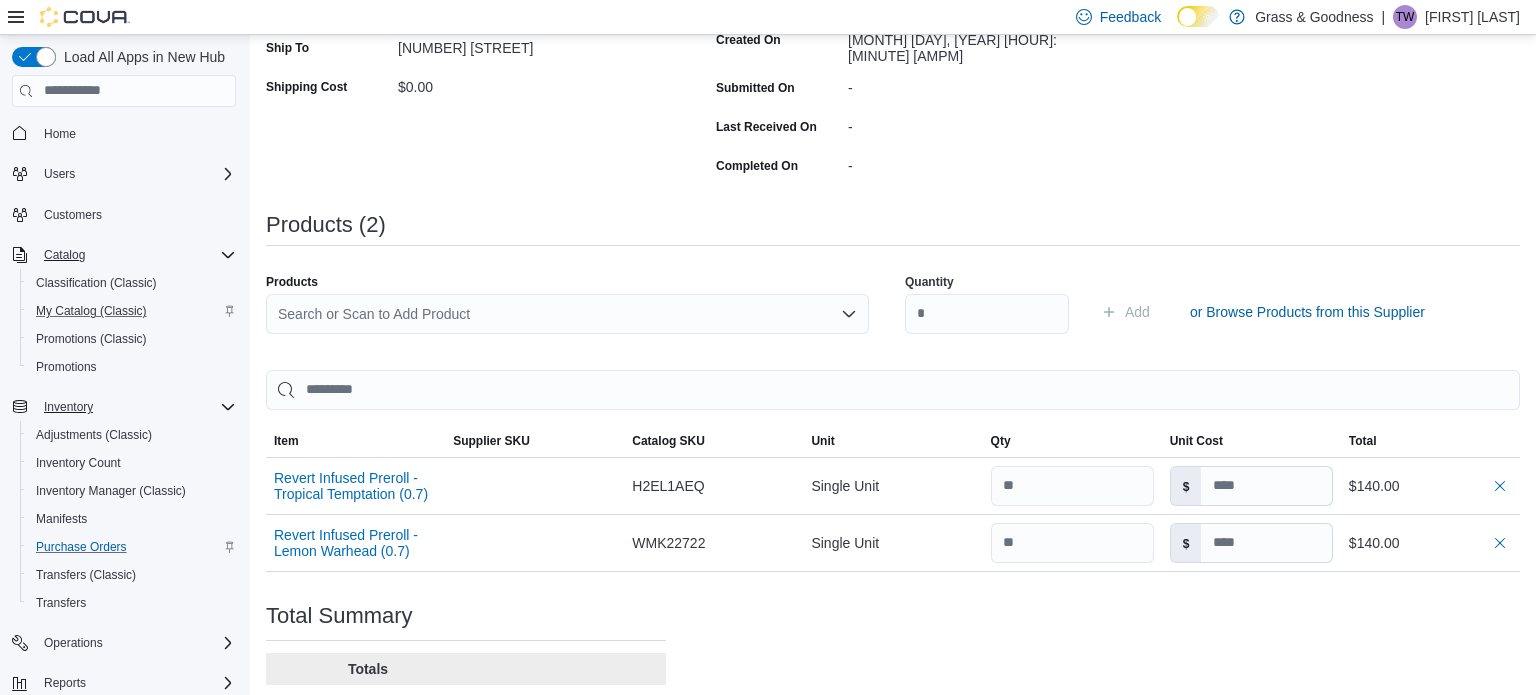 click on "Search or Scan to Add Product" at bounding box center (567, 314) 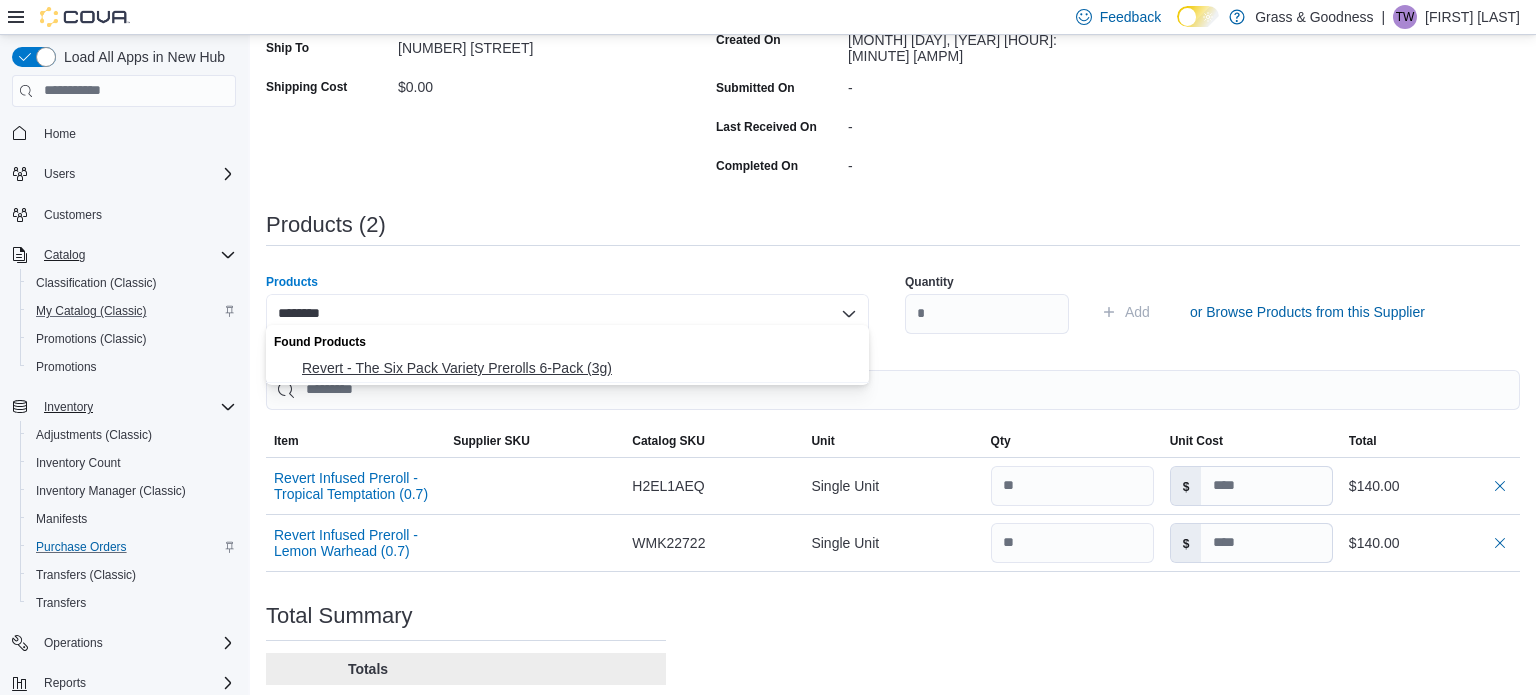 type on "********" 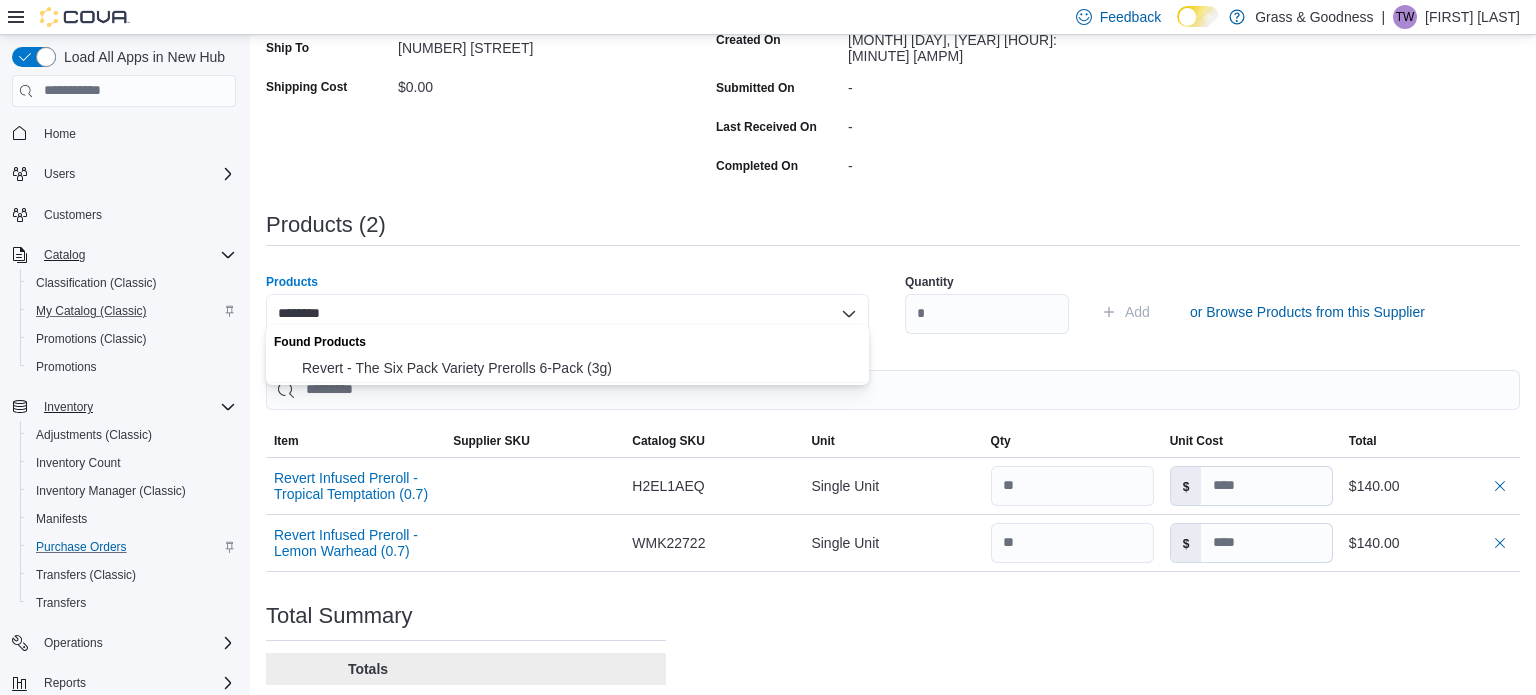 type 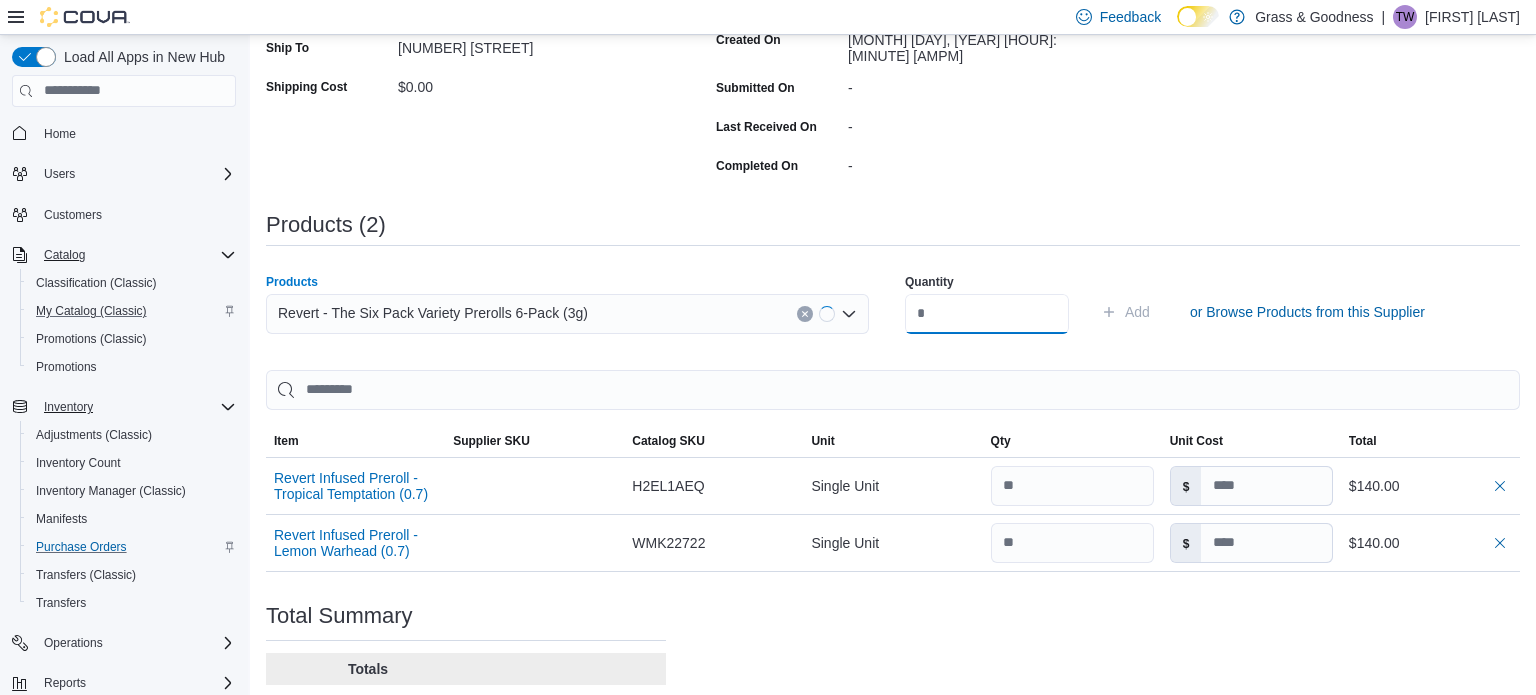 click at bounding box center (987, 314) 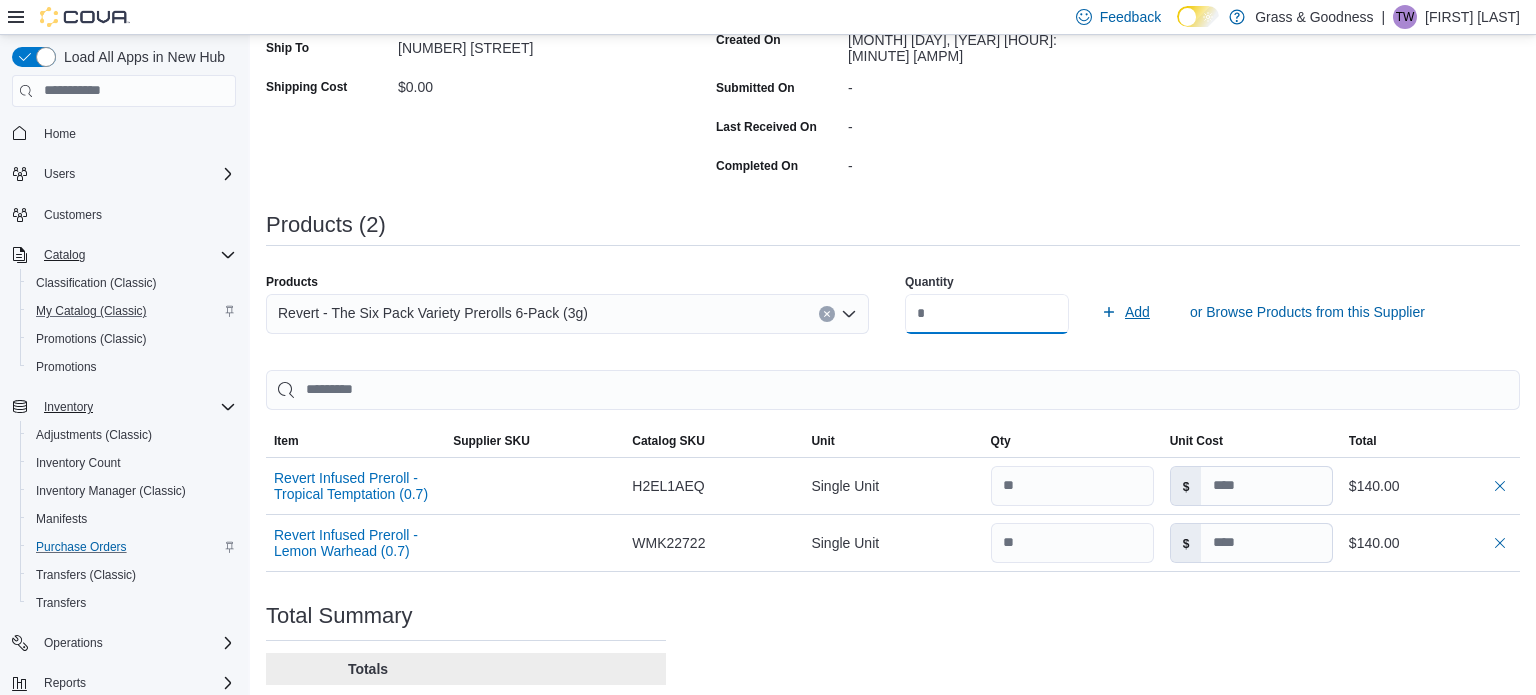 type on "**" 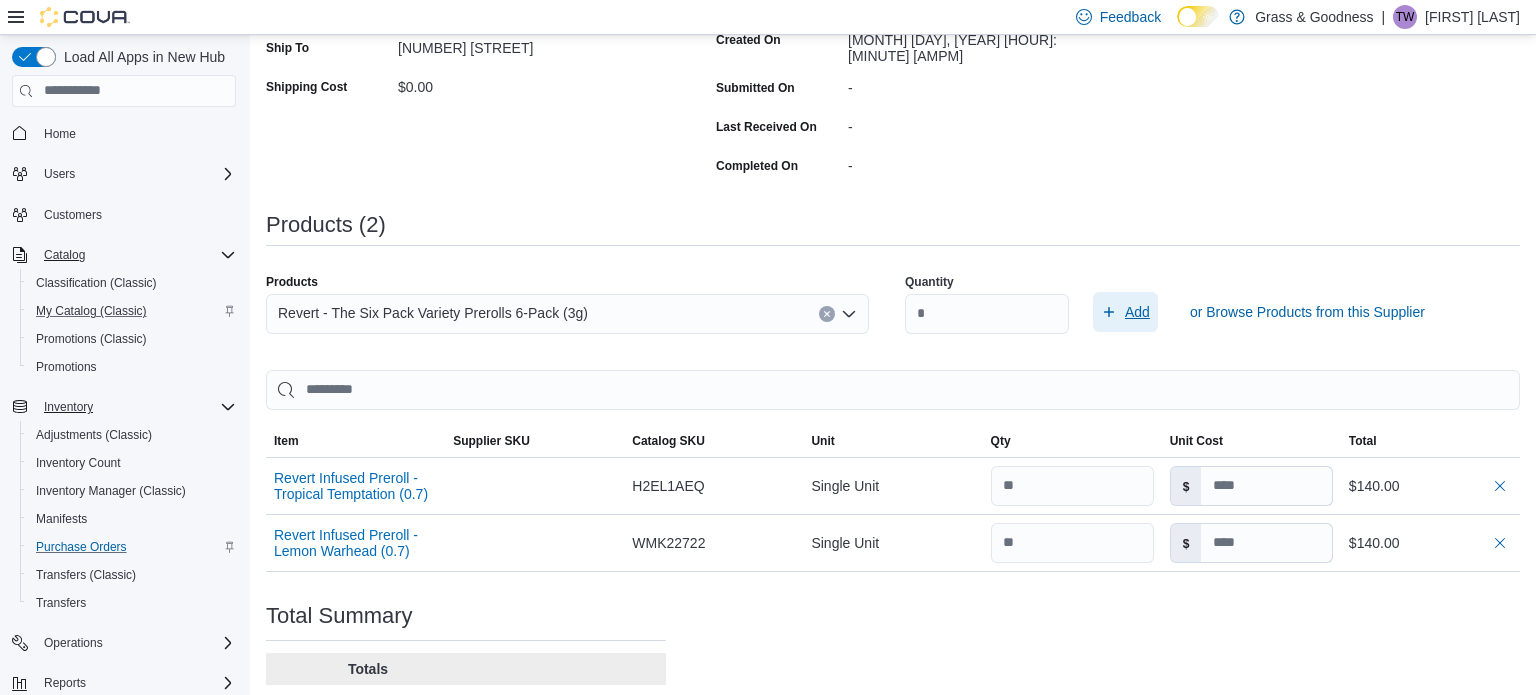 click on "Add" at bounding box center (1137, 312) 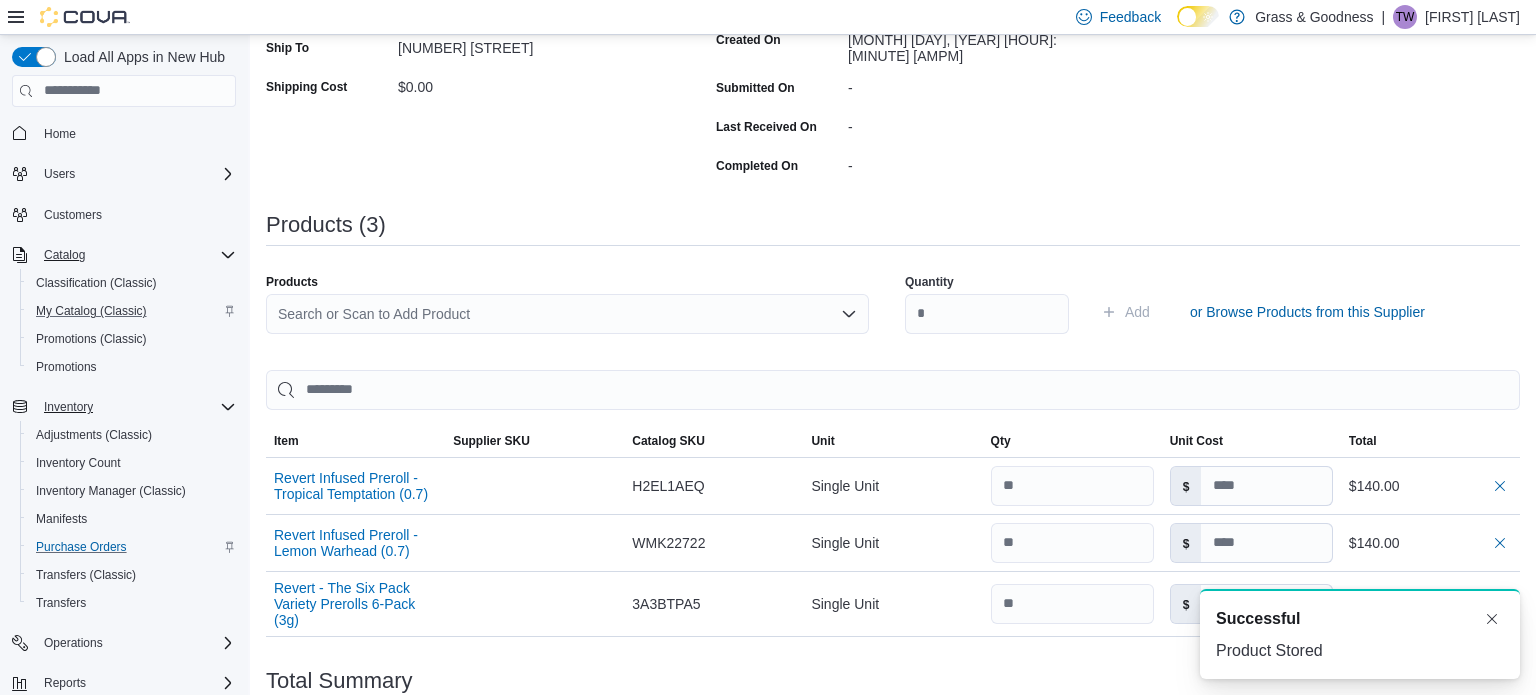 type 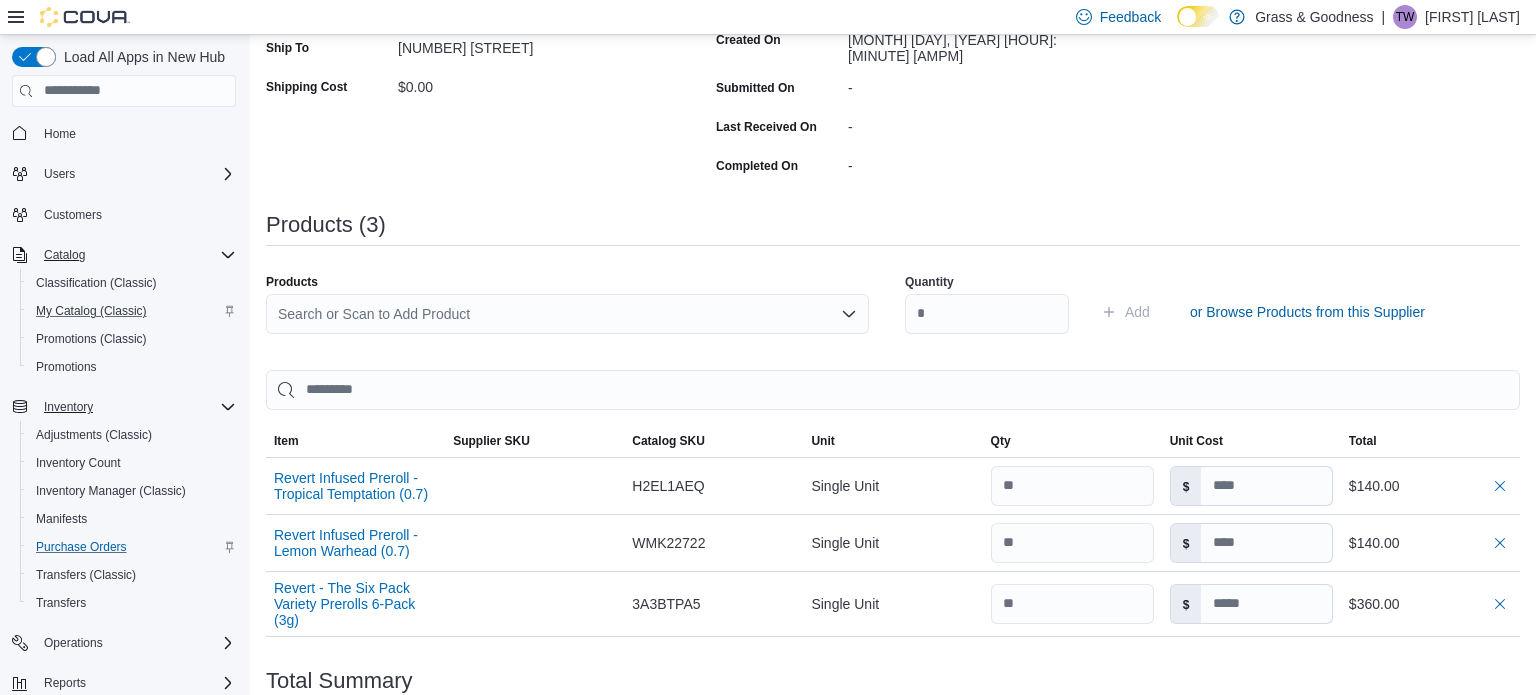 click on "Search or Scan to Add Product" at bounding box center (567, 314) 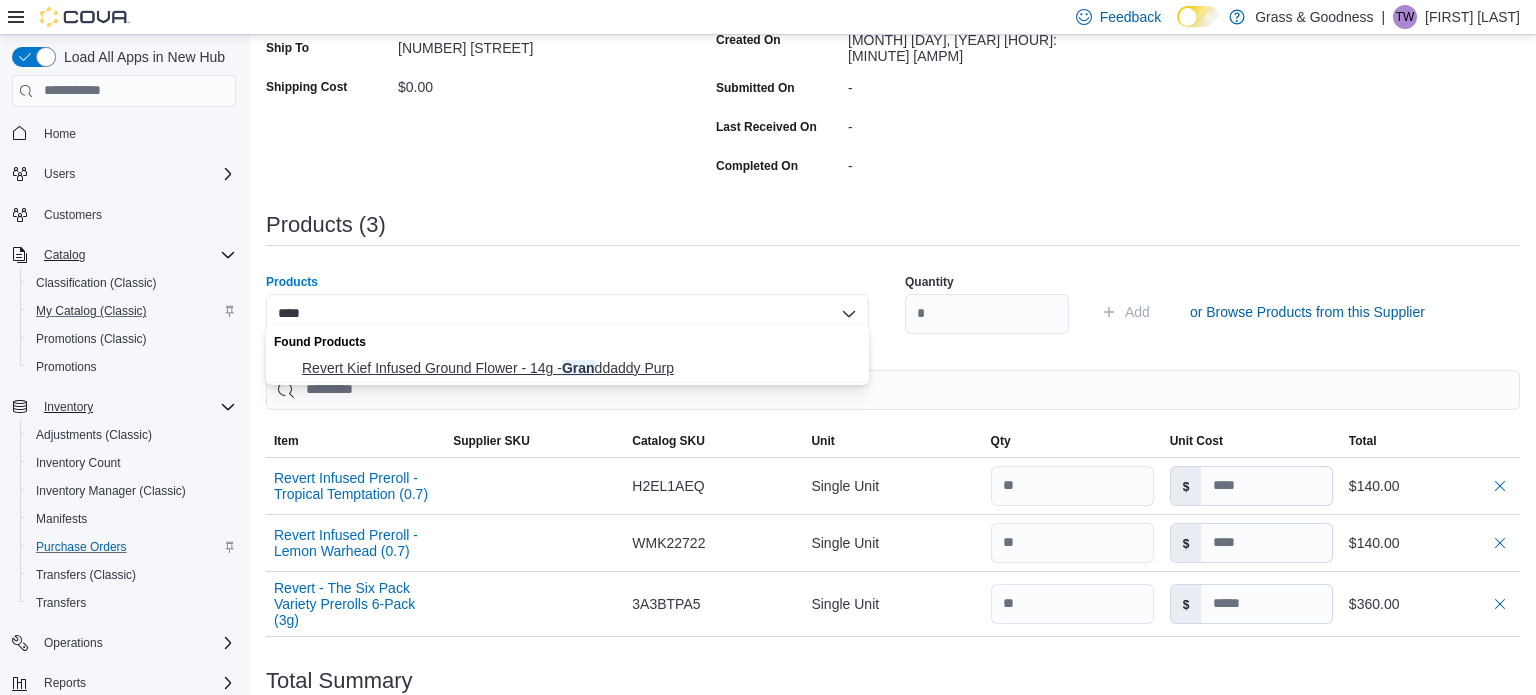 type on "****" 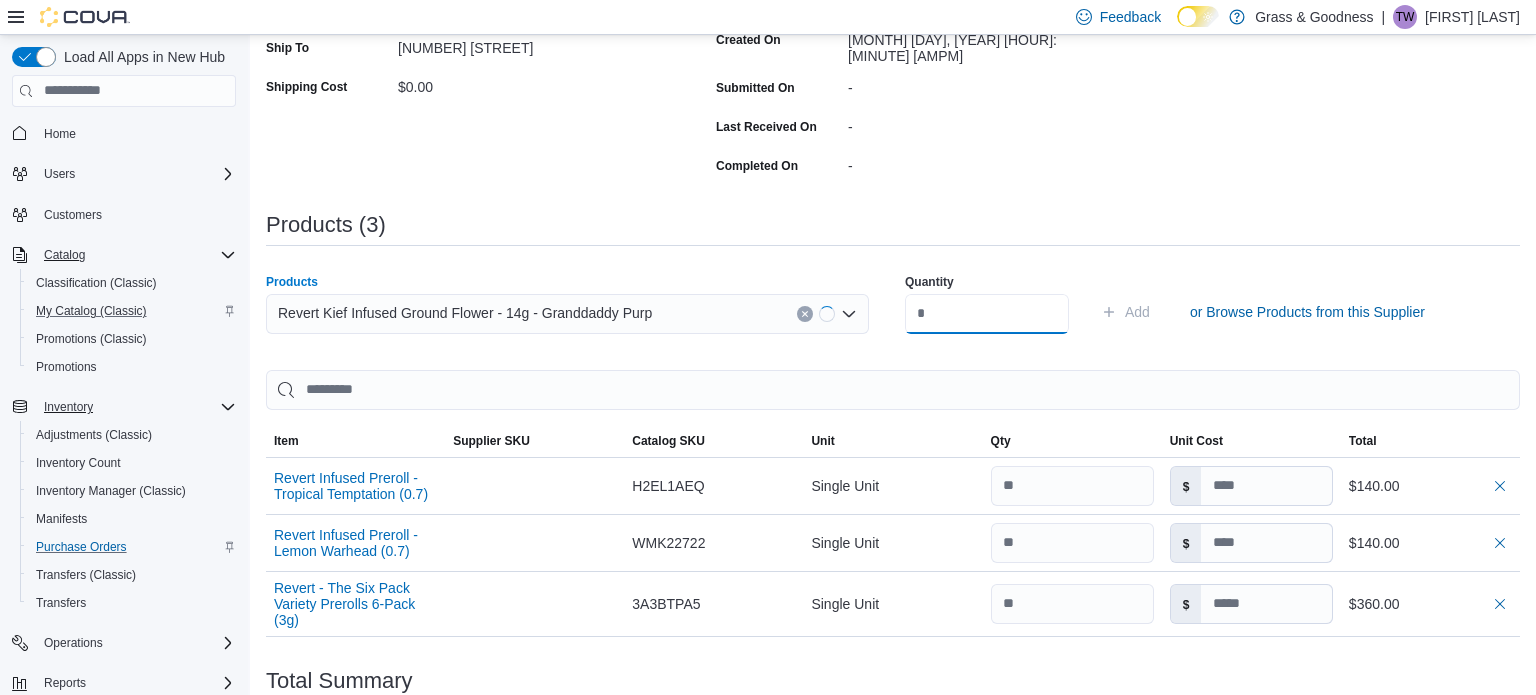 click at bounding box center (987, 314) 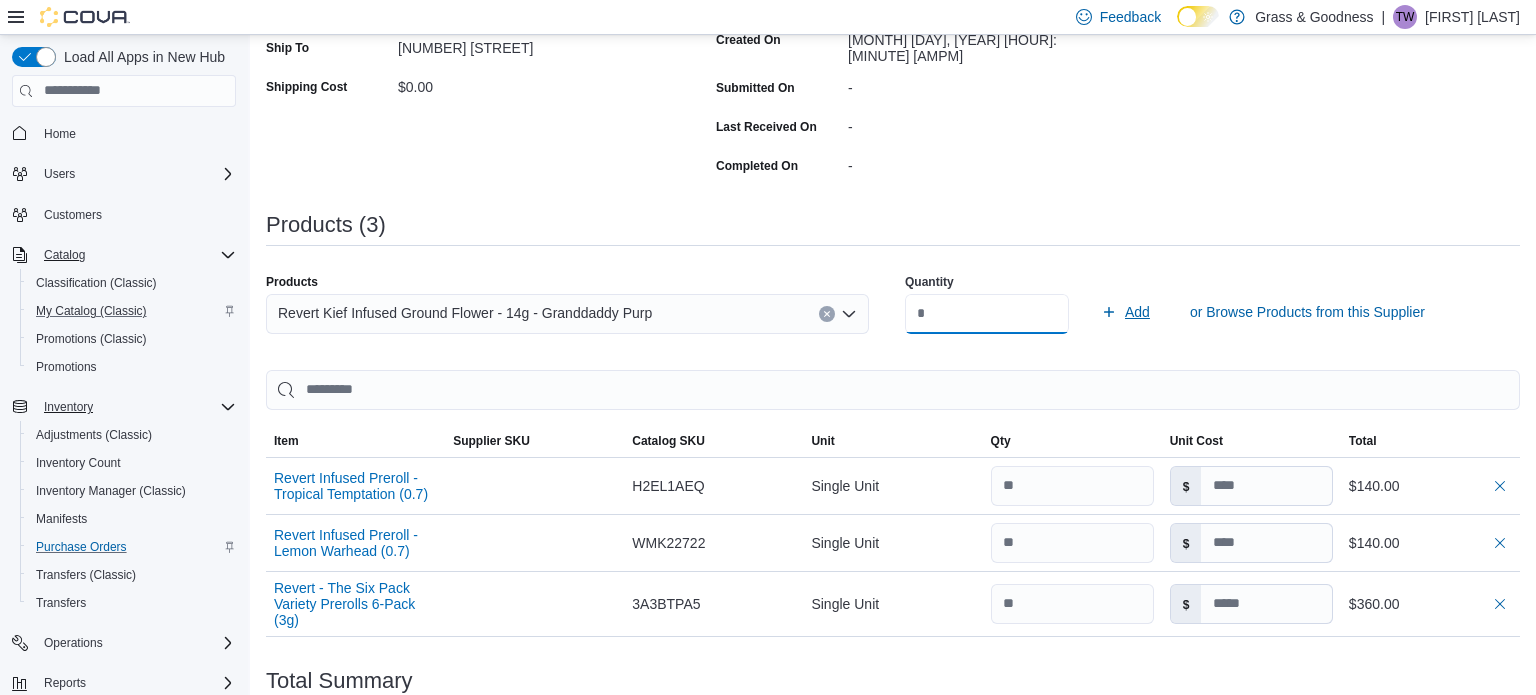 type on "*" 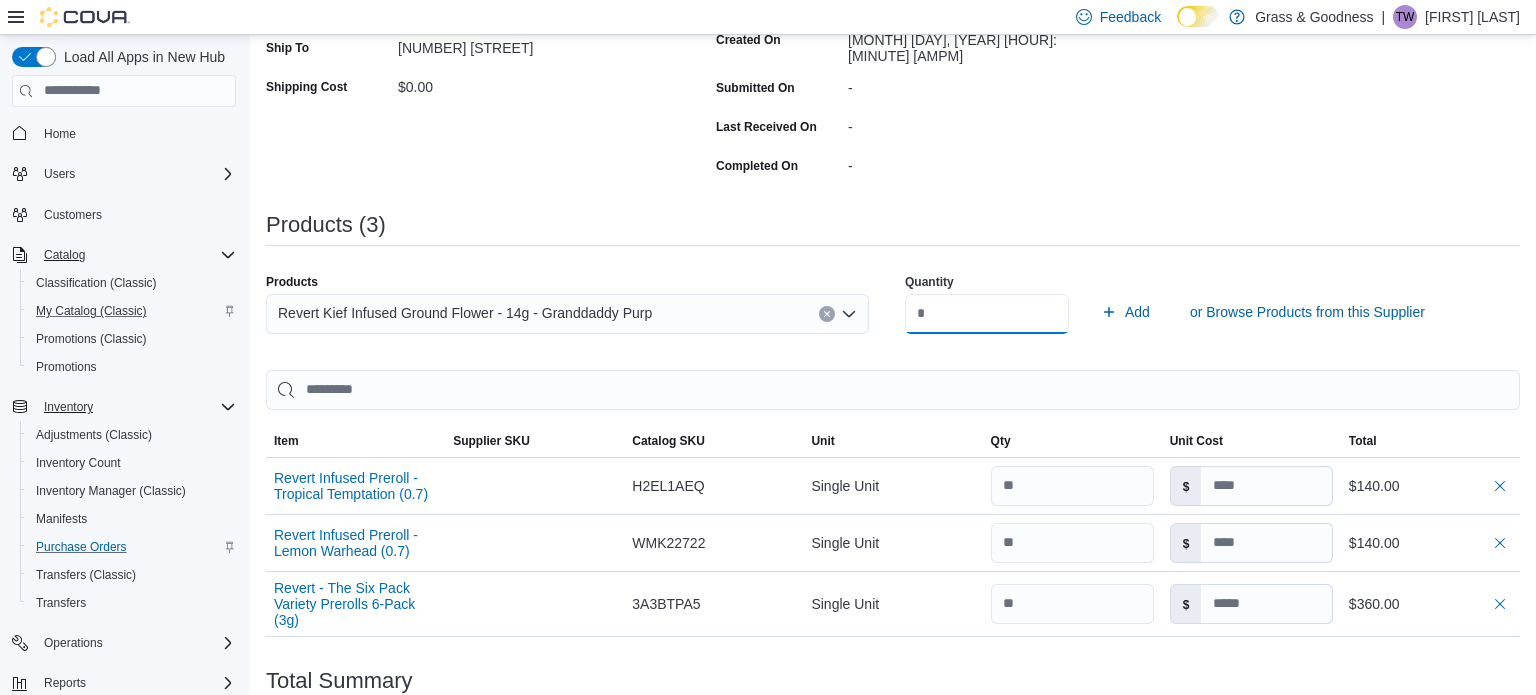 type on "**" 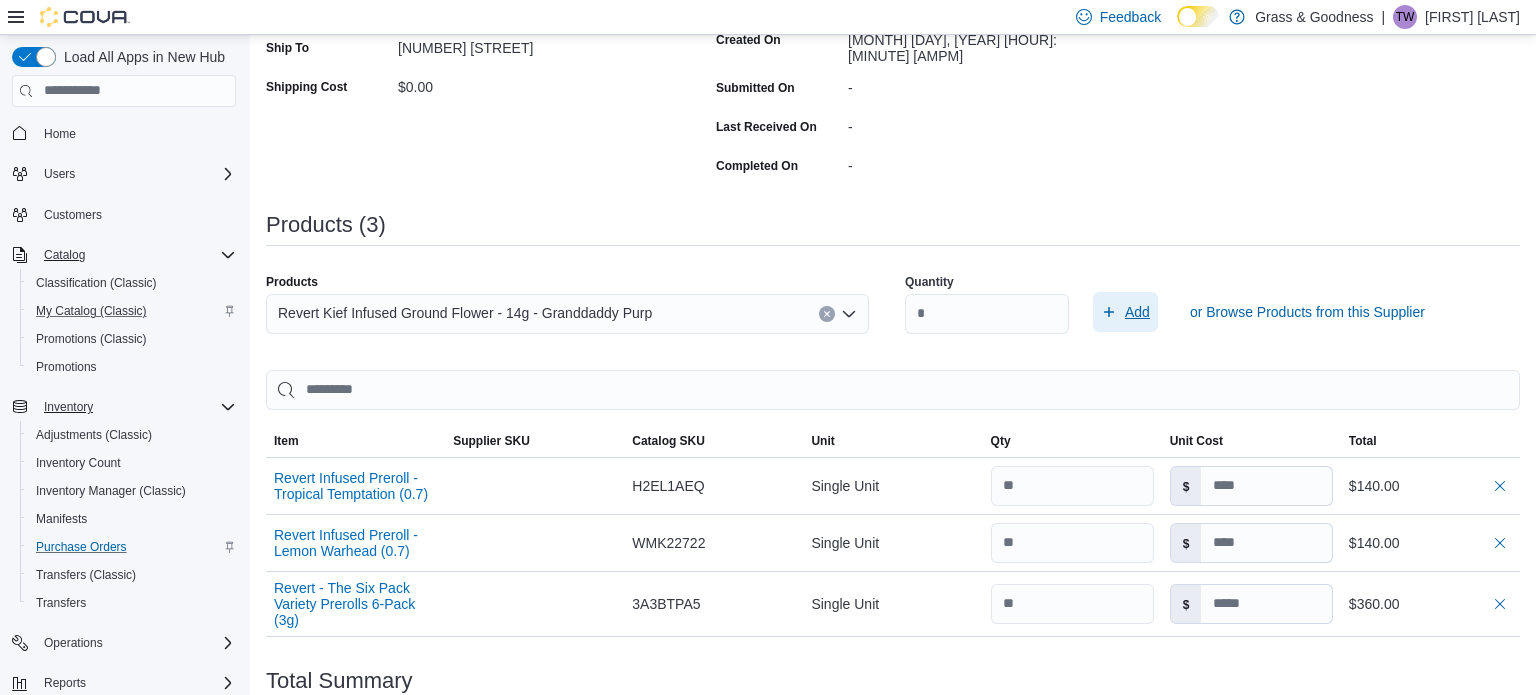 click on "Add" at bounding box center (1137, 312) 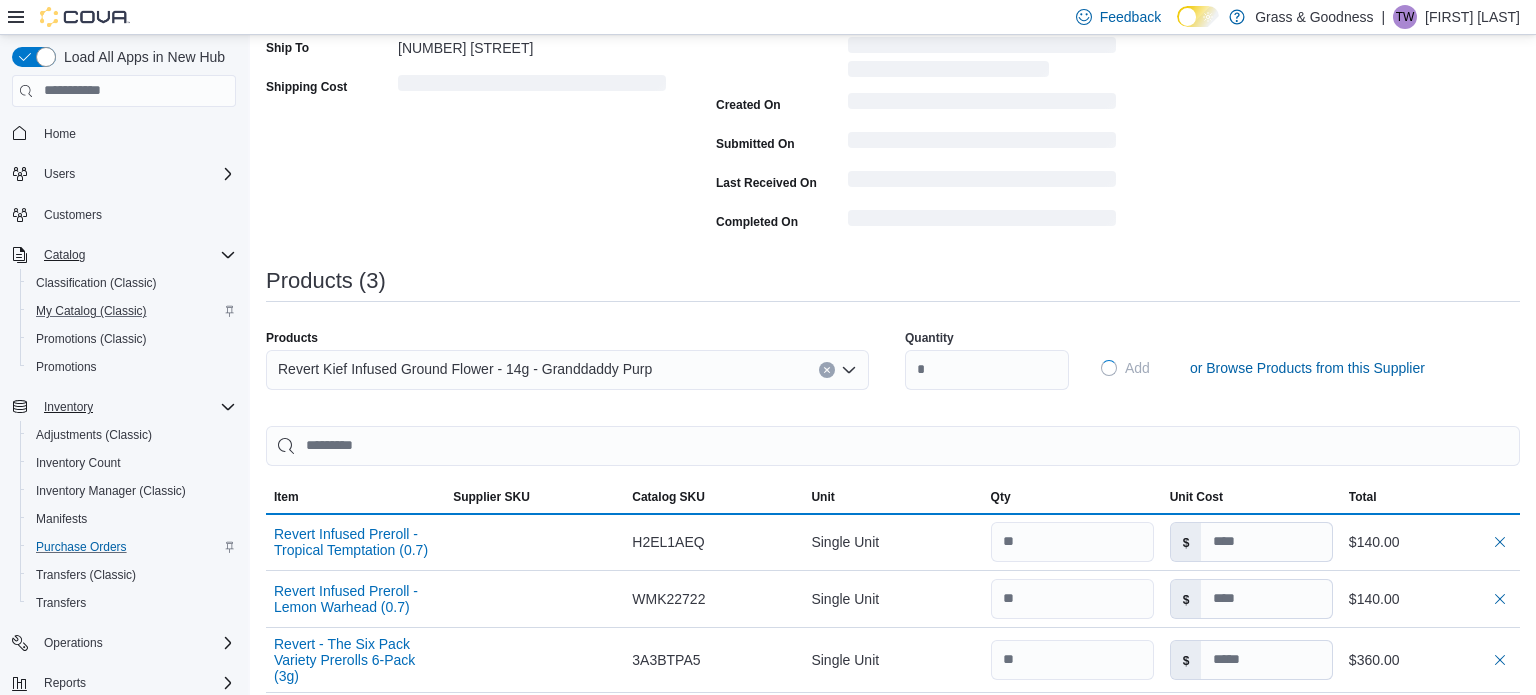 type 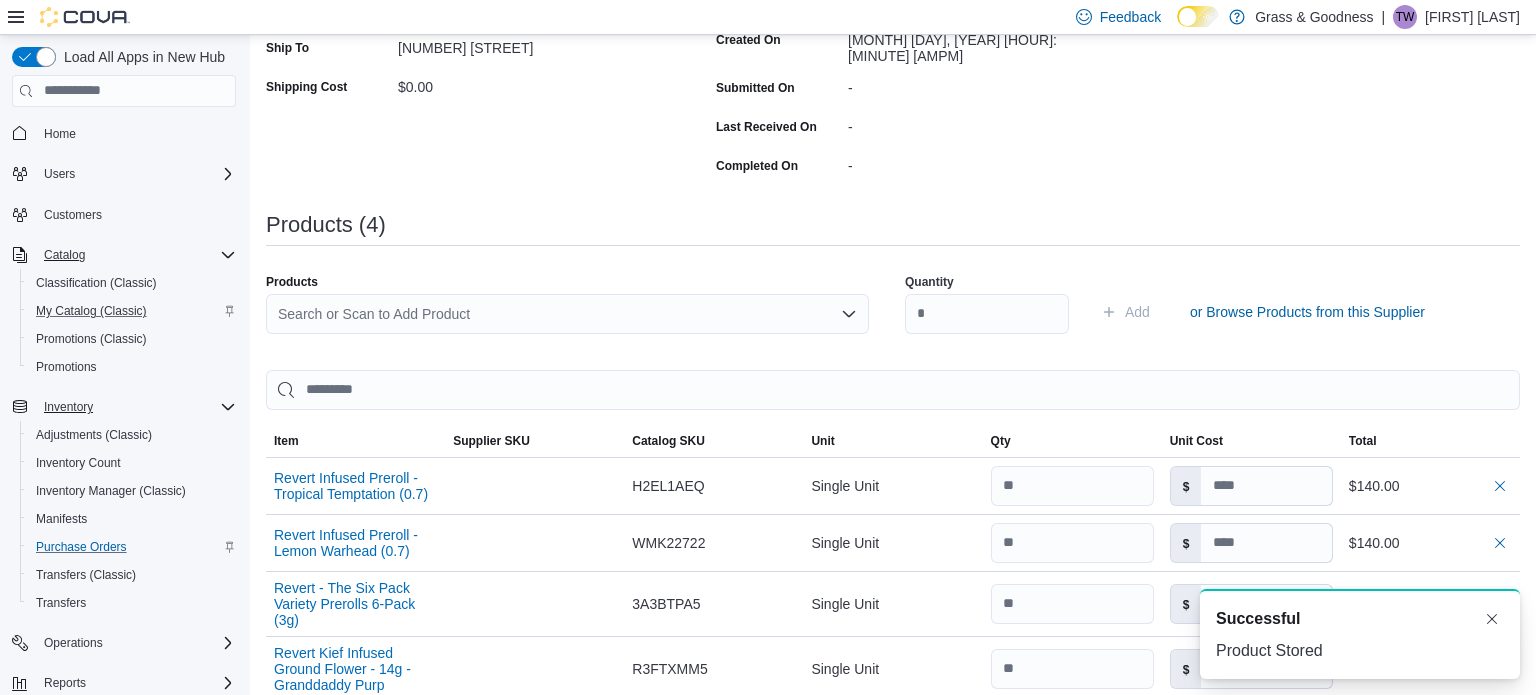 click on "Search or Scan to Add Product" at bounding box center (567, 314) 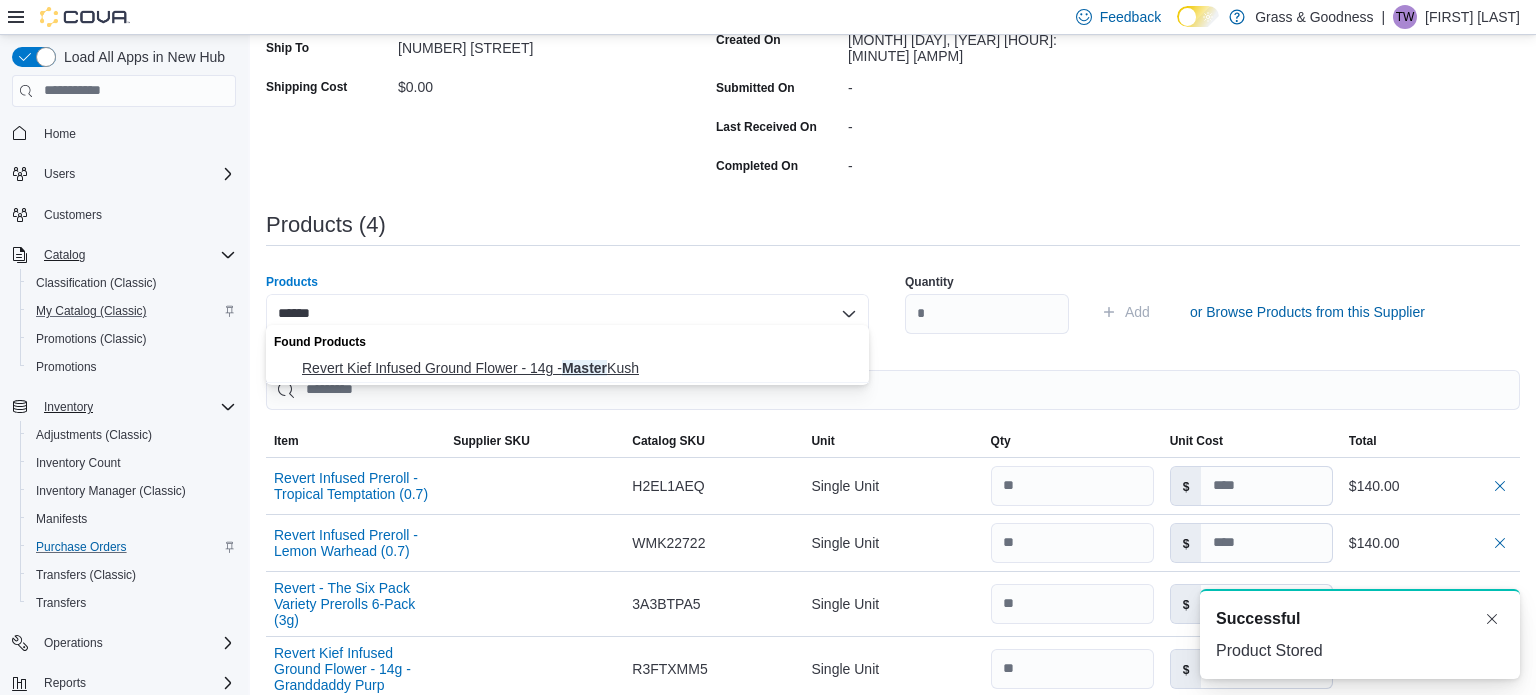 type on "******" 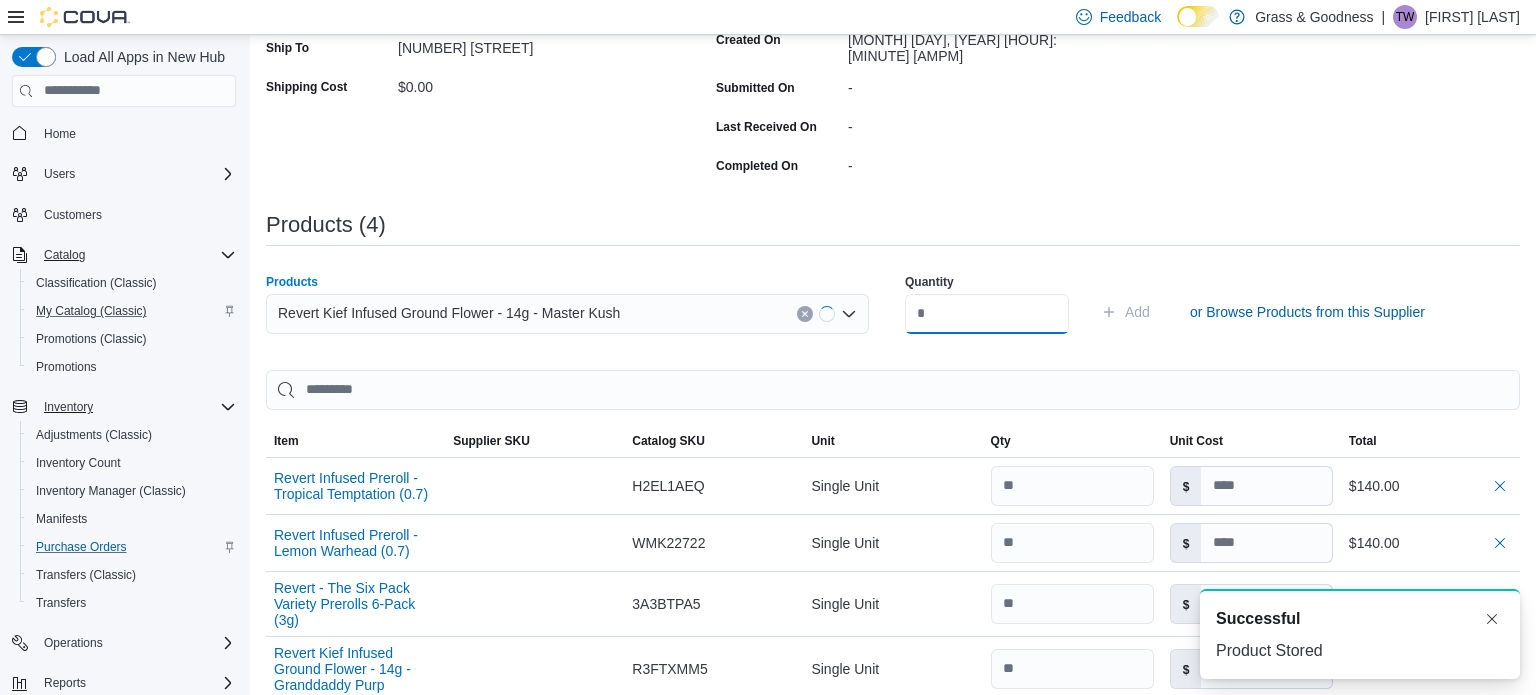 click at bounding box center [987, 314] 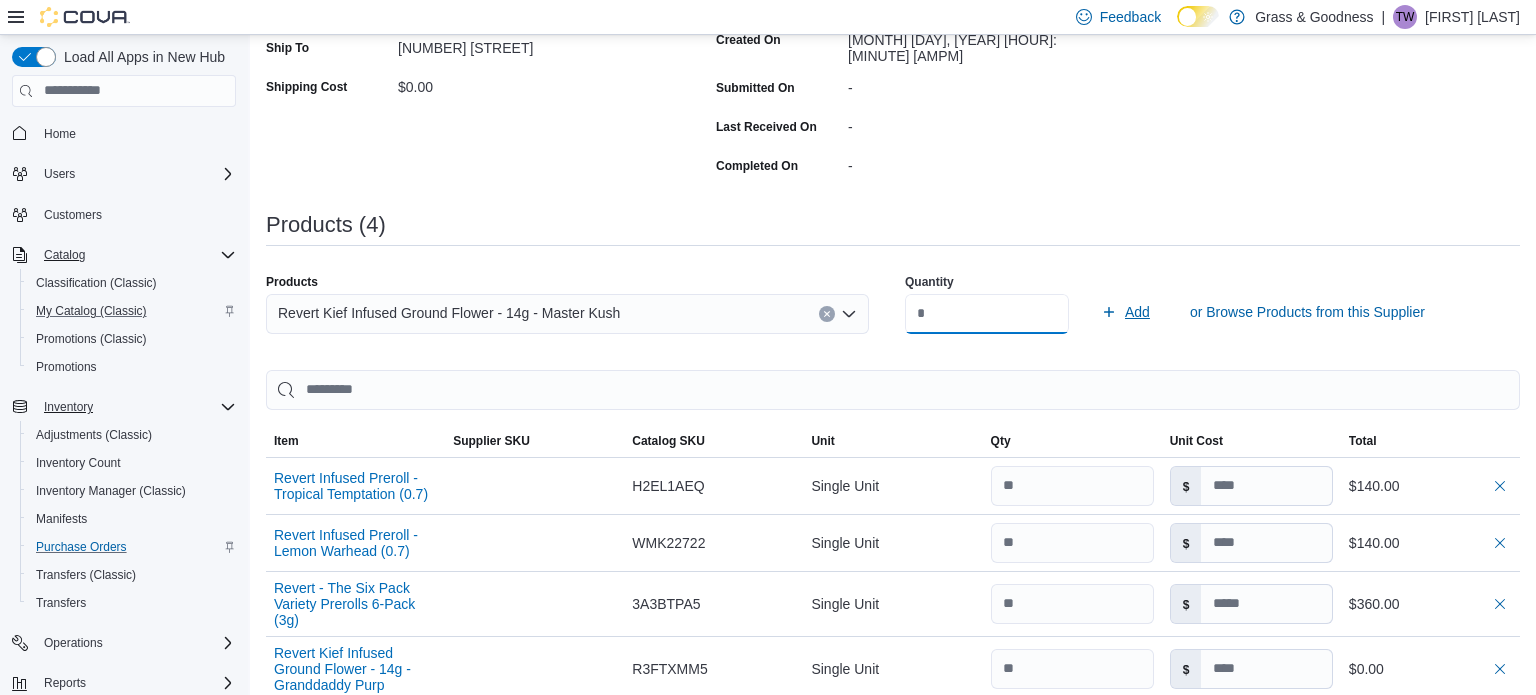 type on "**" 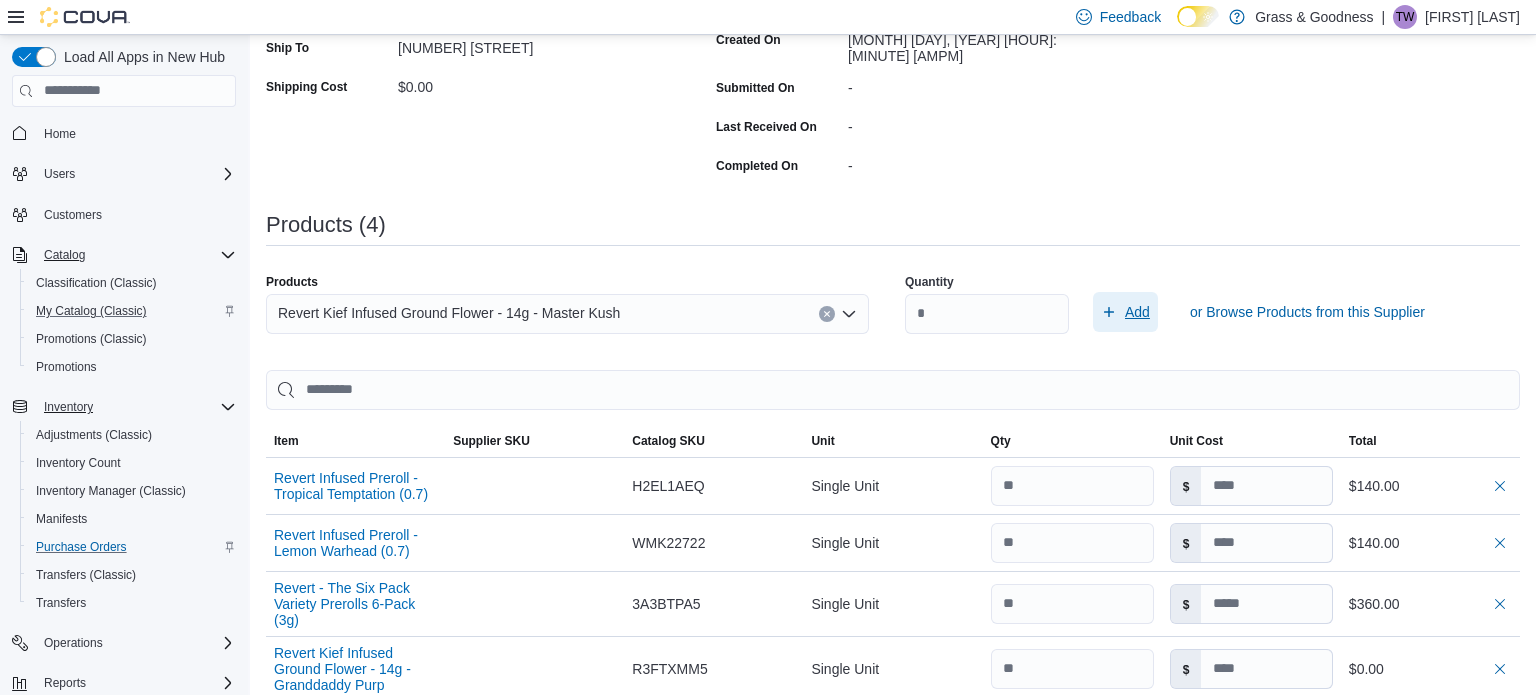 click on "Add" at bounding box center (1137, 312) 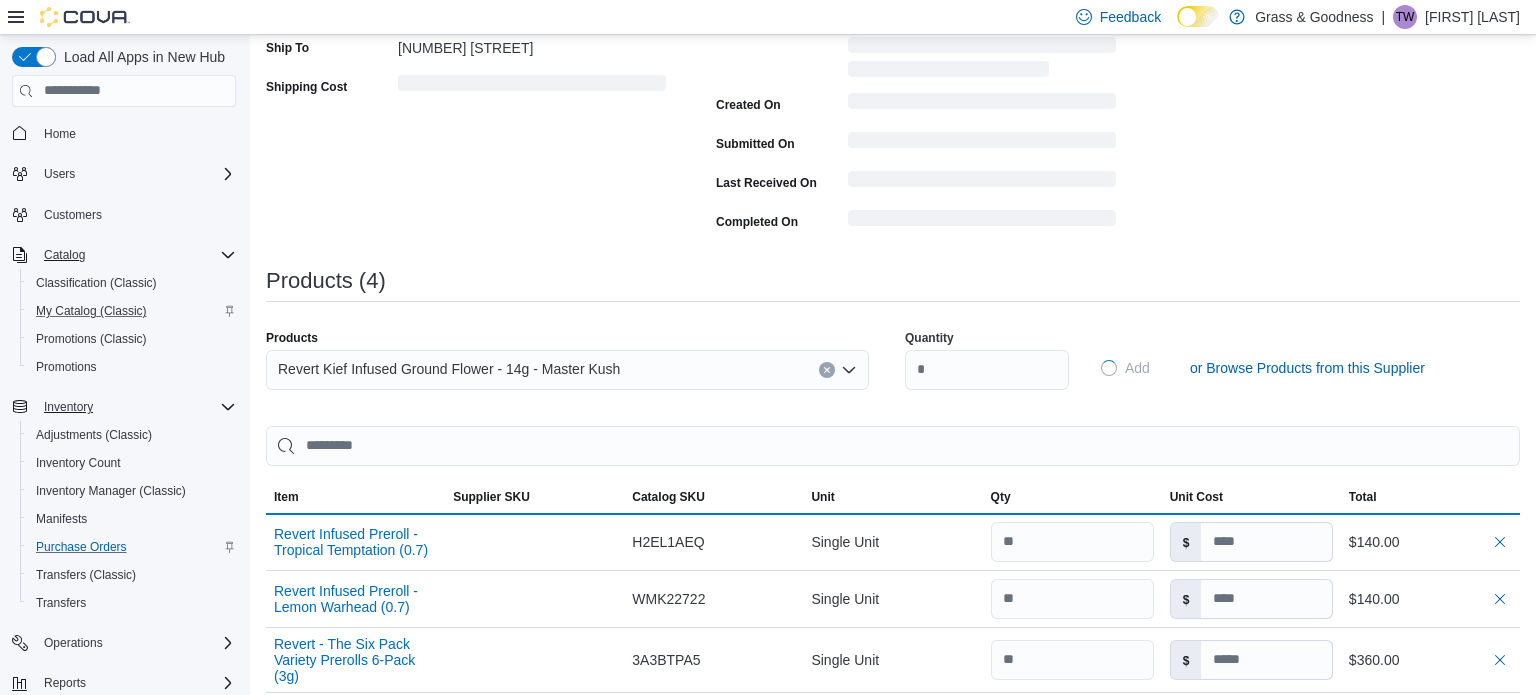 type 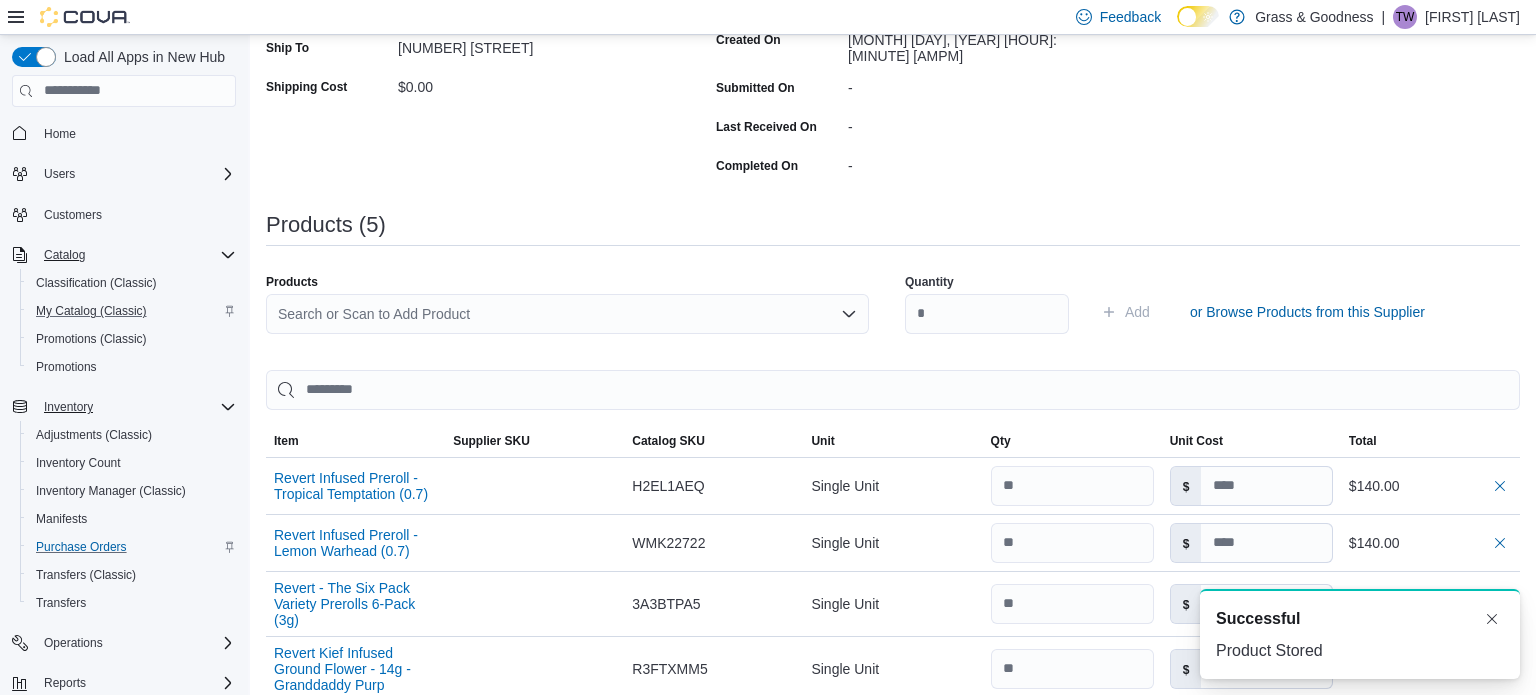 click on "Search or Scan to Add Product" at bounding box center (567, 314) 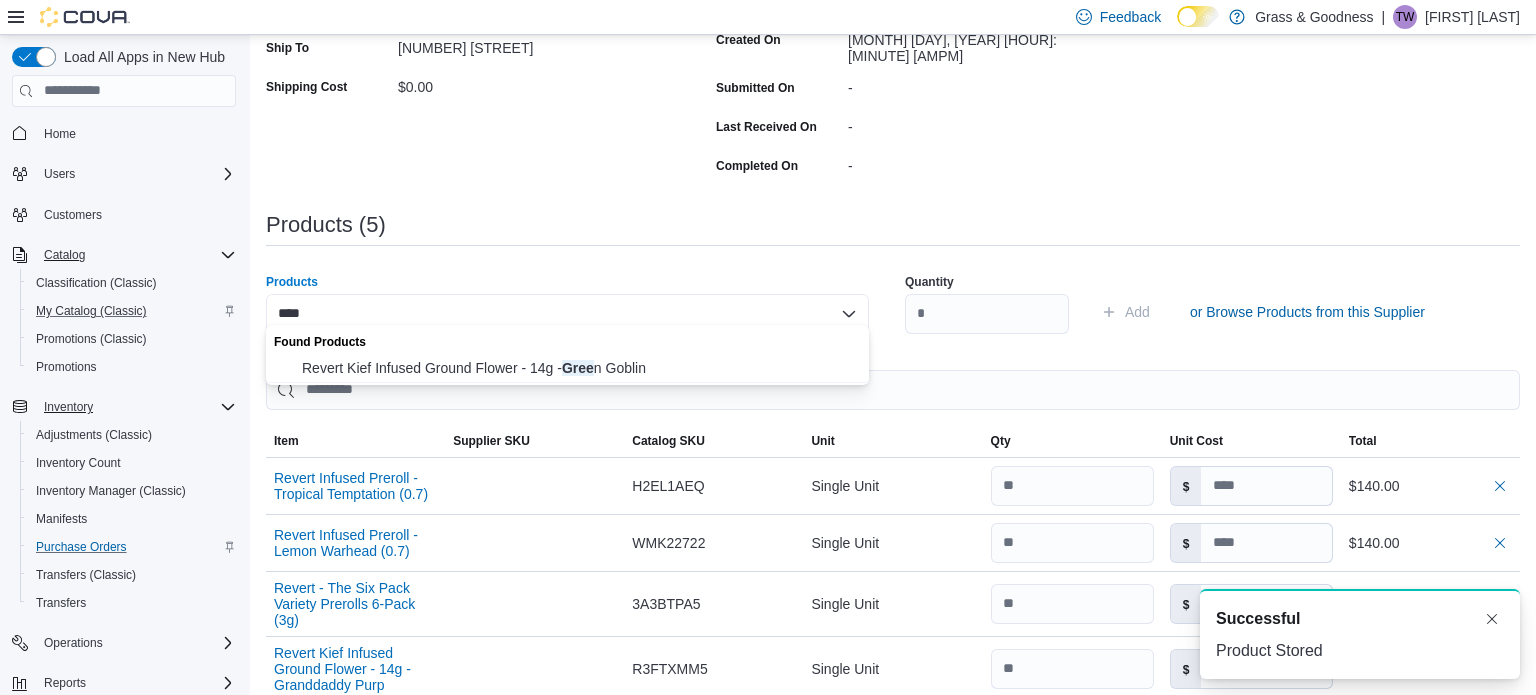 type on "****" 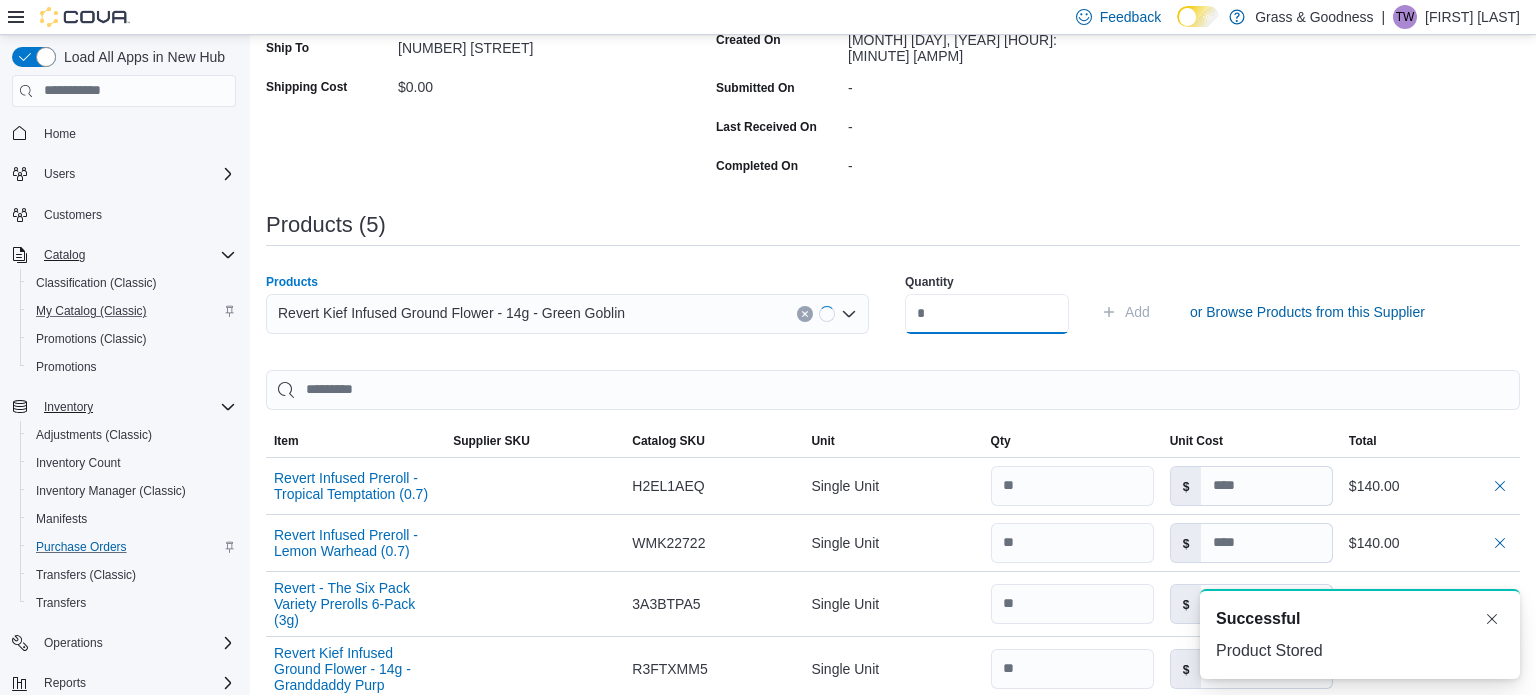 click at bounding box center [987, 314] 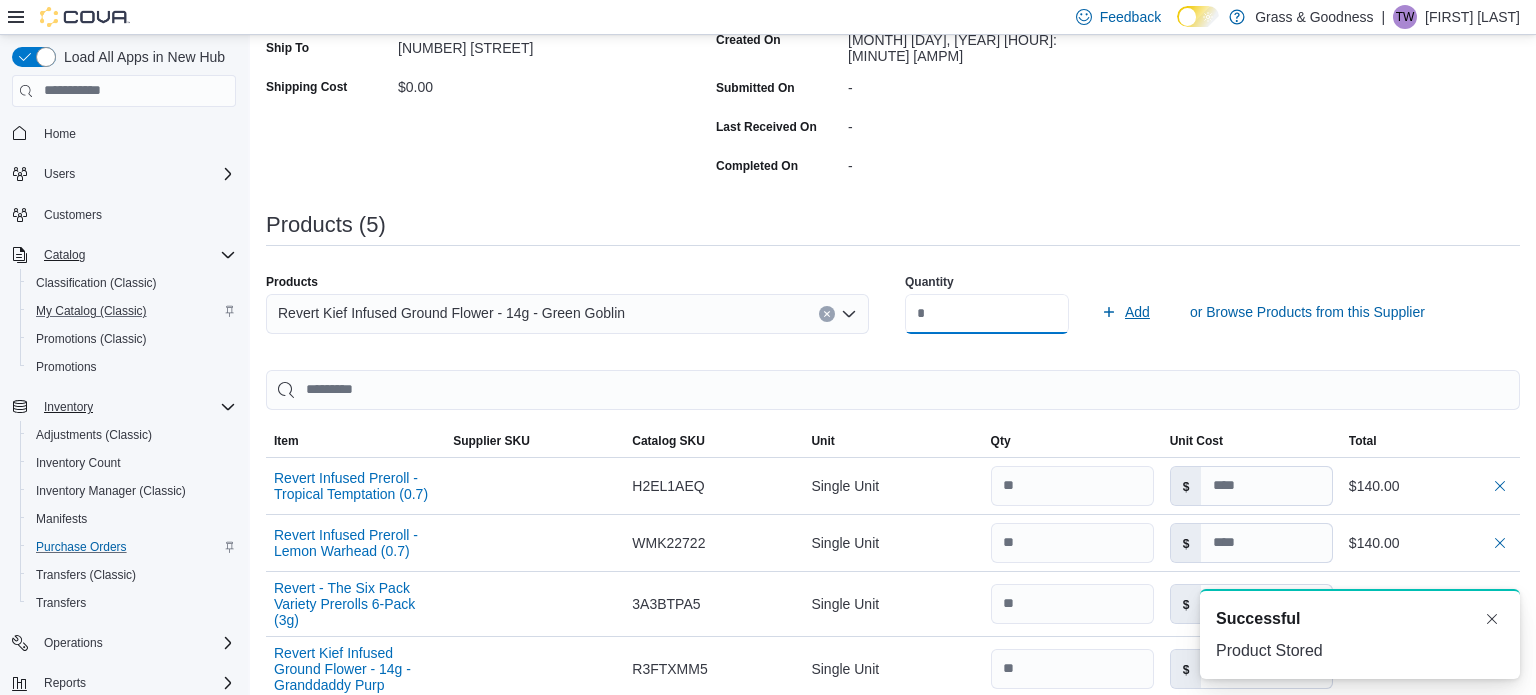 type on "**" 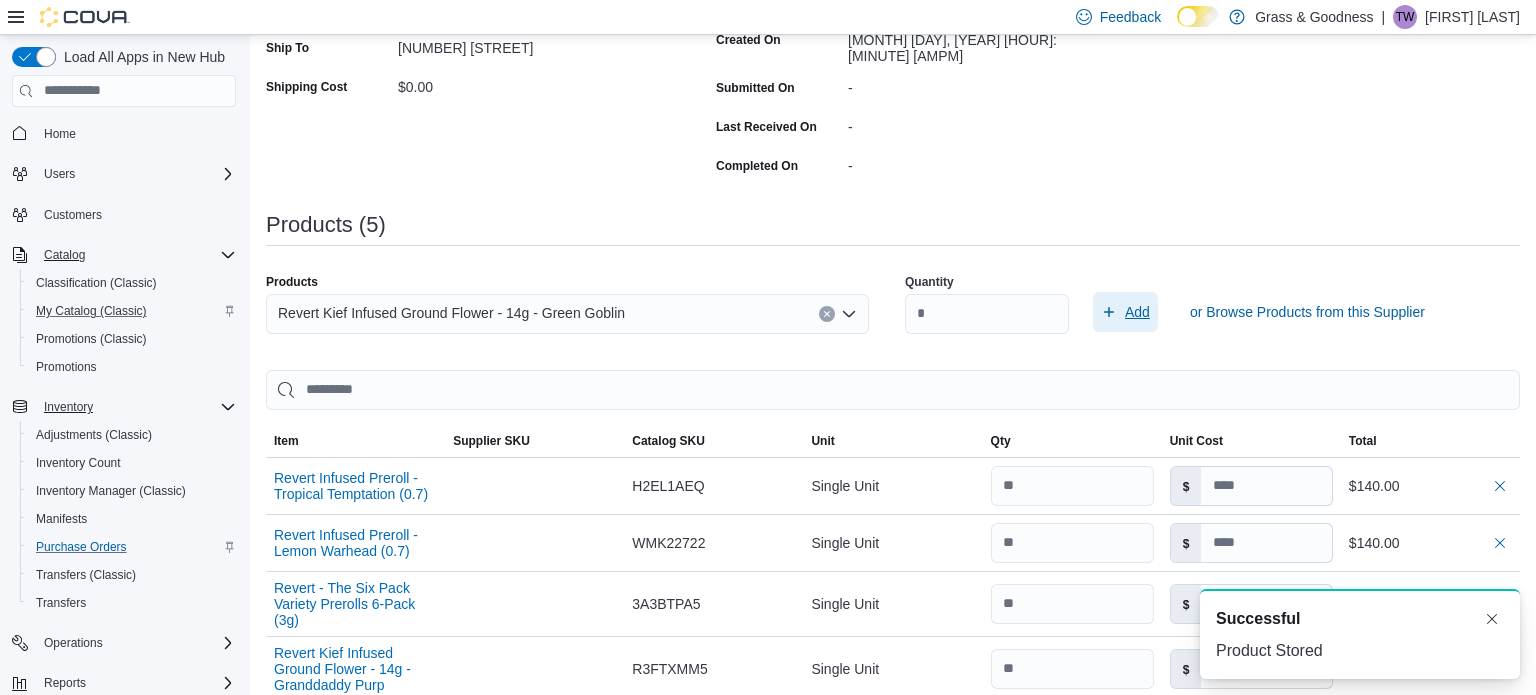 click on "Add" at bounding box center [1137, 312] 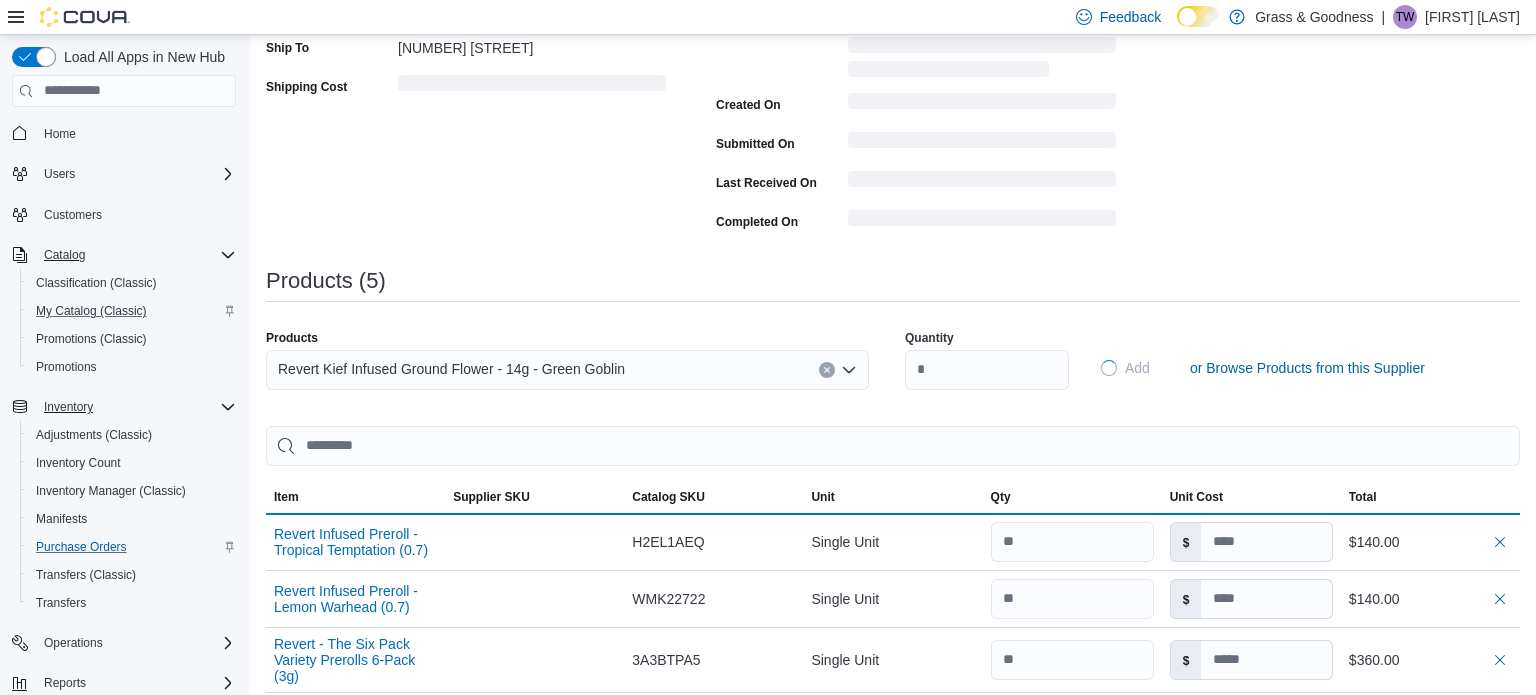 type 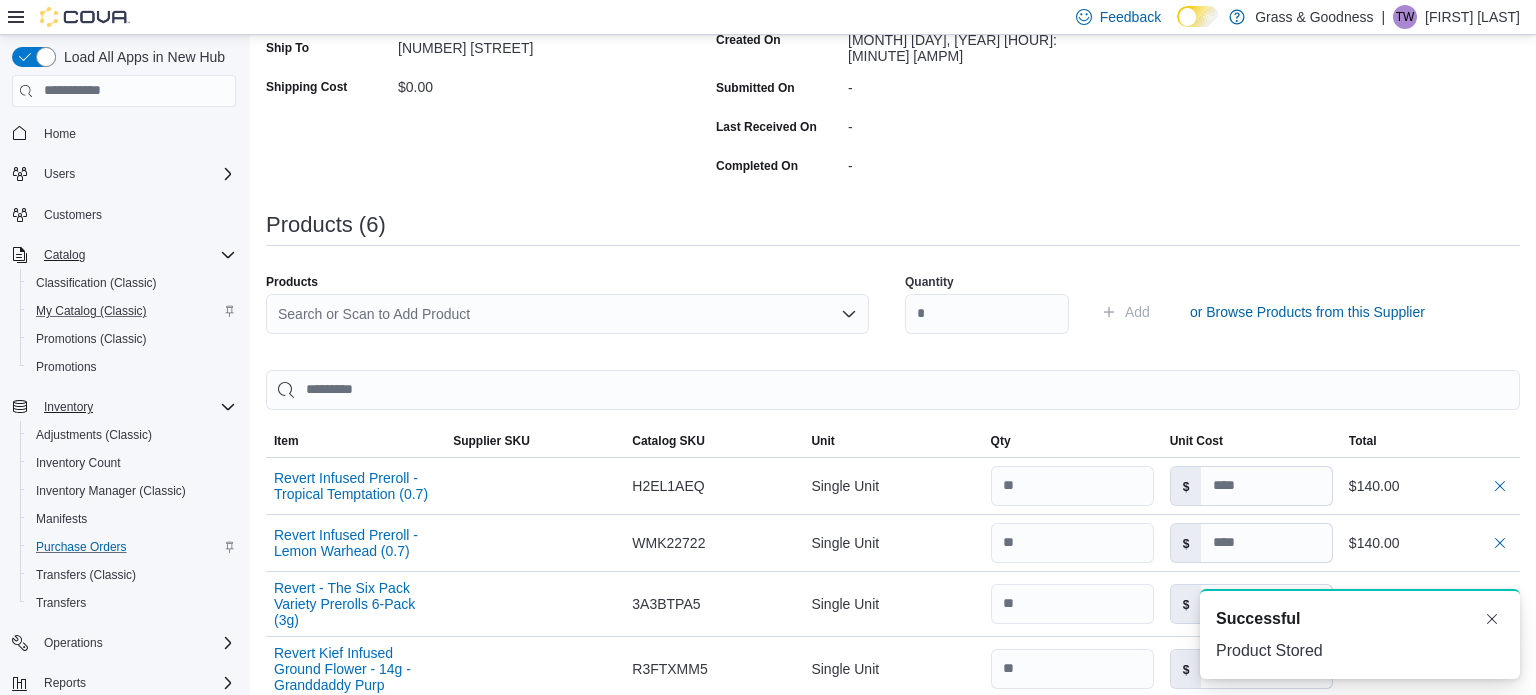 click on "Search or Scan to Add Product" at bounding box center [567, 314] 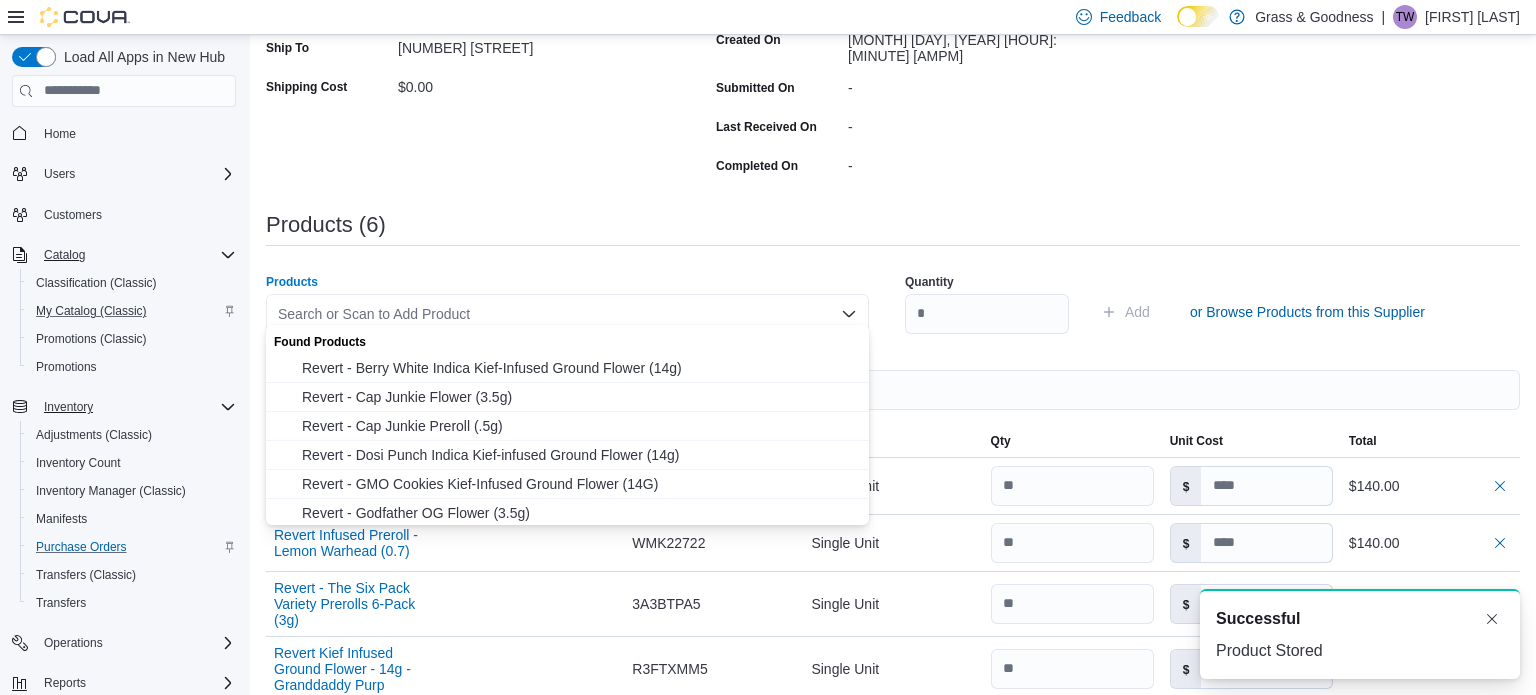click on "Products (6)" at bounding box center (893, 225) 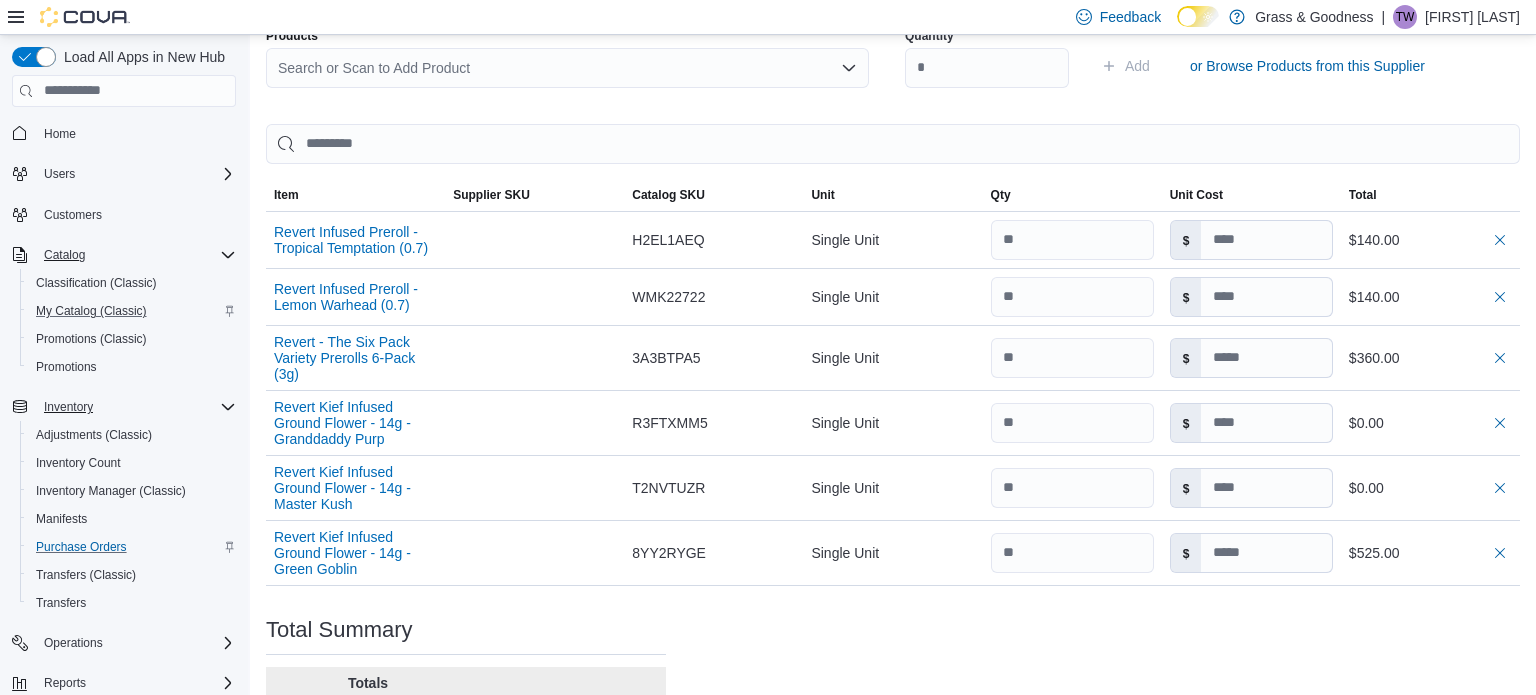 scroll, scrollTop: 600, scrollLeft: 0, axis: vertical 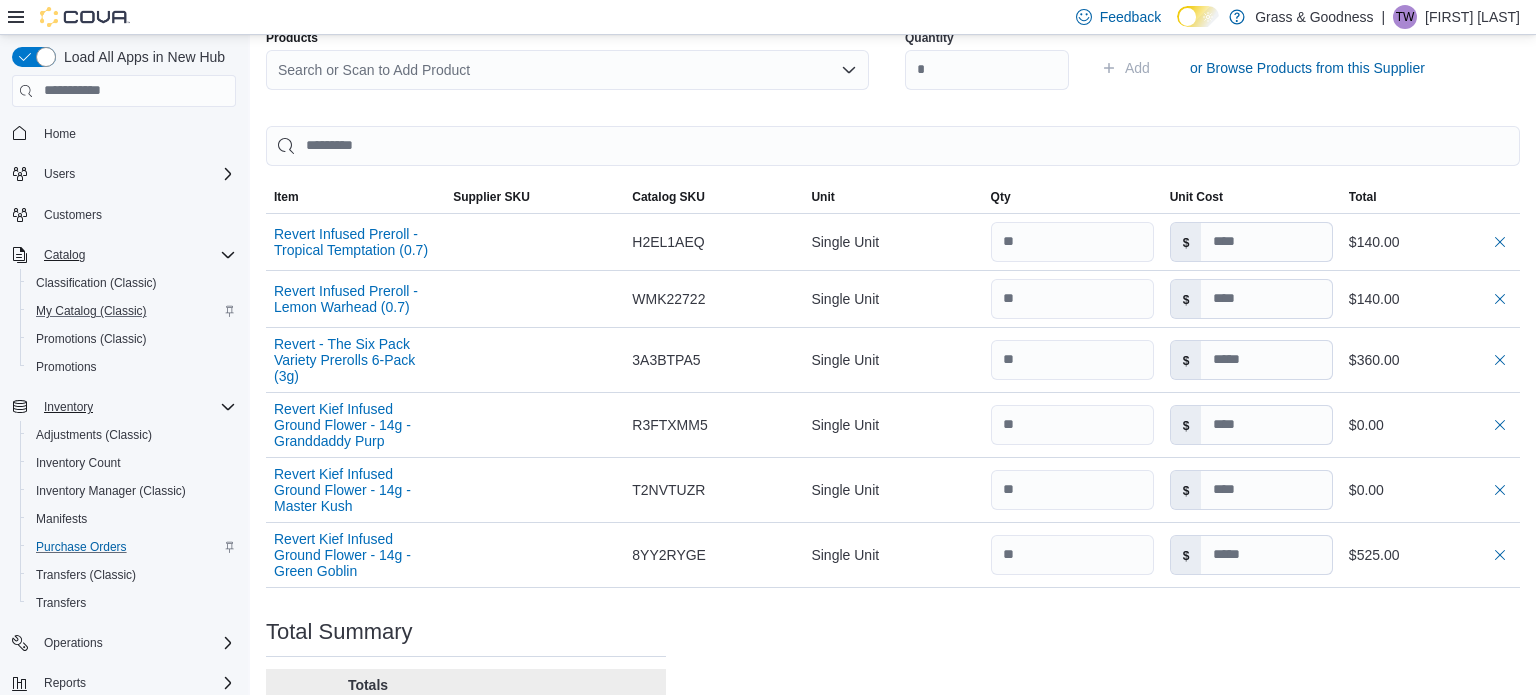 click on "Search or Scan to Add Product" at bounding box center [567, 70] 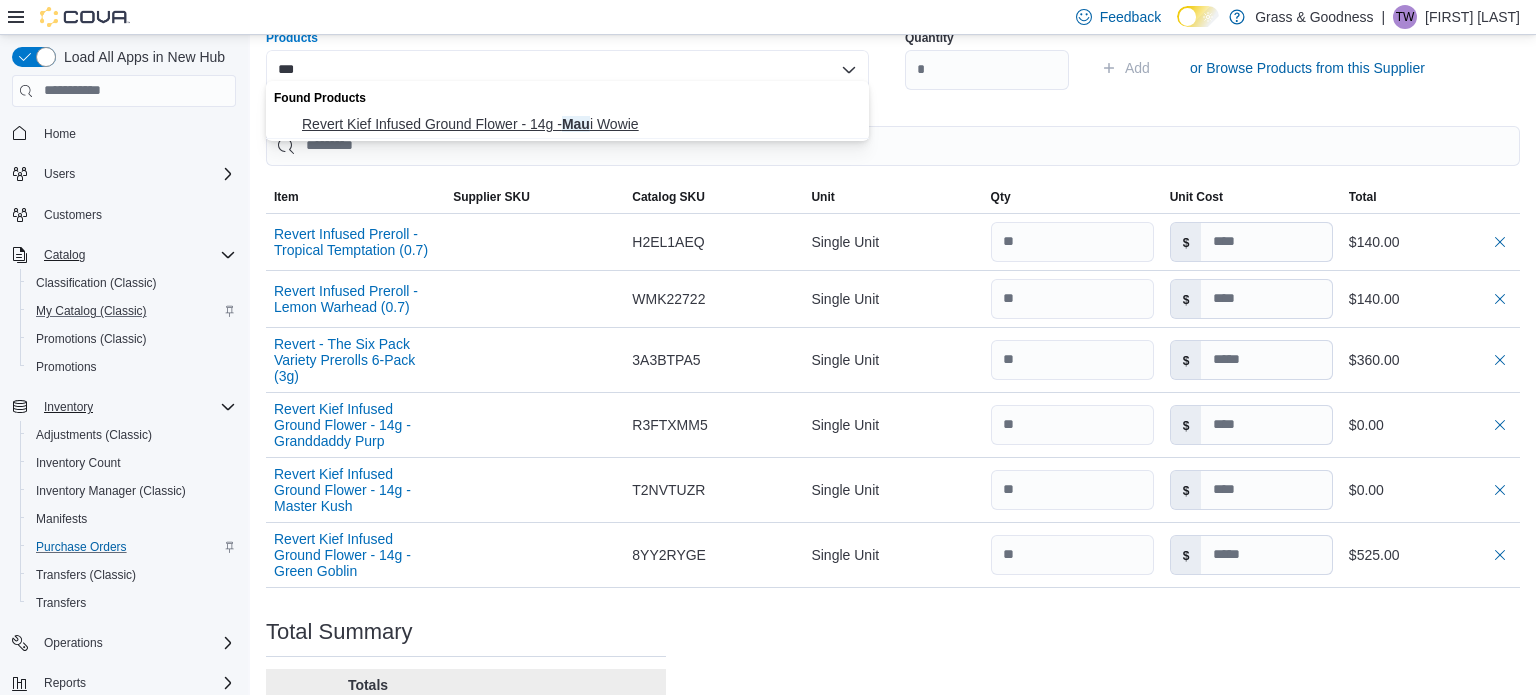 type on "***" 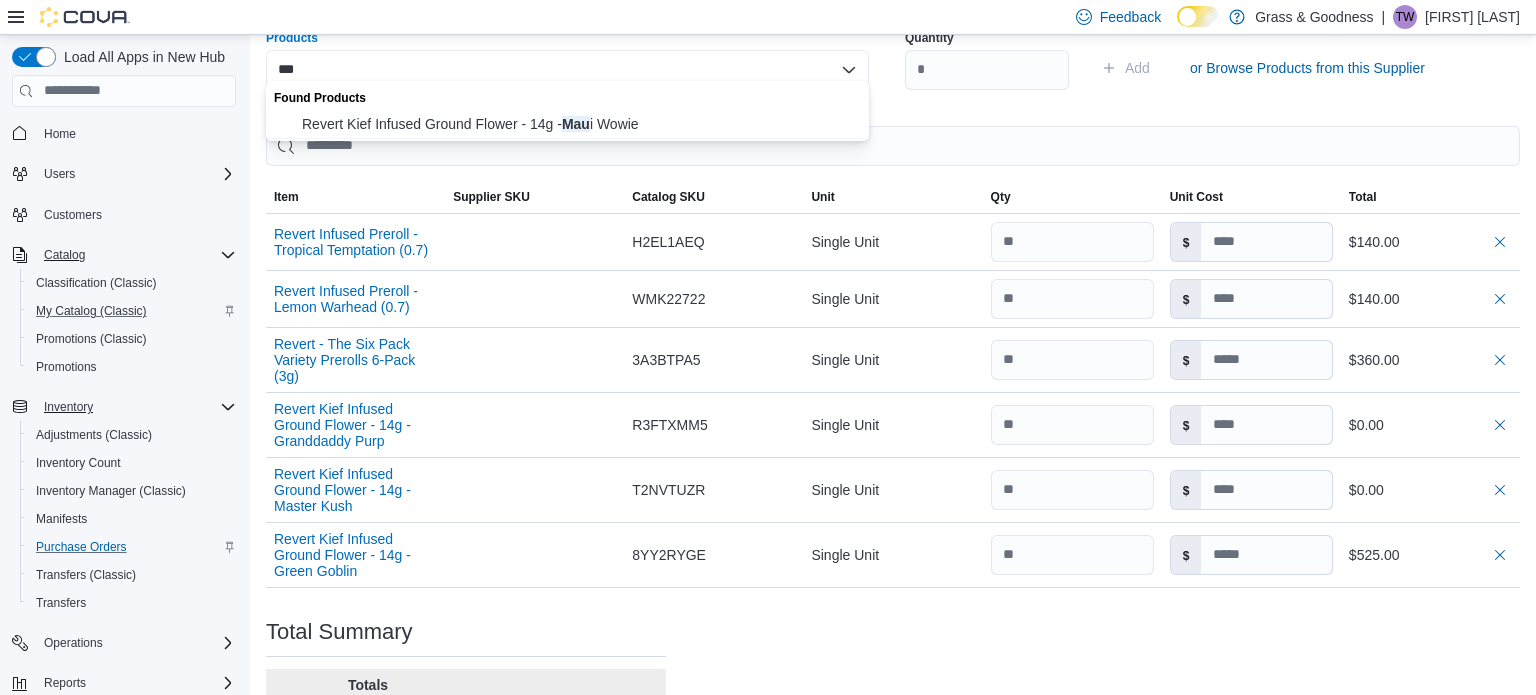 drag, startPoint x: 431, startPoint y: 124, endPoint x: 496, endPoint y: 123, distance: 65.00769 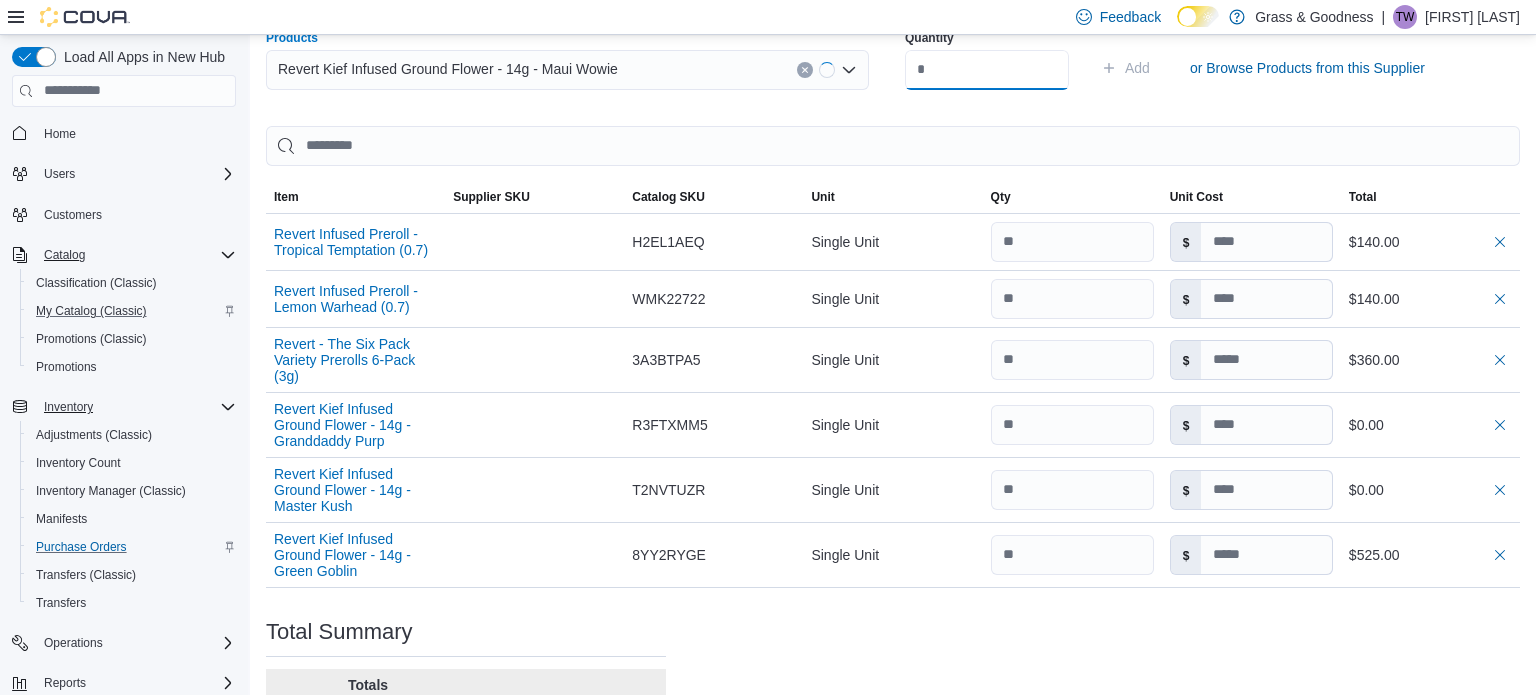click at bounding box center [987, 70] 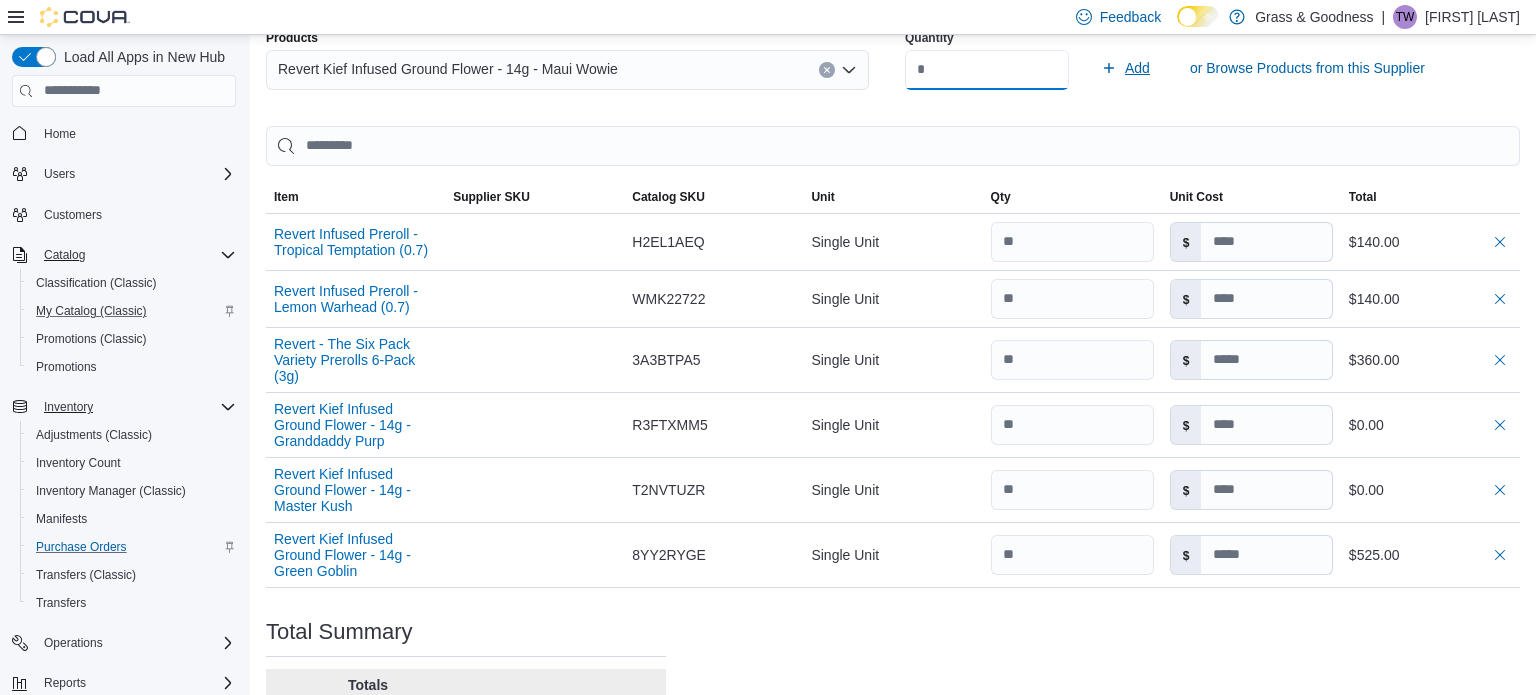 type on "**" 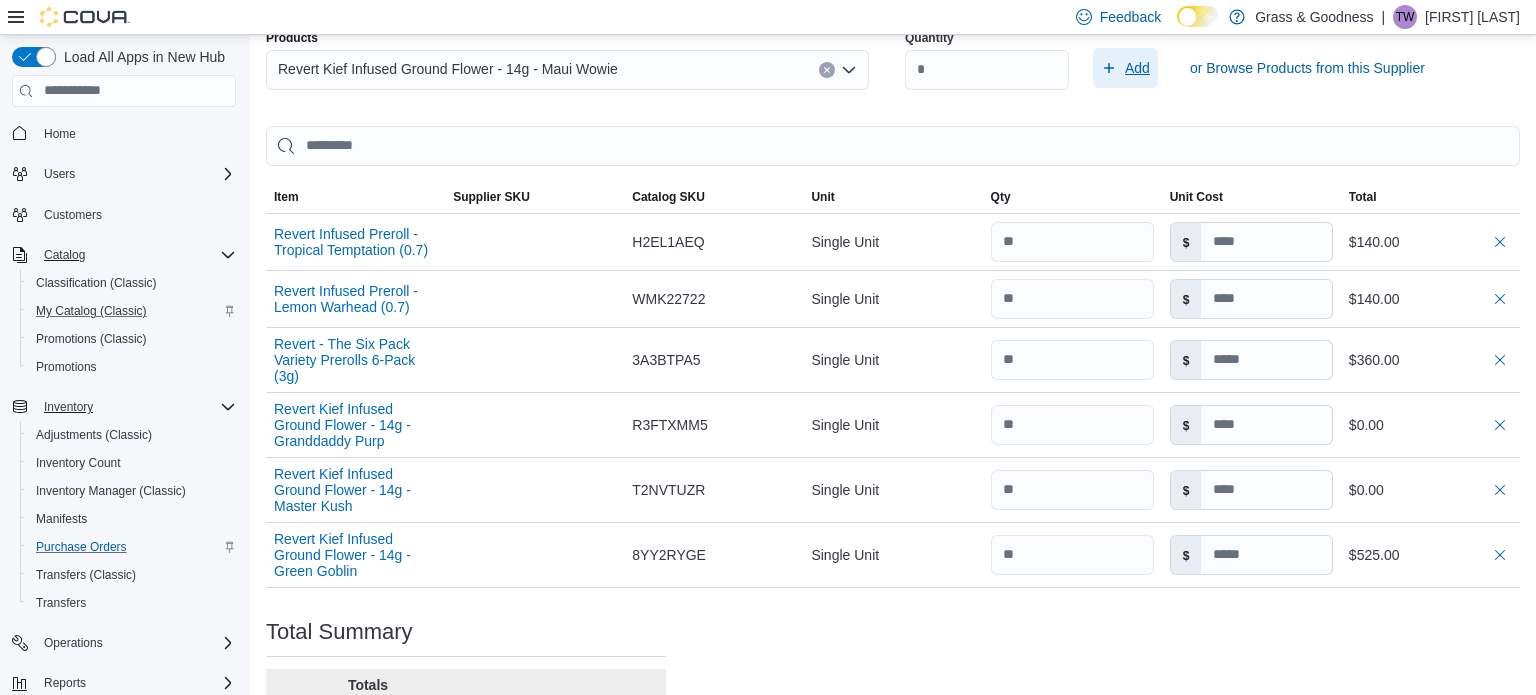 click on "Add" at bounding box center (1137, 68) 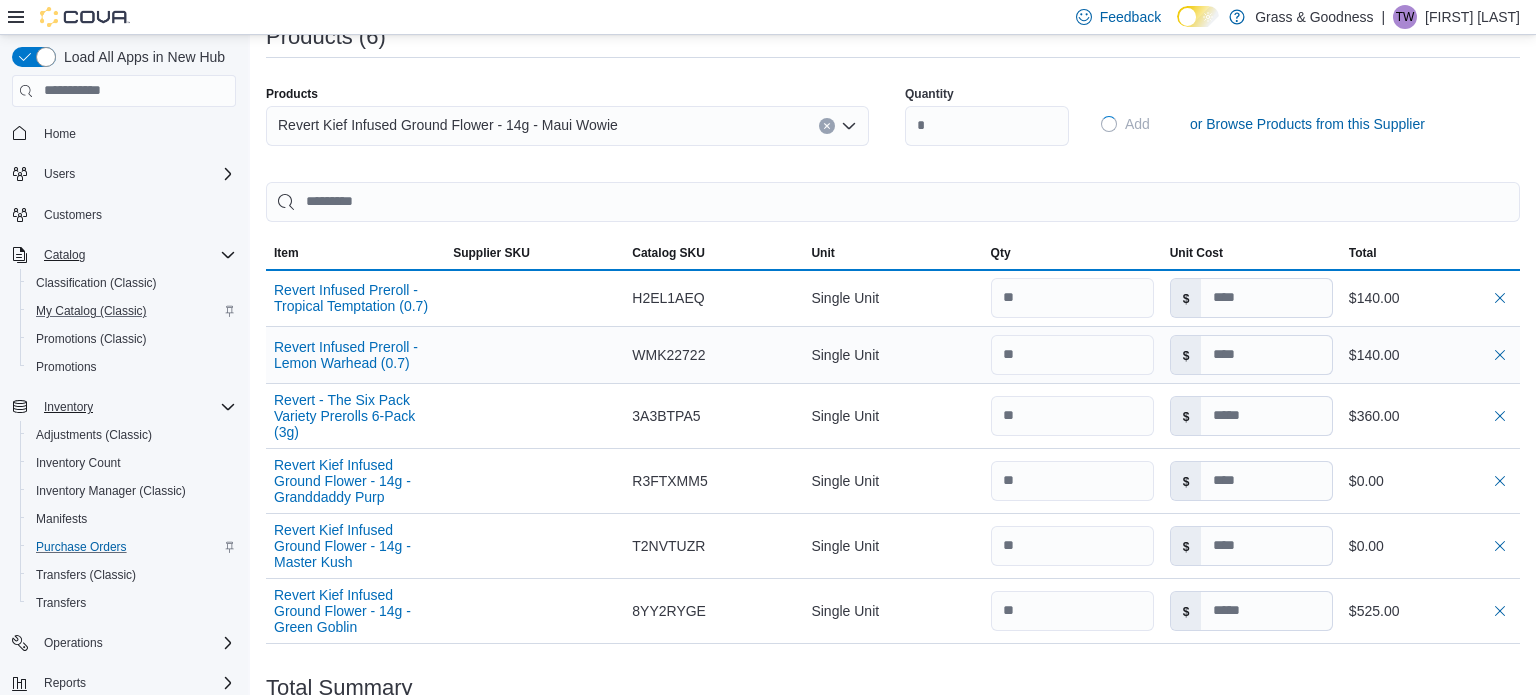 type 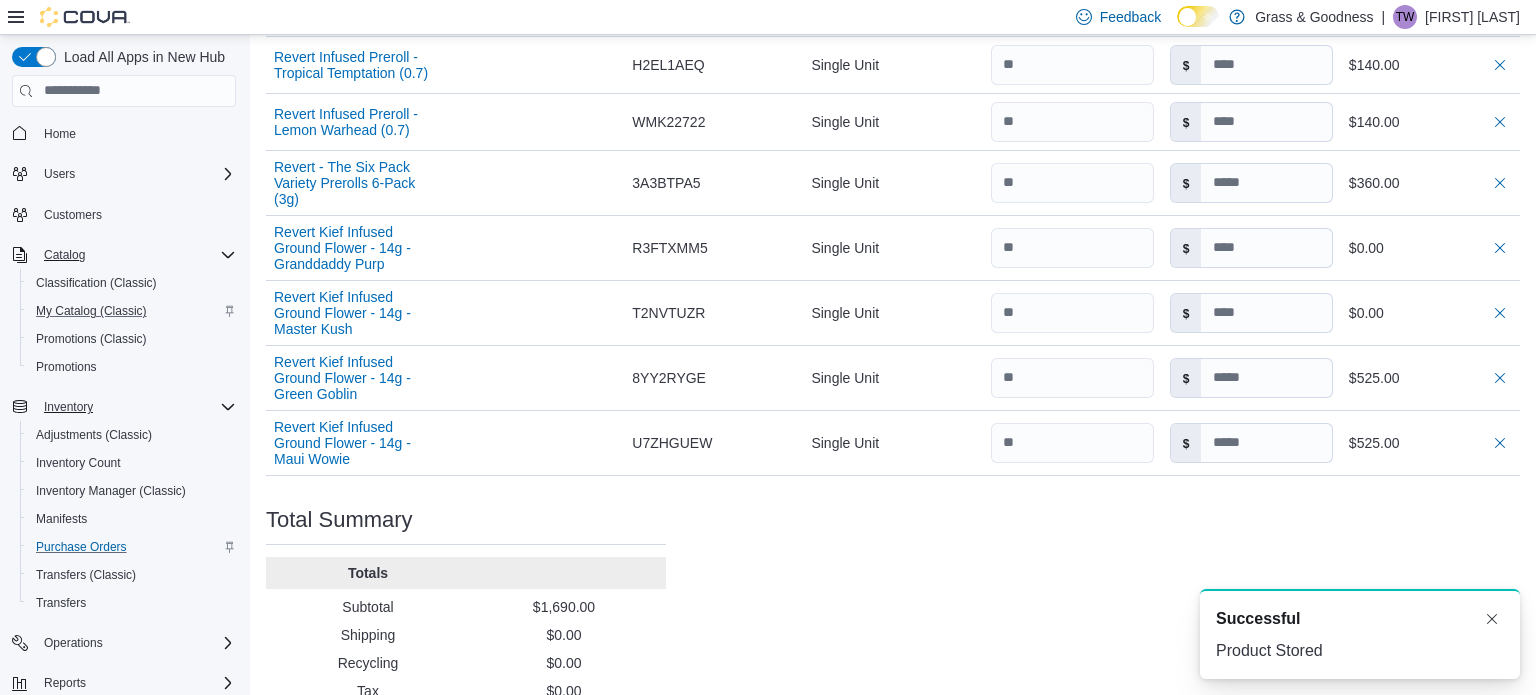scroll, scrollTop: 788, scrollLeft: 0, axis: vertical 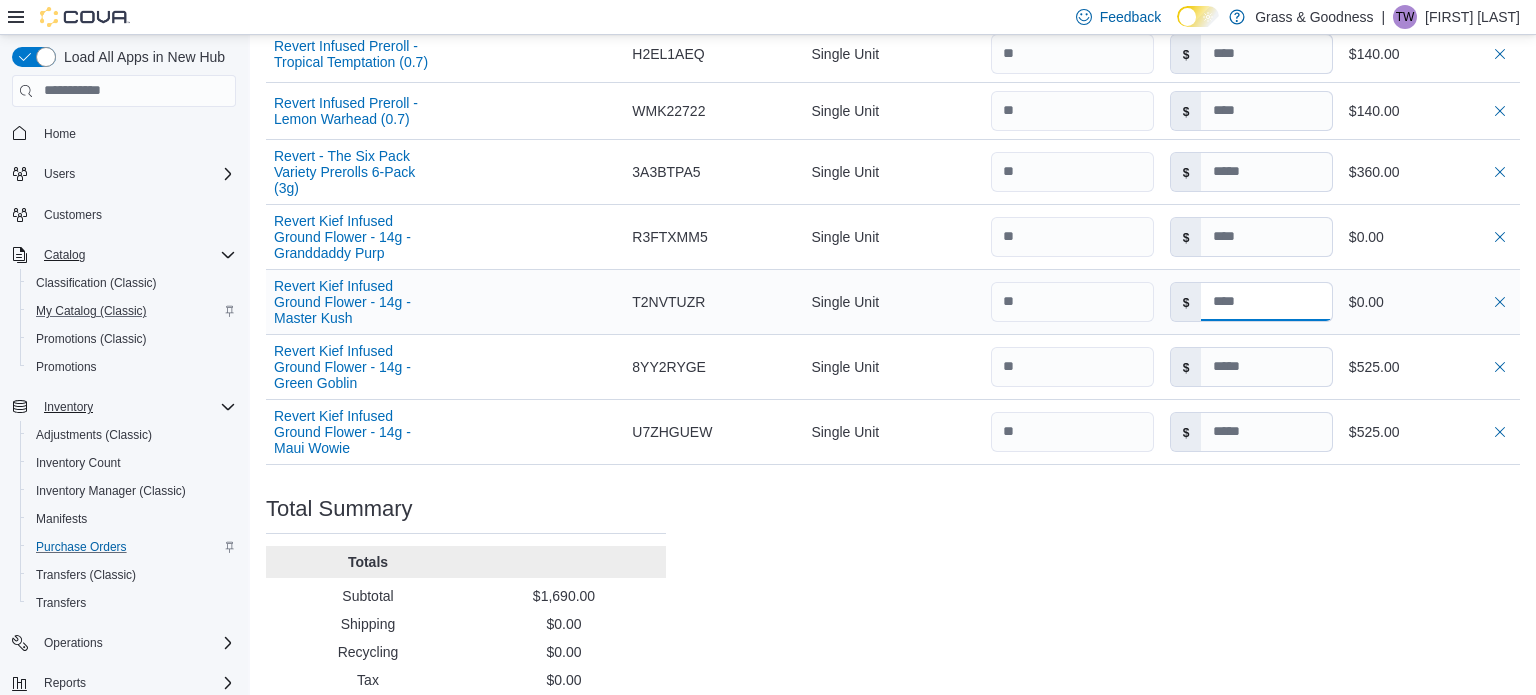 click at bounding box center (1266, 302) 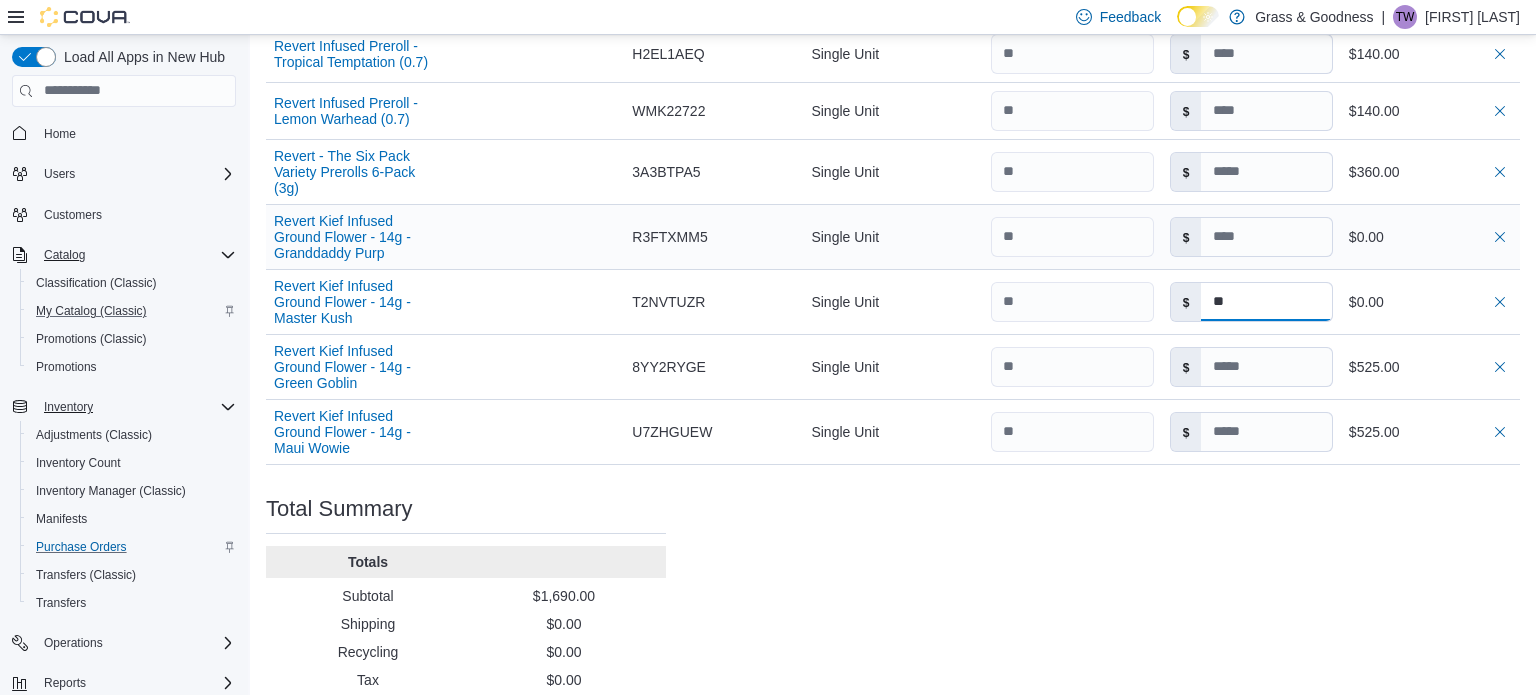 type on "**" 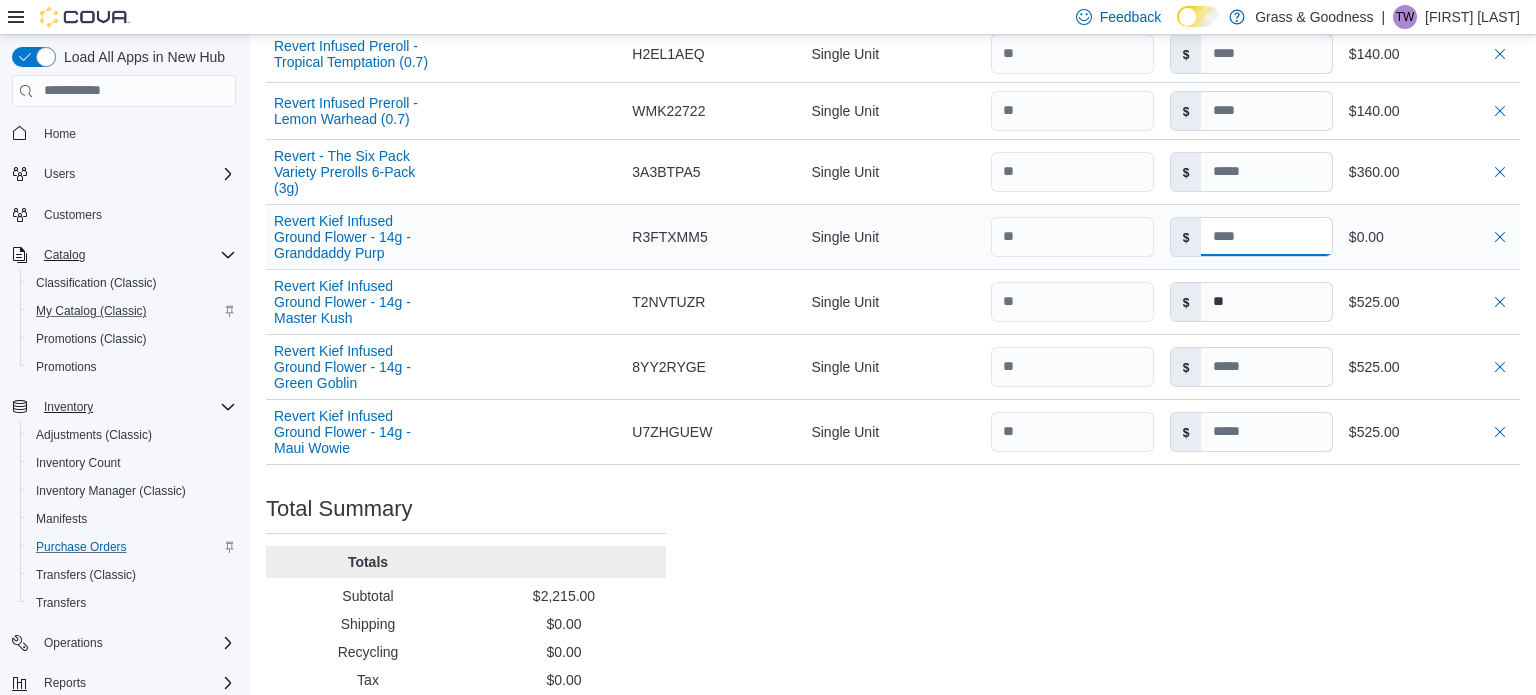 click at bounding box center [1266, 237] 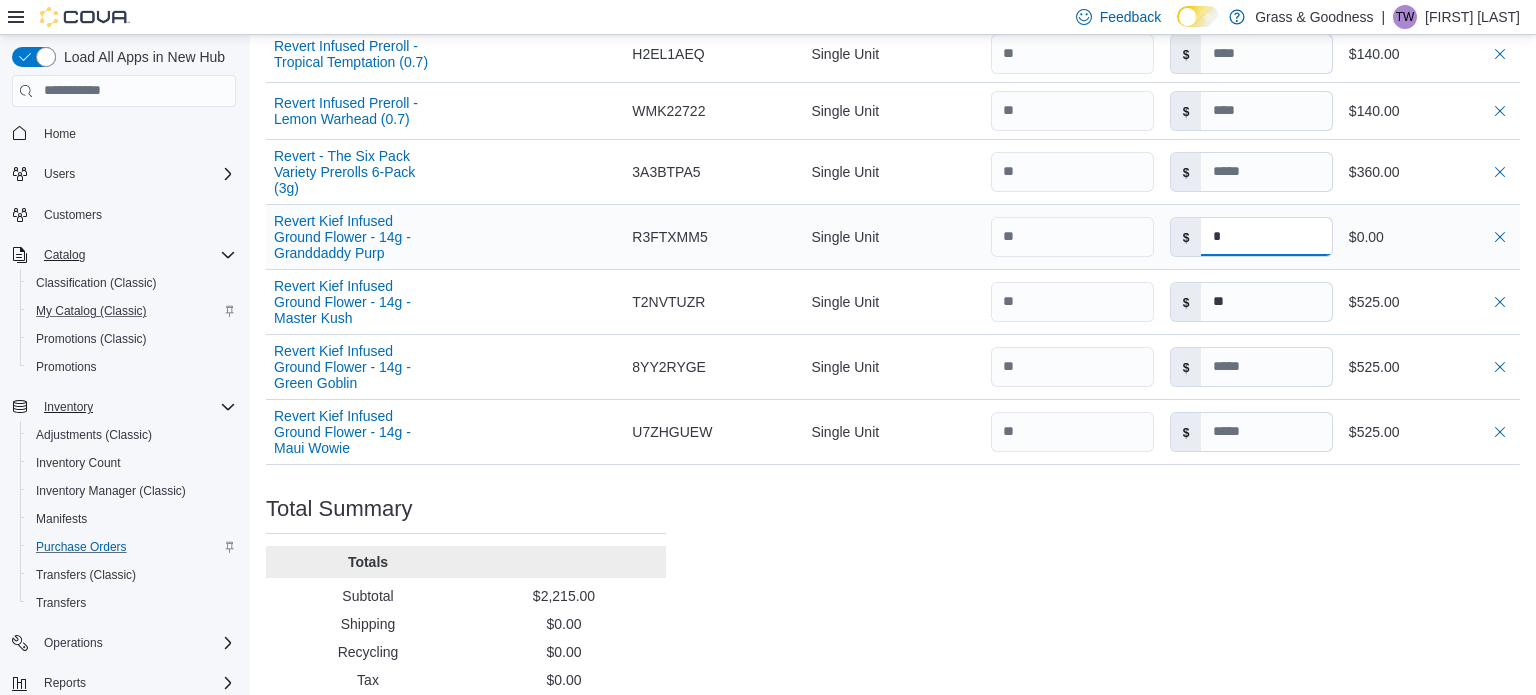 type on "**" 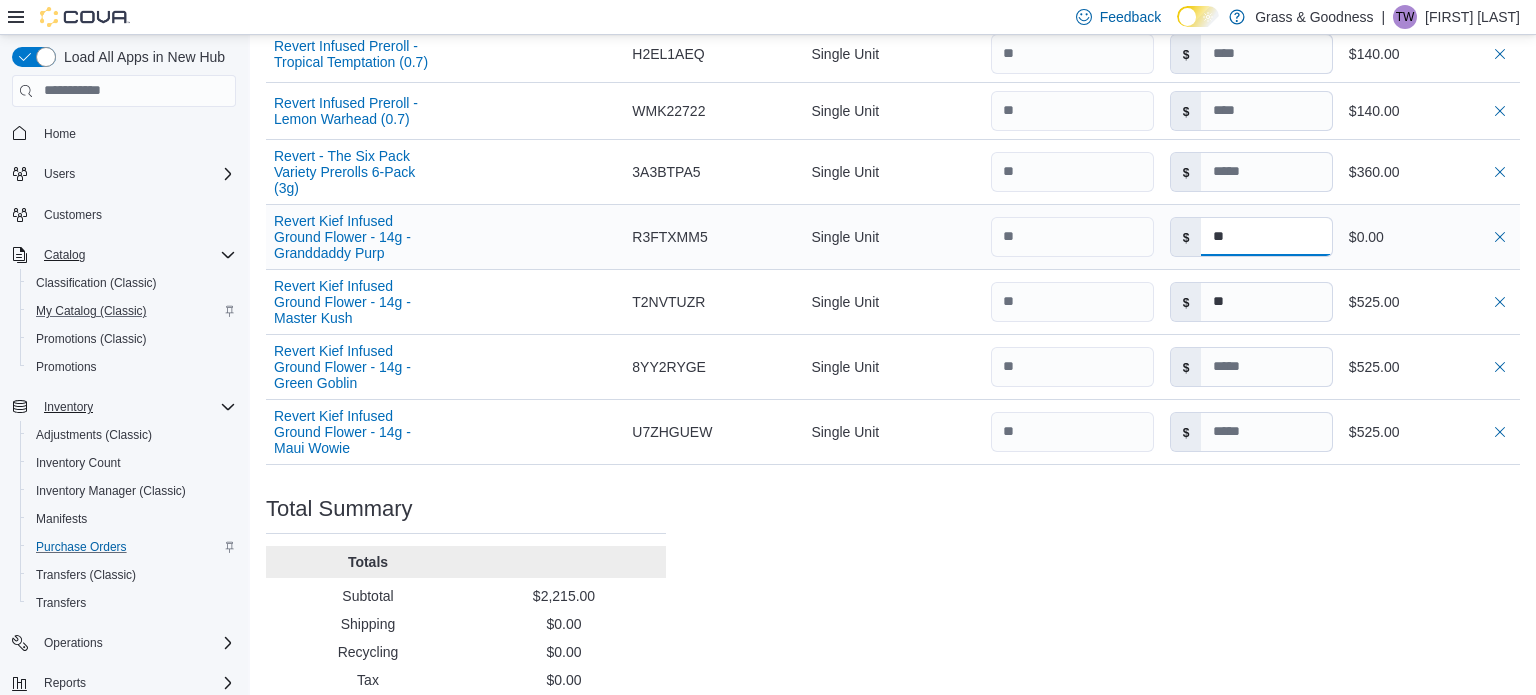 type 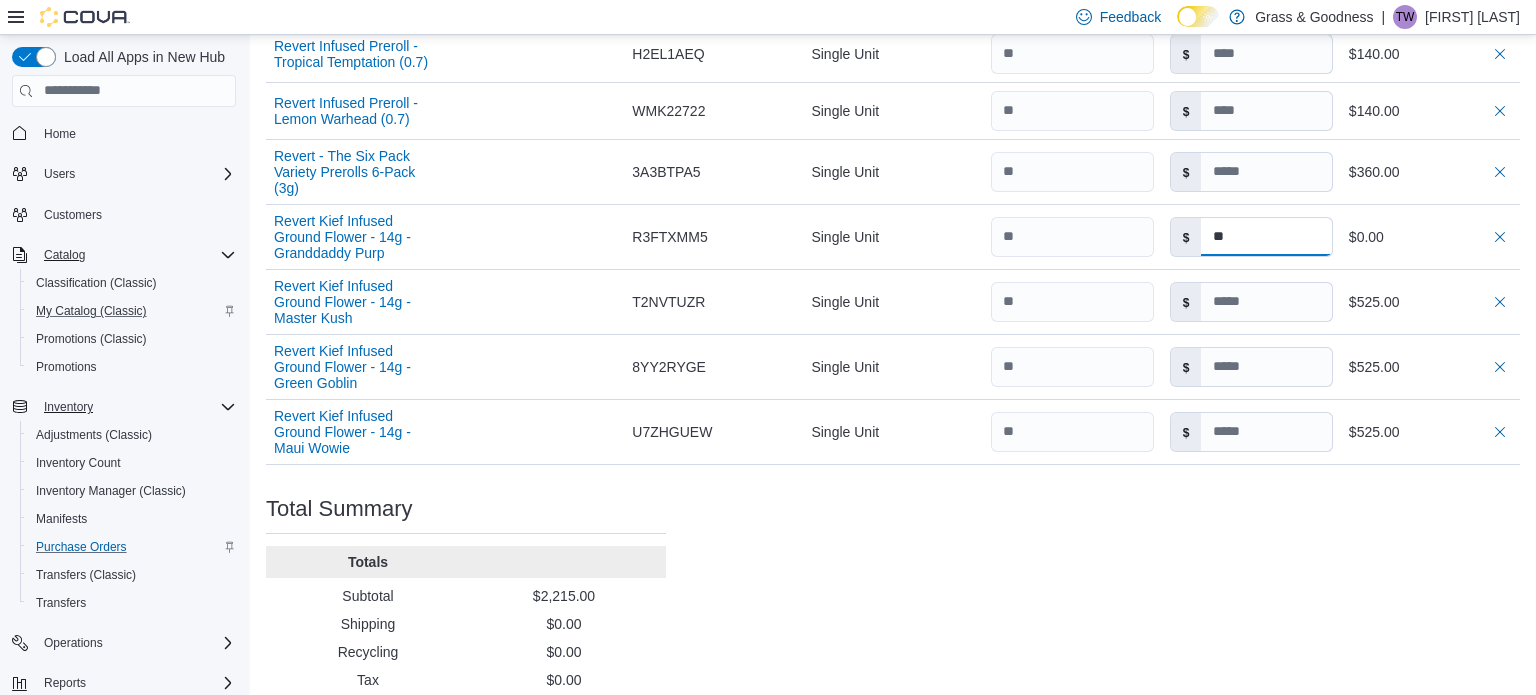 type on "**" 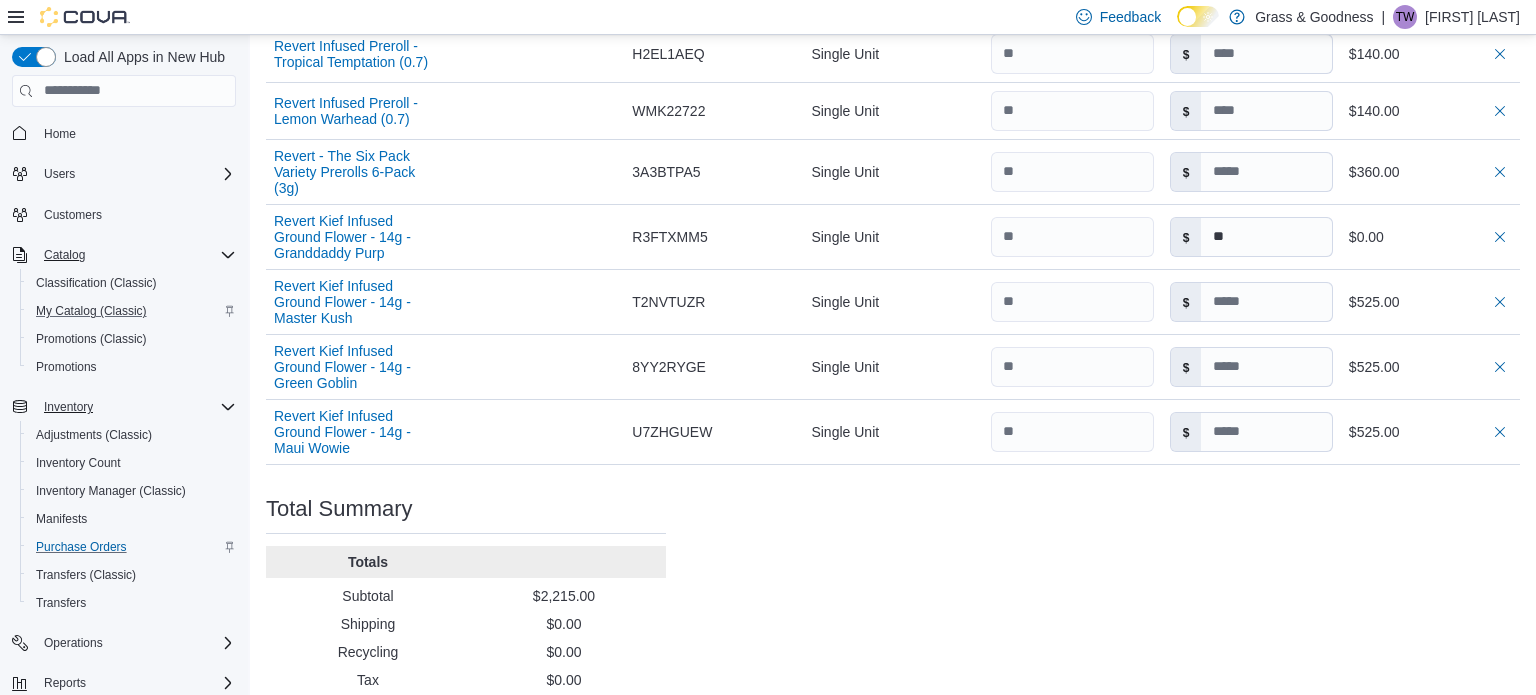 type on "**" 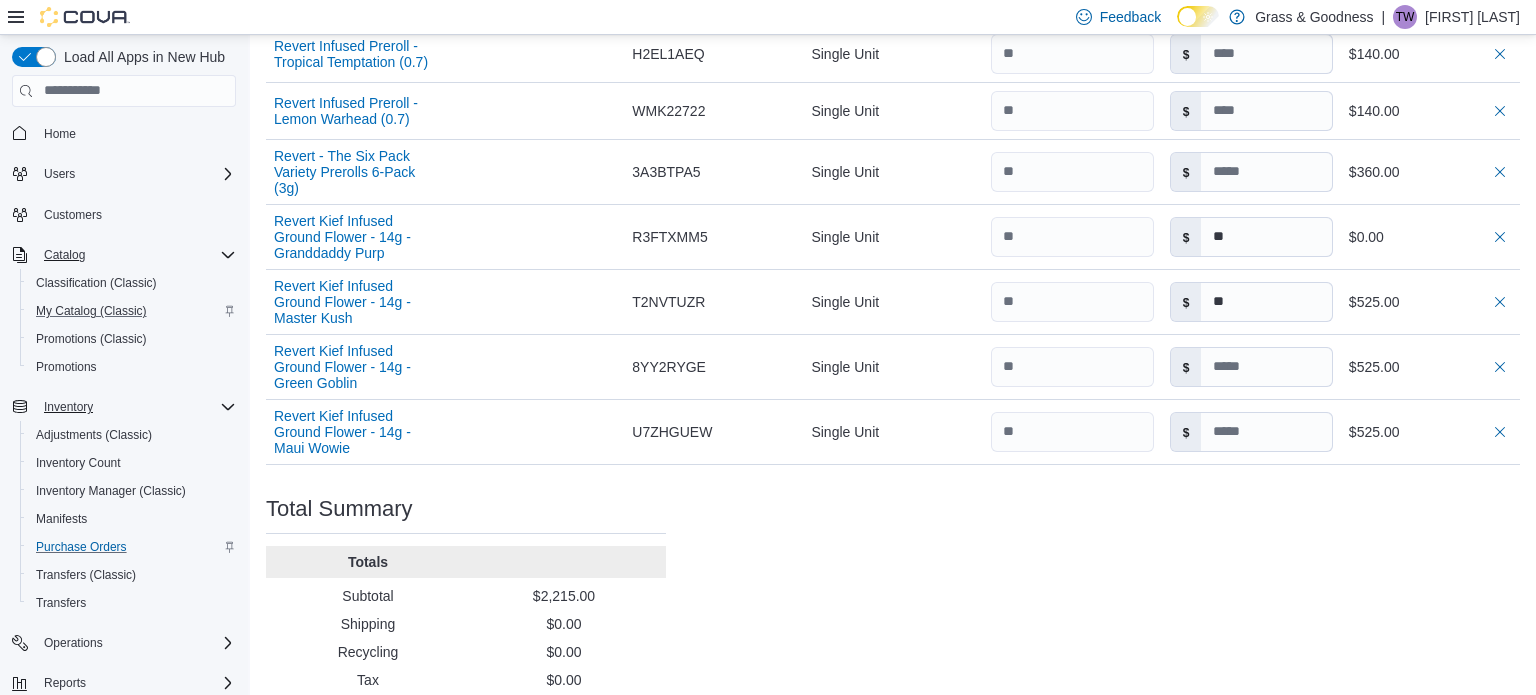 click on "Purchase Order: PODWS7-242 Feedback Purchase Order Details   Edit Status Pending Supplier Capital Region Co. Supplier Invoice Number No Supplier Invoice Number added Bill To 1650 Crane Street Ship To 1650 Crane Street Shipping Cost $0.00 Recycling Cost $0.00 Tax $0.00 ETA July 20, 2025 Notes - Created On July 13, 2025 3:23 PM Submitted On - Last Received On - Completed On - Products (7)     Products Search or Scan to Add Product Quantity  Add or Browse Products from this Supplier Sorting EuiBasicTable with search callback Item Supplier SKU Catalog SKU Unit Qty Unit Cost Total Revert Infused Preroll -Tropical Temptation (0.7) Supplier SKU Catalog SKU H2EL1AEQ Unit Single Unit Qty Unit Cost $ Total $140.00 Revert Infused Preroll - Lemon Warhead (0.7) Supplier SKU Catalog SKU WMK22722 Unit Single Unit Qty Unit Cost $ Total $140.00 Revert - The Six Pack Variety Prerolls 6-Pack (3g) Supplier SKU Catalog SKU 3A3BTPA5 Unit Single Unit Qty Unit Cost $ Total $360.00 Supplier SKU Catalog SKU R3FTXMM5 Unit Single Unit $" at bounding box center [893, 57] 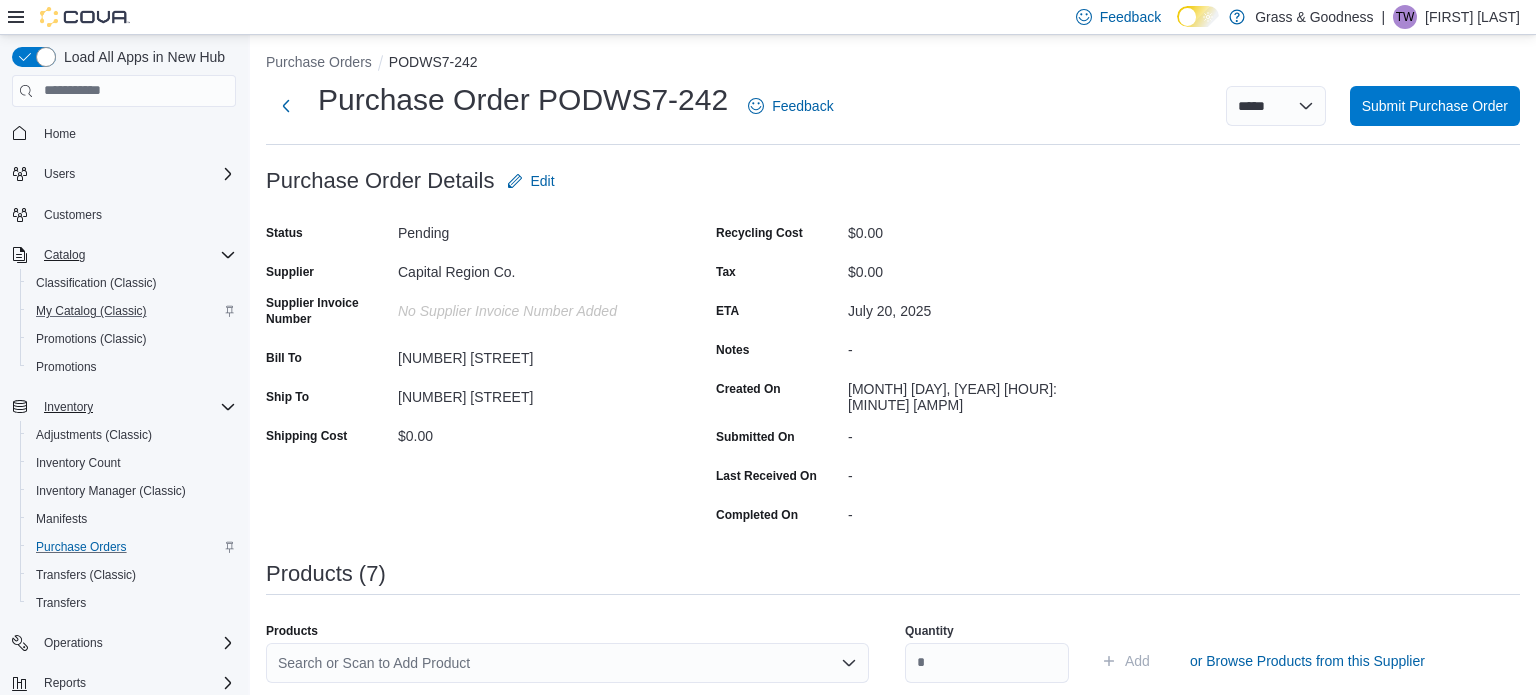 scroll, scrollTop: 0, scrollLeft: 0, axis: both 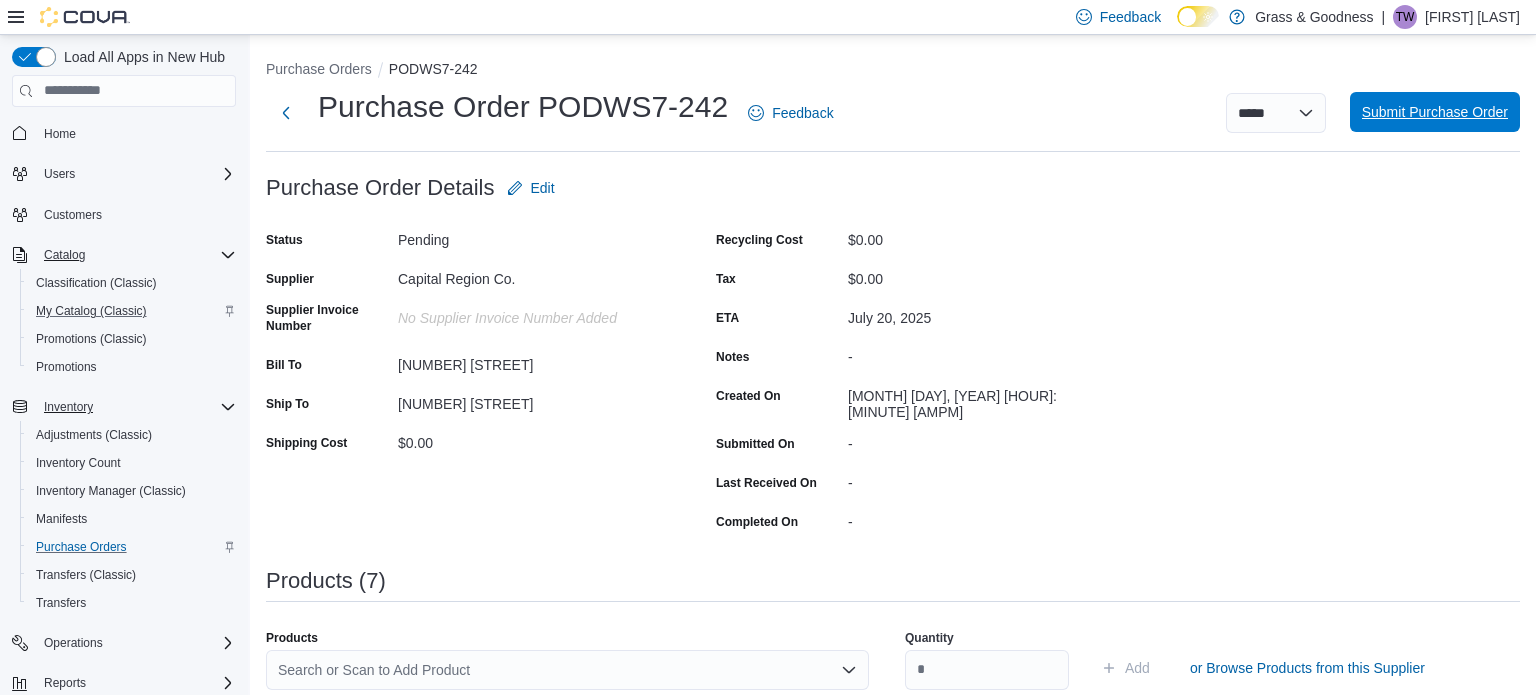 click on "Submit Purchase Order" at bounding box center [1435, 112] 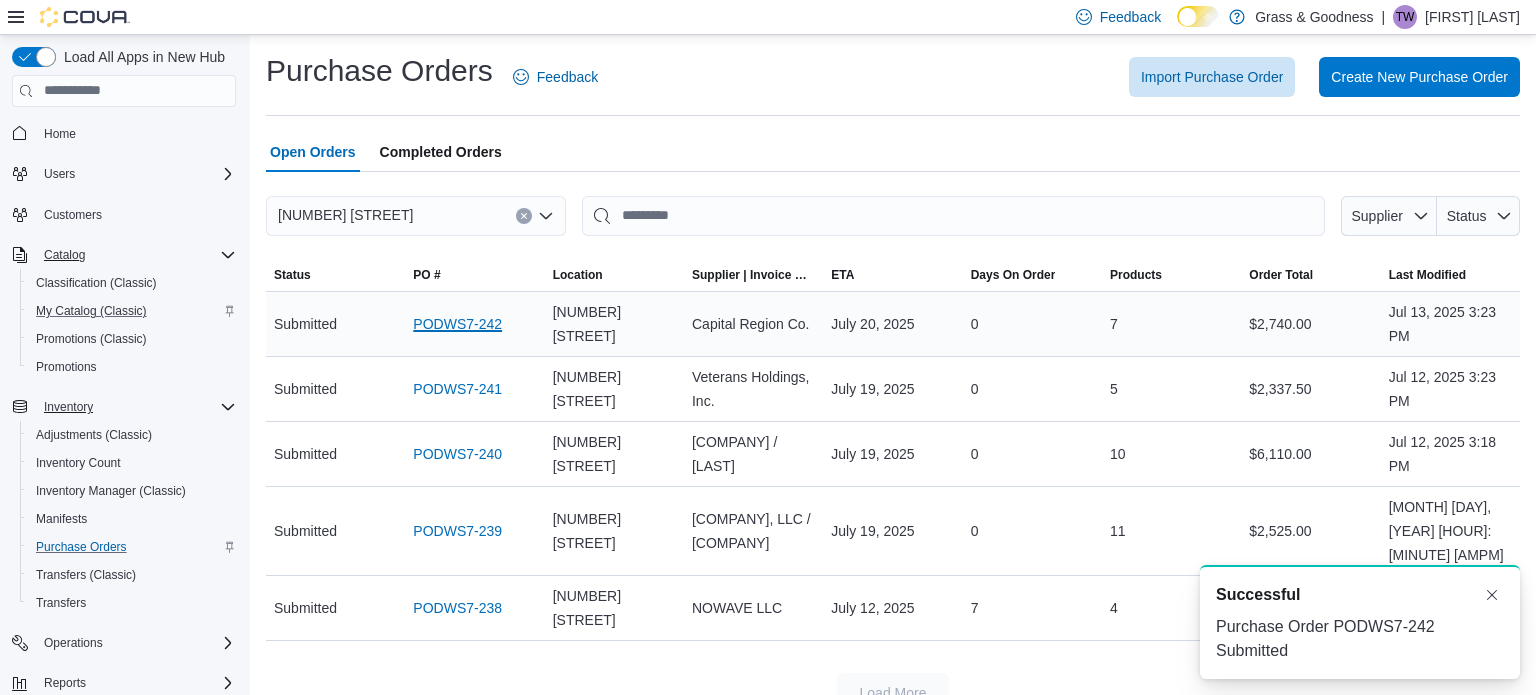 click on "PODWS7-242" at bounding box center (457, 324) 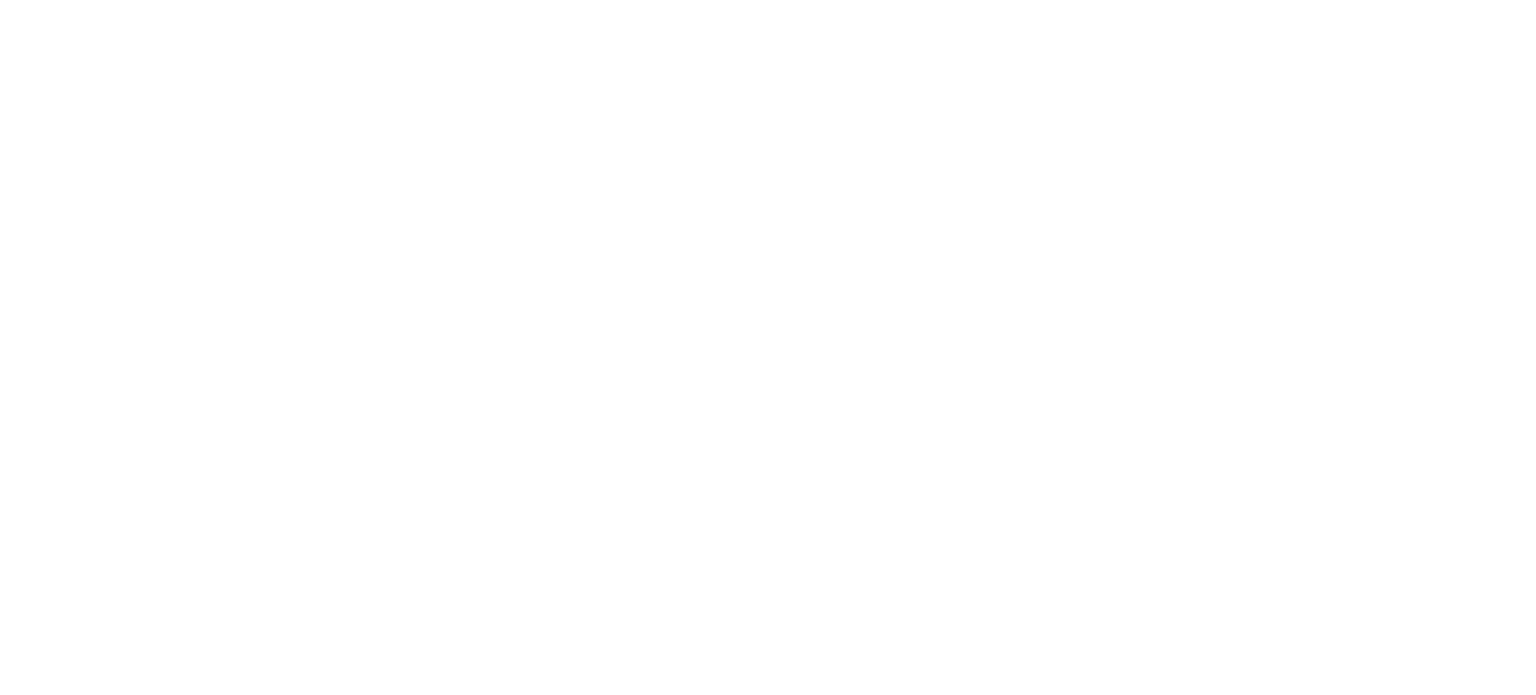 scroll, scrollTop: 0, scrollLeft: 0, axis: both 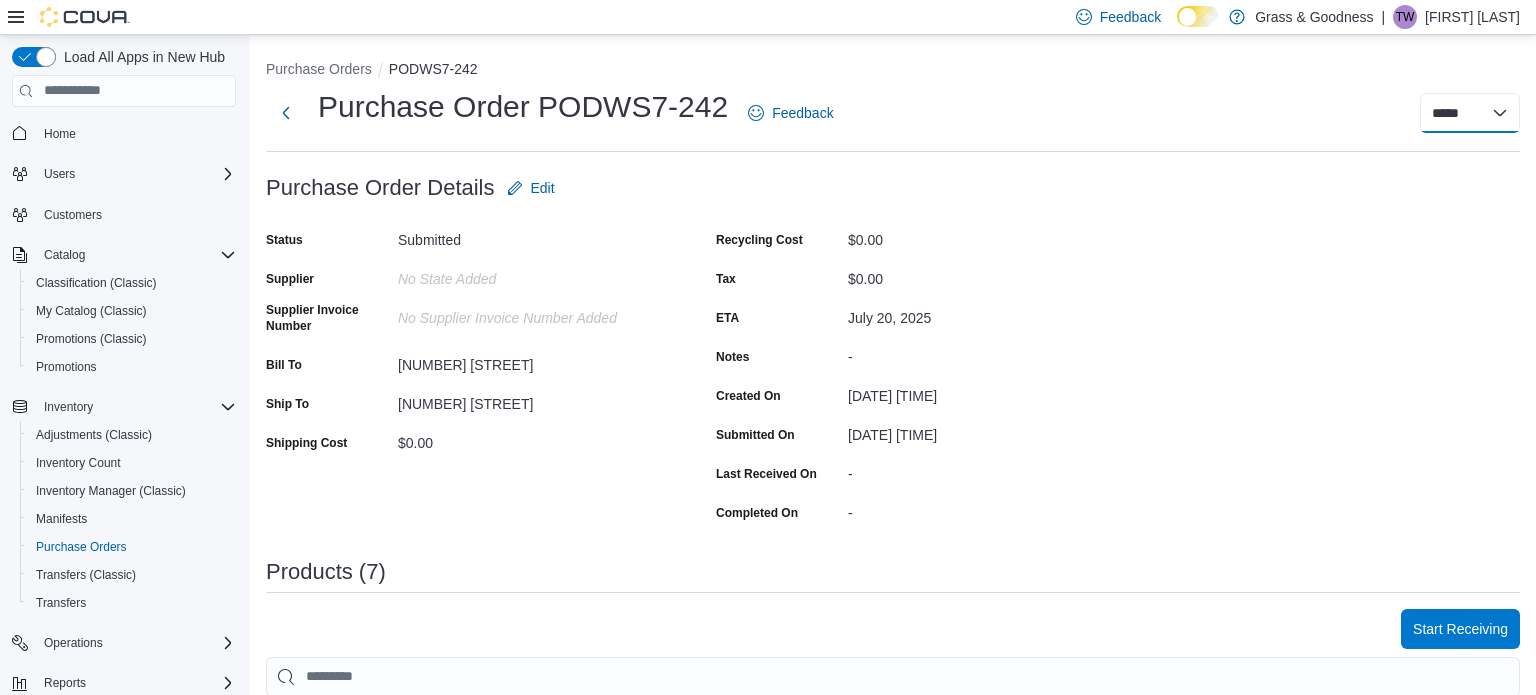 click on "***** ***** ******" at bounding box center [1470, 113] 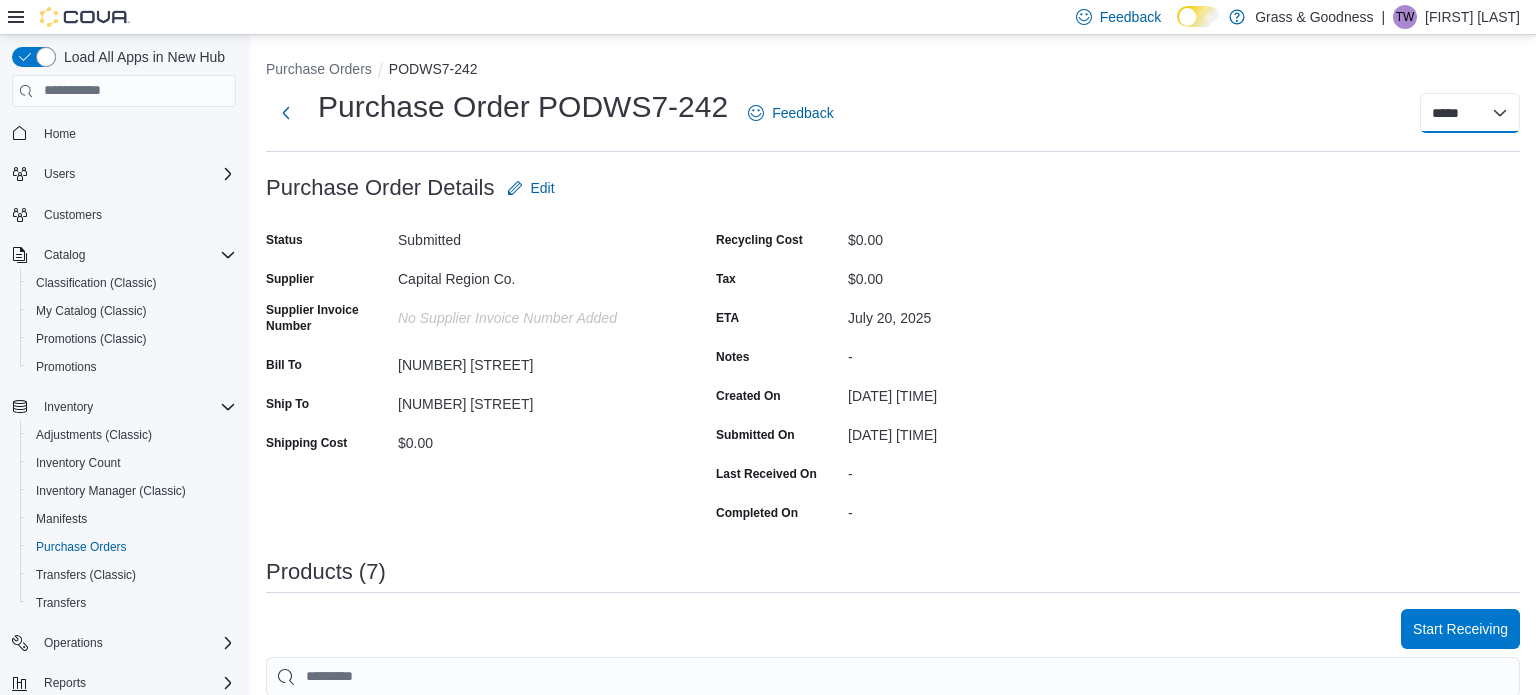 click on "***** ***** ******" at bounding box center [1470, 113] 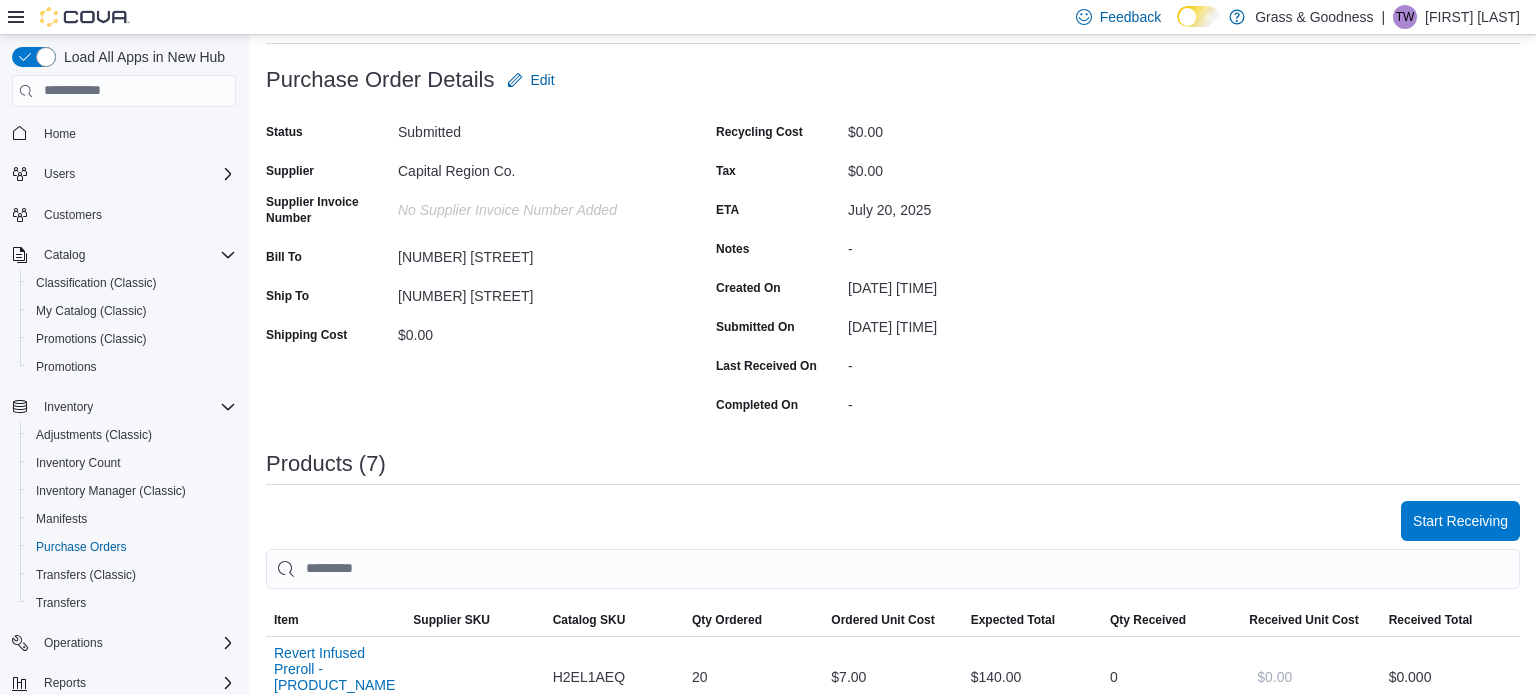 scroll, scrollTop: 0, scrollLeft: 0, axis: both 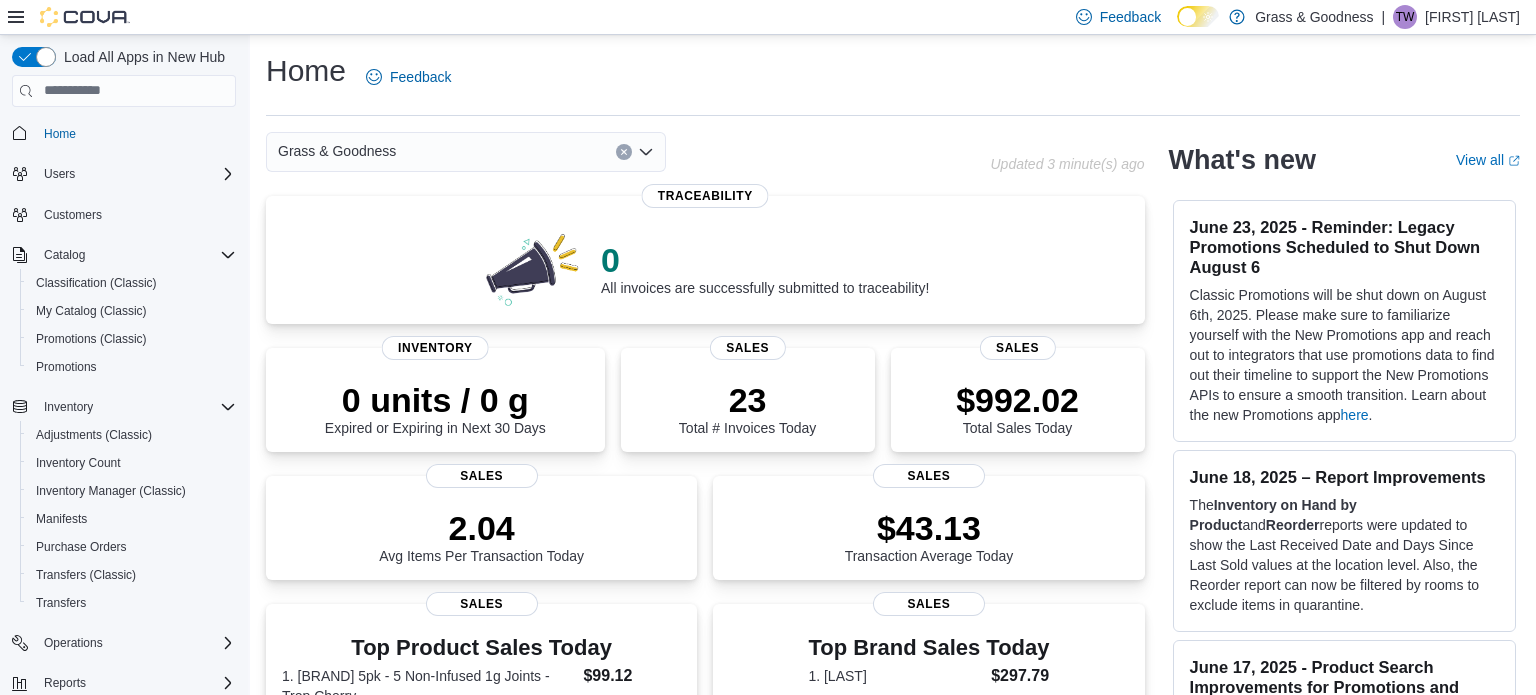 click on "Home Feedback" at bounding box center [893, 77] 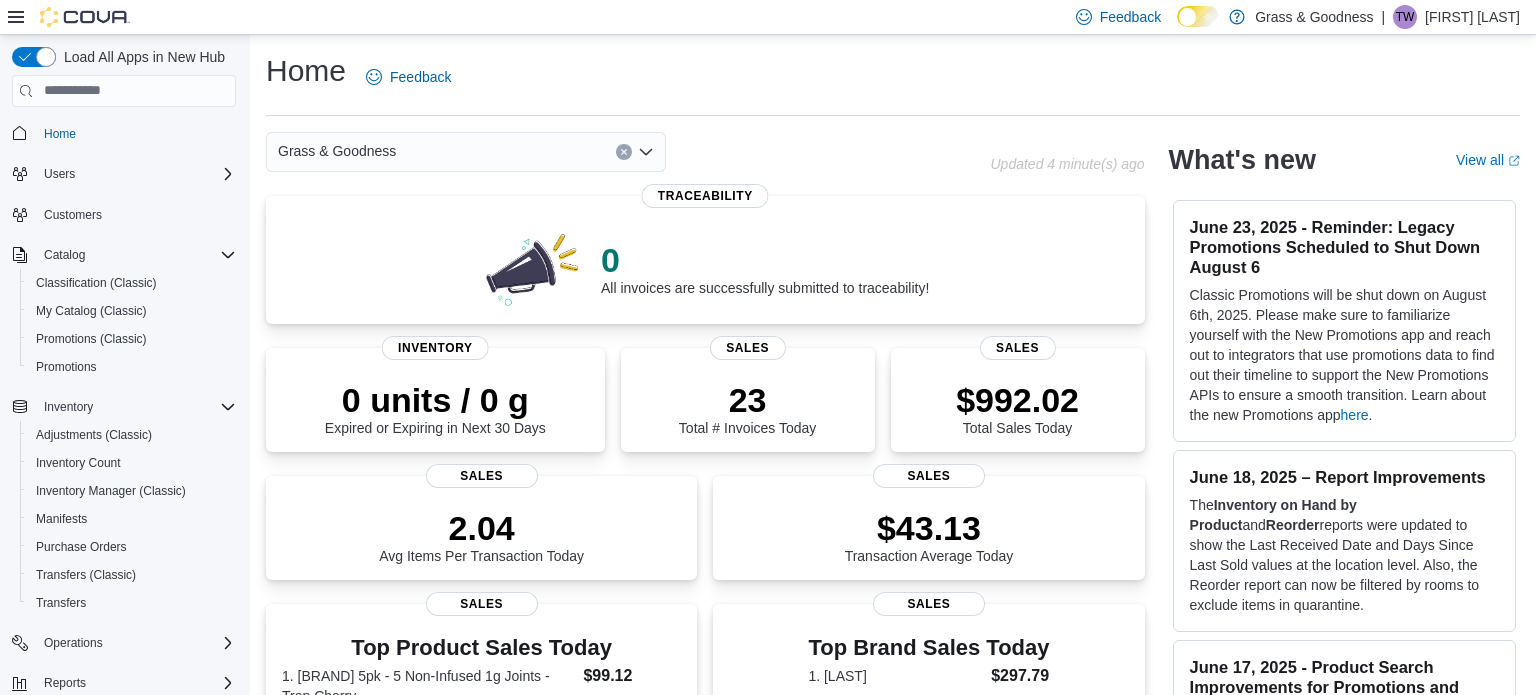 drag, startPoint x: 861, startPoint y: 68, endPoint x: 863, endPoint y: 83, distance: 15.132746 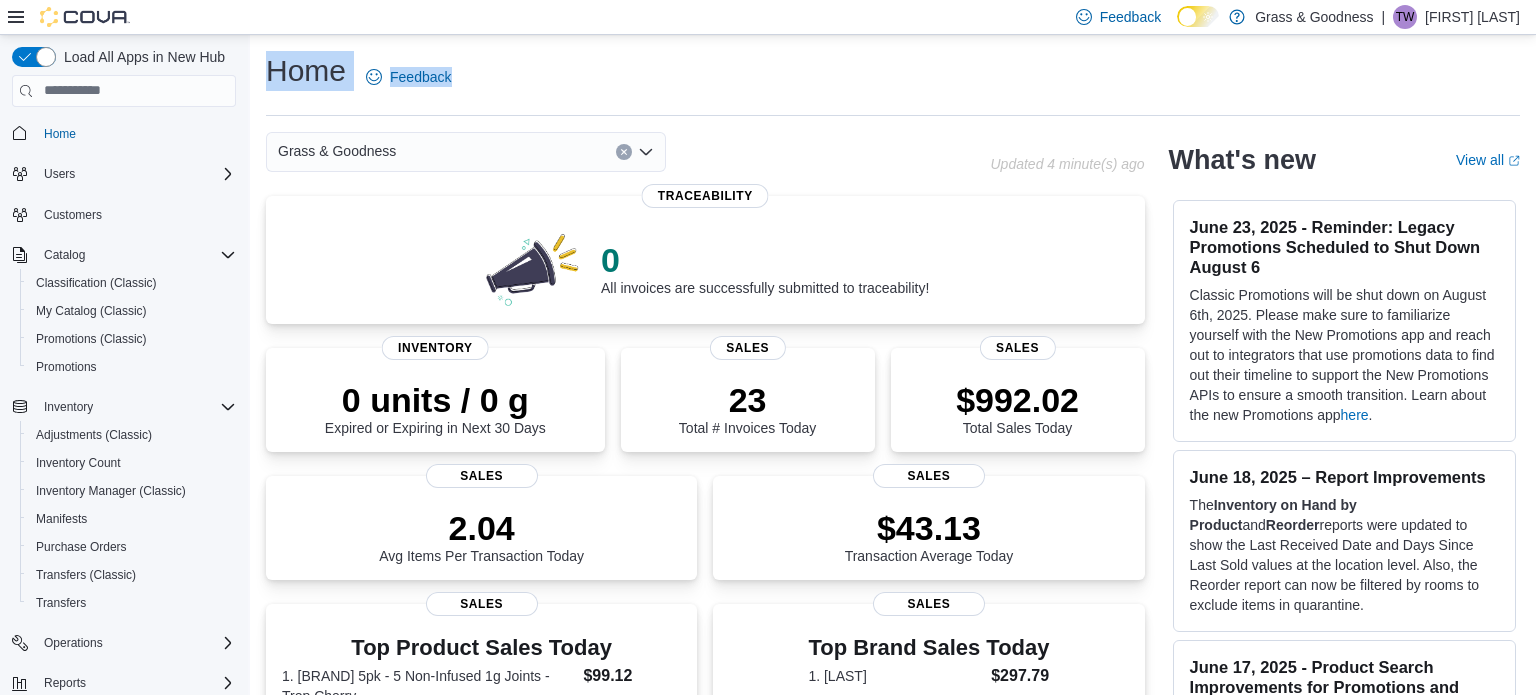 click on "Home Feedback" at bounding box center [893, 77] 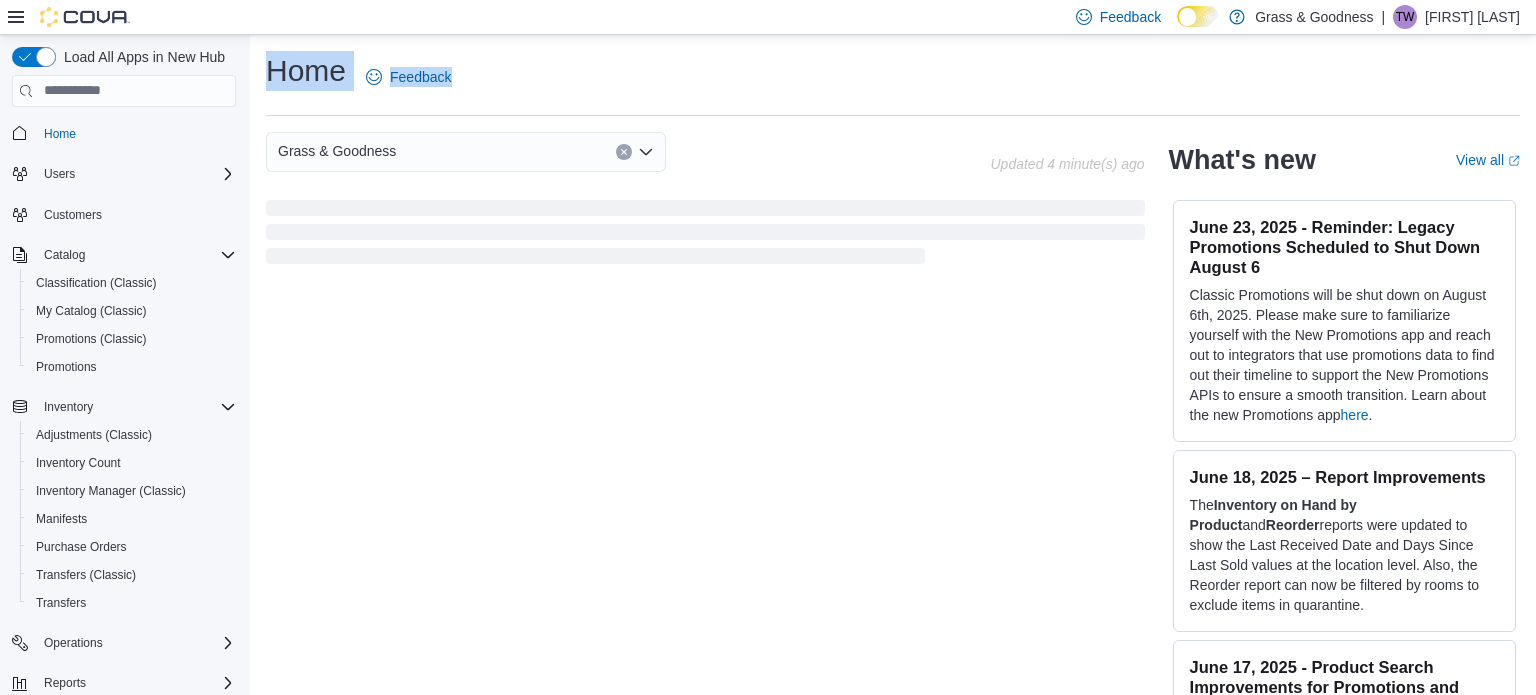 click on "Home Feedback" at bounding box center [893, 77] 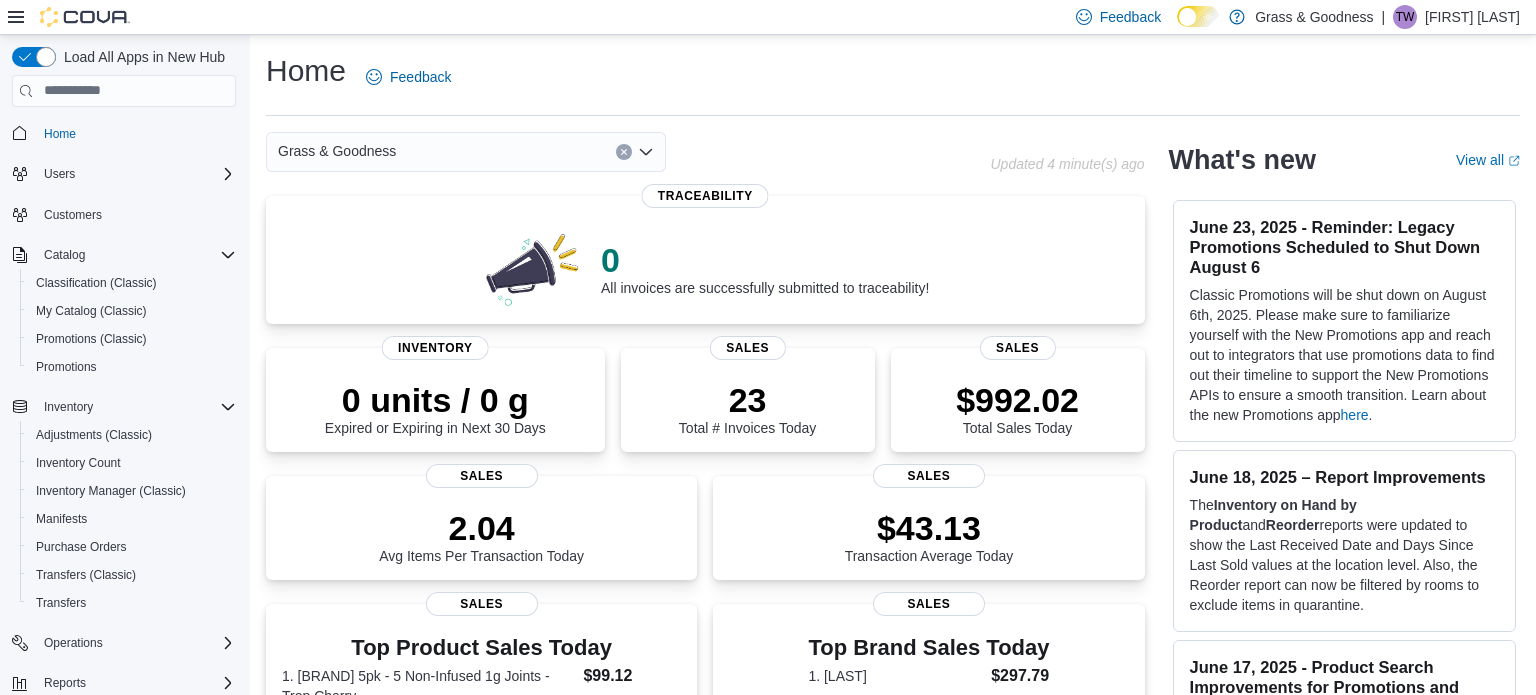 click on "Home Feedback" at bounding box center (893, 77) 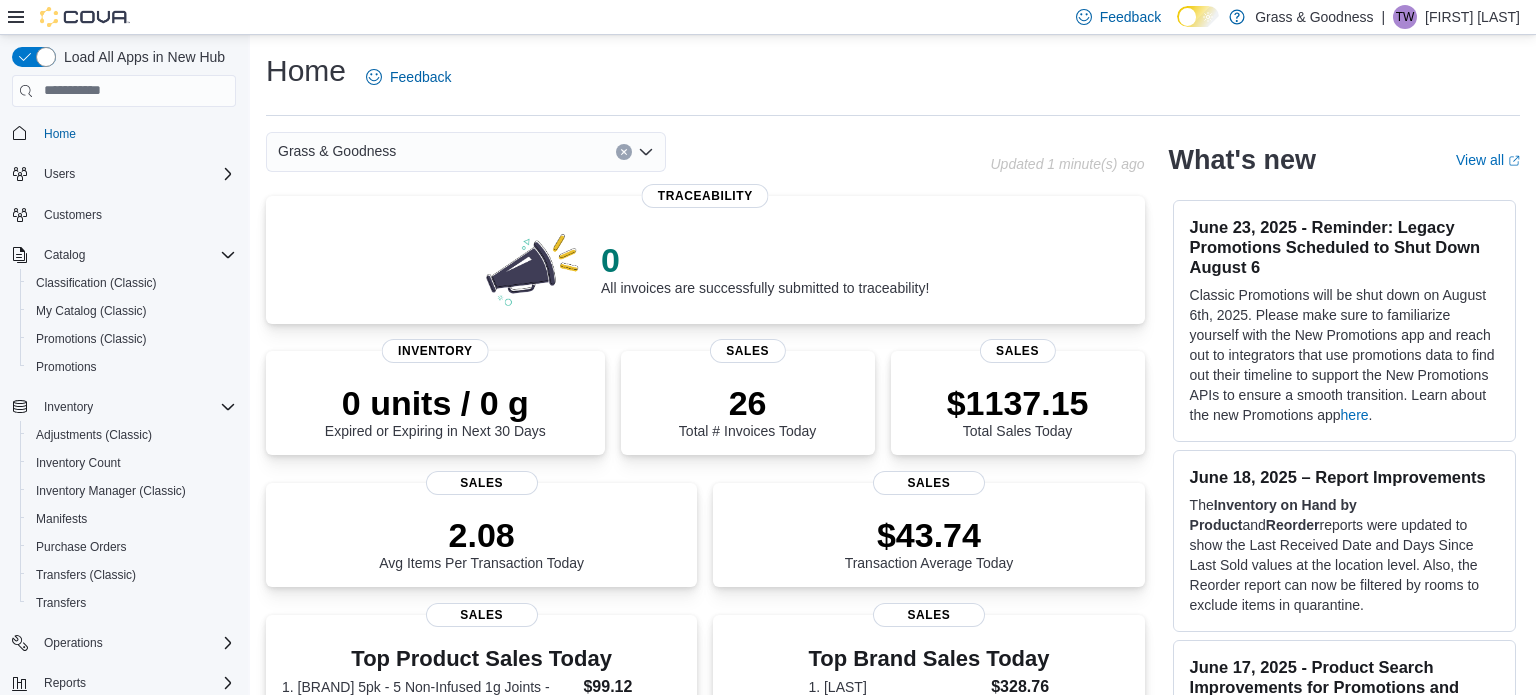 click on "Home Feedback" at bounding box center (893, 77) 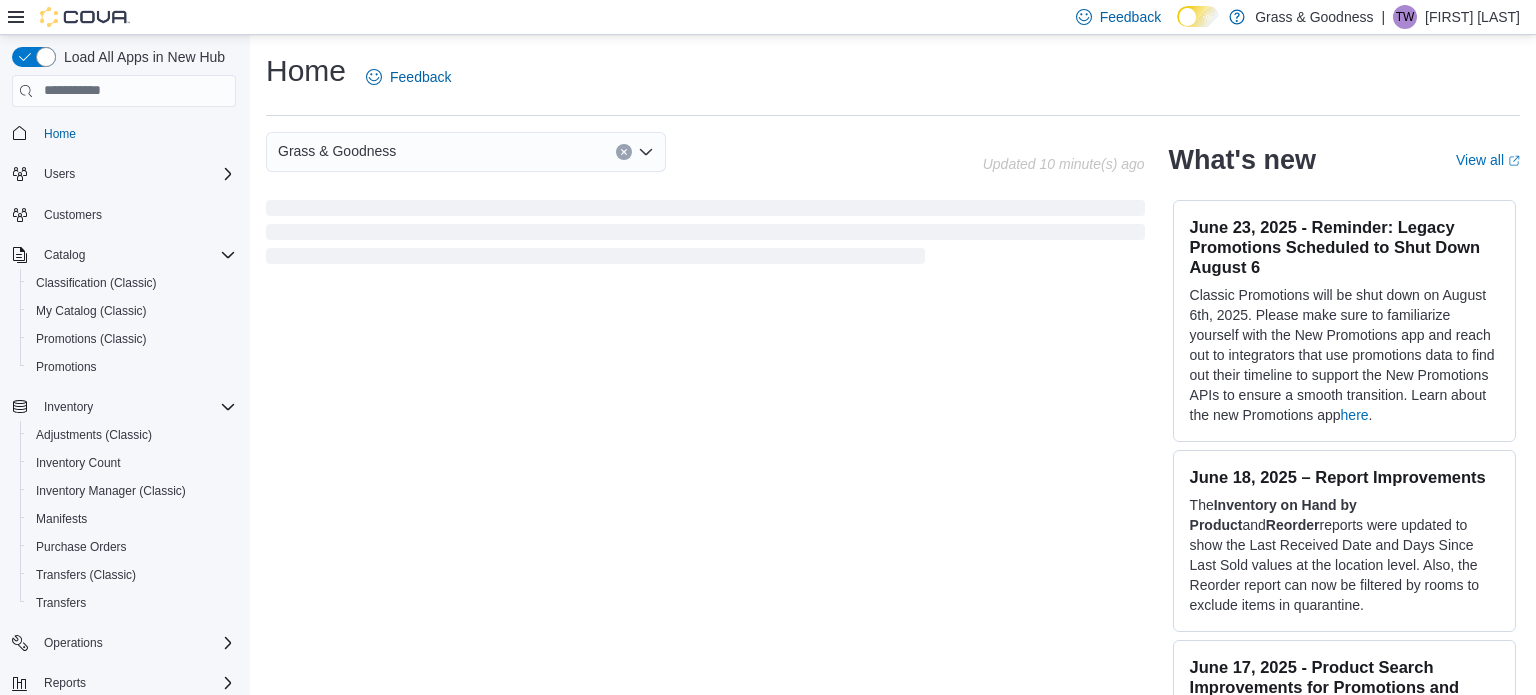 click on "Home Feedback" at bounding box center [893, 77] 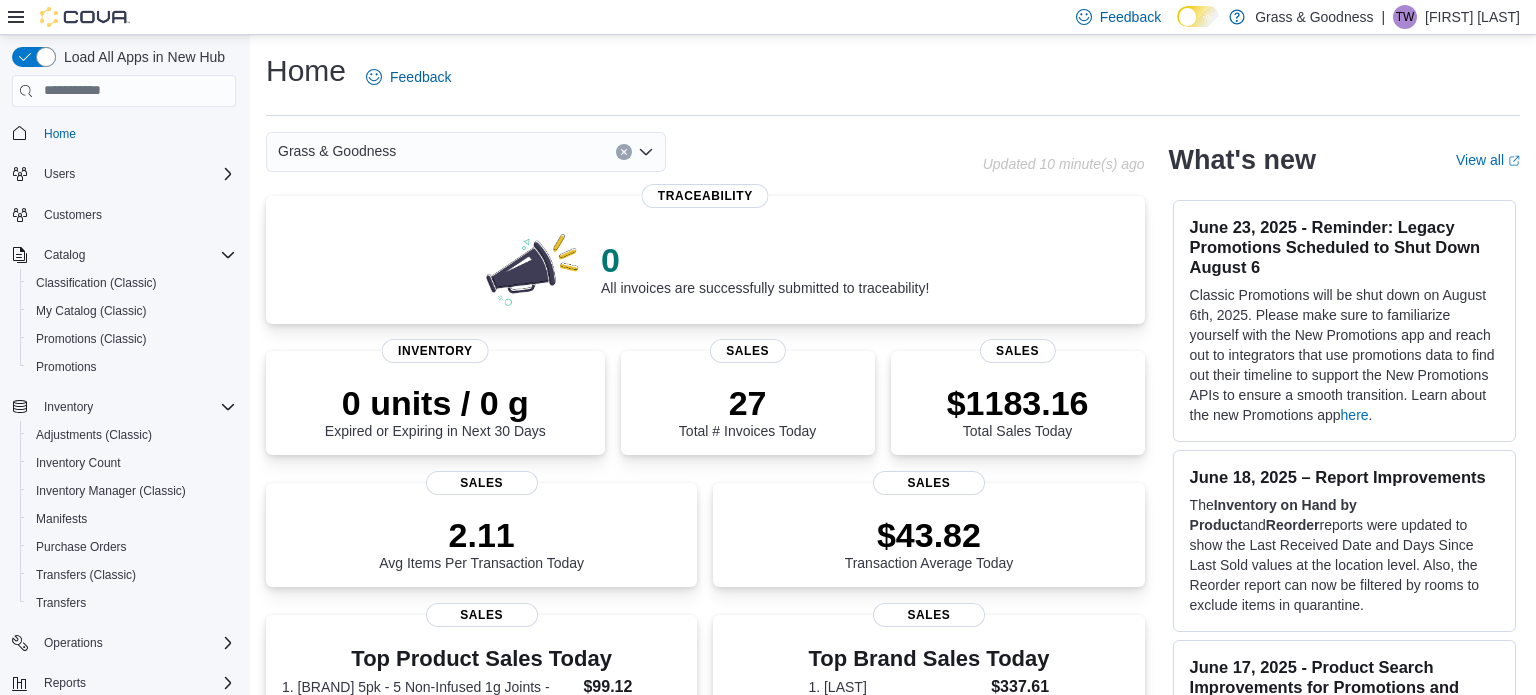click on "Home Feedback" at bounding box center [893, 77] 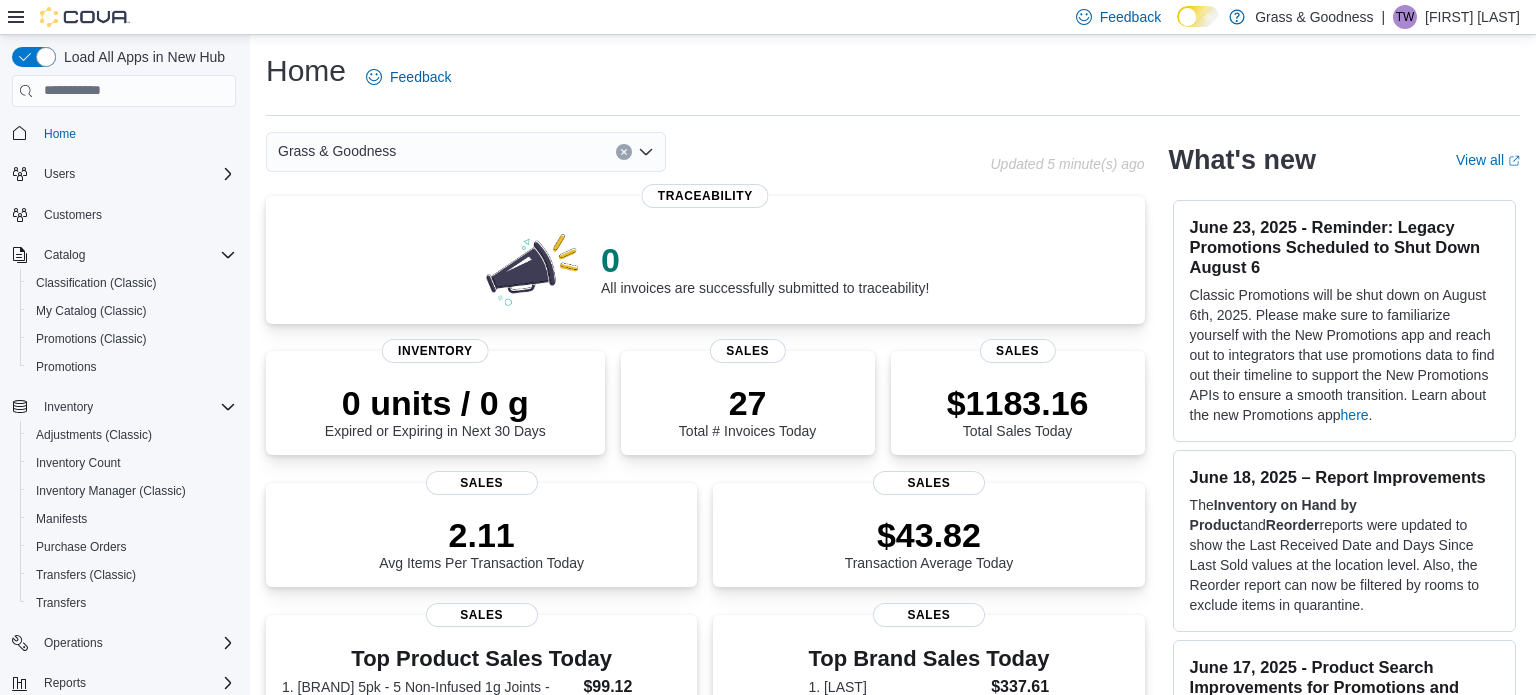 click on "Home Feedback" at bounding box center (893, 77) 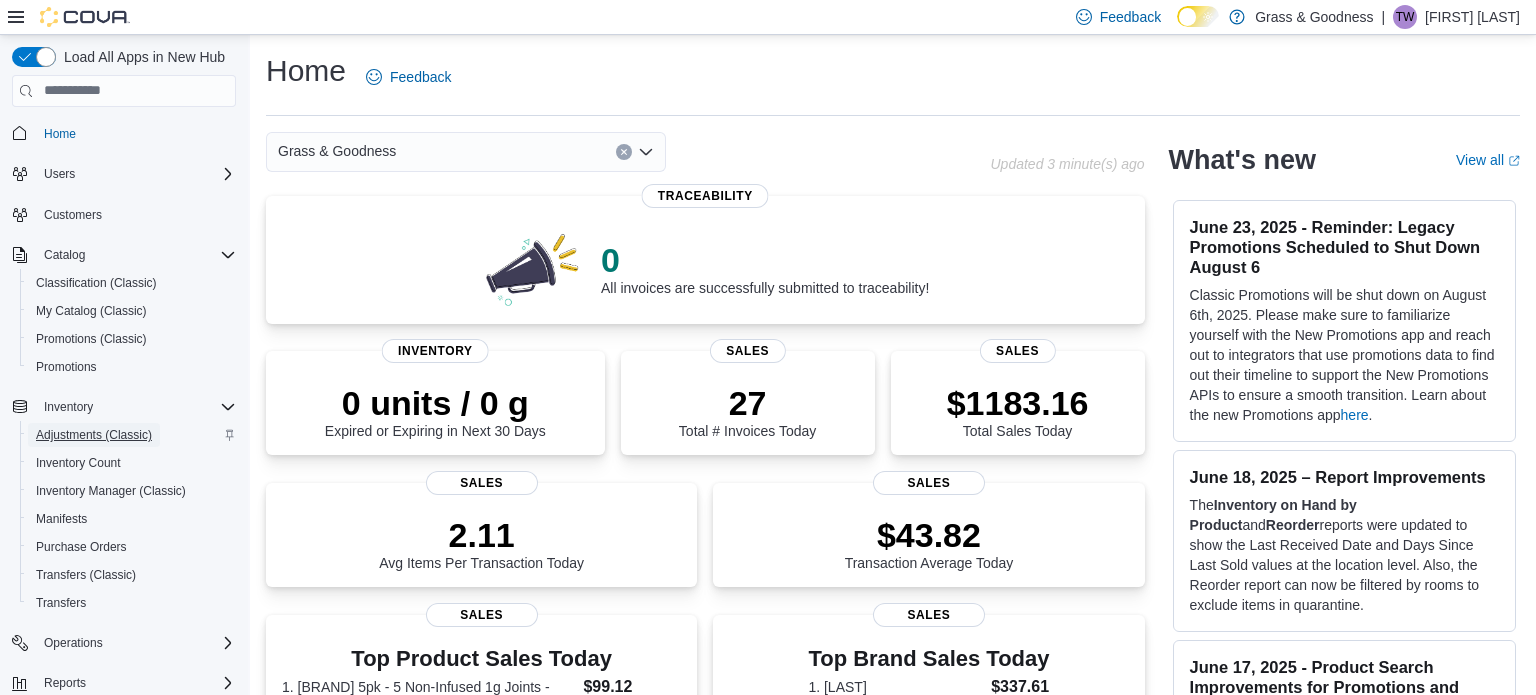 click on "Adjustments (Classic)" at bounding box center (94, 435) 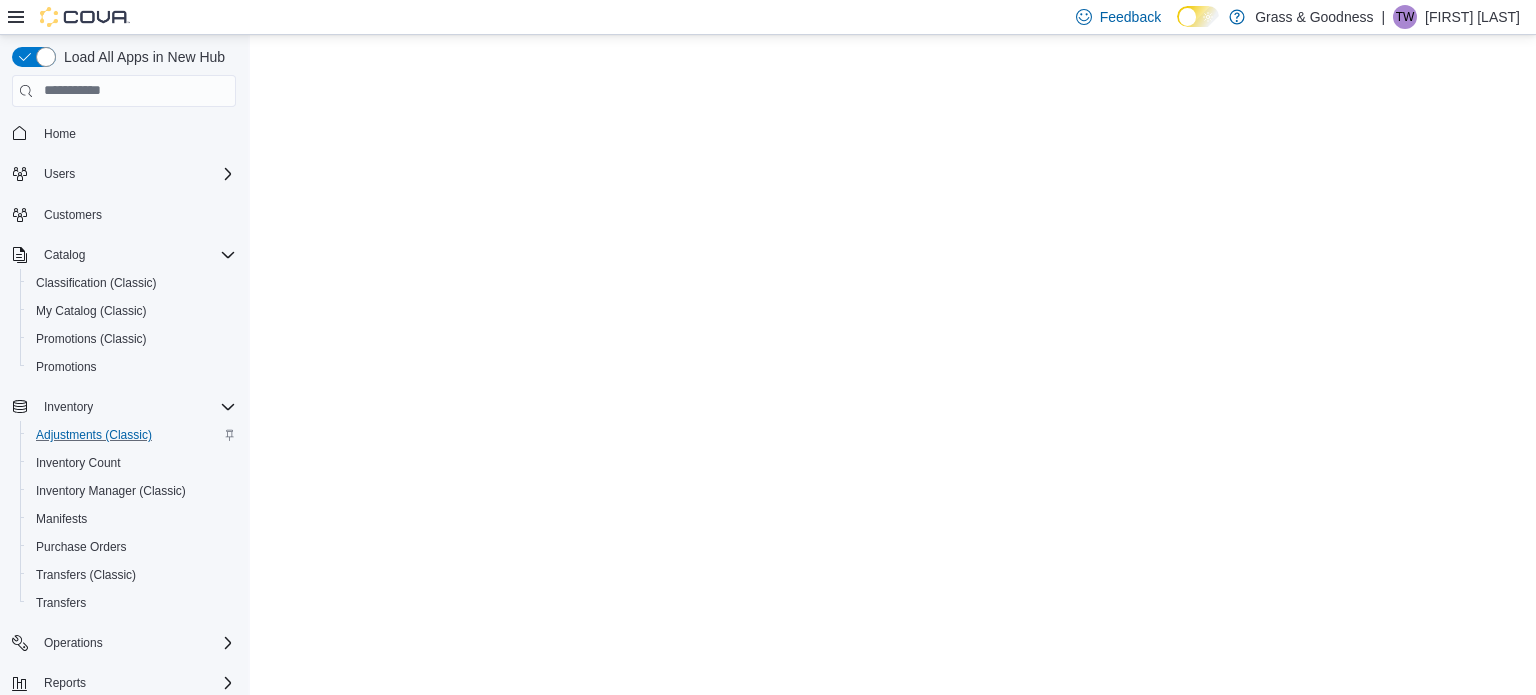 scroll, scrollTop: 0, scrollLeft: 0, axis: both 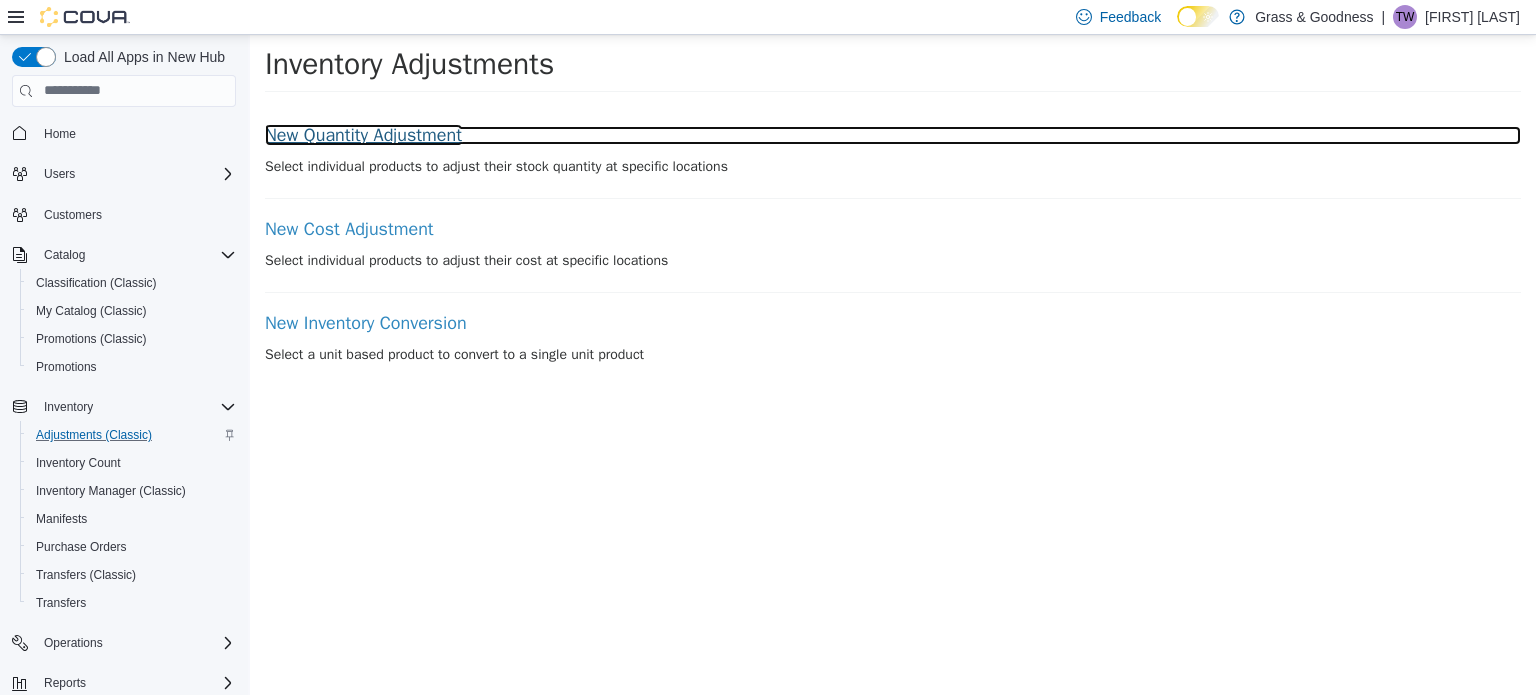 click on "New Quantity Adjustment" at bounding box center (893, 135) 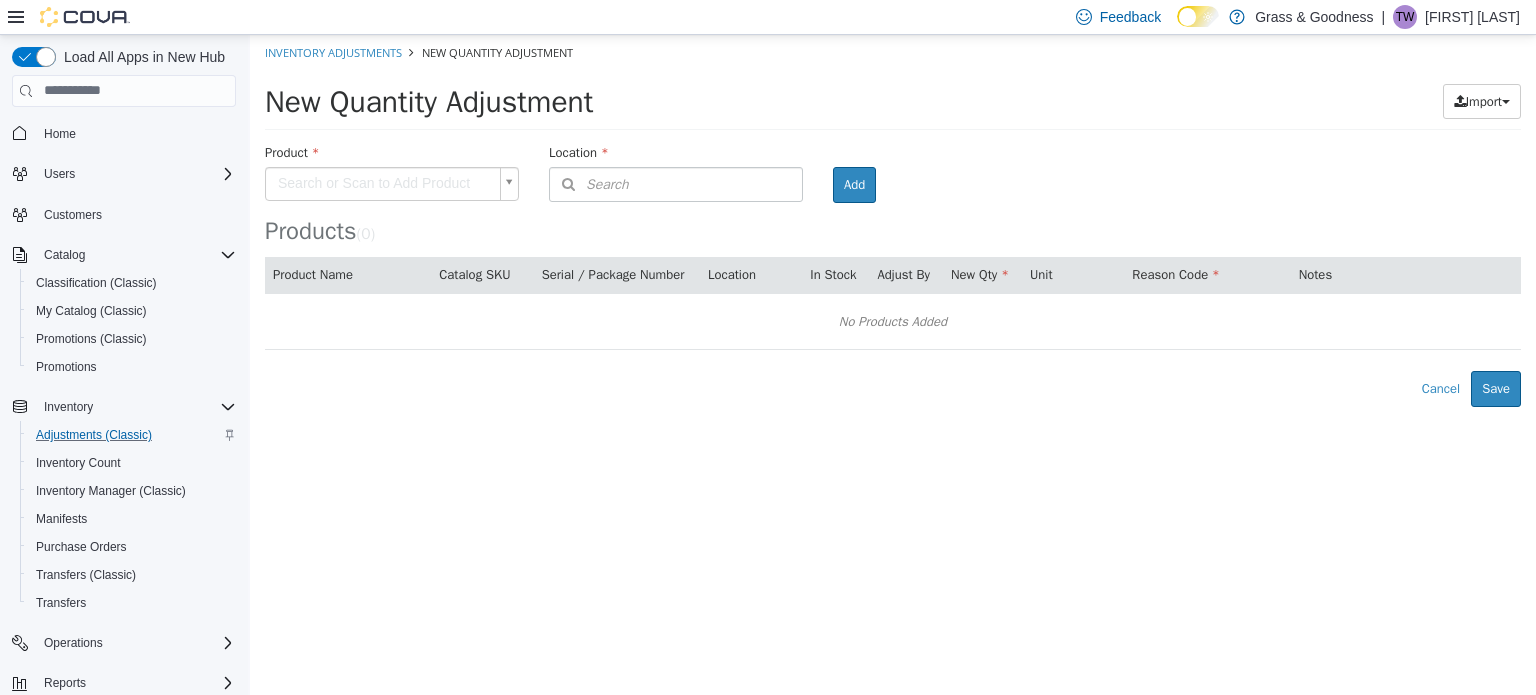 click on "New Quantity Adjustment
Inventory Adjustments
New Quantity Adjustment
New Quantity Adjustment
Import  Inventory Export (.CSV) Package List (.TXT)
Product     Search or Scan to Add Product                             Location Search Type 3 or more characters or browse       Grass & Goodness     (1)         [NUMBER] [STREET]         Room   Add Products  ( 0 ) Product Name Catalog SKU Serial / Package Number Location In Stock Adjust By New Qty Unit Reason Code Notes No Products Added Error saving adjustment please resolve the errors above. Cancel Save" at bounding box center [893, 220] 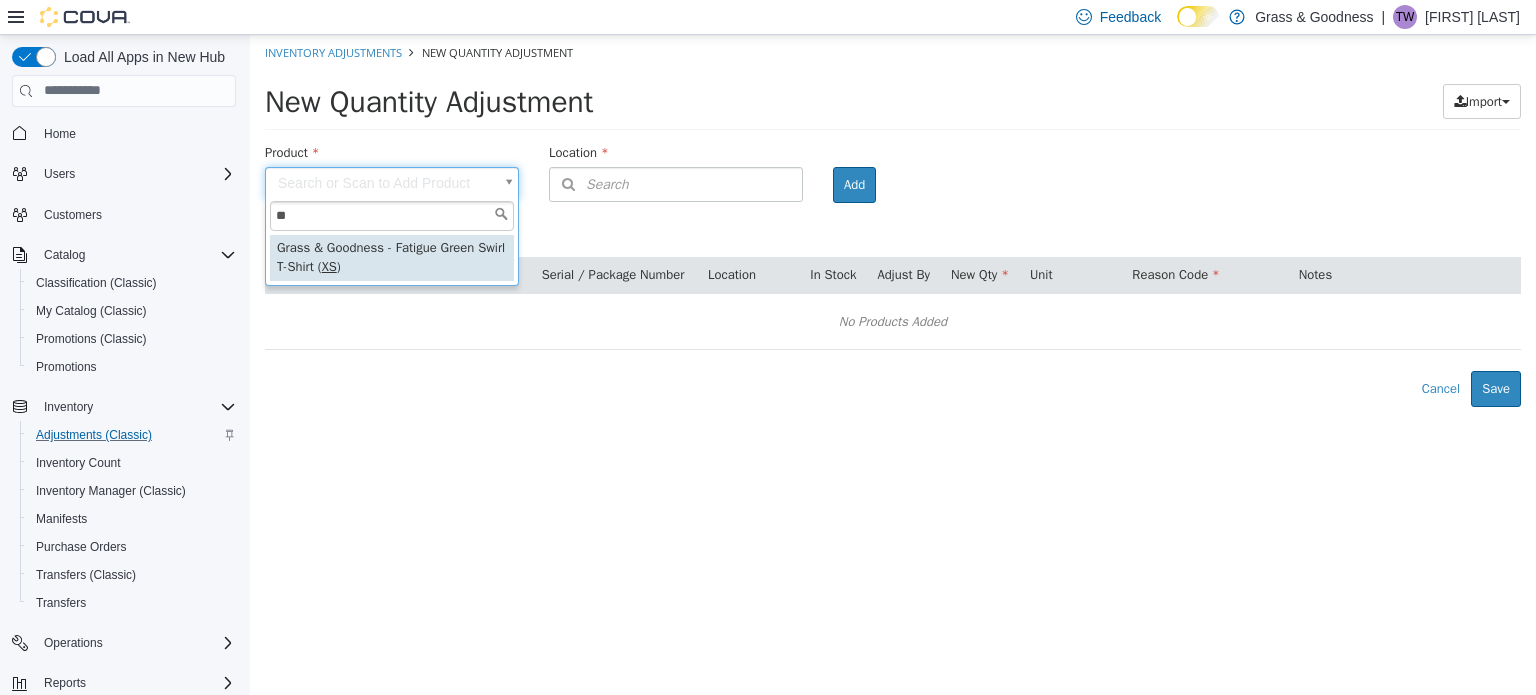 type on "**" 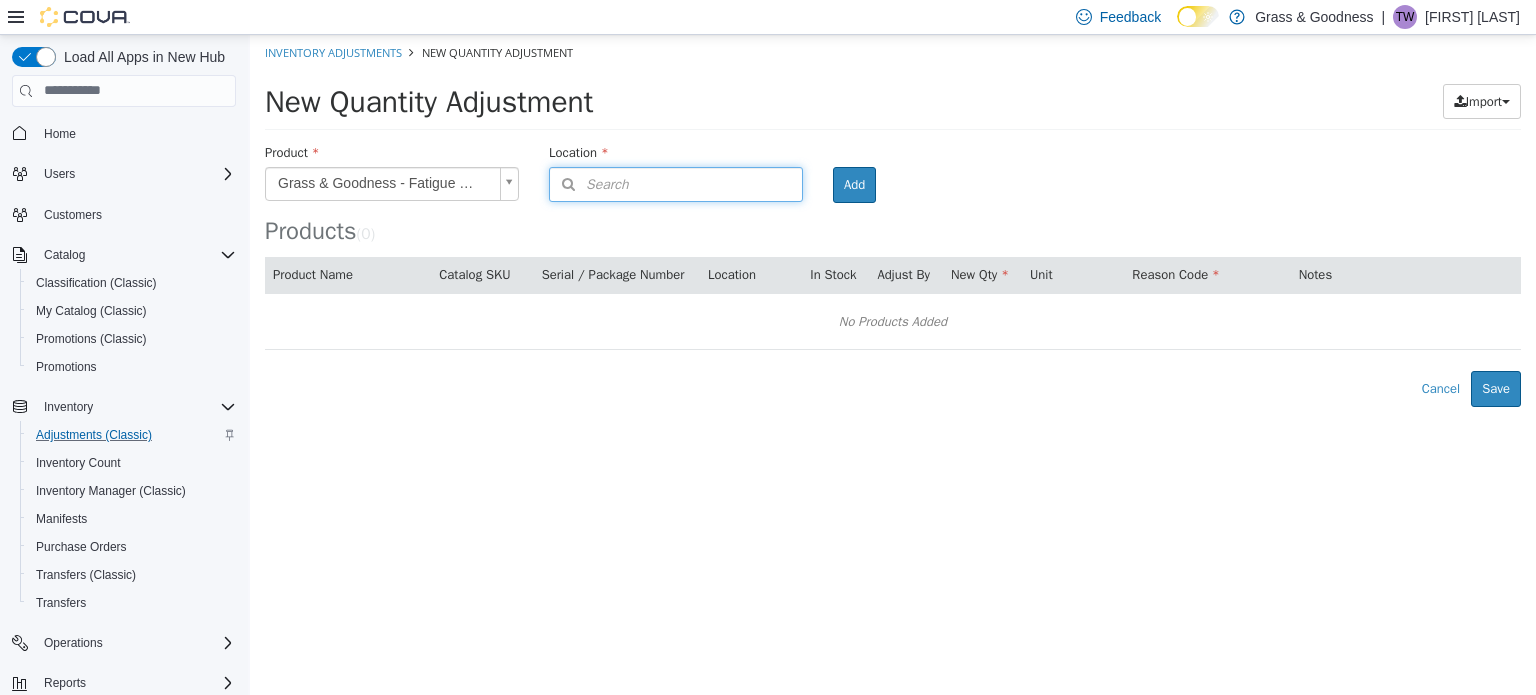 click on "Search" at bounding box center [589, 183] 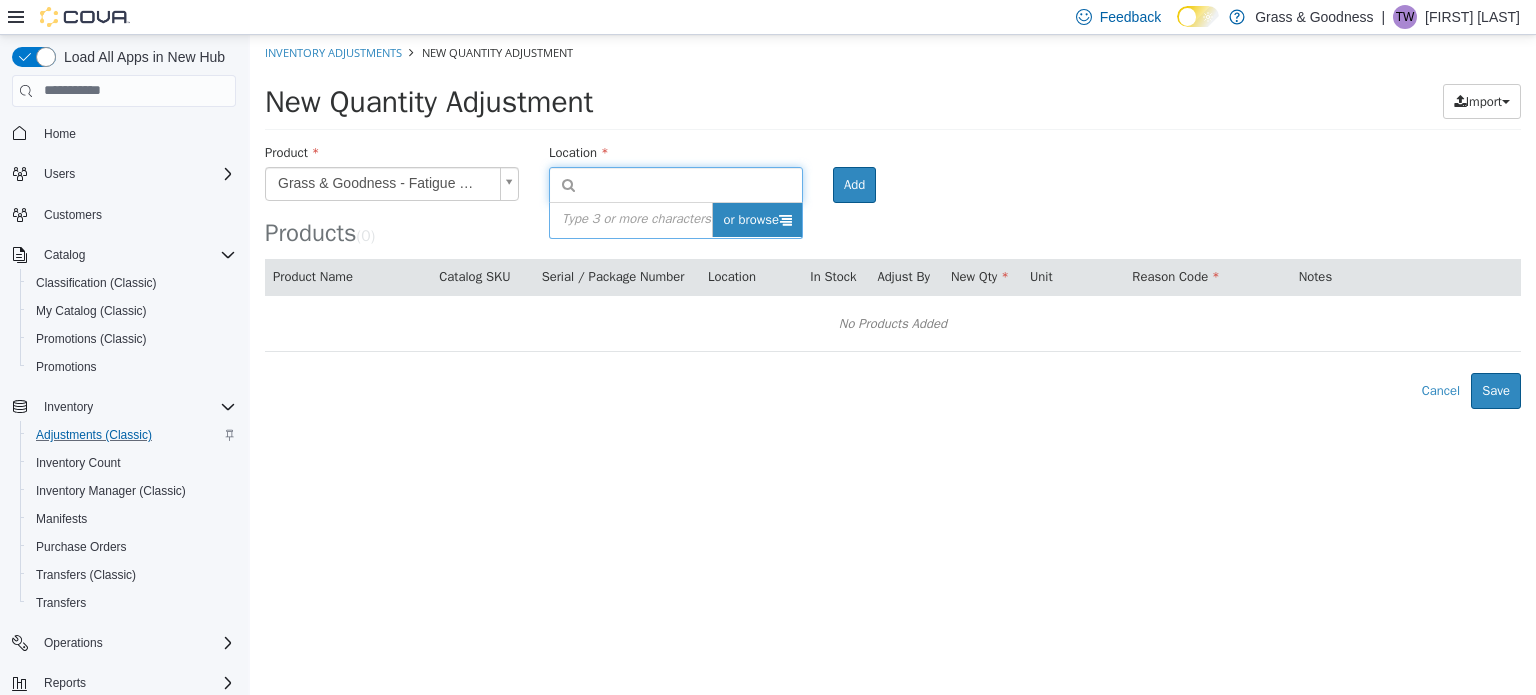 click on "or browse" at bounding box center [757, 219] 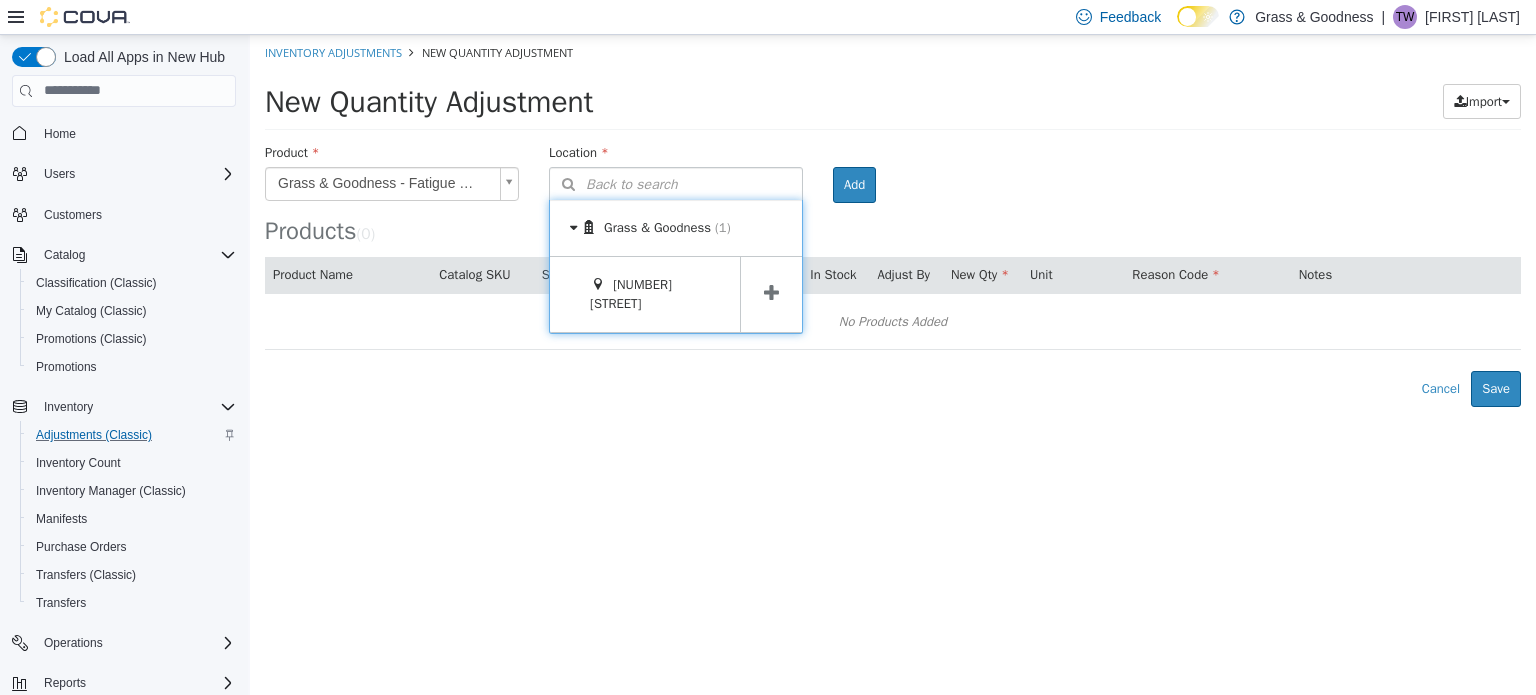 click at bounding box center [771, 293] 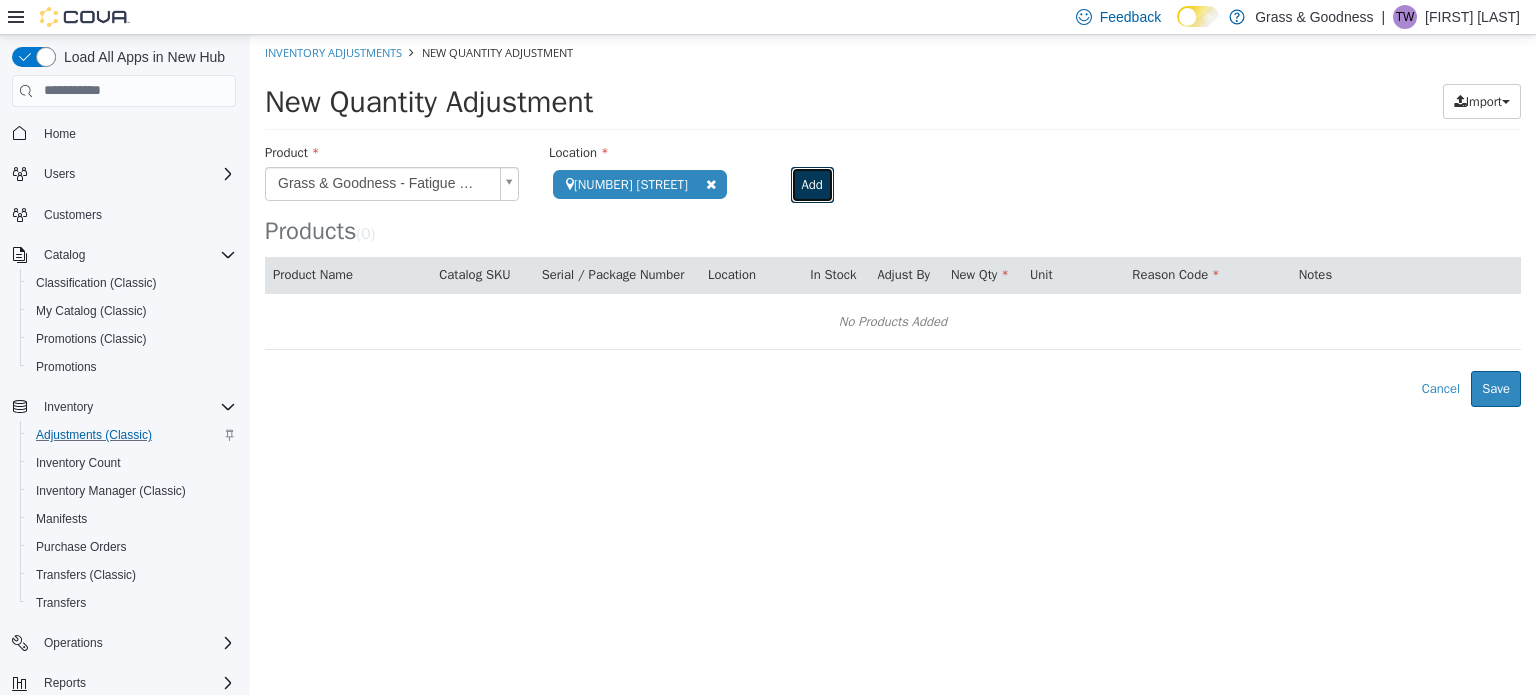 click on "Add" at bounding box center (812, 184) 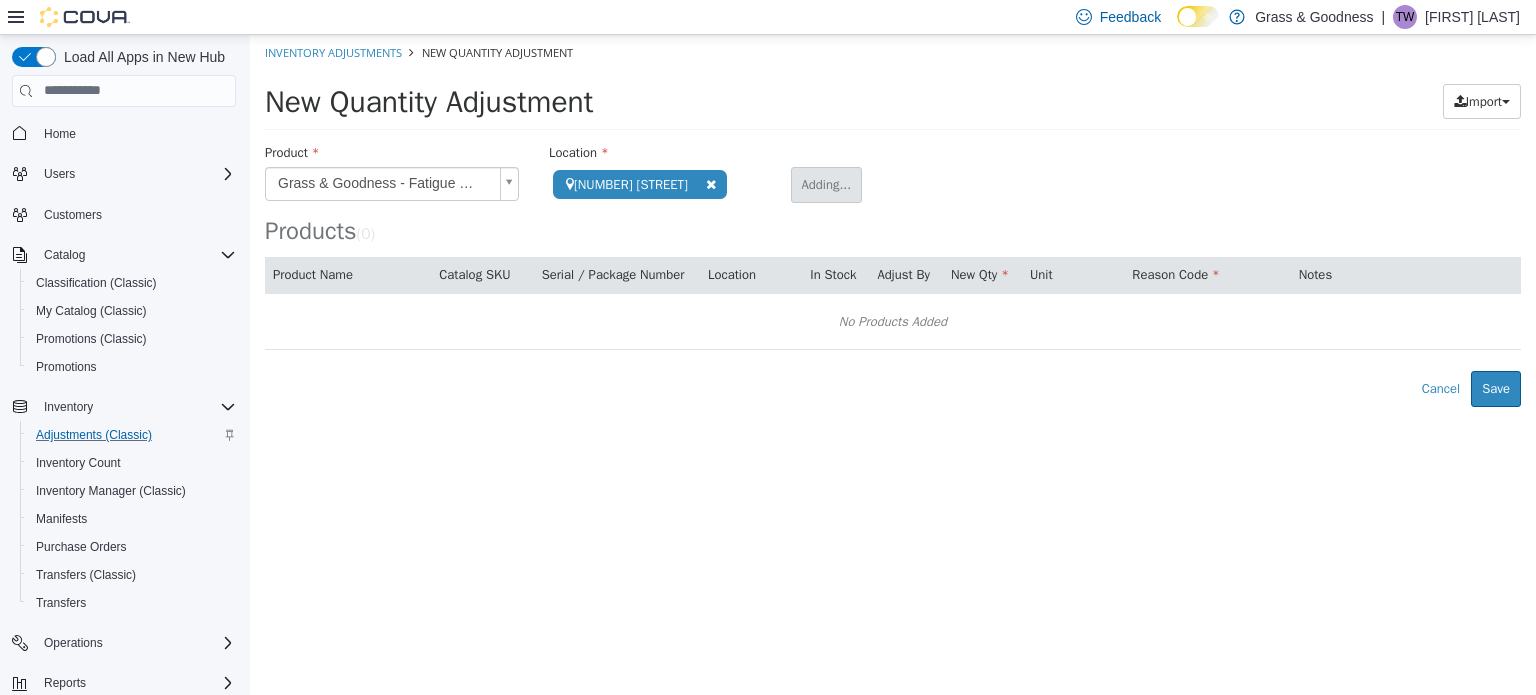 type 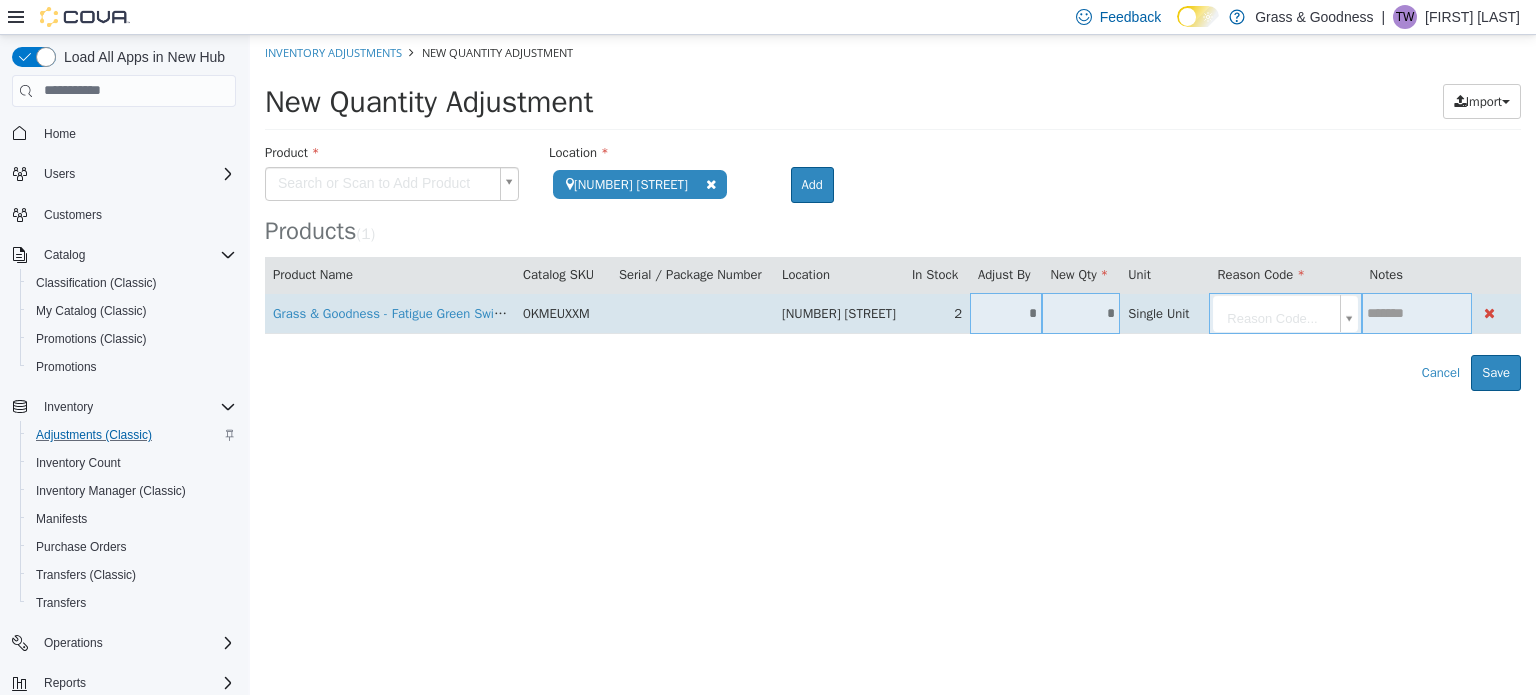 click on "*" at bounding box center [1081, 312] 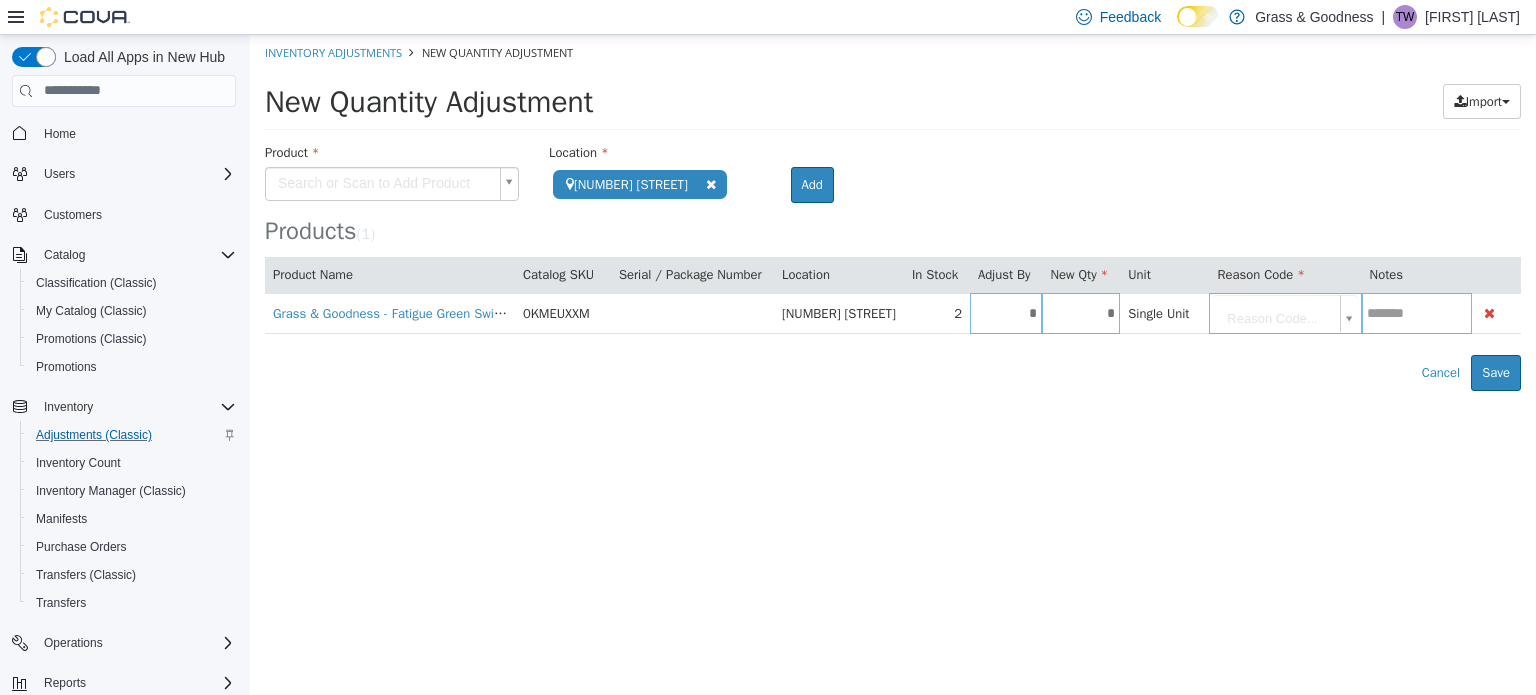 type on "*" 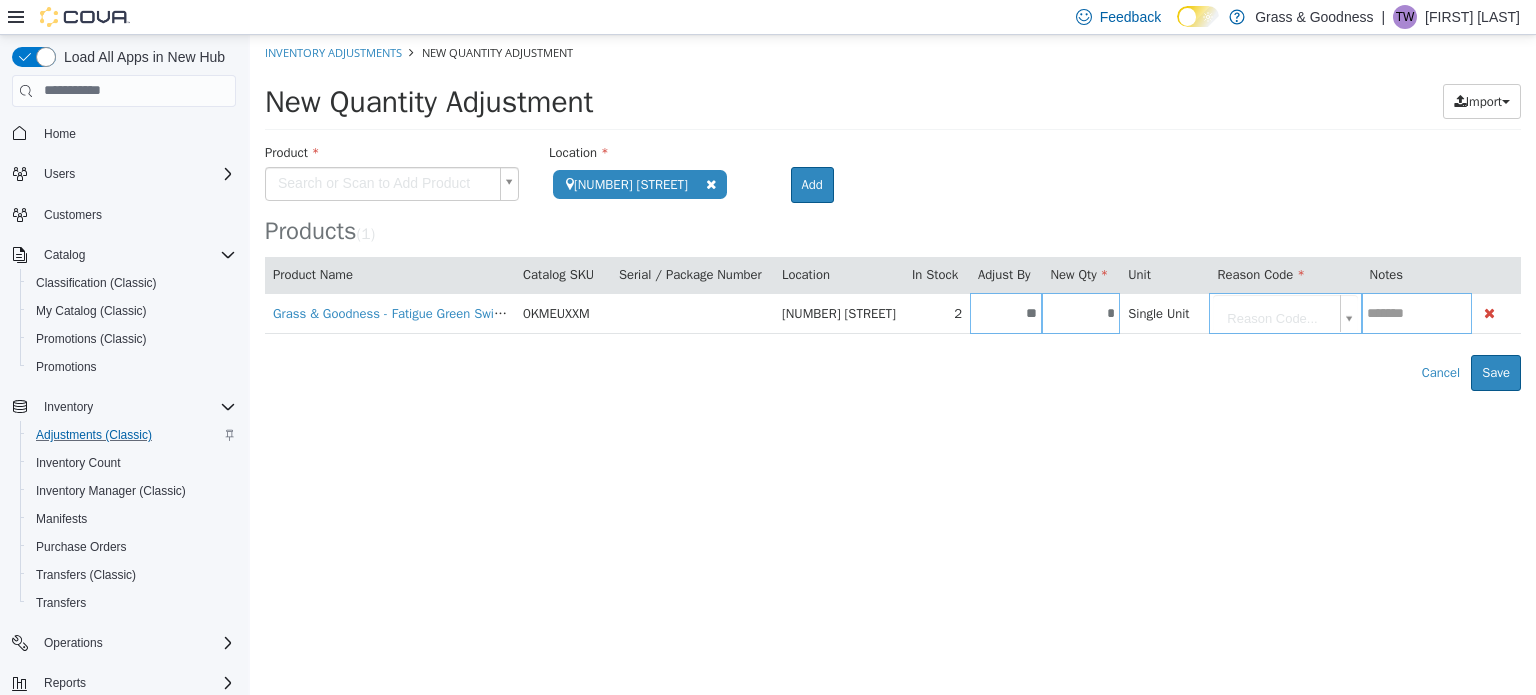 click on "**********" at bounding box center [893, 212] 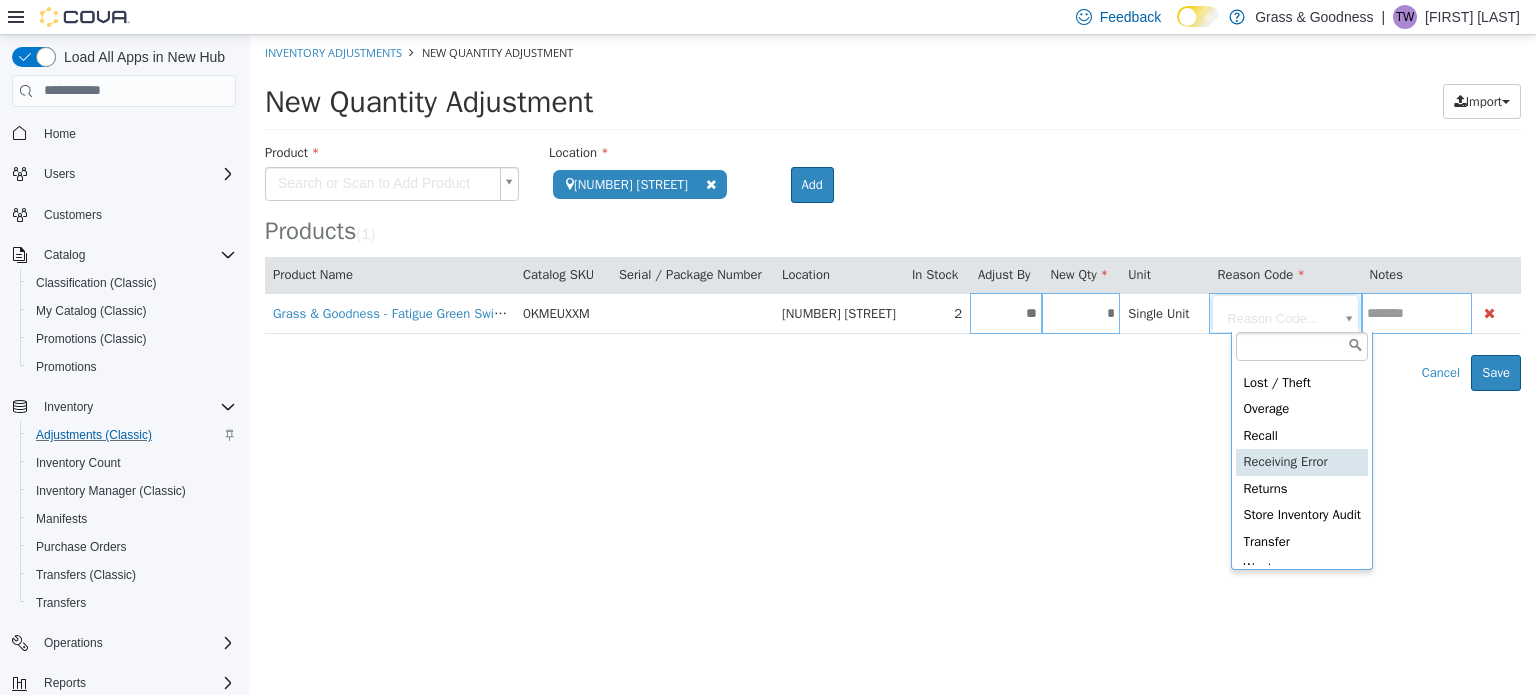 scroll, scrollTop: 99, scrollLeft: 0, axis: vertical 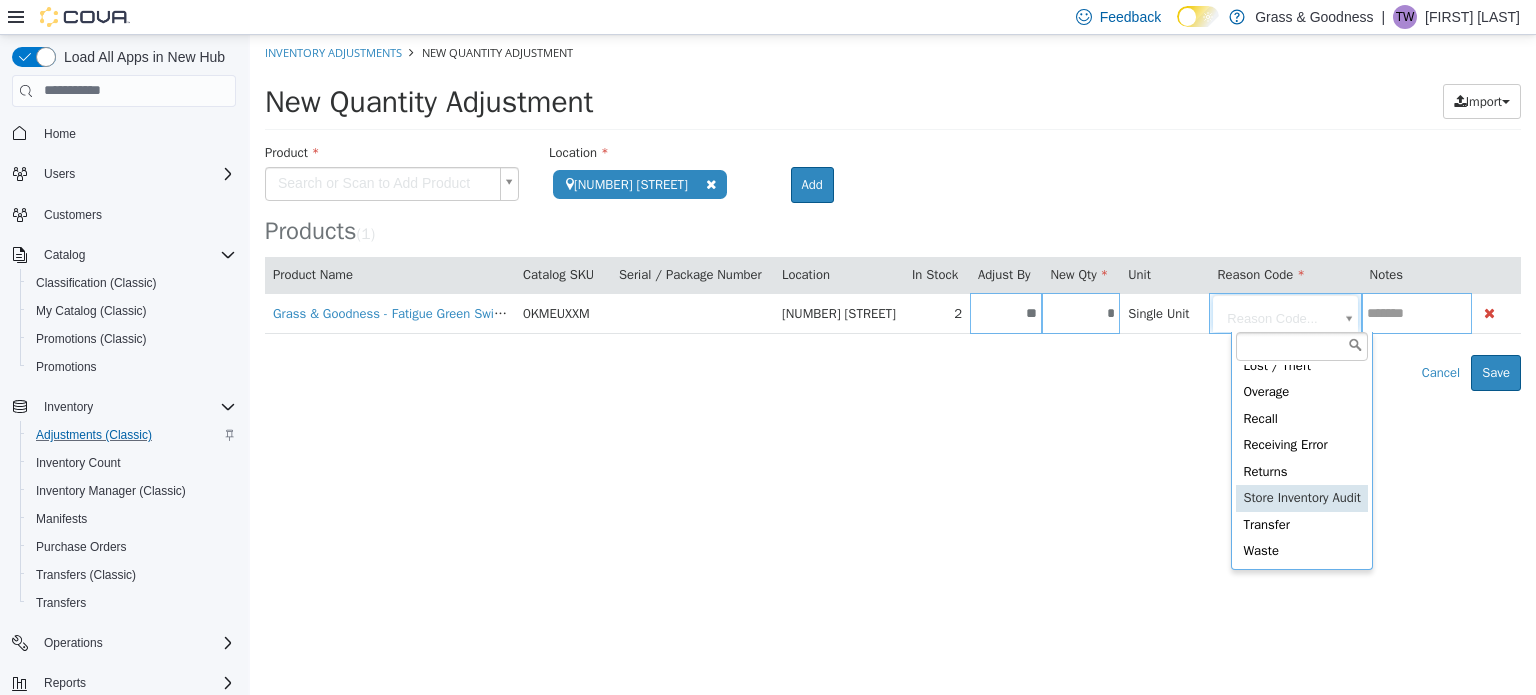 type on "**********" 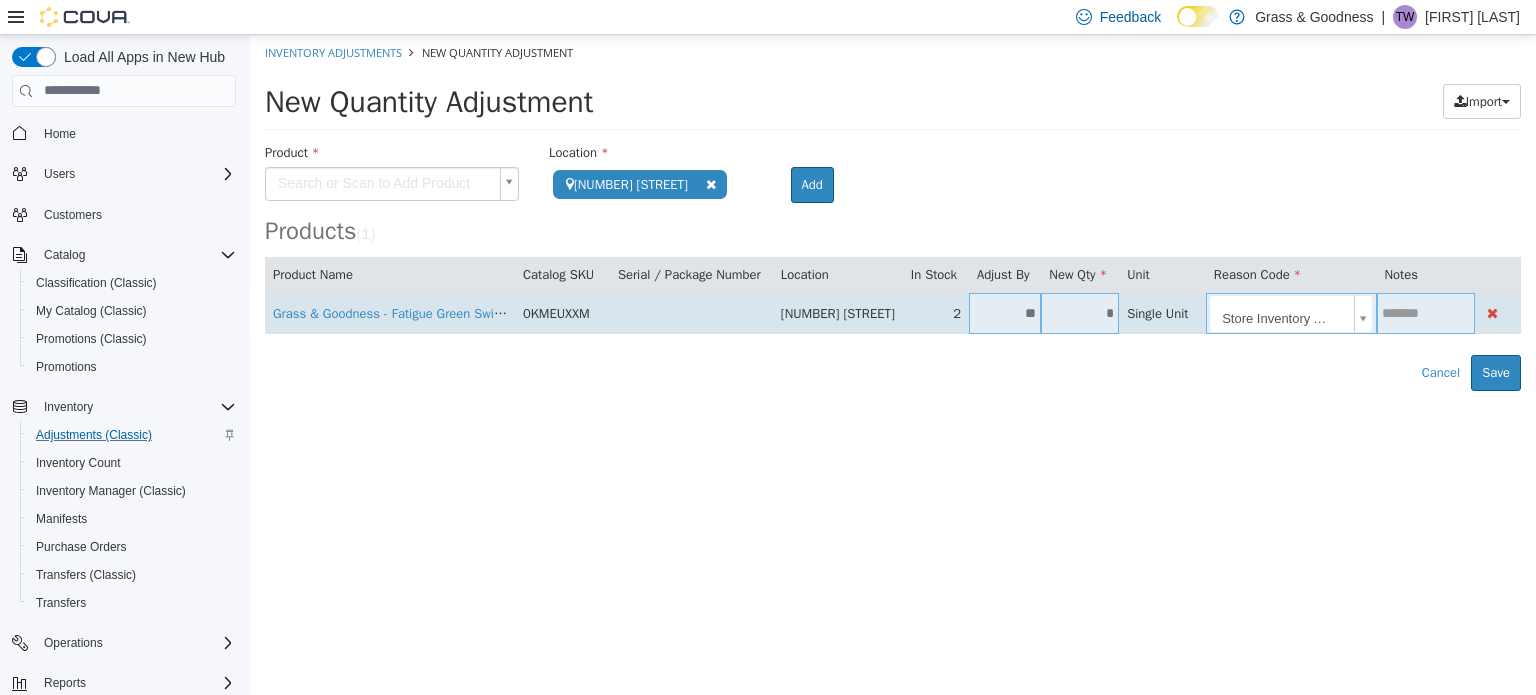 click at bounding box center (1426, 312) 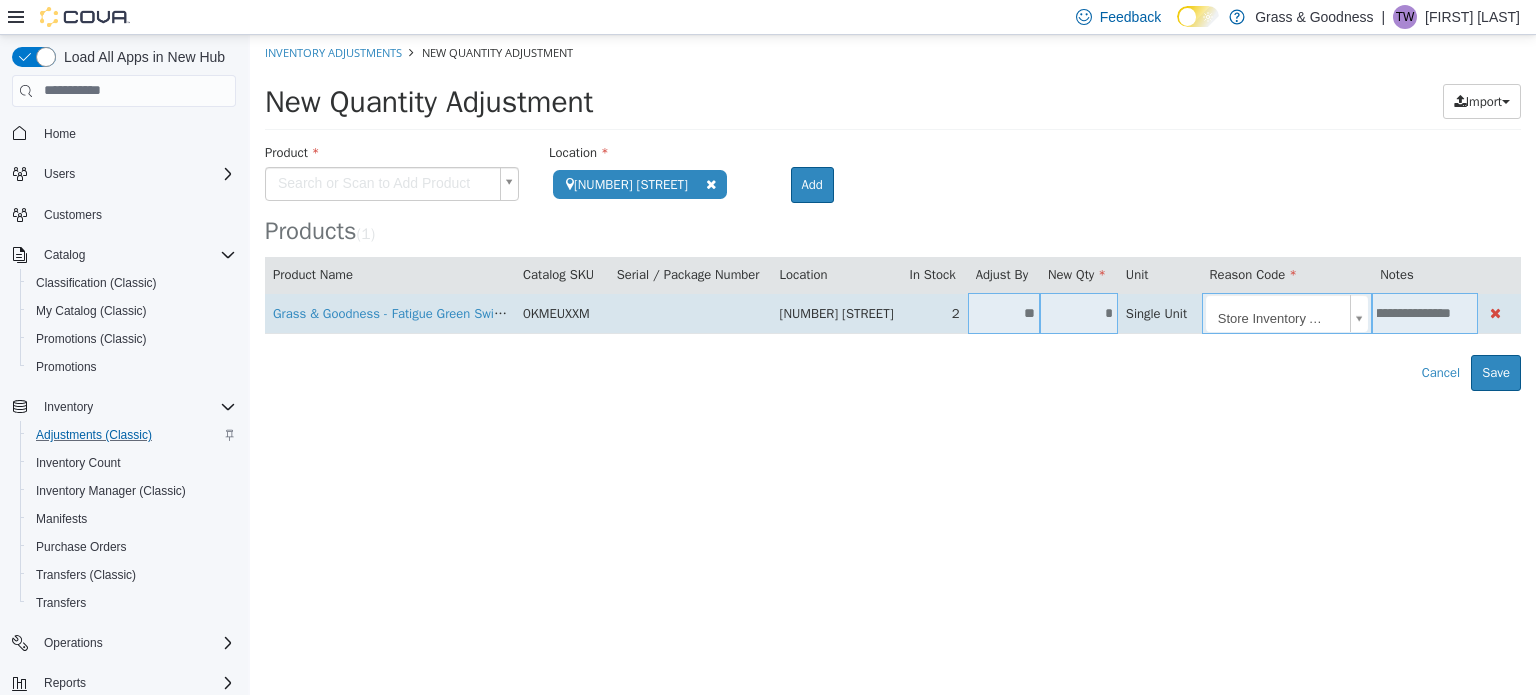 scroll, scrollTop: 0, scrollLeft: 42, axis: horizontal 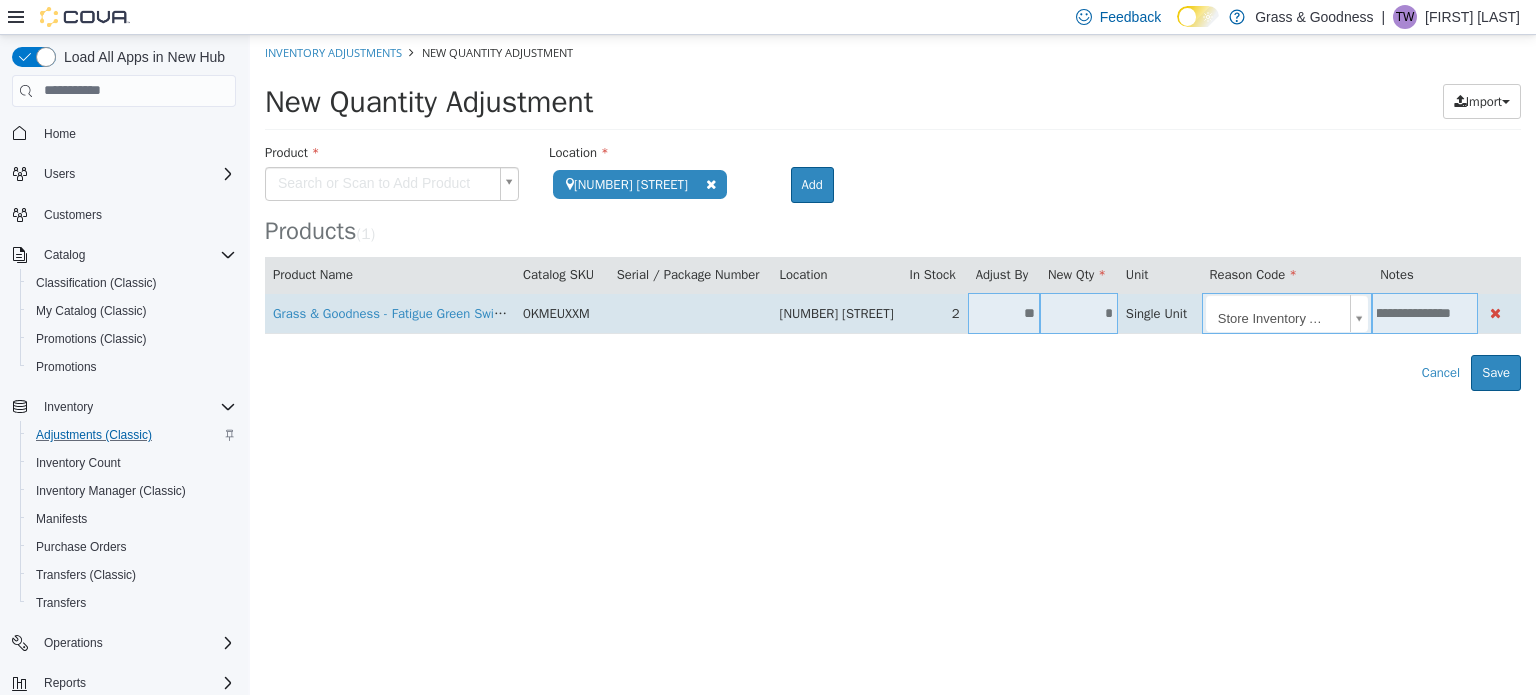 type on "**********" 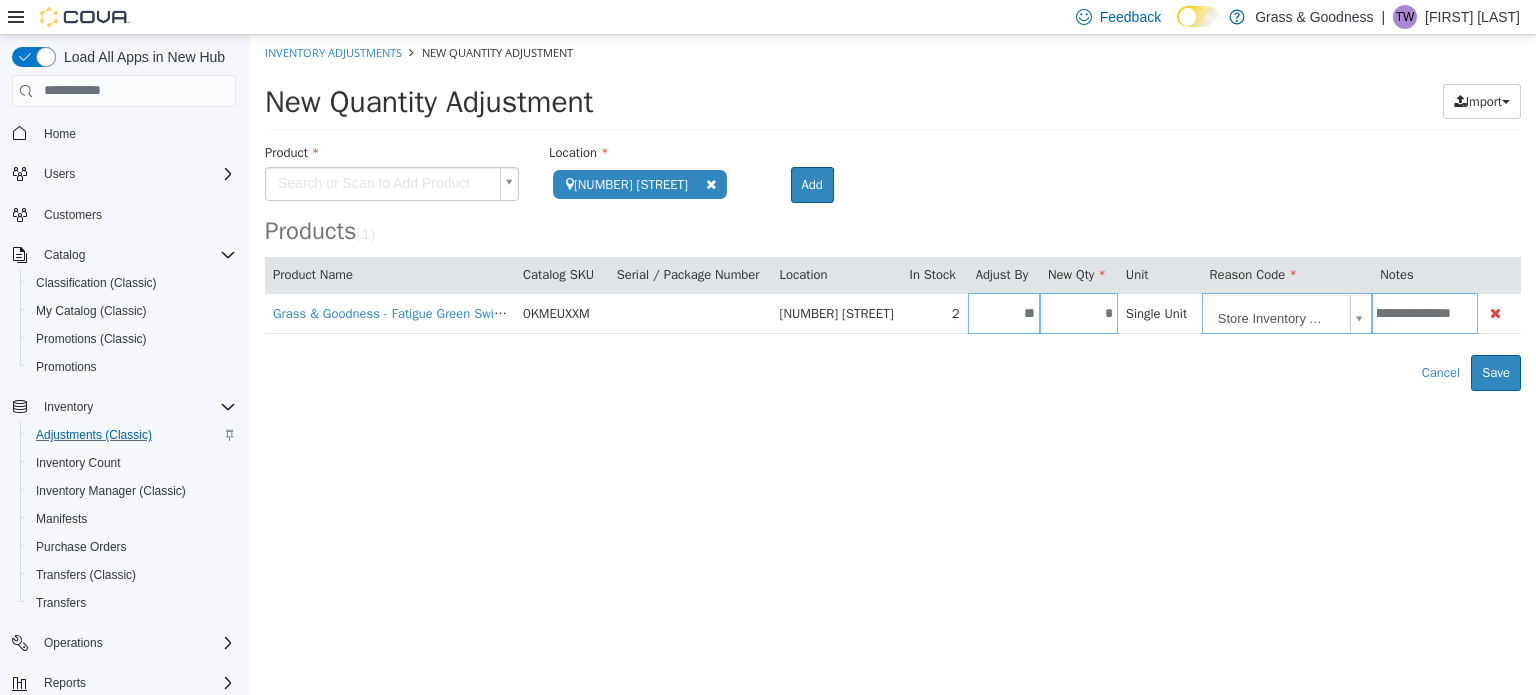 scroll, scrollTop: 0, scrollLeft: 0, axis: both 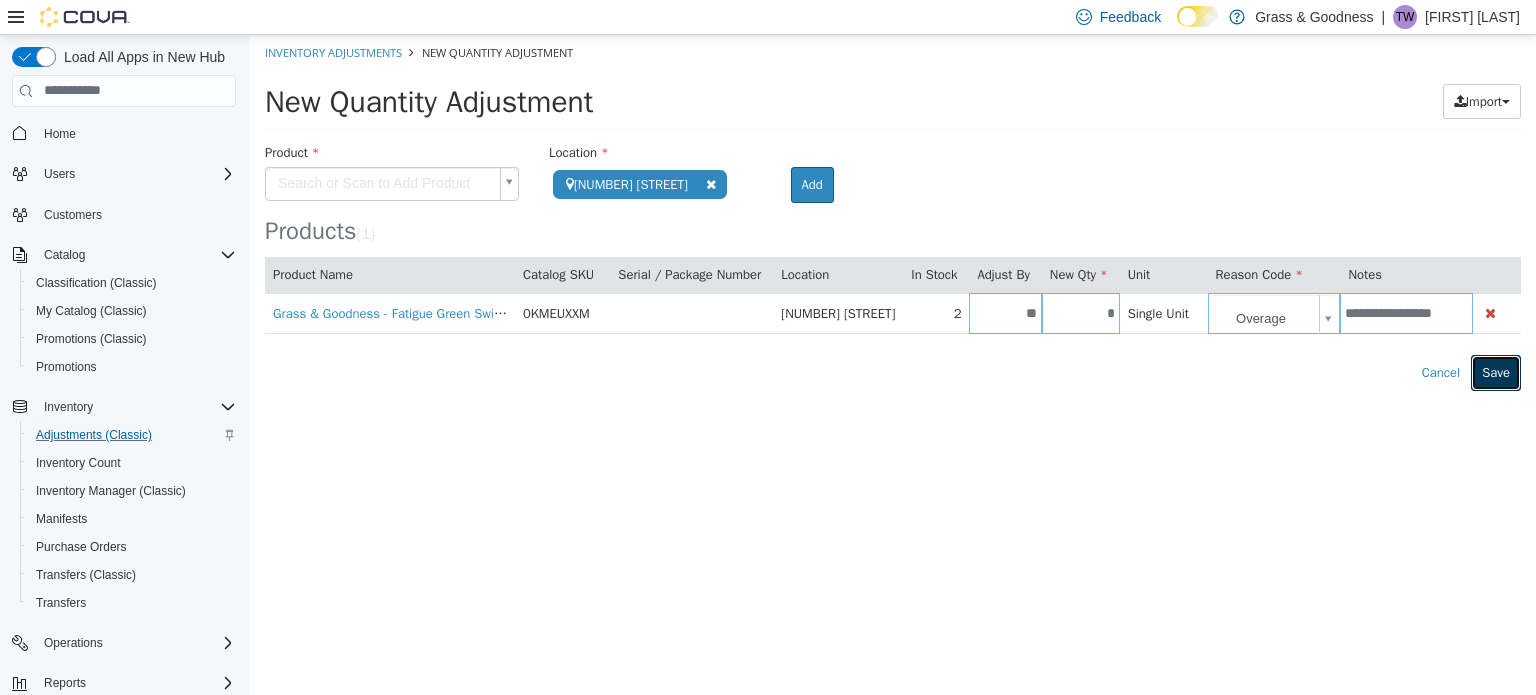 click on "Save" at bounding box center [1496, 372] 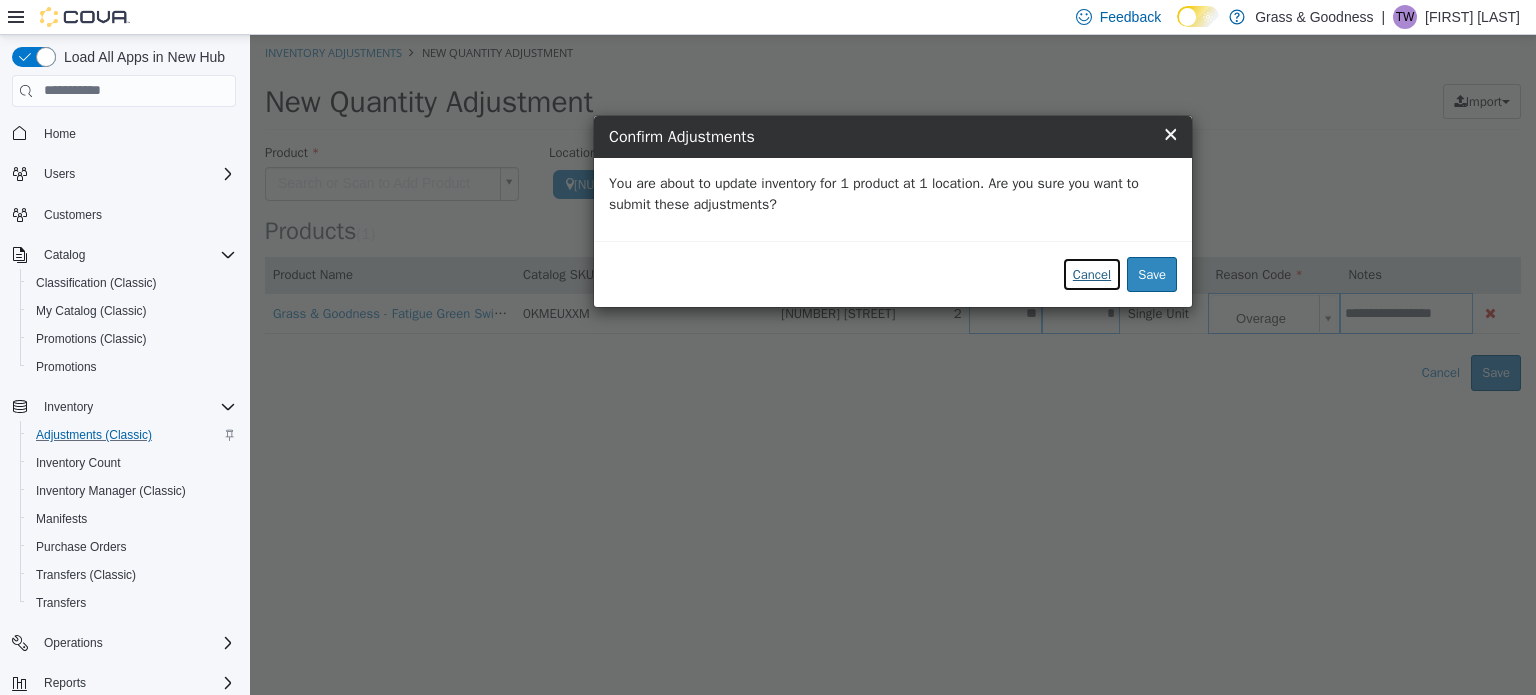 click on "Cancel" at bounding box center [1092, 274] 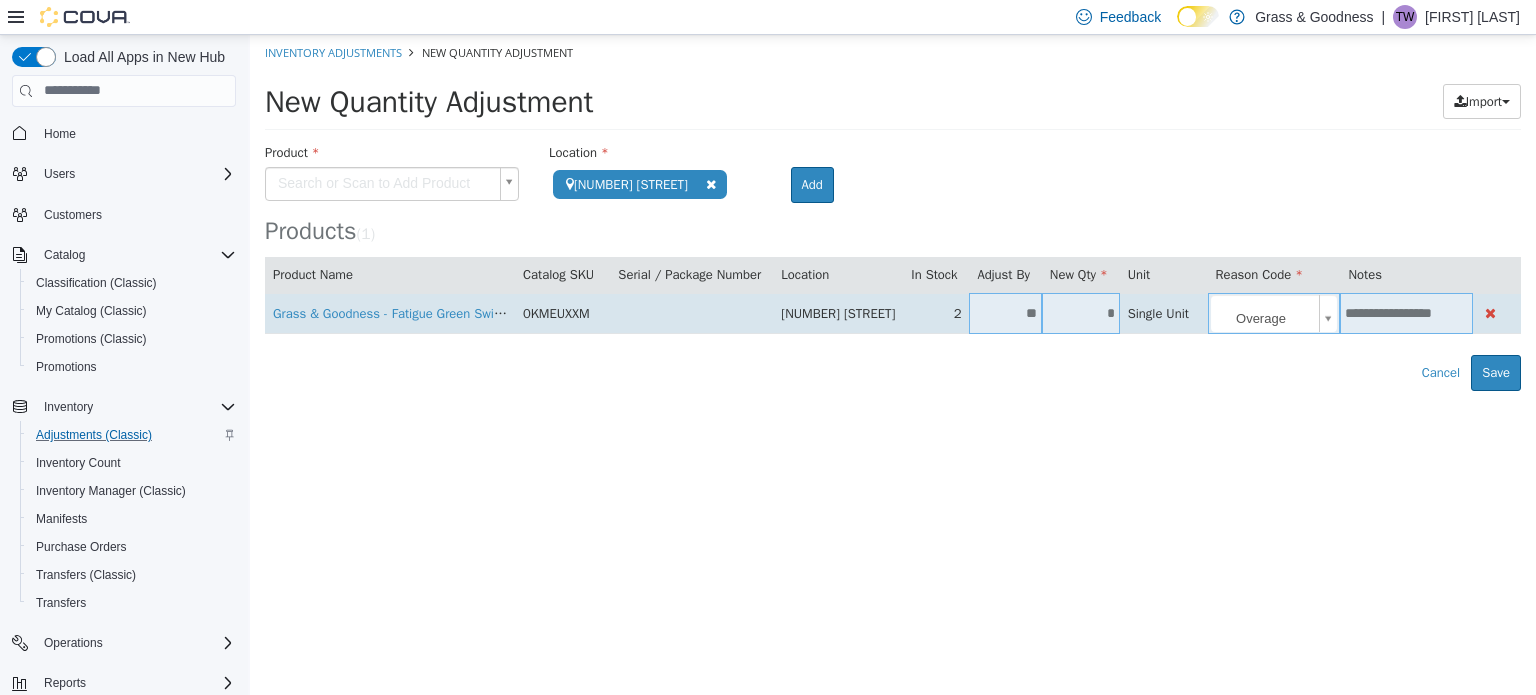 click on "**********" at bounding box center (893, 212) 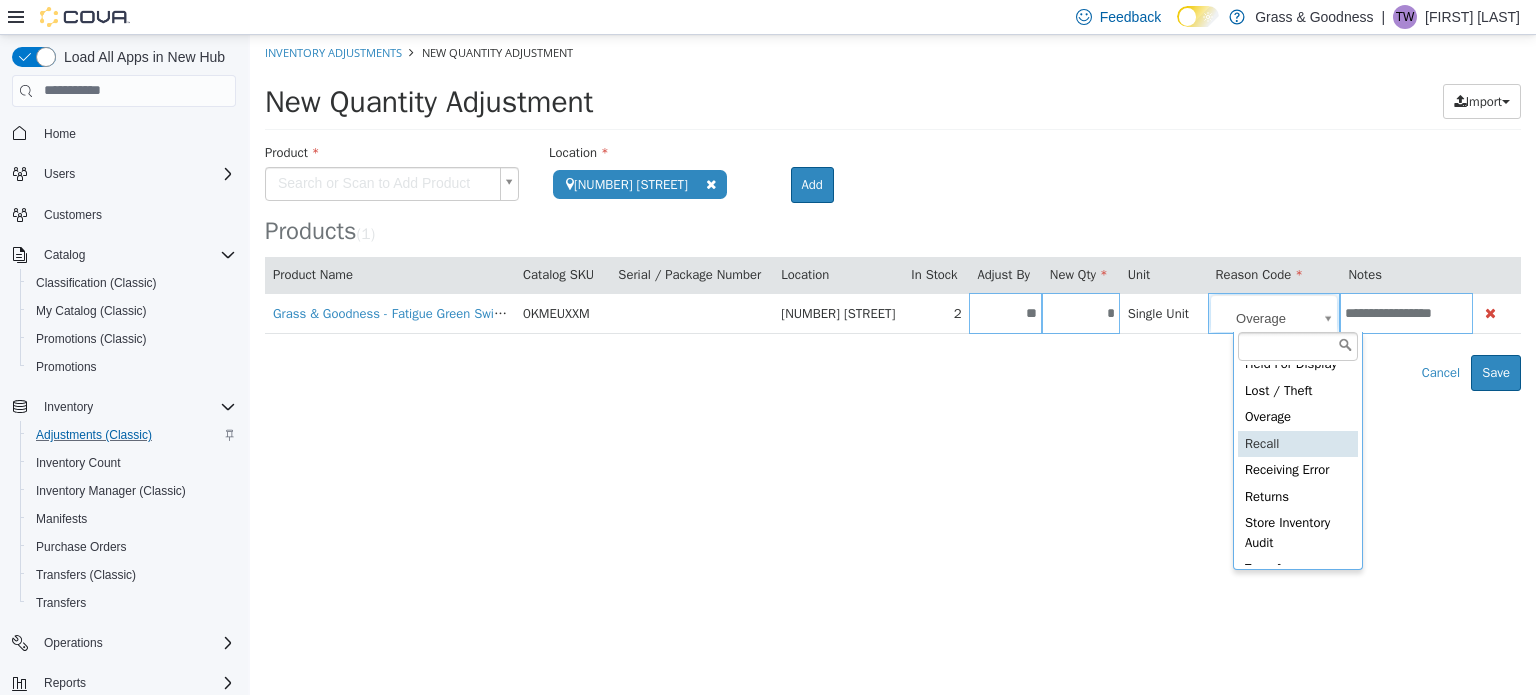 scroll, scrollTop: 111, scrollLeft: 0, axis: vertical 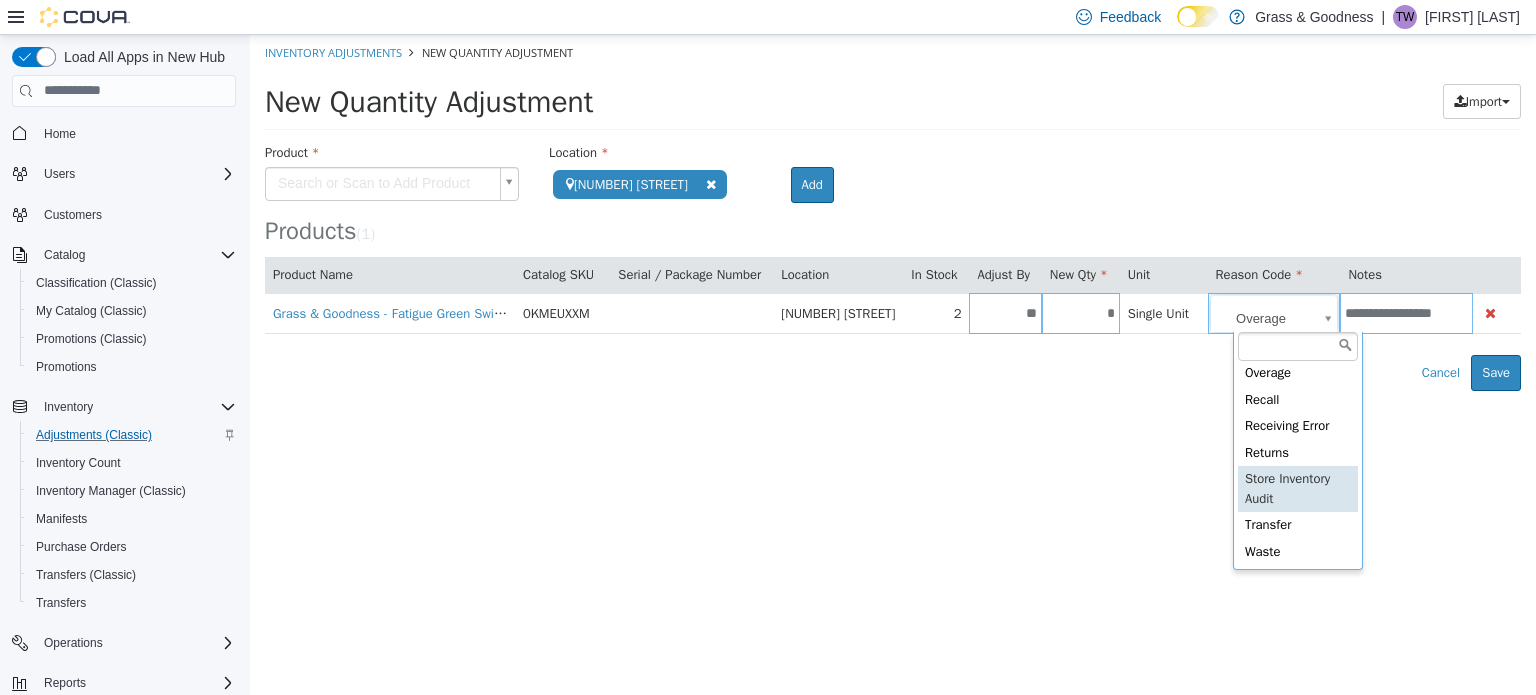 type on "**********" 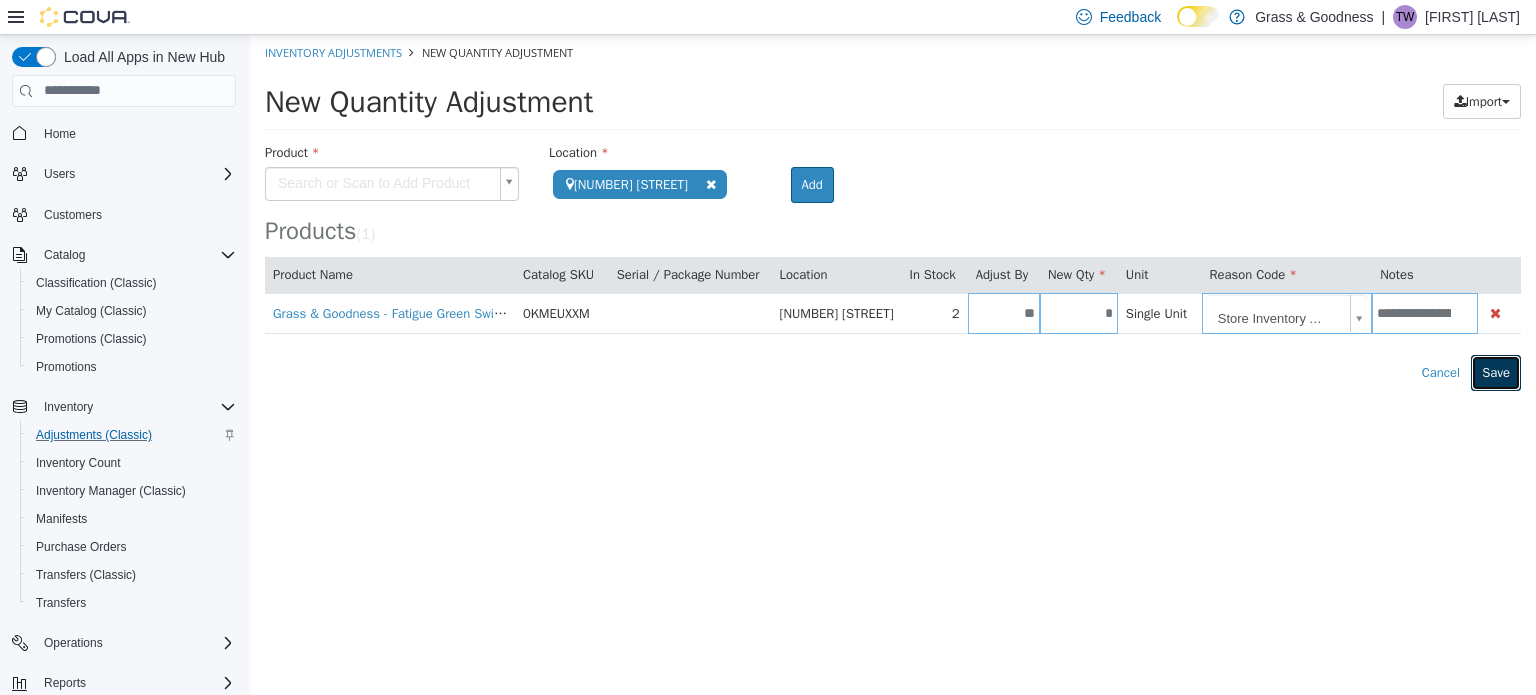 click on "Save" at bounding box center (1496, 372) 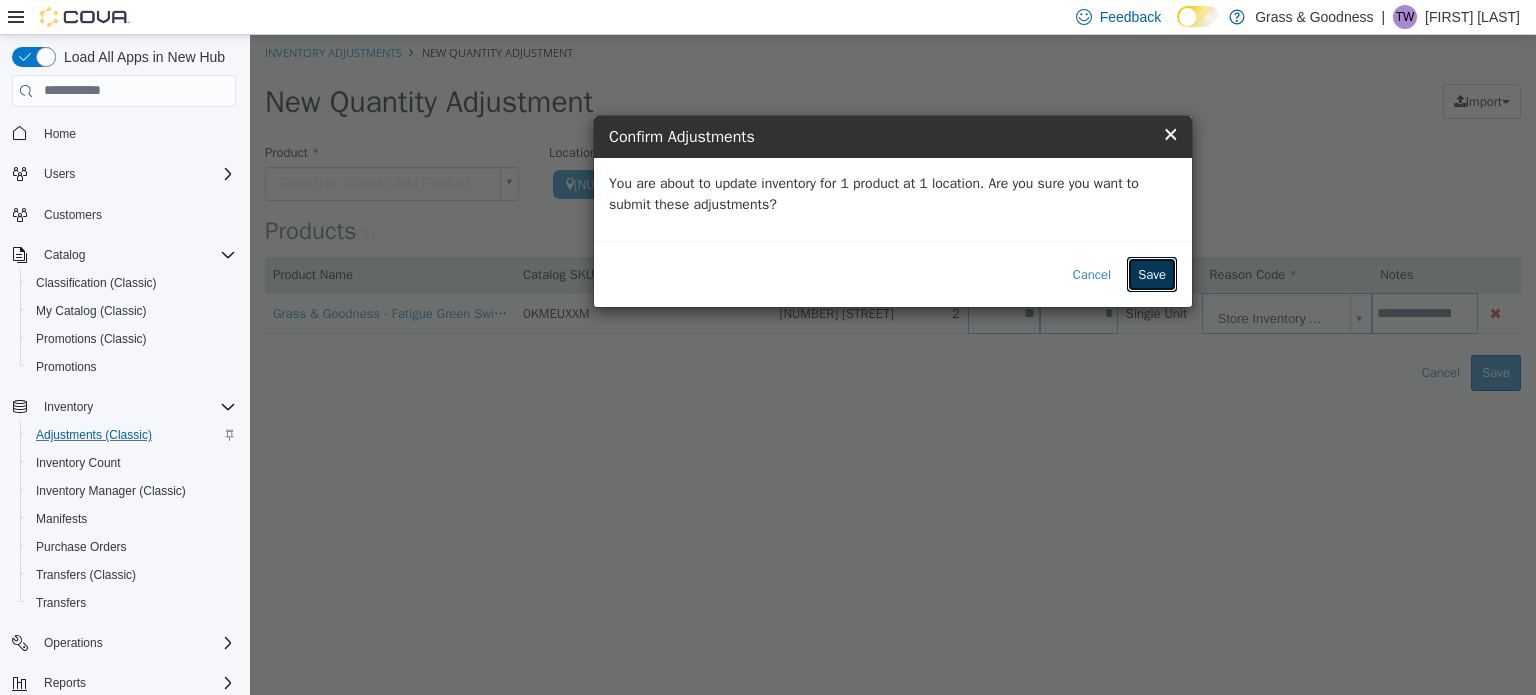 click on "Save" at bounding box center (1152, 274) 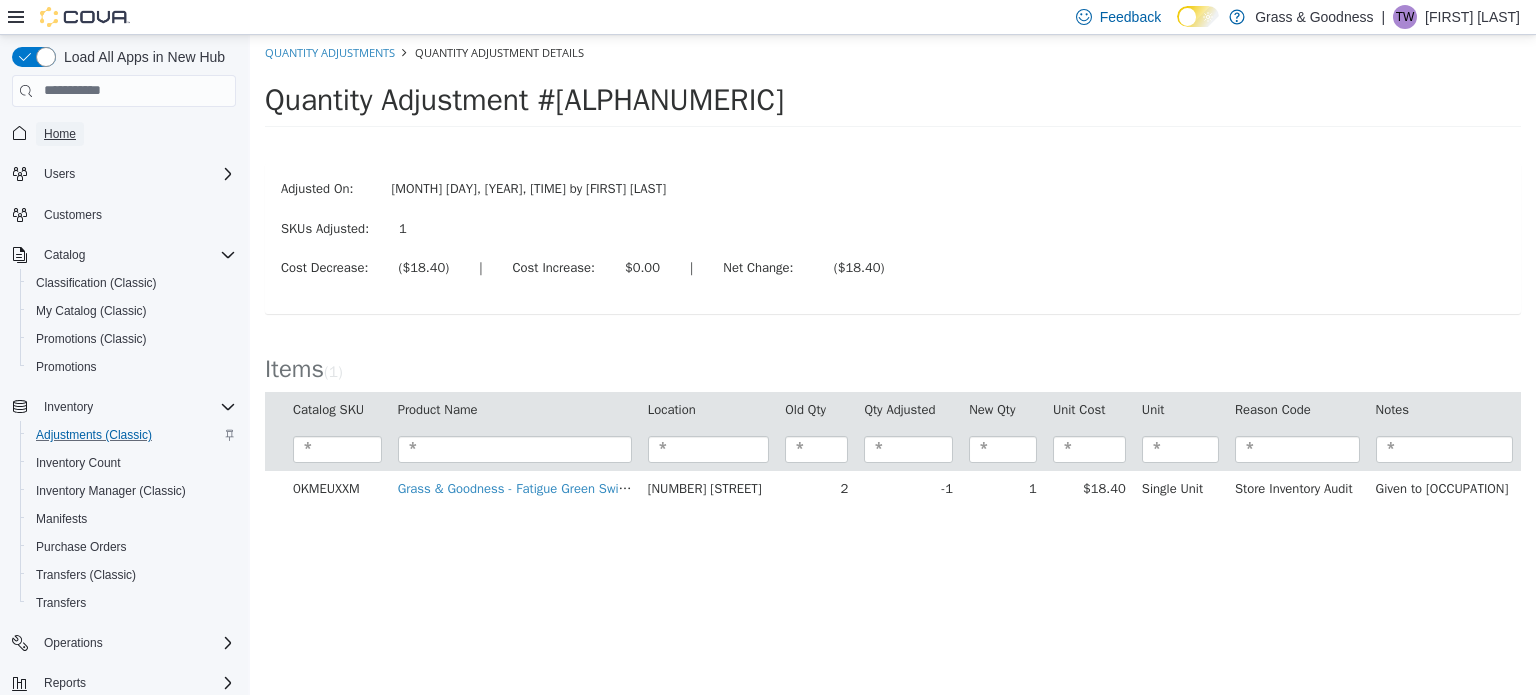 click on "Home" at bounding box center (60, 134) 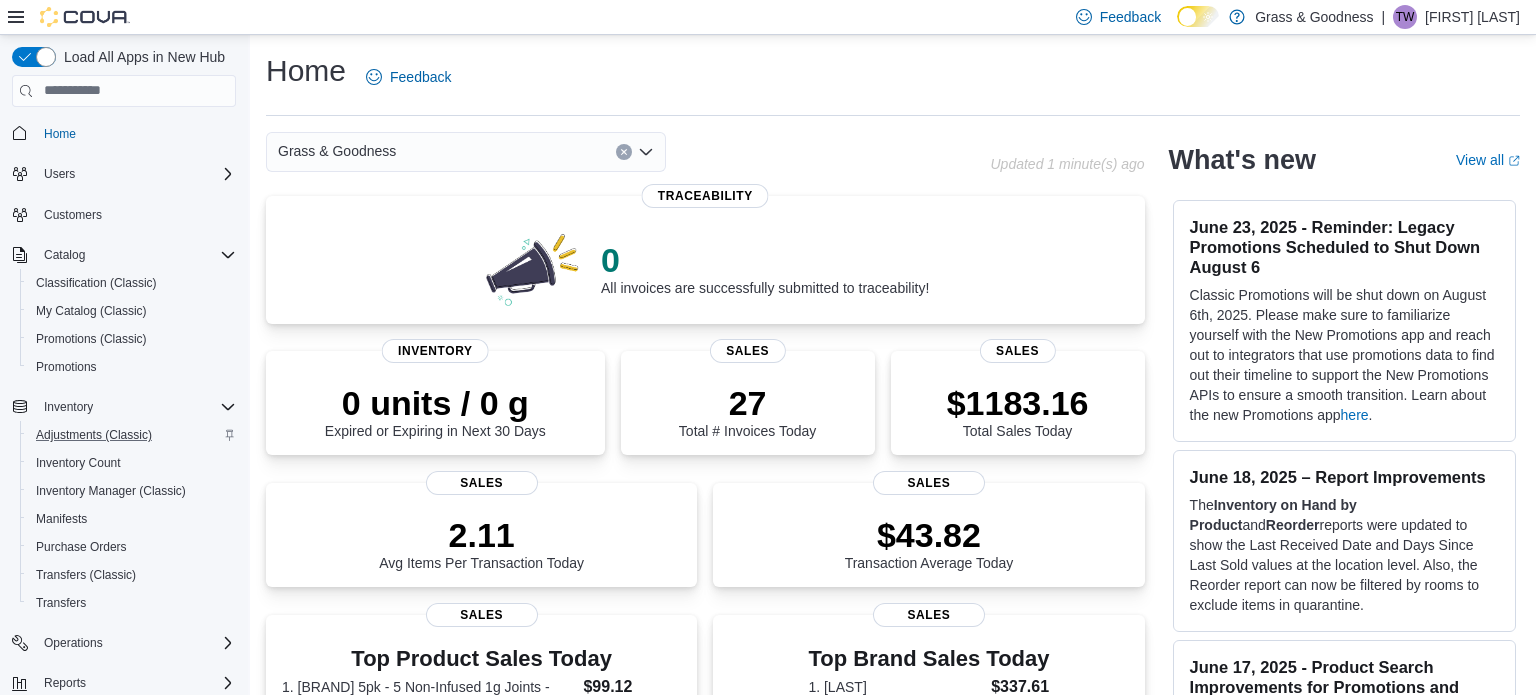 click on "Home Feedback" at bounding box center [893, 77] 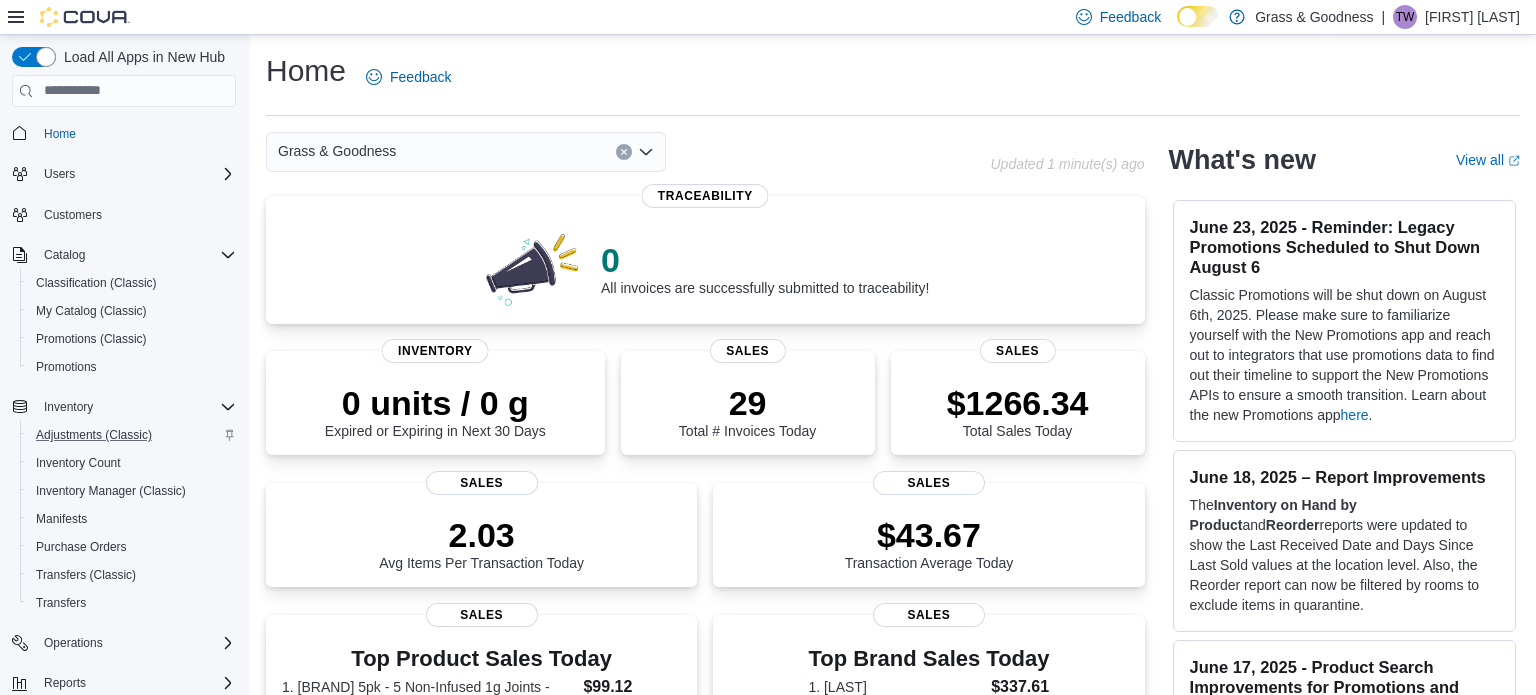 drag, startPoint x: 695, startPoint y: 56, endPoint x: 681, endPoint y: 49, distance: 15.652476 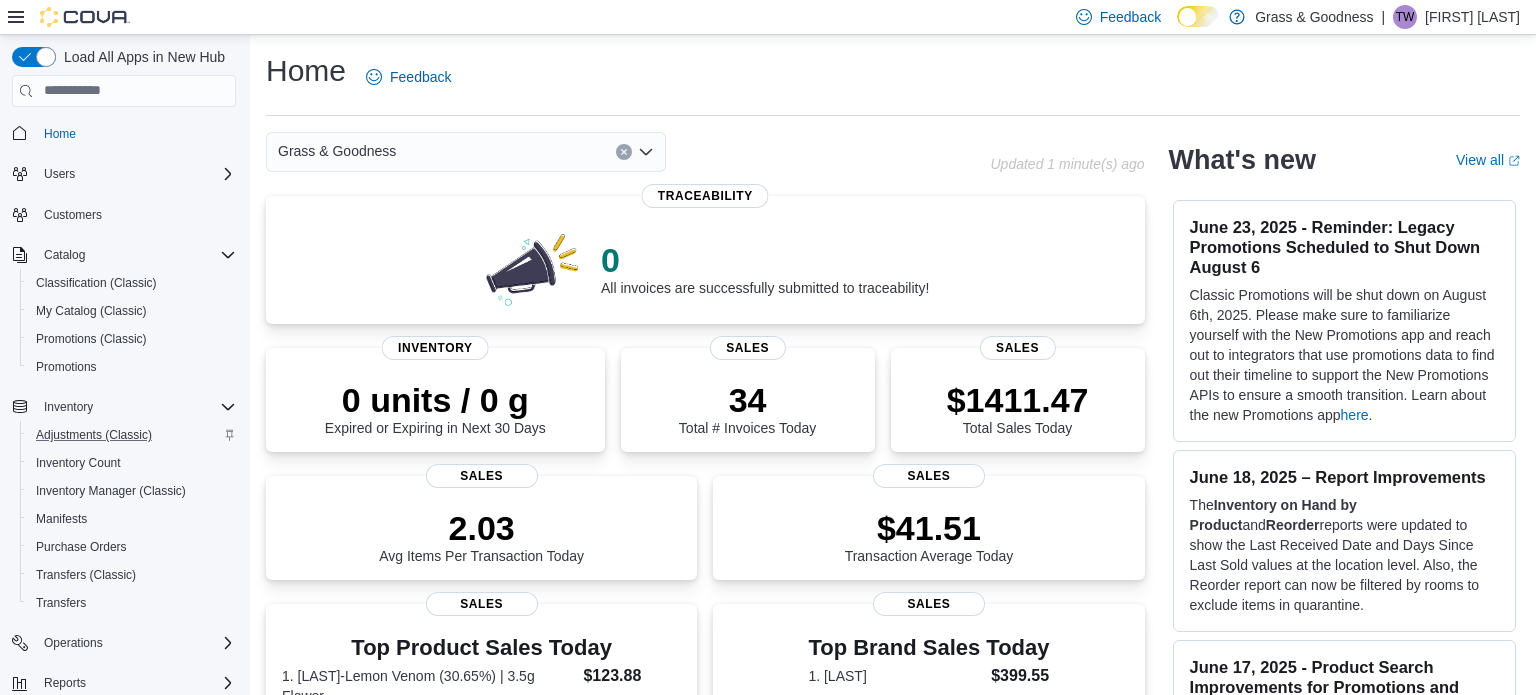 click on "Home Feedback" at bounding box center [893, 77] 